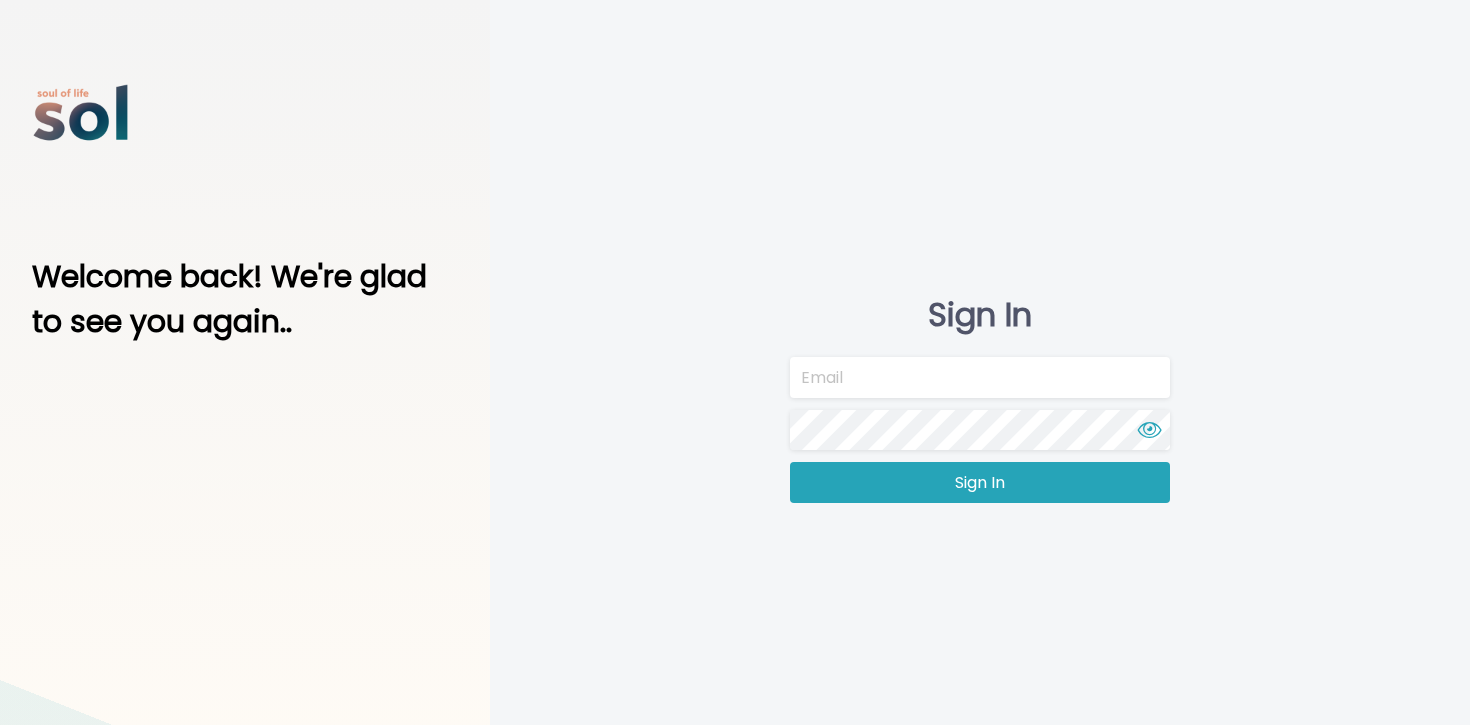 scroll, scrollTop: 0, scrollLeft: 0, axis: both 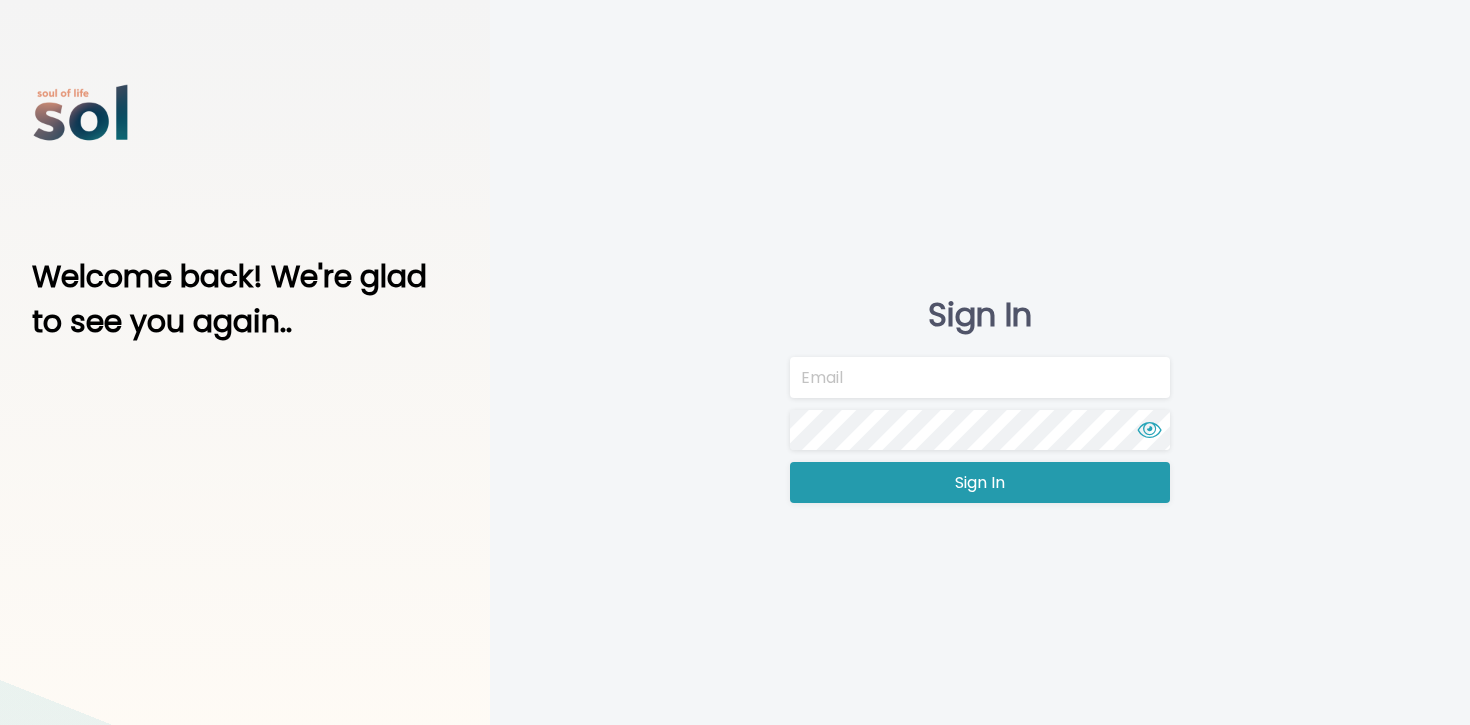type on "team@soltv.co" 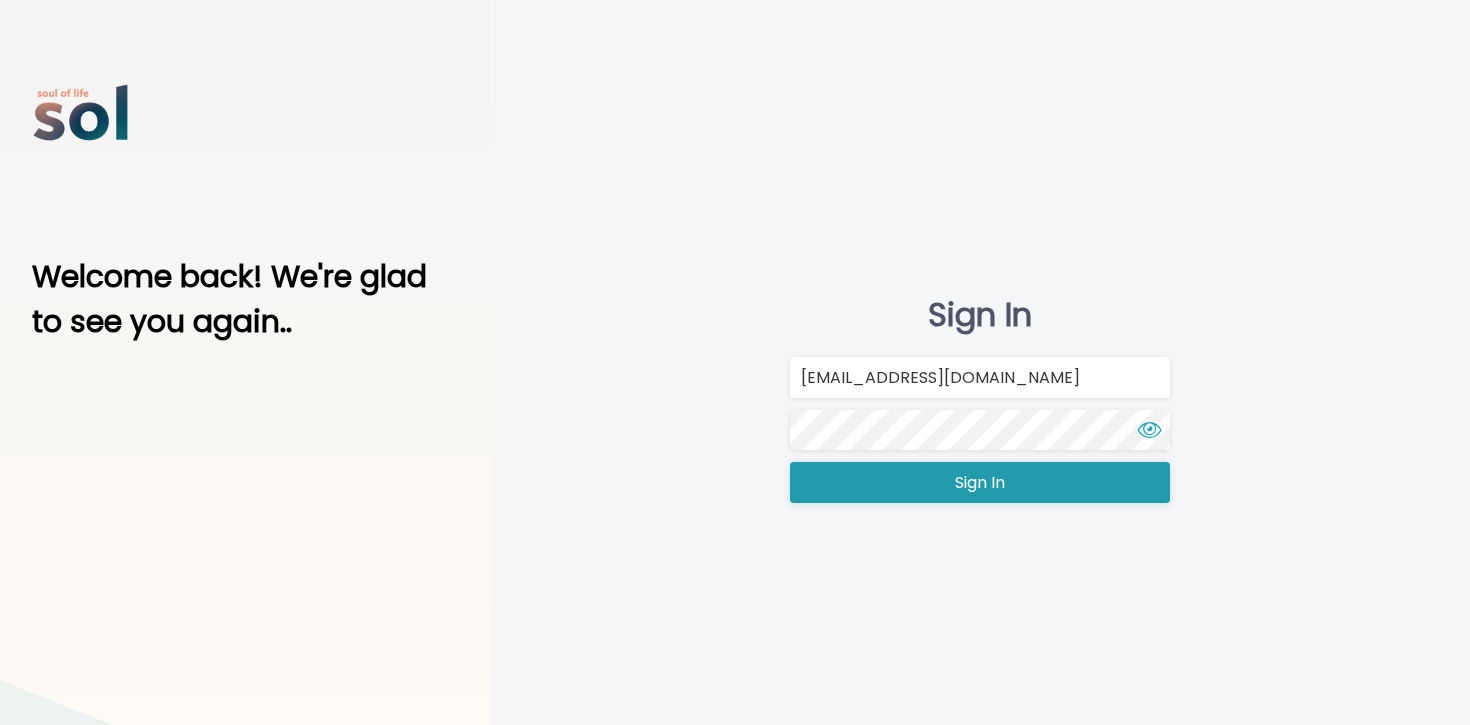 click on "Sign In" at bounding box center [980, 482] 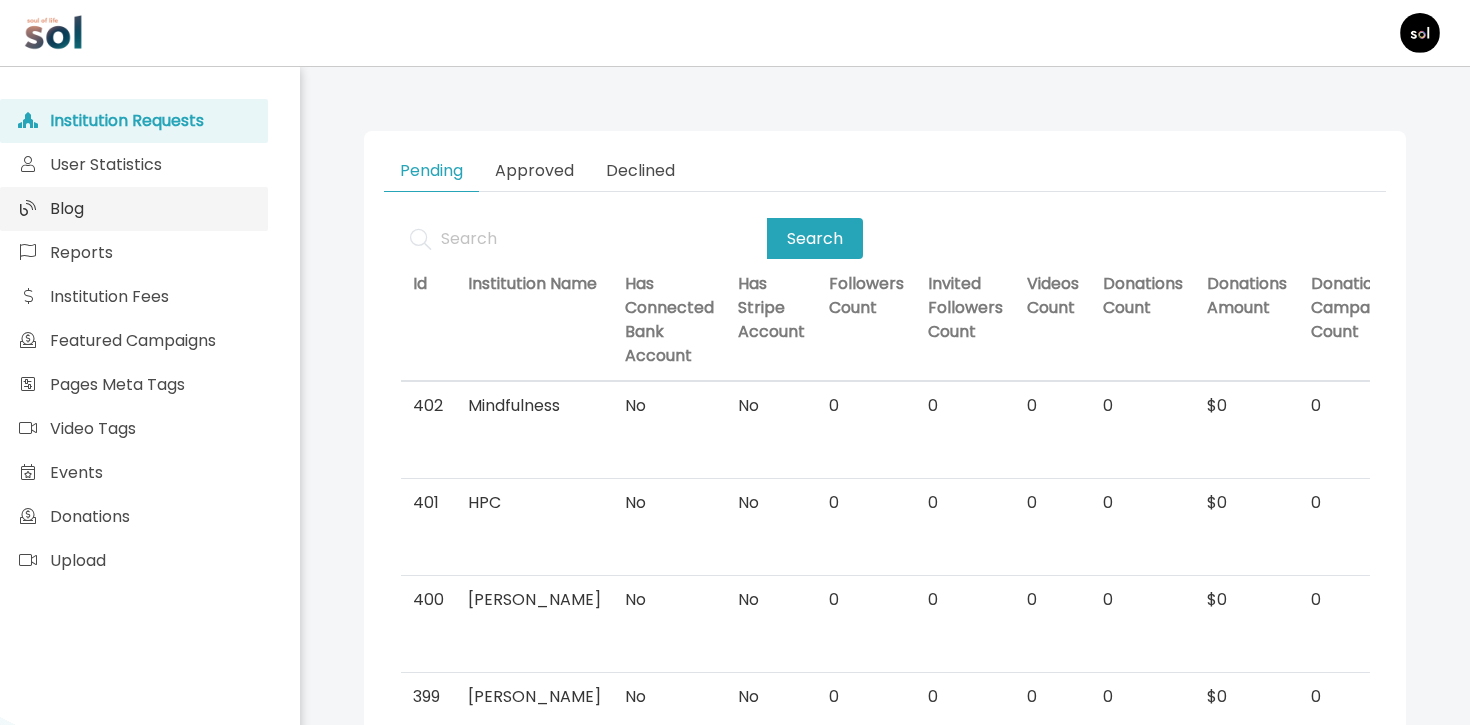 click on "Blog" at bounding box center (134, 209) 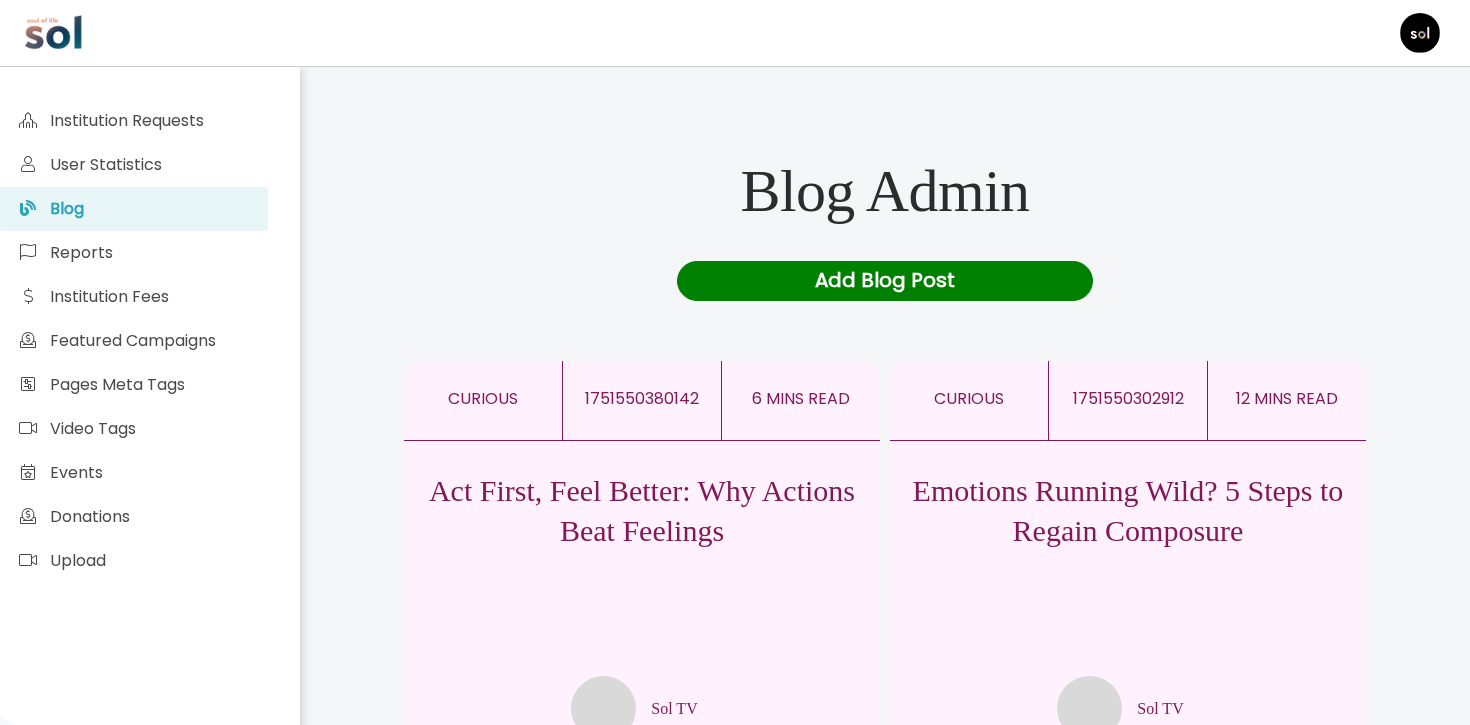 click on "Add Blog Post" at bounding box center [885, 281] 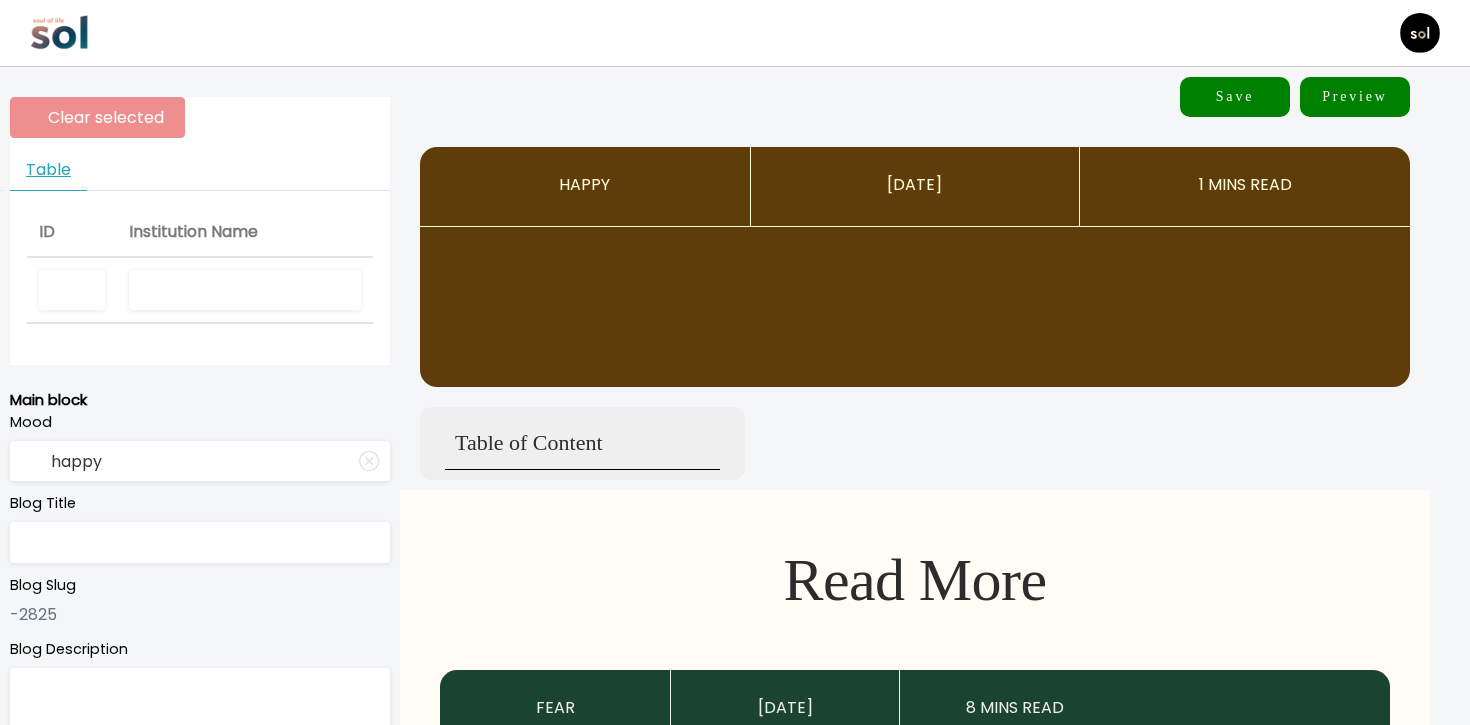 click at bounding box center (245, 290) 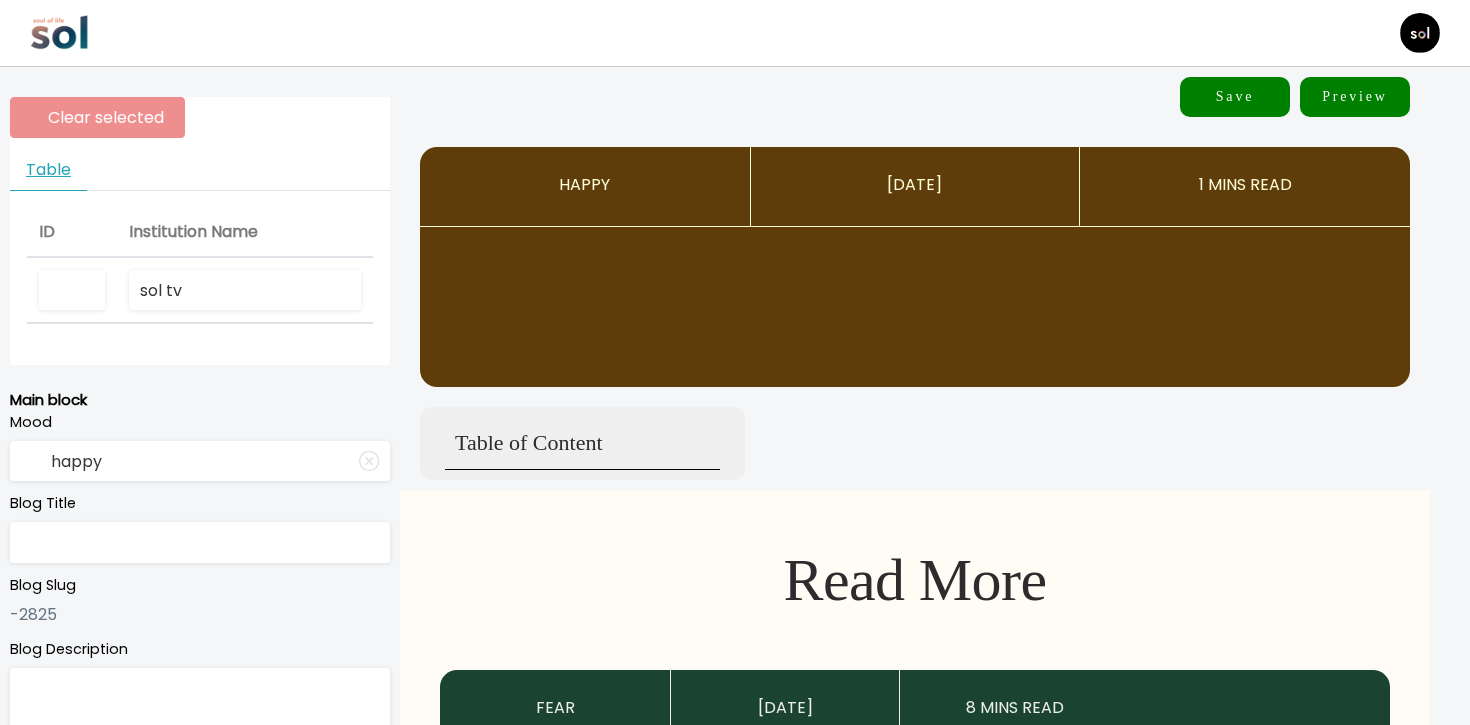 type on "sol tv" 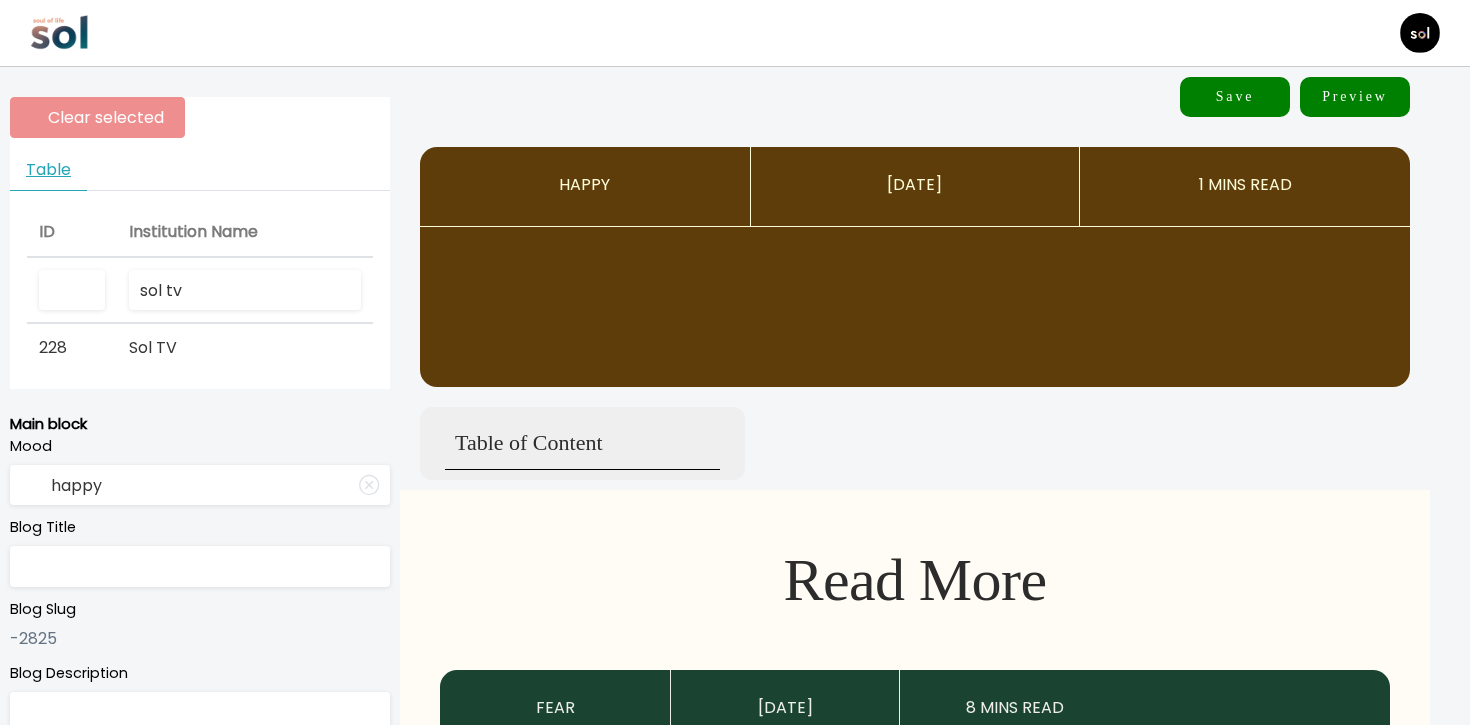 paste on "Why Rumination Feels Impossible to Escape (And Ways to Free Yourself)" 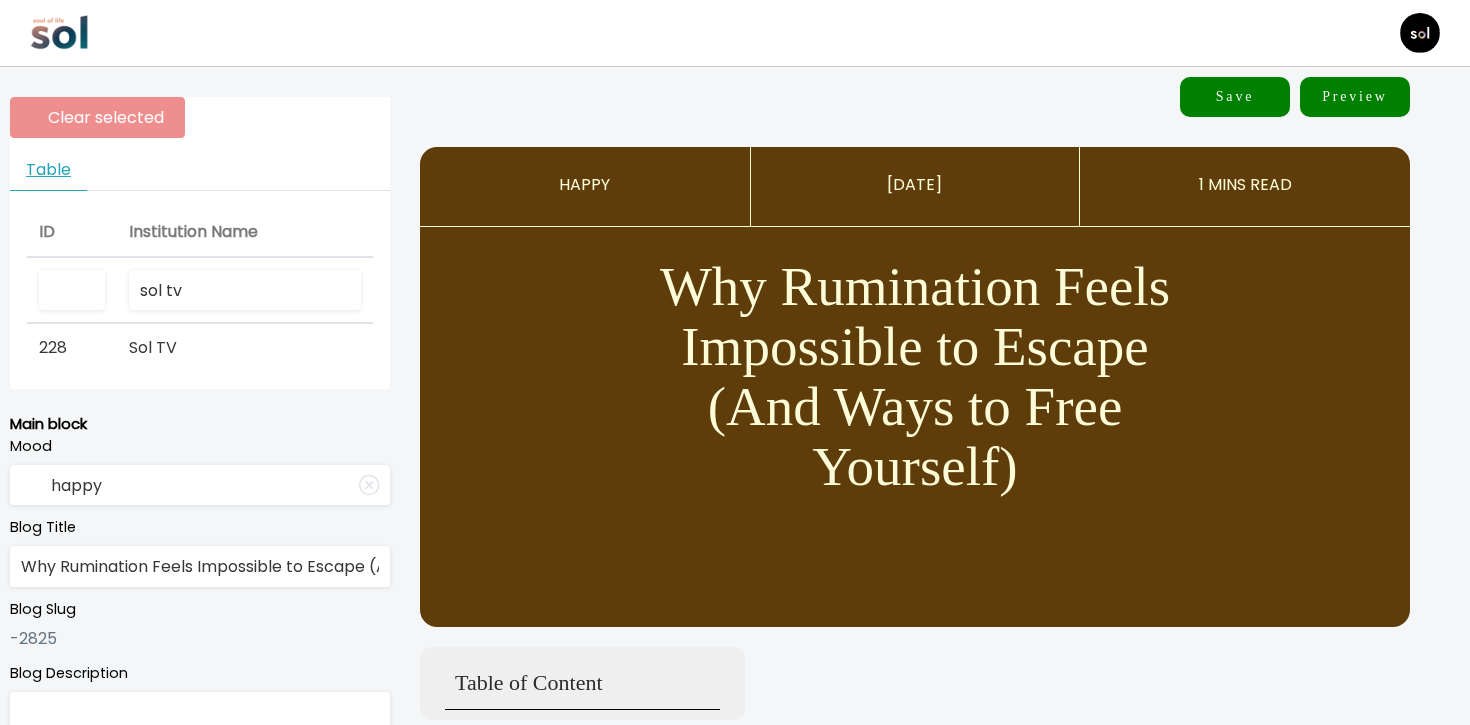 scroll, scrollTop: 0, scrollLeft: 215, axis: horizontal 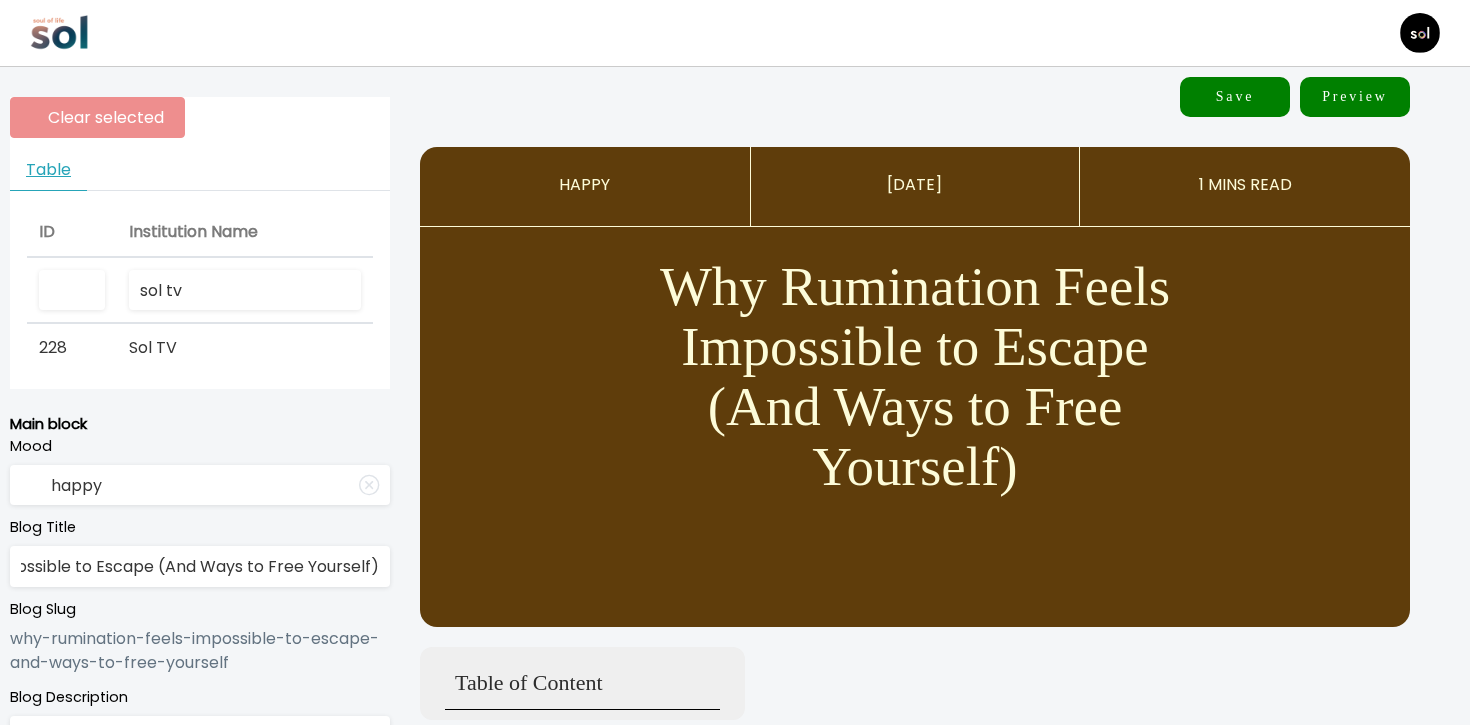 type on "Why Rumination Feels Impossible to Escape (And Ways to Free Yourself)" 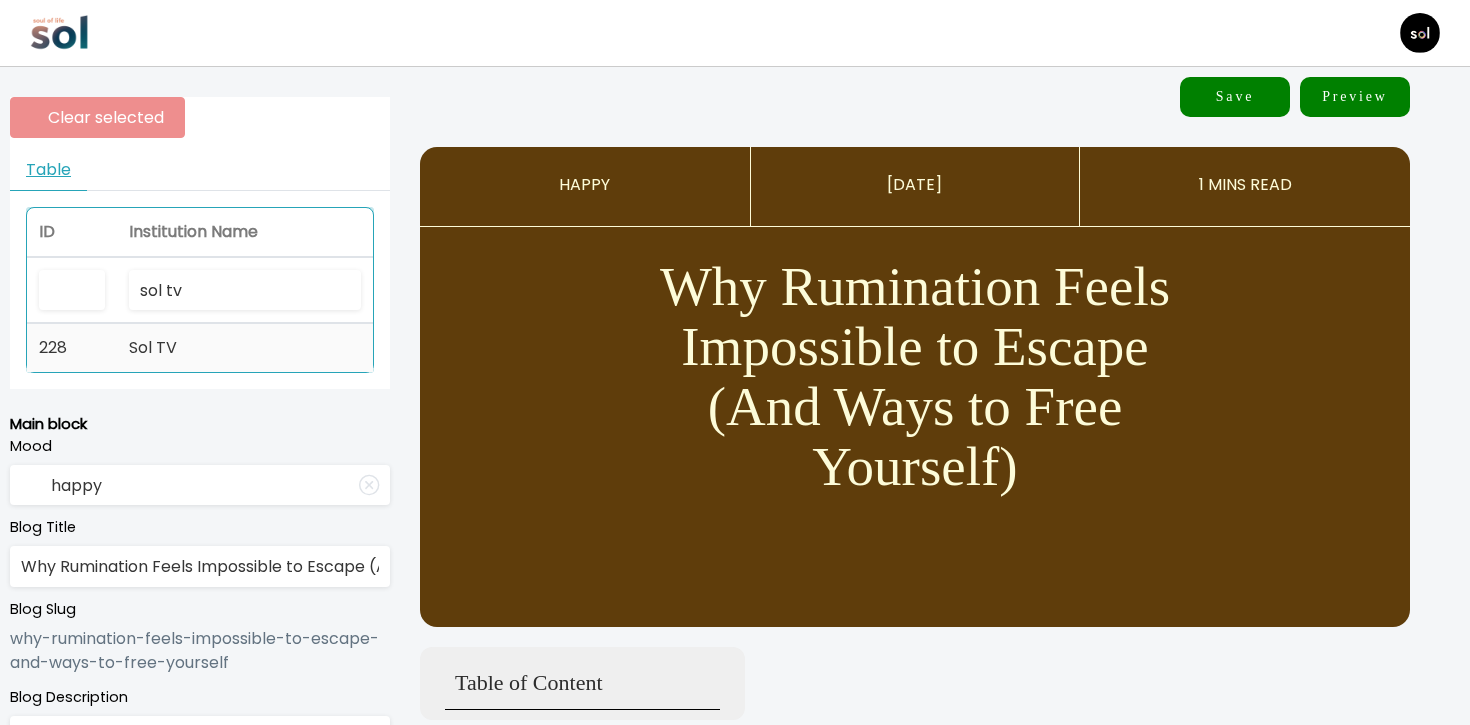 click on "Sol TV" at bounding box center [245, 348] 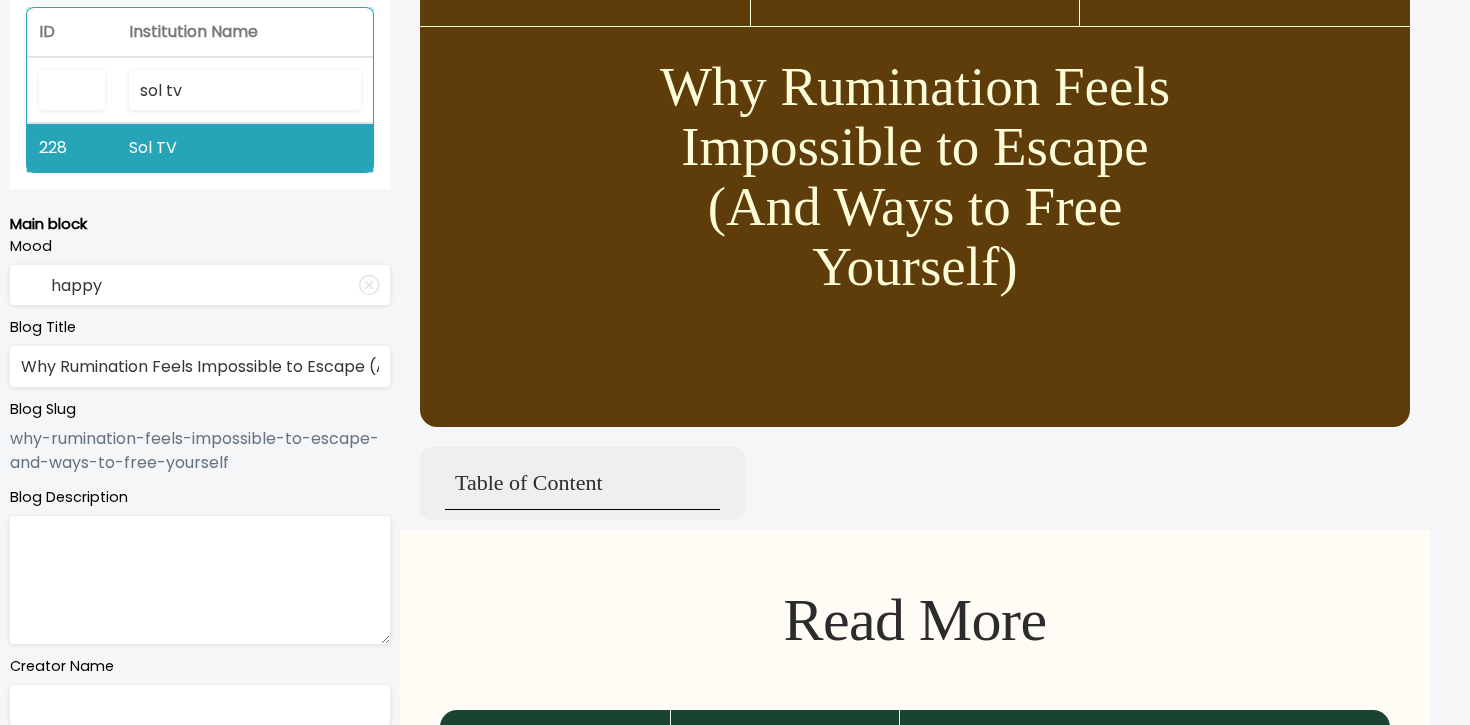 scroll, scrollTop: 283, scrollLeft: 0, axis: vertical 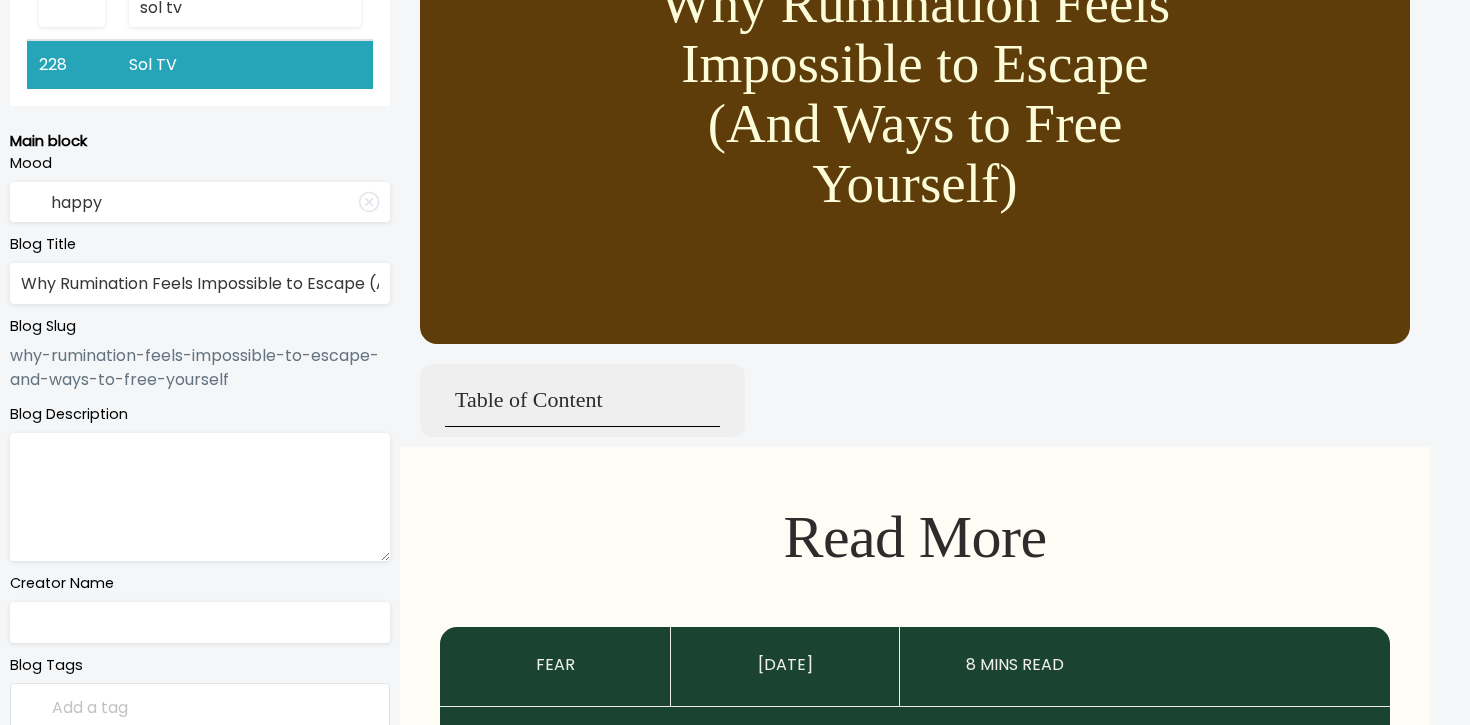 click at bounding box center (200, 497) 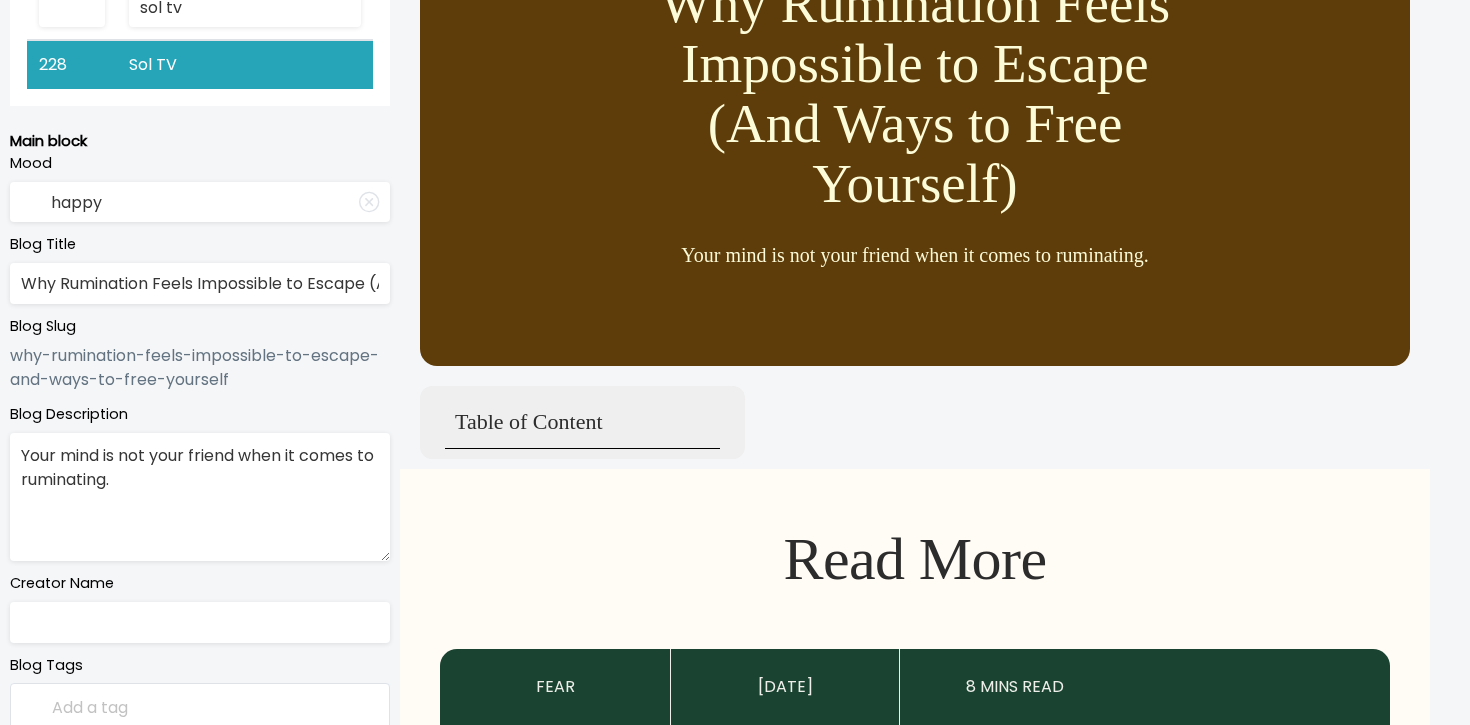 type on "Your mind is not your friend when it comes to ruminating." 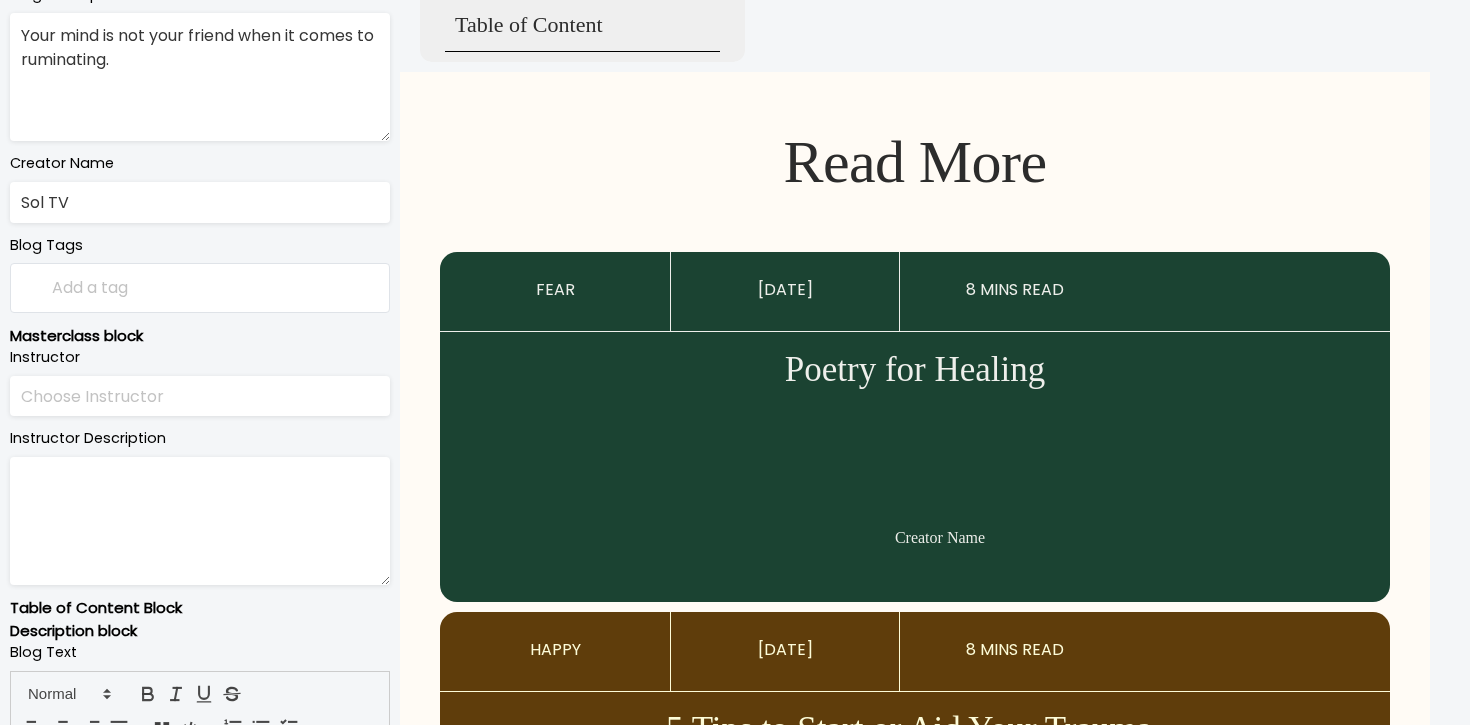 scroll, scrollTop: 706, scrollLeft: 0, axis: vertical 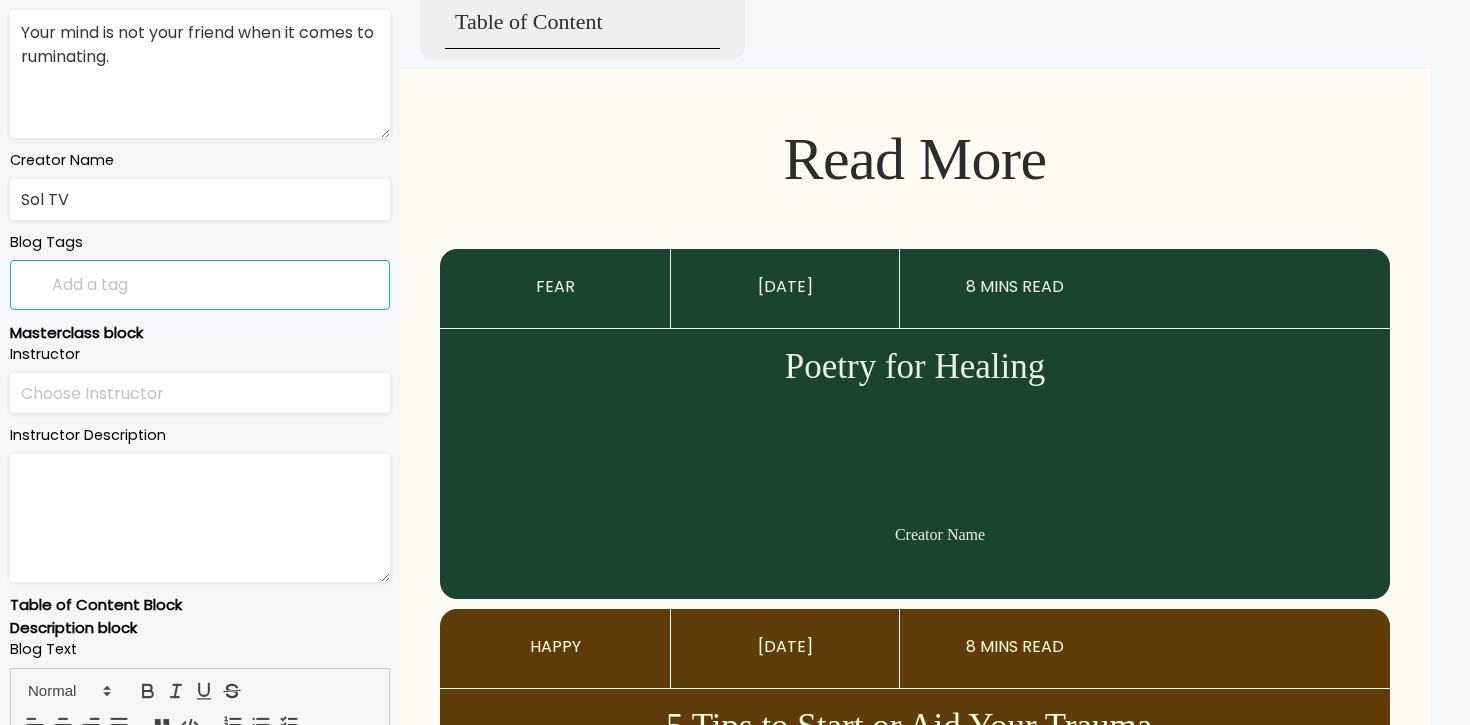 type on "Sol TV" 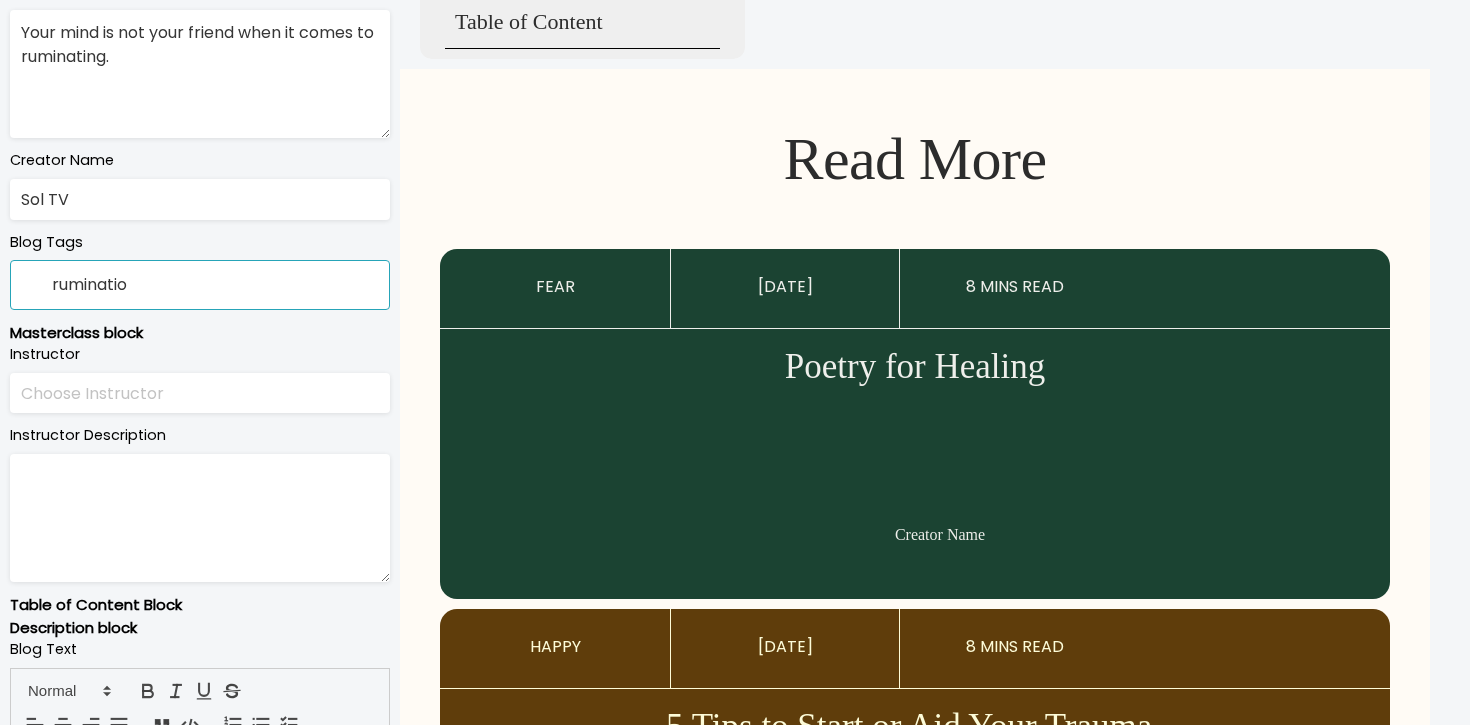 type on "rumination" 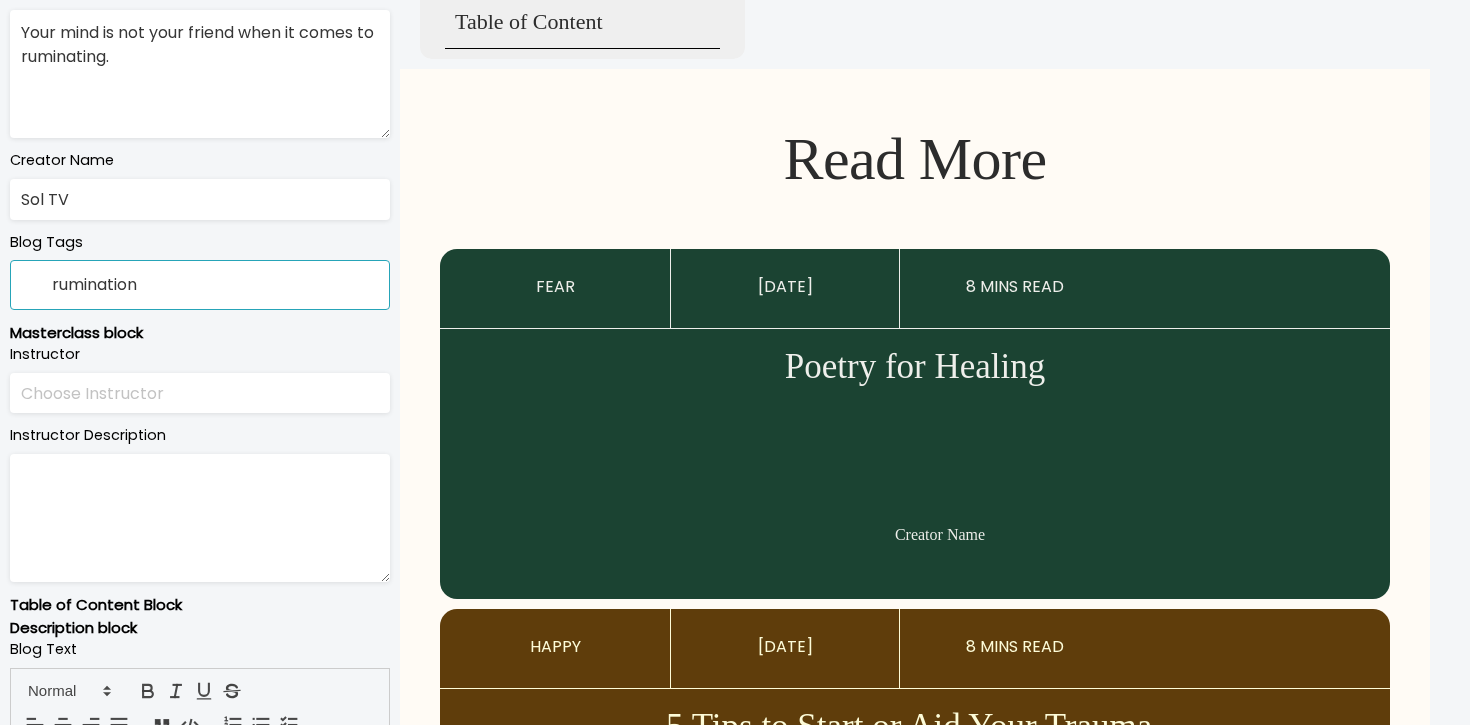 type 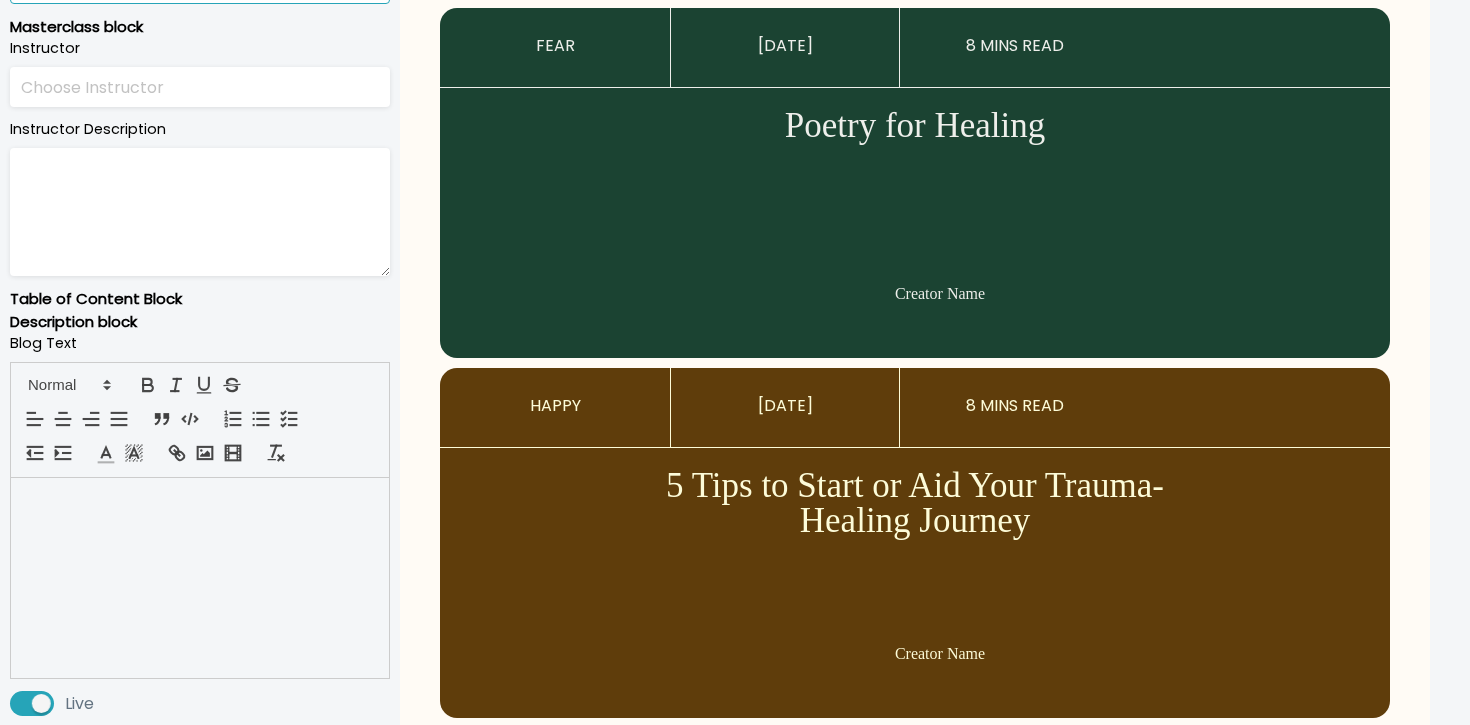 scroll, scrollTop: 1055, scrollLeft: 0, axis: vertical 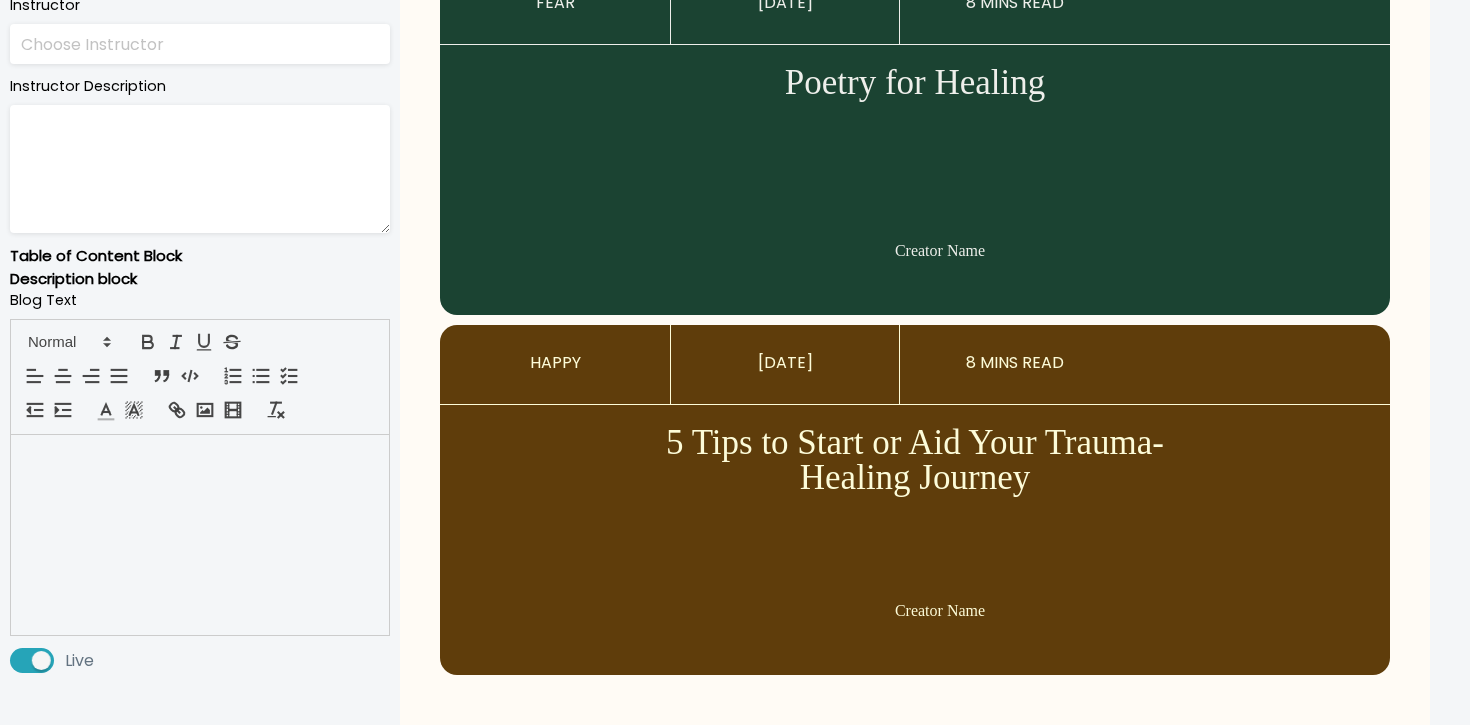 click at bounding box center [200, 535] 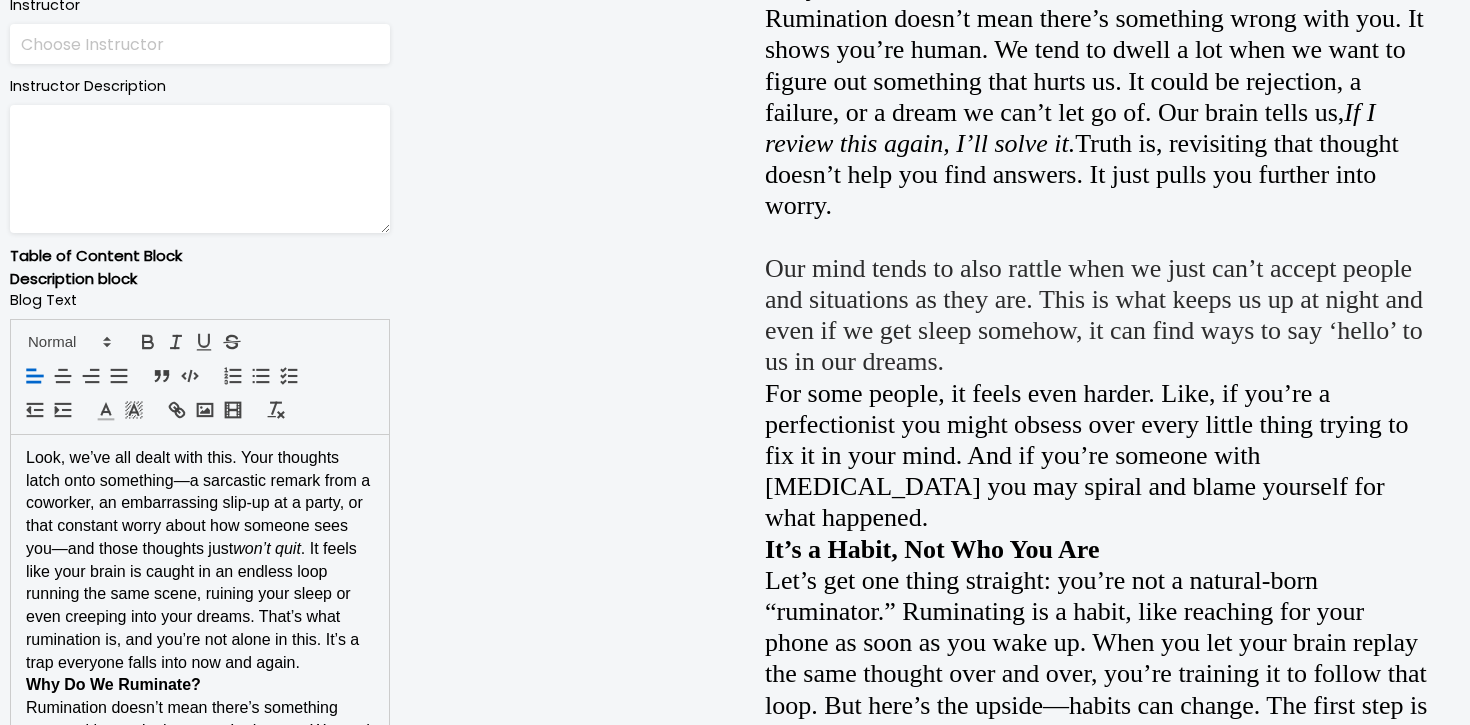 scroll, scrollTop: 0, scrollLeft: 0, axis: both 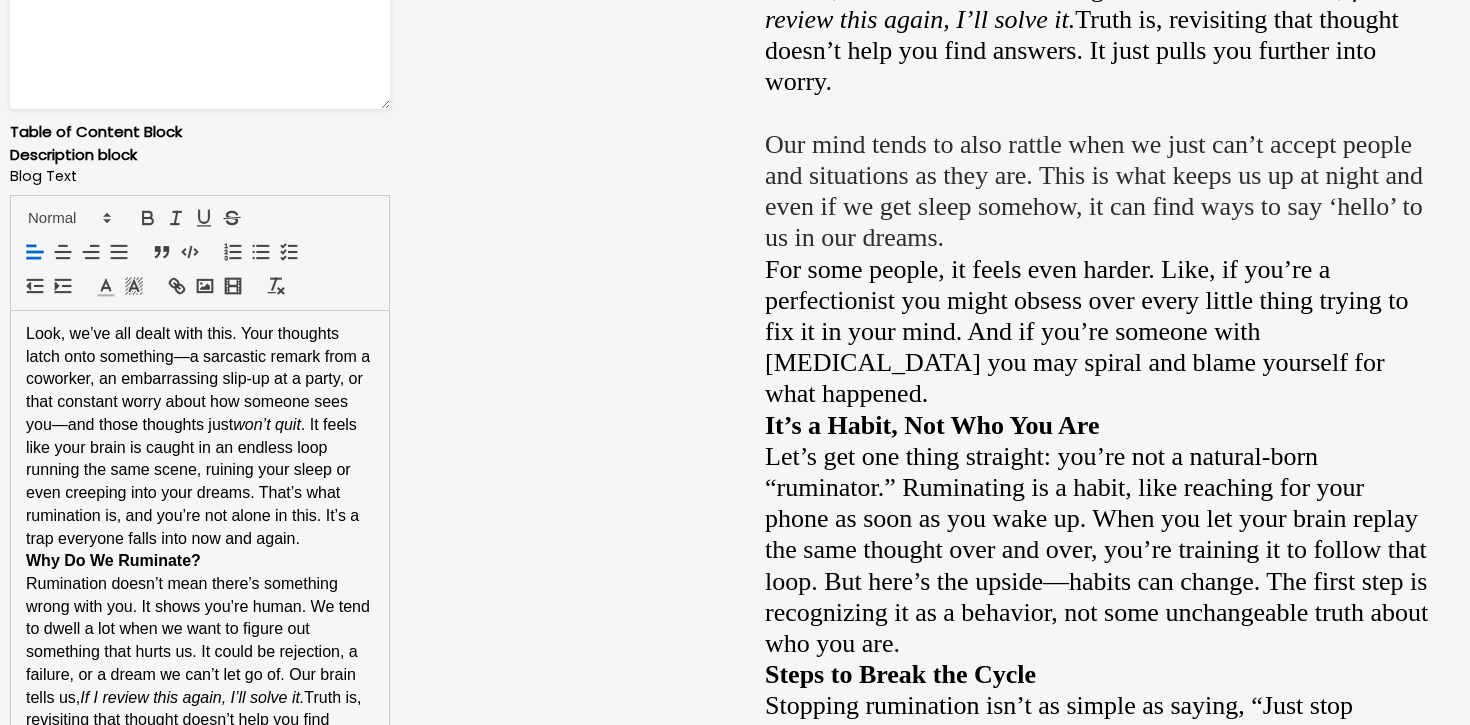 click on "Look, we’ve all dealt with this. Your thoughts latch onto something—a sarcastic remark from a coworker, an embarrassing slip-up at a party, or that constant worry about how someone sees you—and those thoughts just  won’t quit . It feels like your brain is caught in an endless loop running the same scene, ruining your sleep or even creeping into your dreams. That’s what rumination is, and you’re not alone in this. It’s a trap everyone falls into now and again." at bounding box center [200, 436] 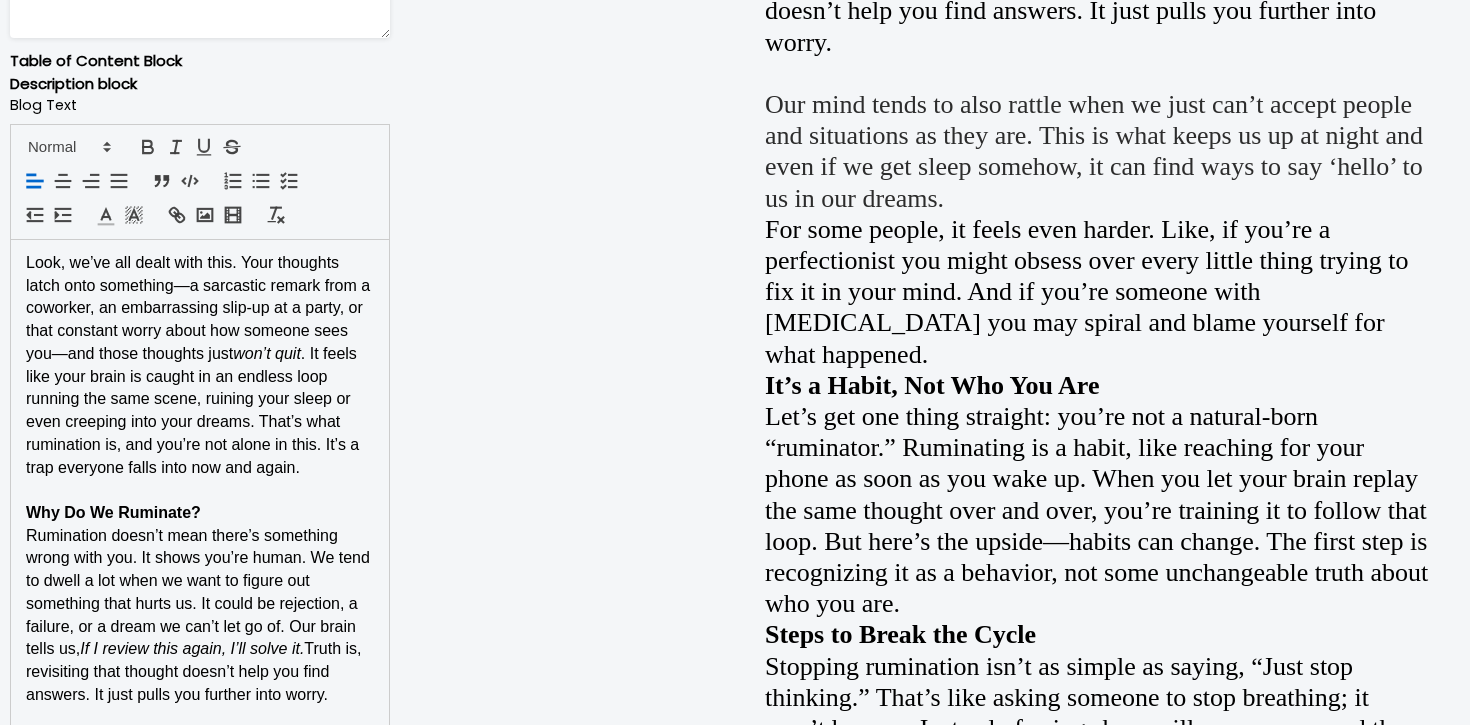 scroll, scrollTop: 1272, scrollLeft: 0, axis: vertical 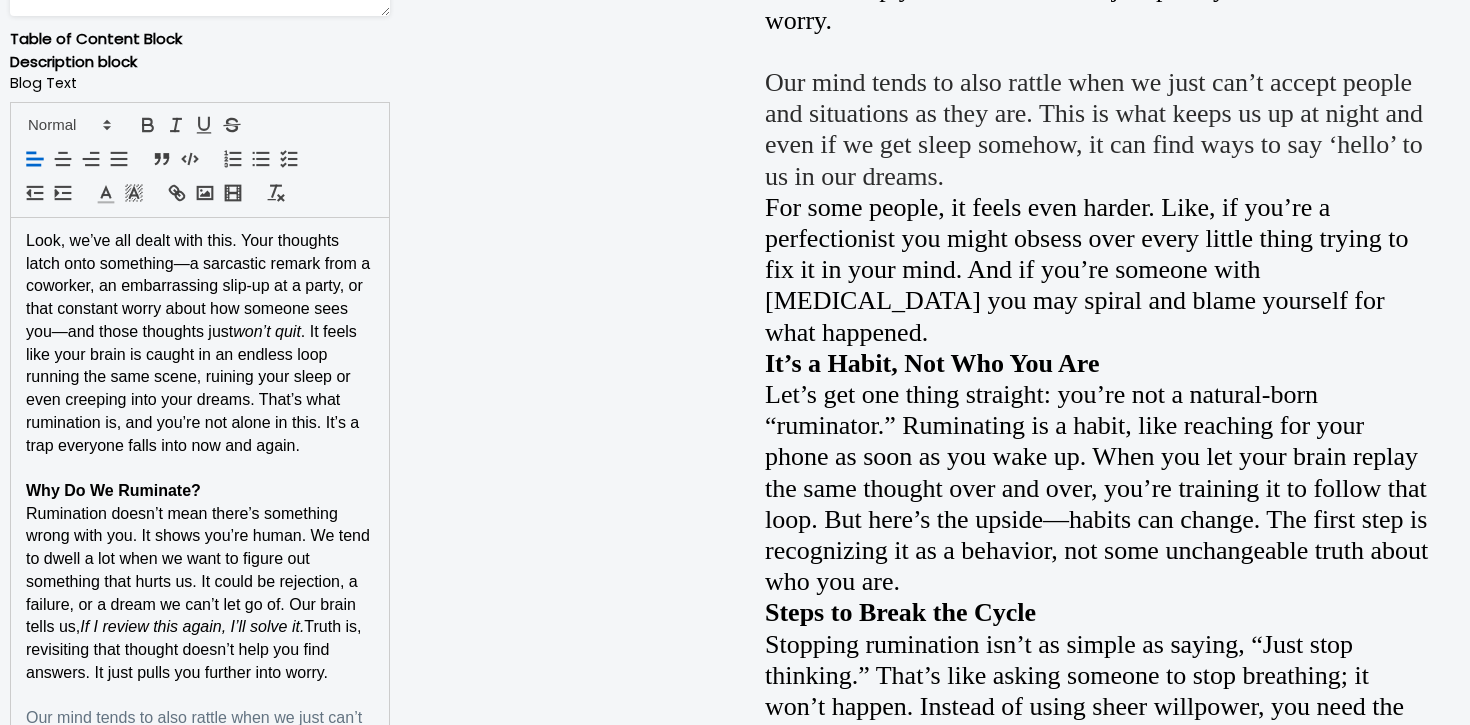 click on "Why Do We Ruminate?" at bounding box center (200, 491) 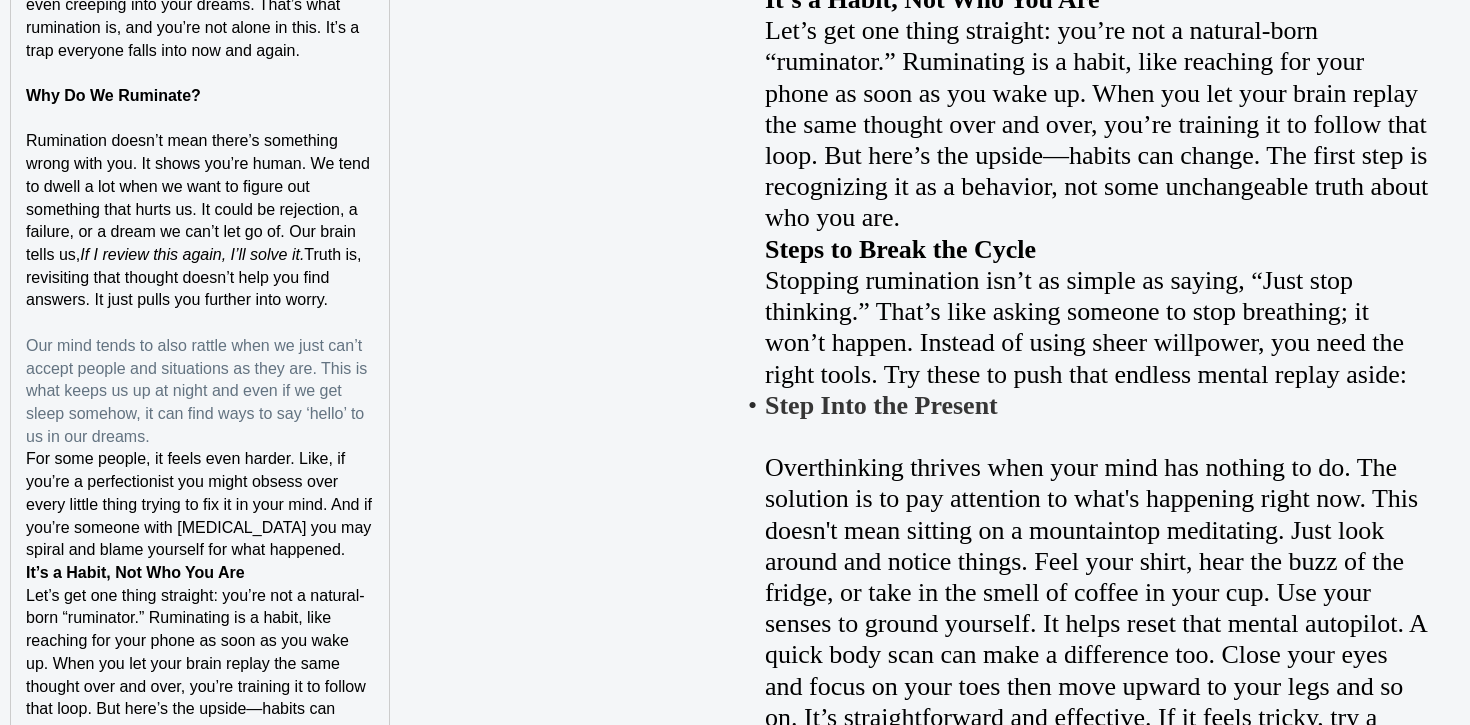 scroll, scrollTop: 1685, scrollLeft: 0, axis: vertical 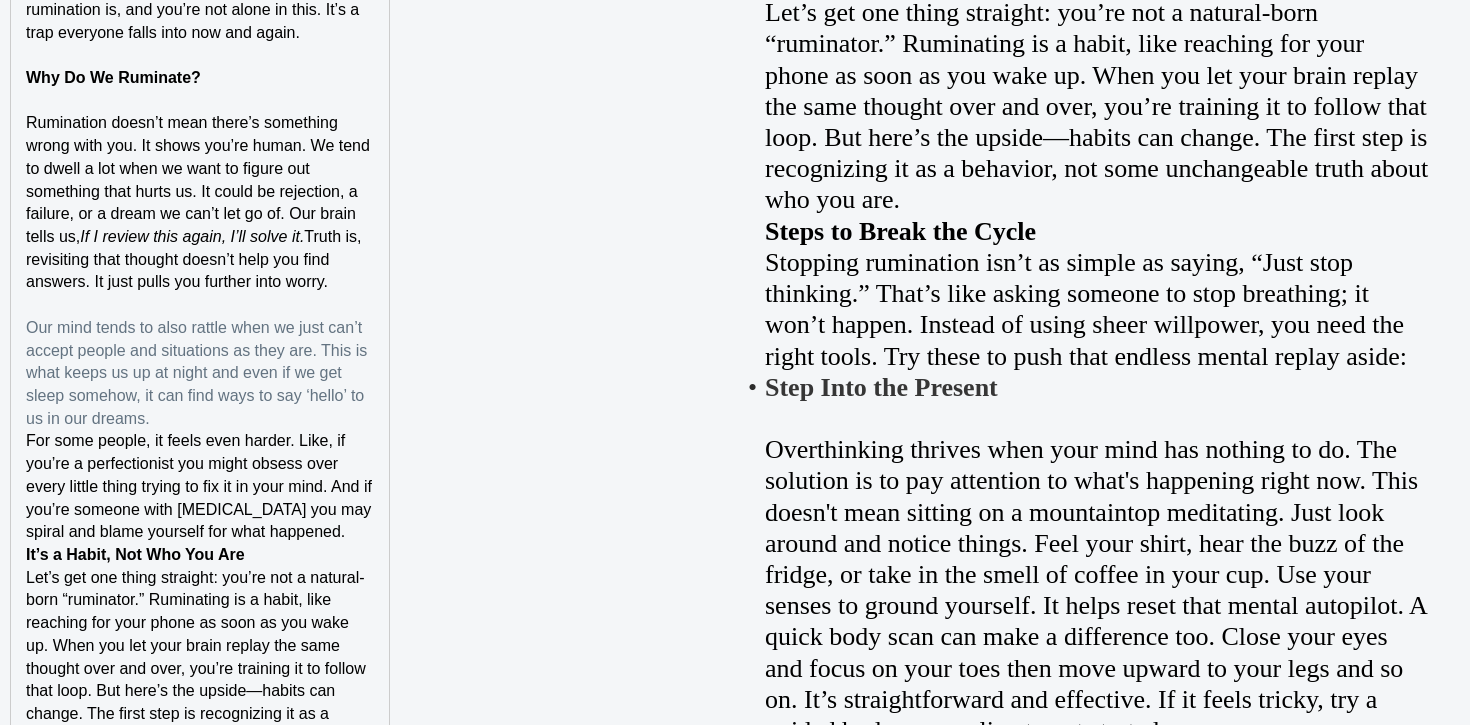 click on "Our mind tends to also rattle when we just can’t accept people and situations as they are. This is what keeps us up at night and even if we get sleep somehow, it can find ways to say ‘hello’ to us in our dreams." at bounding box center (200, 374) 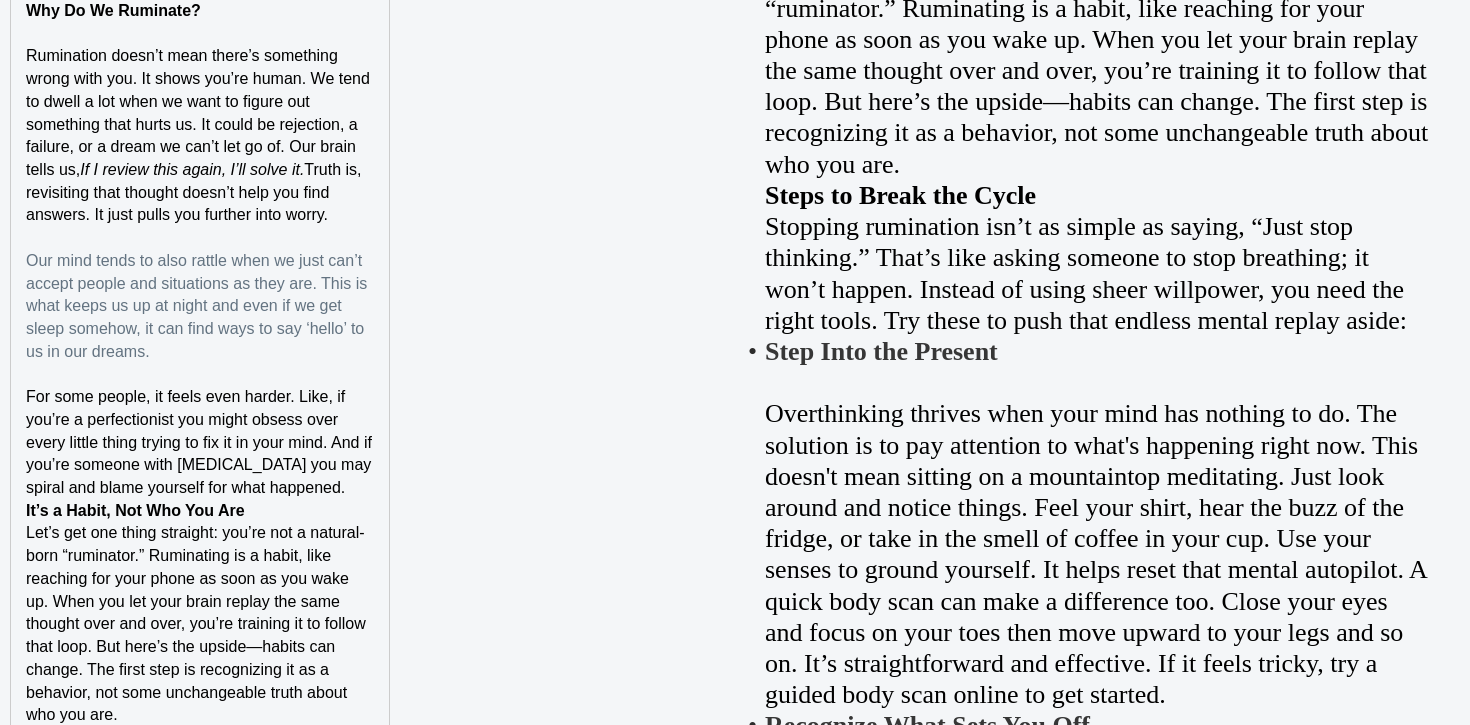 scroll, scrollTop: 1818, scrollLeft: 0, axis: vertical 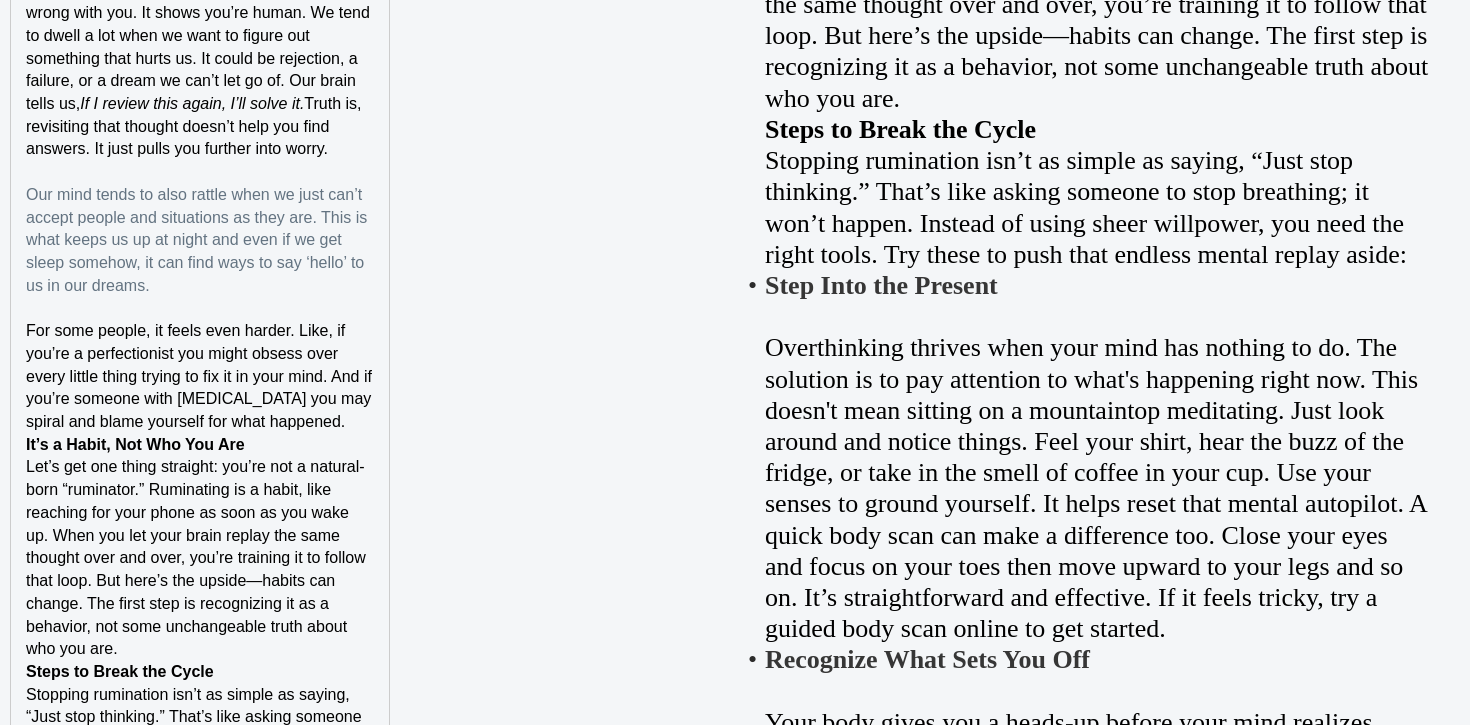 click on "For some people, it feels even harder. Like, if you’re a perfectionist you might obsess over every little thing trying to fix it in your mind. And if you’re someone with low self-esteem you may spiral and blame yourself for what happened." at bounding box center [200, 377] 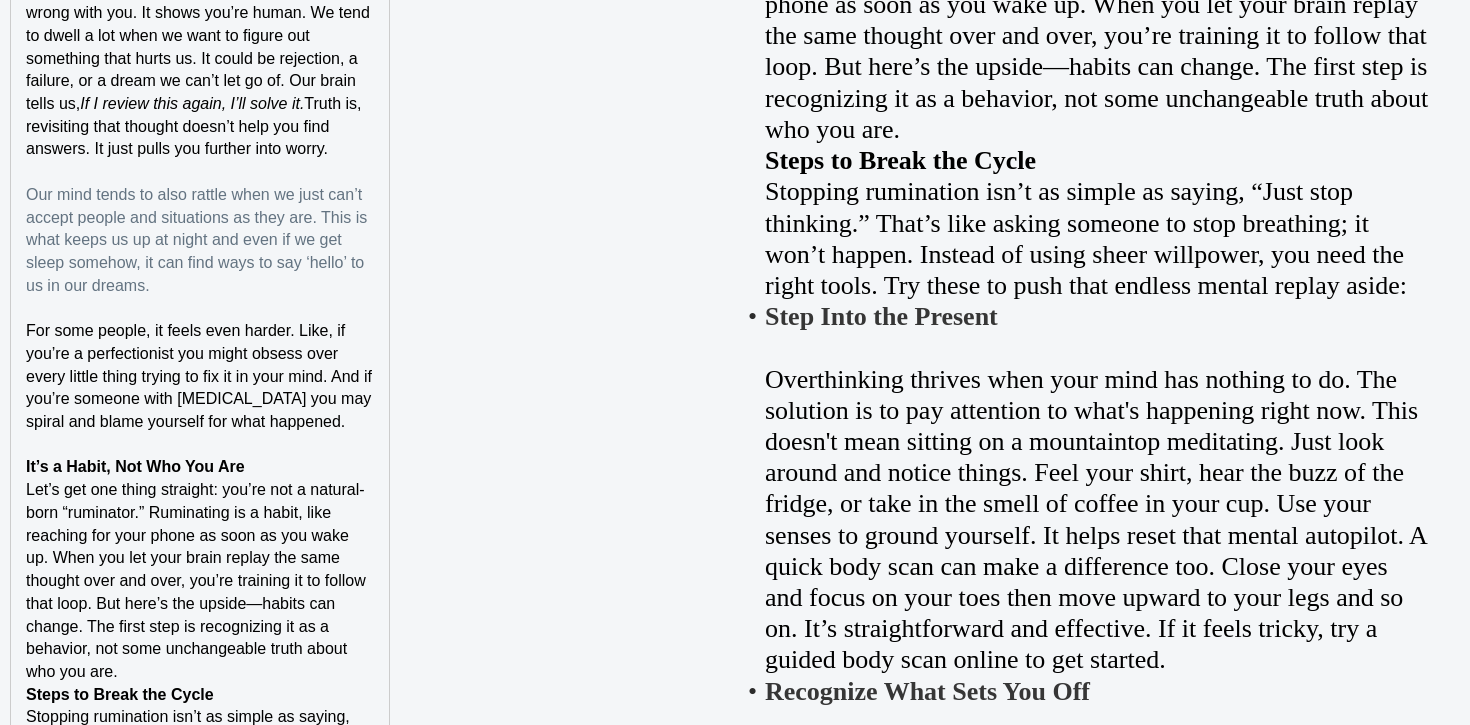 click on "It’s a Habit, Not Who You Are" at bounding box center (200, 467) 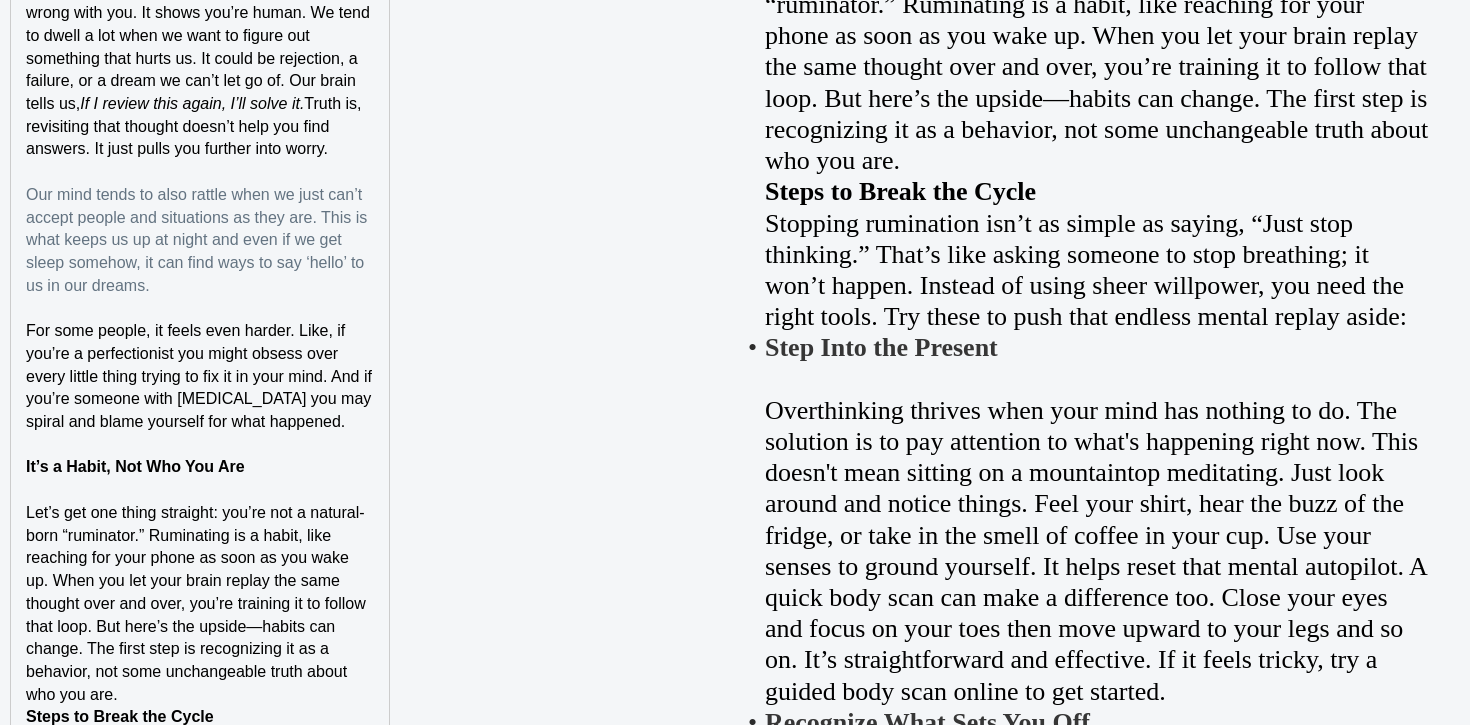 click on "Let’s get one thing straight: you’re not a natural-born “ruminator.” Ruminating is a habit, like reaching for your phone as soon as you wake up. When you let your brain replay the same thought over and over, you’re training it to follow that loop. But here’s the upside—habits can change. The first step is recognizing it as a behavior, not some unchangeable truth about who you are." at bounding box center (200, 604) 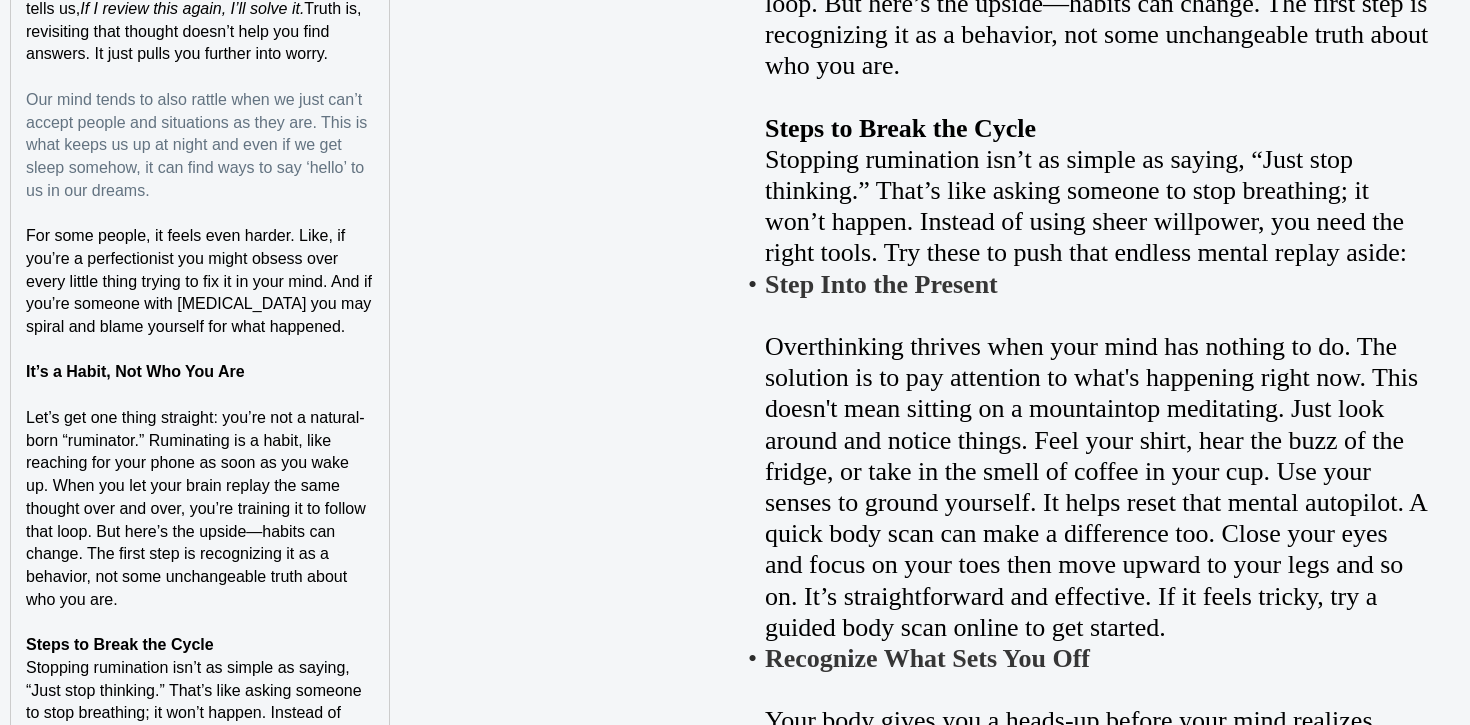 scroll, scrollTop: 2100, scrollLeft: 0, axis: vertical 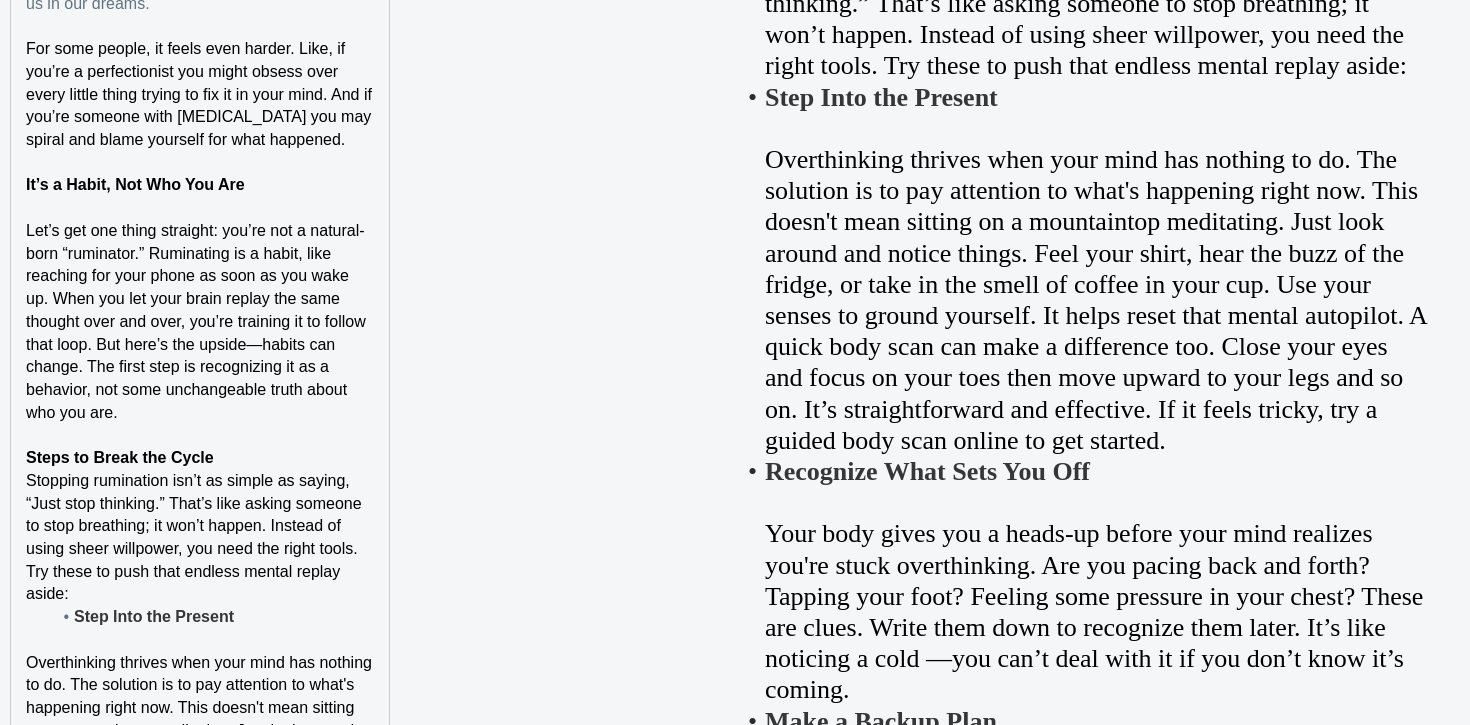 click on "Stopping rumination isn’t as simple as saying, “Just stop thinking.” That’s like asking someone to stop breathing; it won’t happen. Instead of using sheer willpower, you need the right tools. Try these to push that endless mental replay aside:" at bounding box center [196, 537] 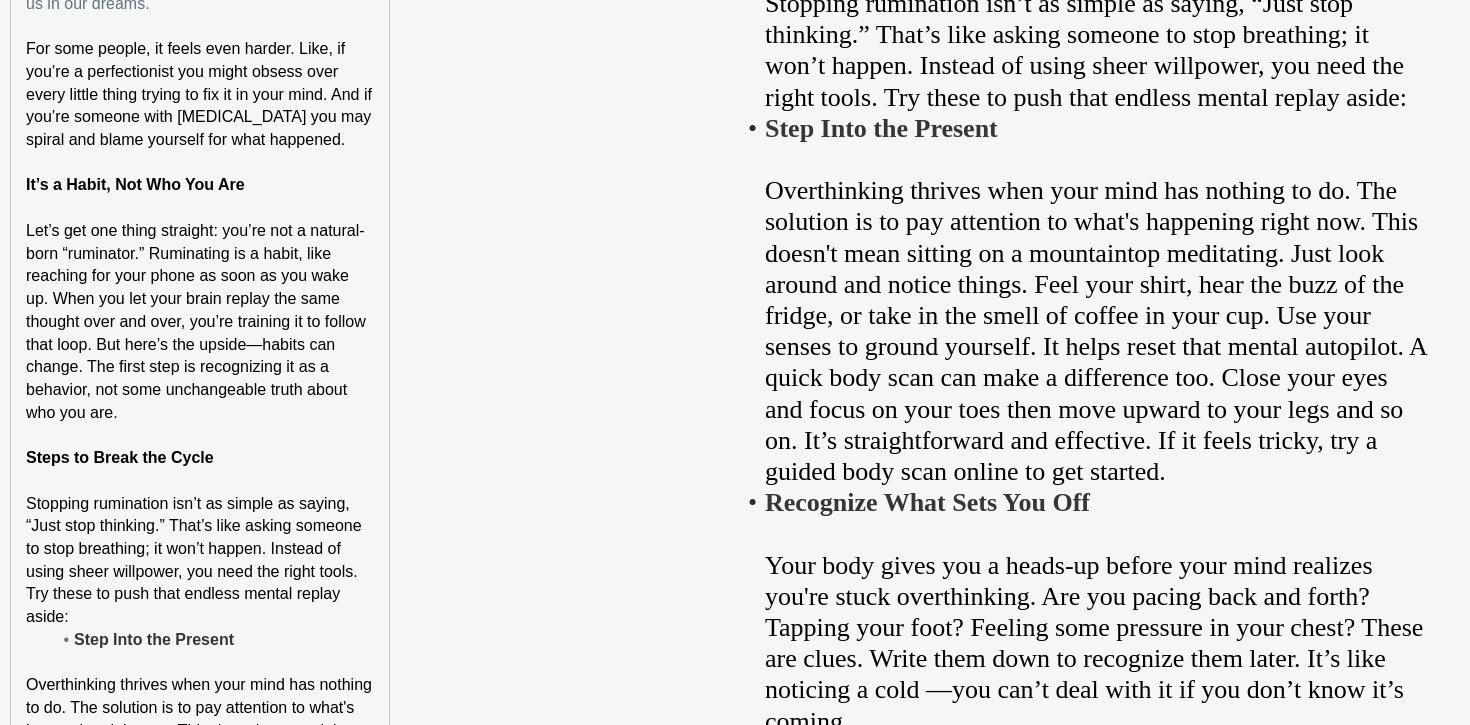 click on "Stopping rumination isn’t as simple as saying, “Just stop thinking.” That’s like asking someone to stop breathing; it won’t happen. Instead of using sheer willpower, you need the right tools. Try these to push that endless mental replay aside:" at bounding box center [200, 561] 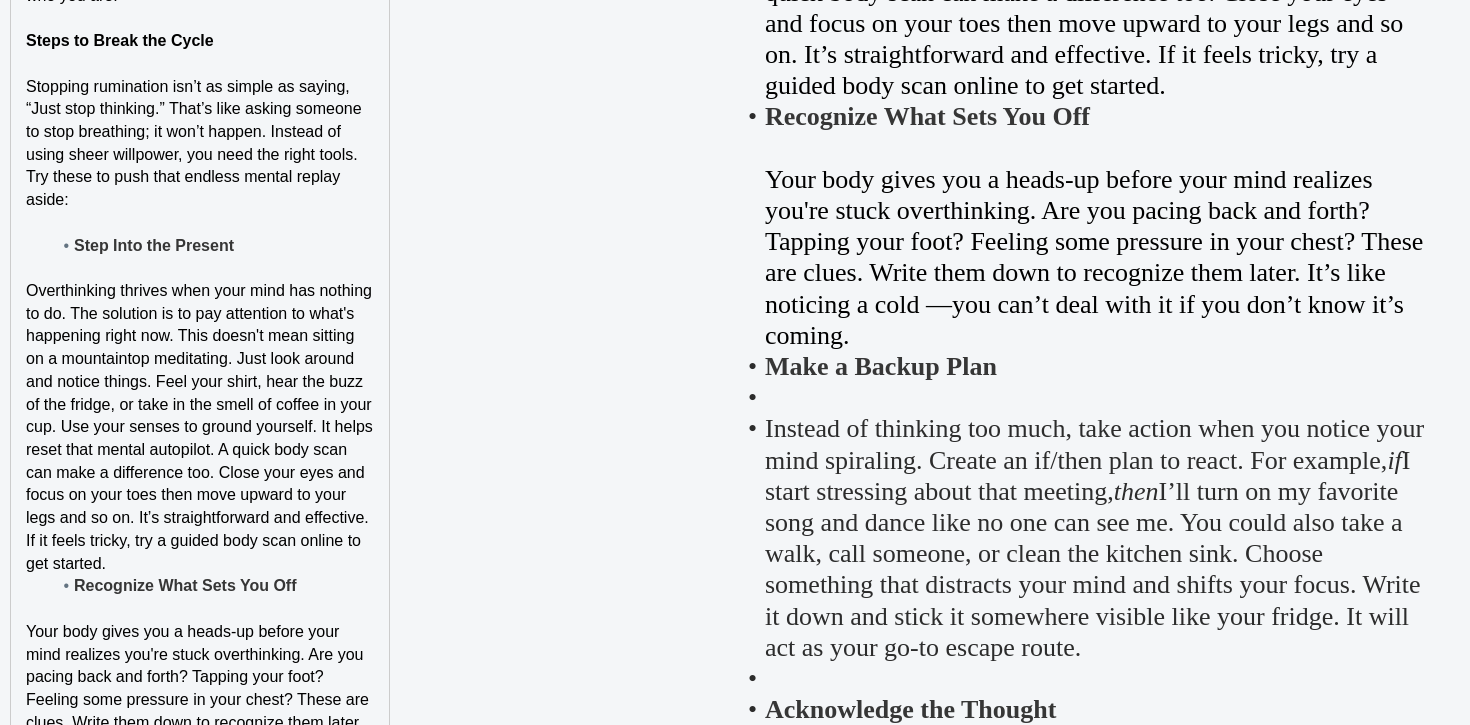 scroll, scrollTop: 2618, scrollLeft: 0, axis: vertical 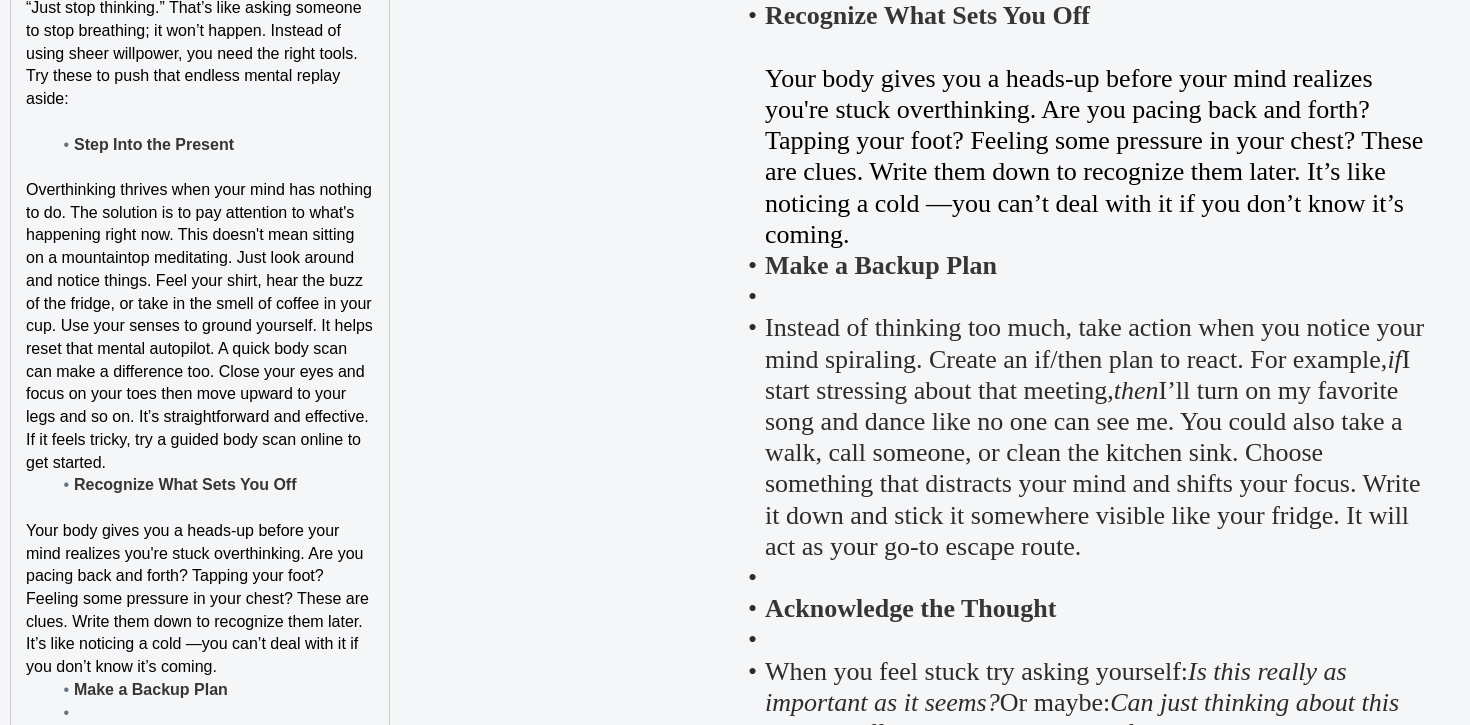 click on "Recognize What Sets You Off" at bounding box center (212, 485) 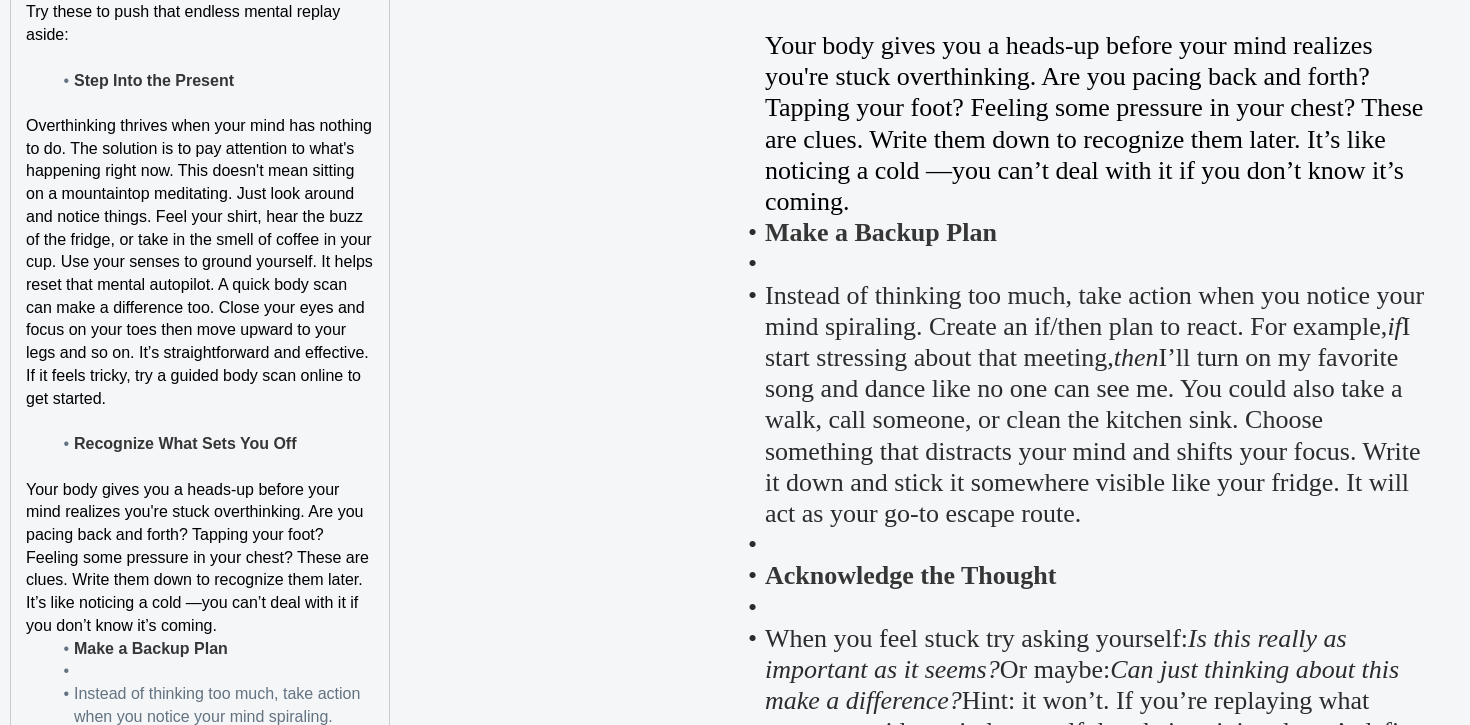 scroll, scrollTop: 2747, scrollLeft: 0, axis: vertical 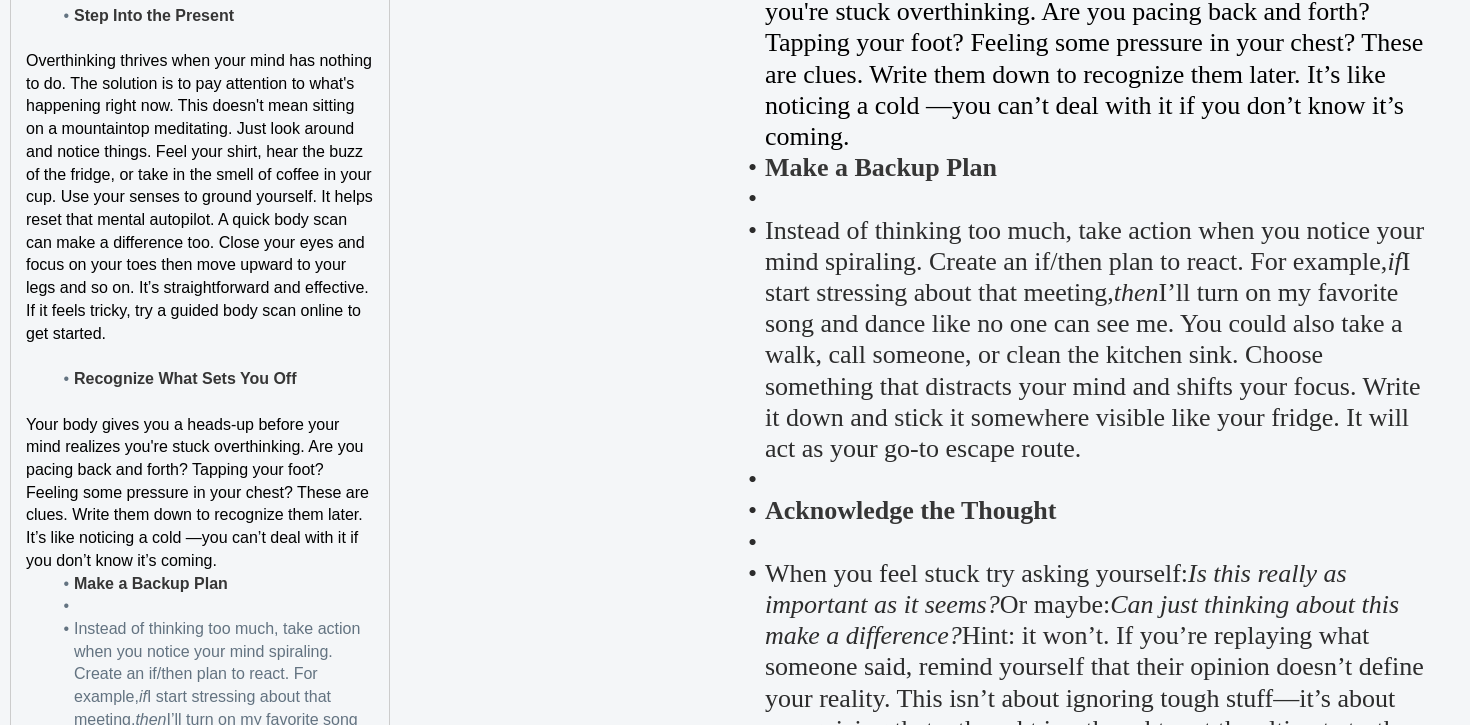 click on "Your body gives you a heads-up before your mind realizes you're stuck overthinking. Are you pacing back and forth? Tapping your foot? Feeling some pressure in your chest? These are clues. Write them down to recognize them later. It’s like noticing a cold —you can’t deal with it if you don’t know it’s coming." at bounding box center (200, 493) 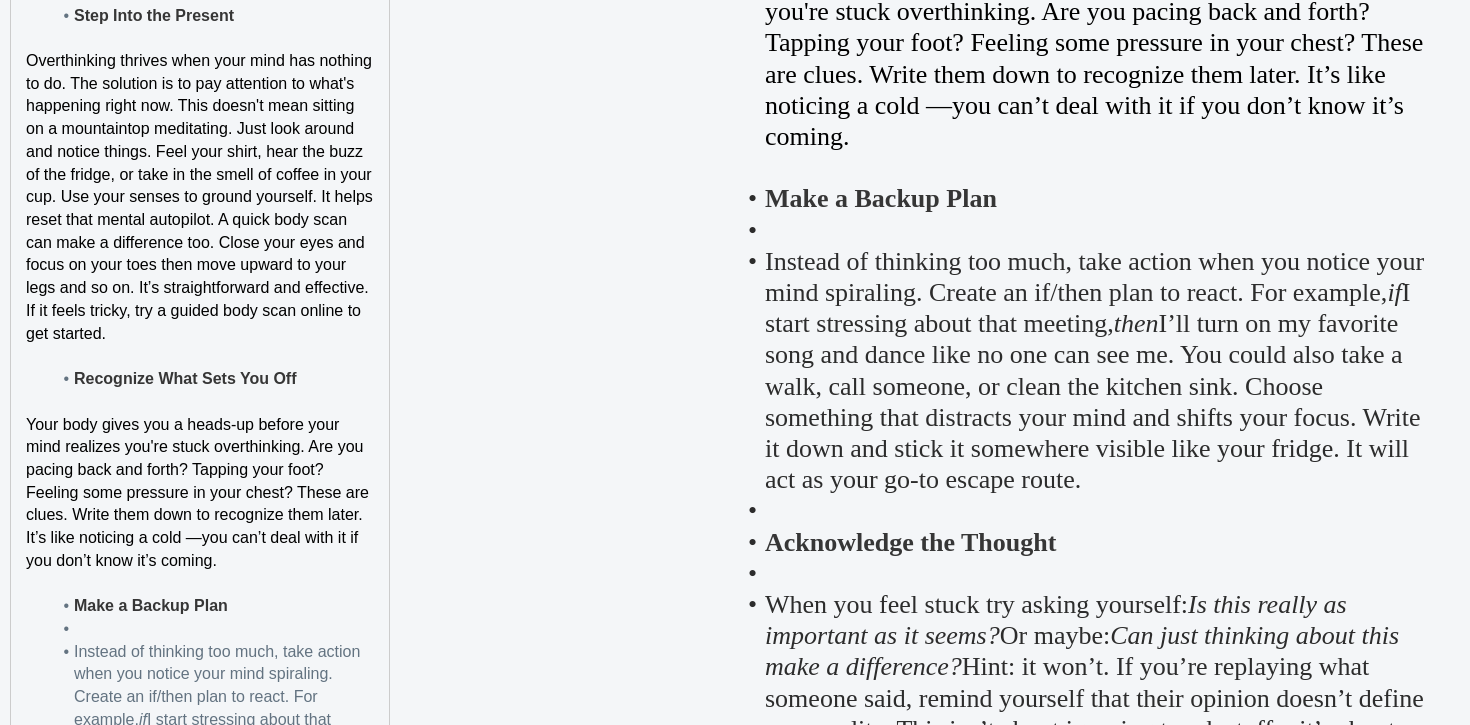 click on "Make a Backup Plan" at bounding box center (151, 605) 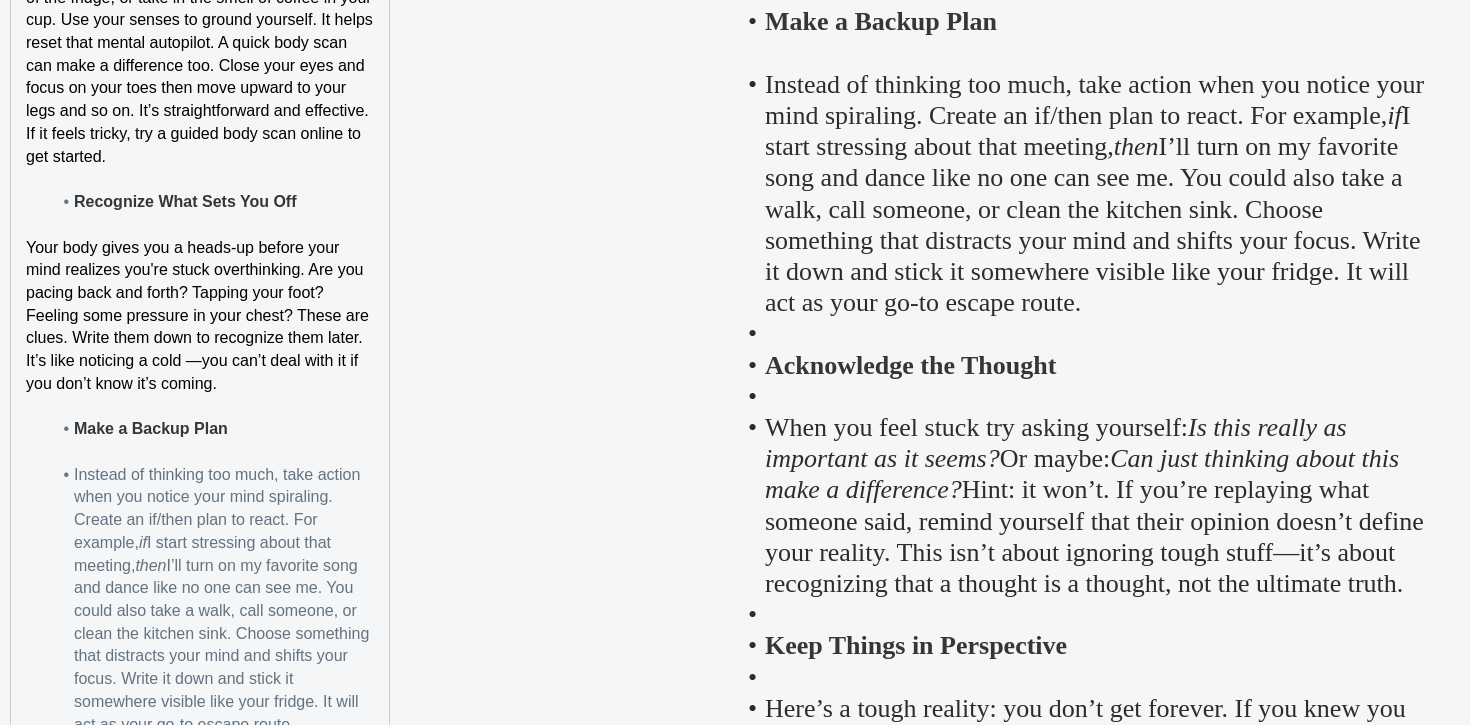 scroll, scrollTop: 3211, scrollLeft: 0, axis: vertical 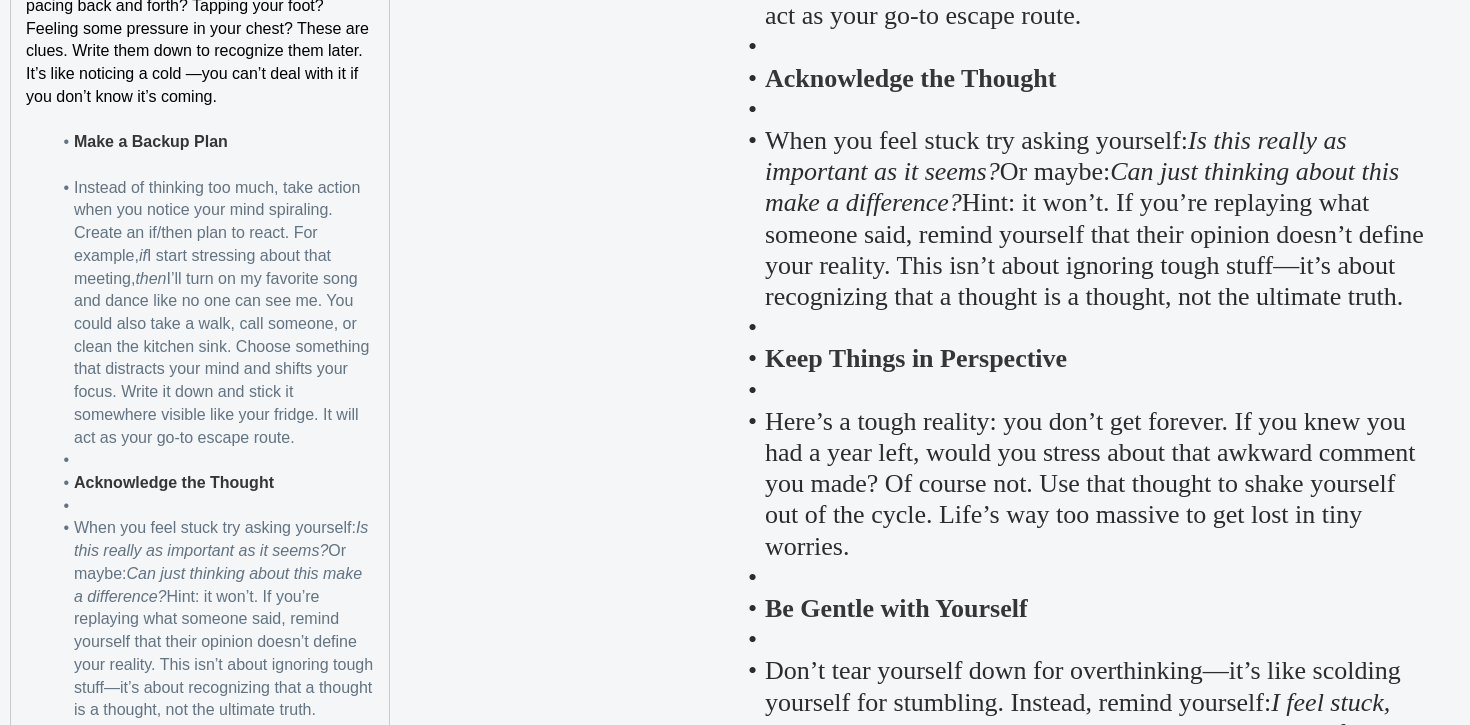 click on "Instead of thinking too much, take action when you notice your mind spiraling. Create an if/then plan to react. For example,  if  I start stressing about that meeting,  then  I’ll turn on my favorite song and dance like no one can see me. You could also take a walk, call someone, or clean the kitchen sink. Choose something that distracts your mind and shifts your focus. Write it down and stick it somewhere visible like your fridge. It will act as your go-to escape route." at bounding box center (212, 313) 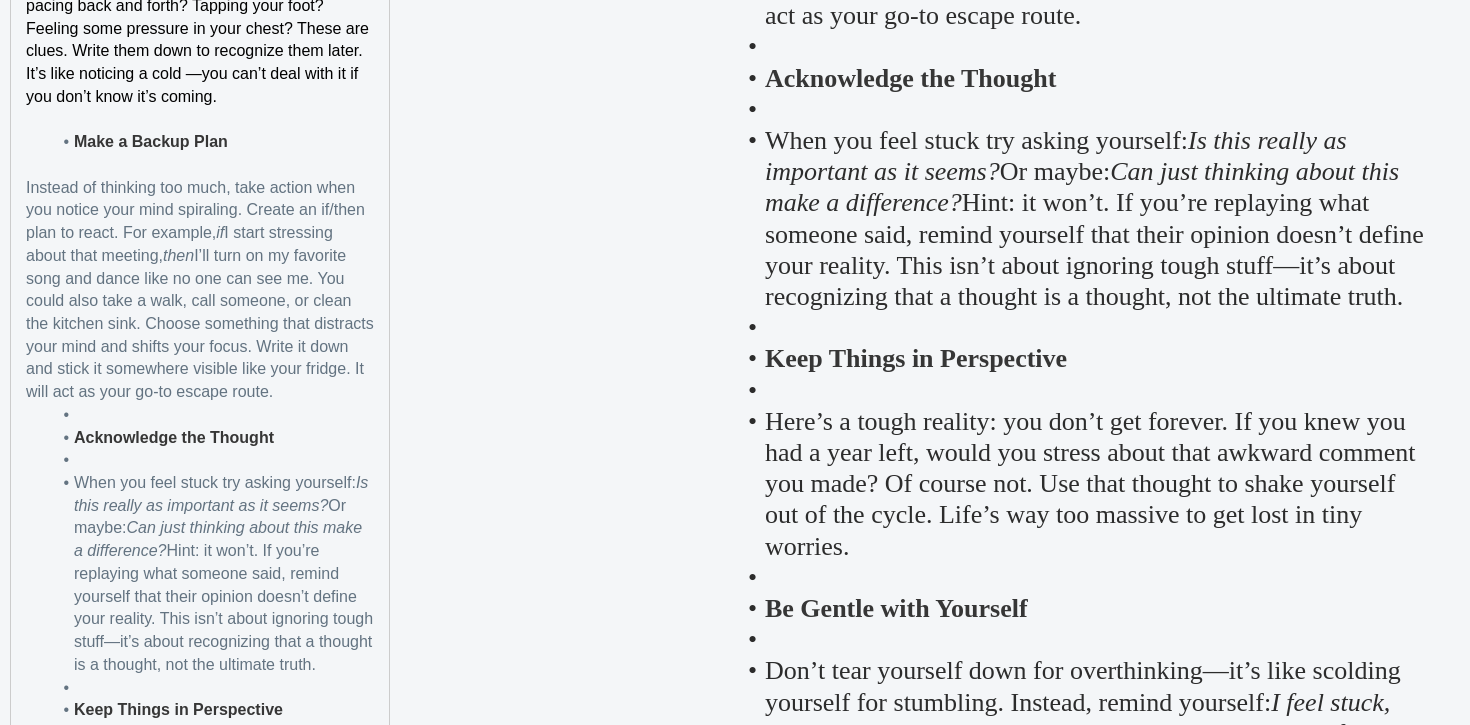 click at bounding box center (212, 415) 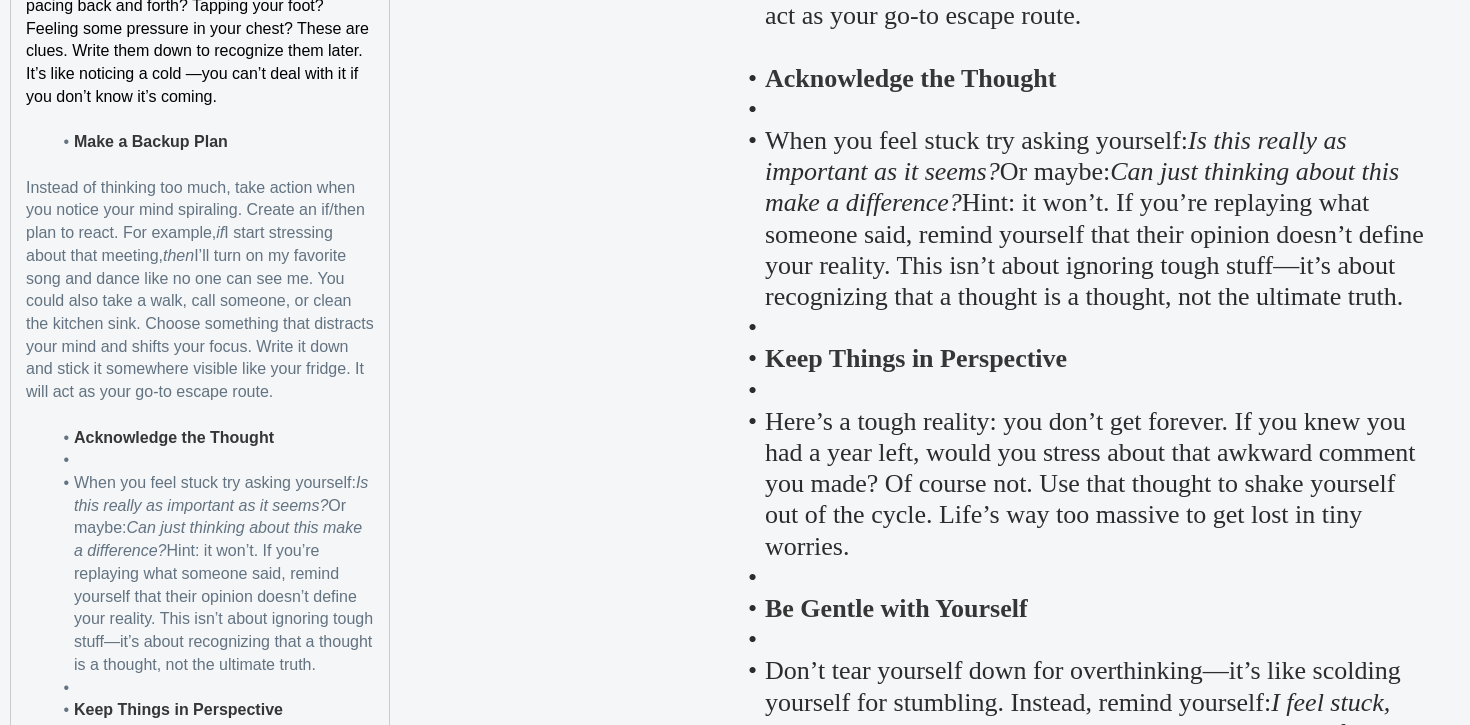 click at bounding box center (212, 460) 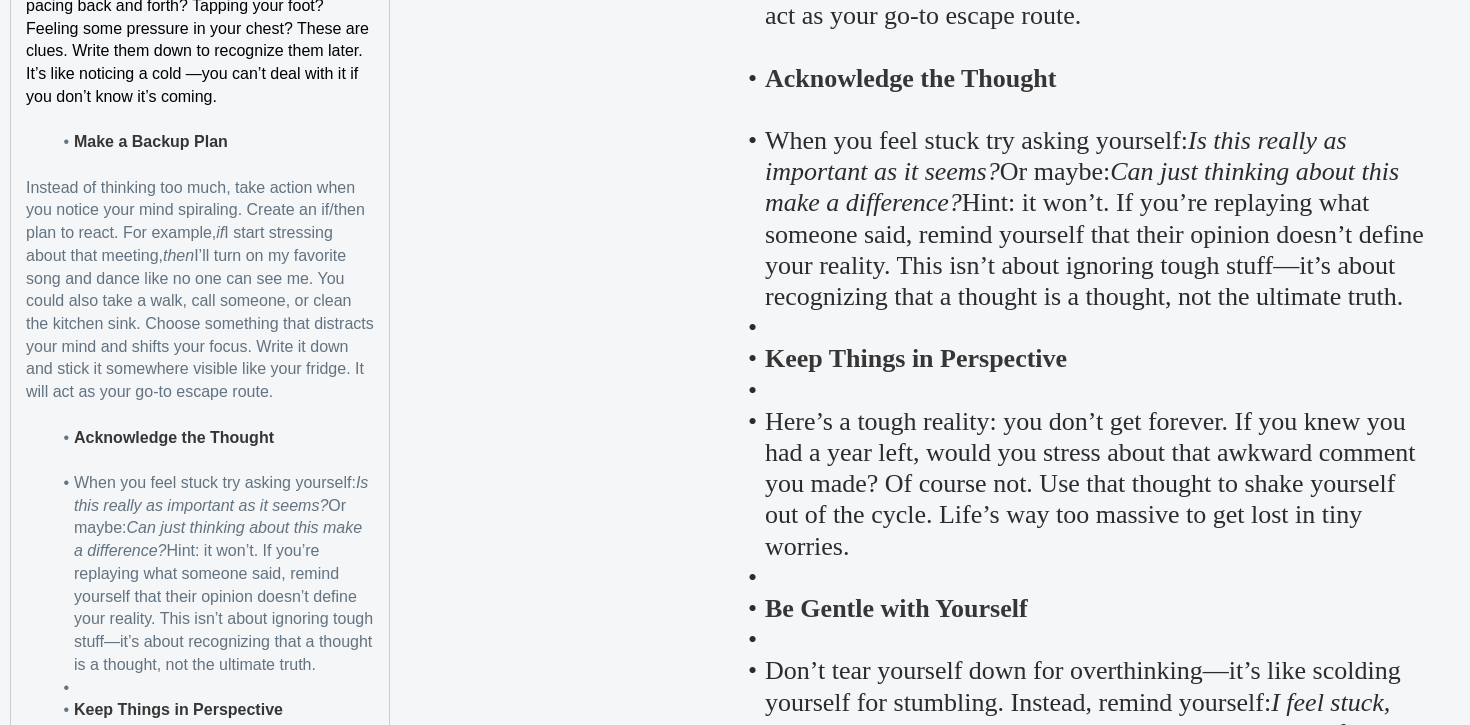 click on "When you feel stuck try asking yourself:  Is this really as important as it seems?  Or maybe:  Can just thinking about this make a difference?  Hint: it won’t. If you’re replaying what someone said, remind yourself that their opinion doesn’t define your reality. This isn’t about ignoring tough stuff—it’s about recognizing that a thought is a thought, not the ultimate truth." at bounding box center (212, 574) 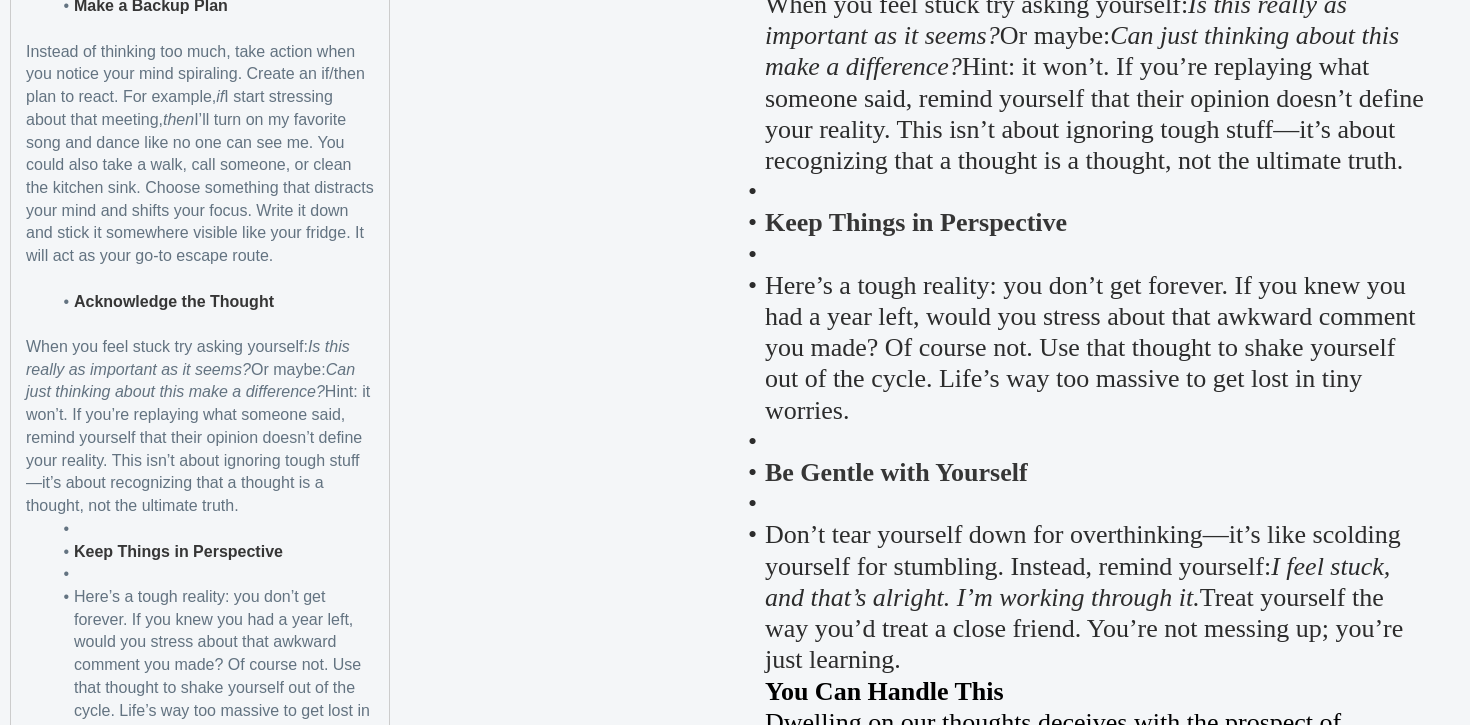 scroll, scrollTop: 3359, scrollLeft: 0, axis: vertical 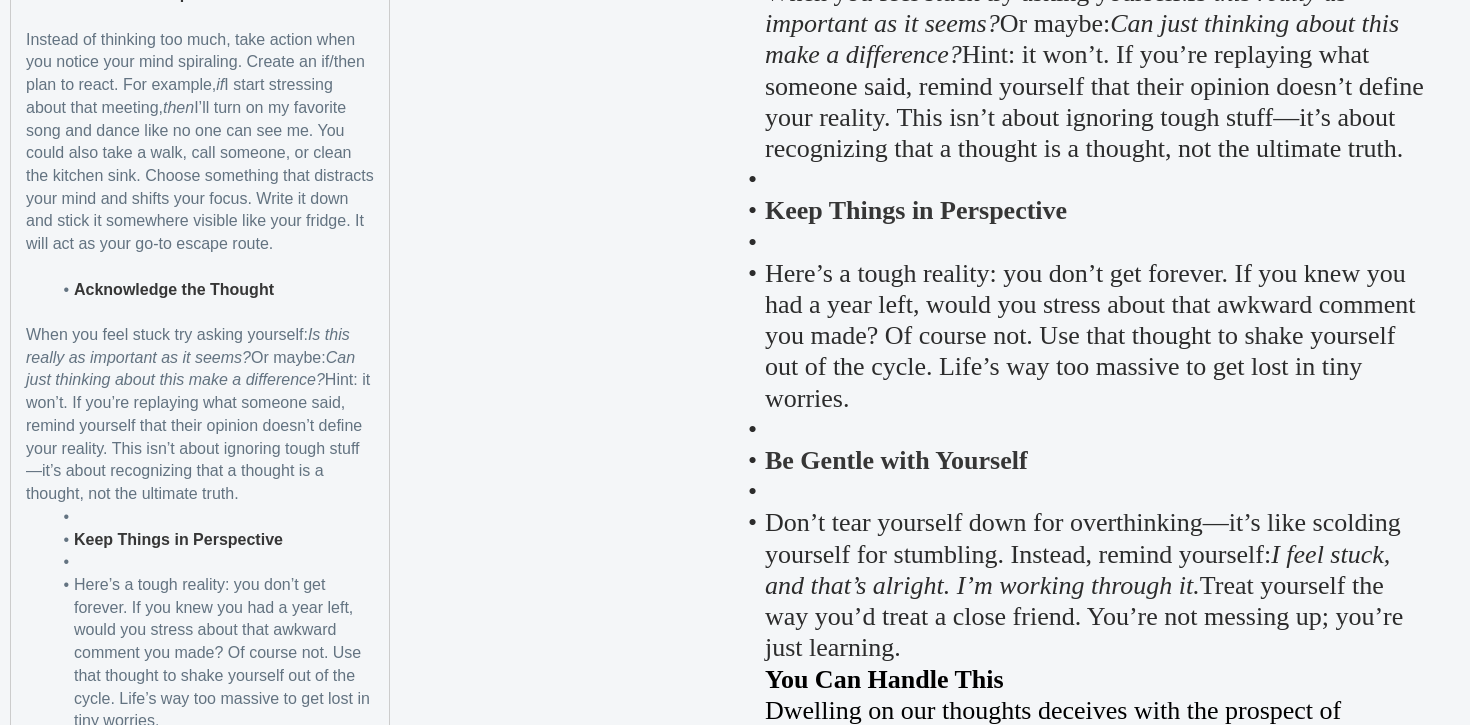 click at bounding box center (212, 517) 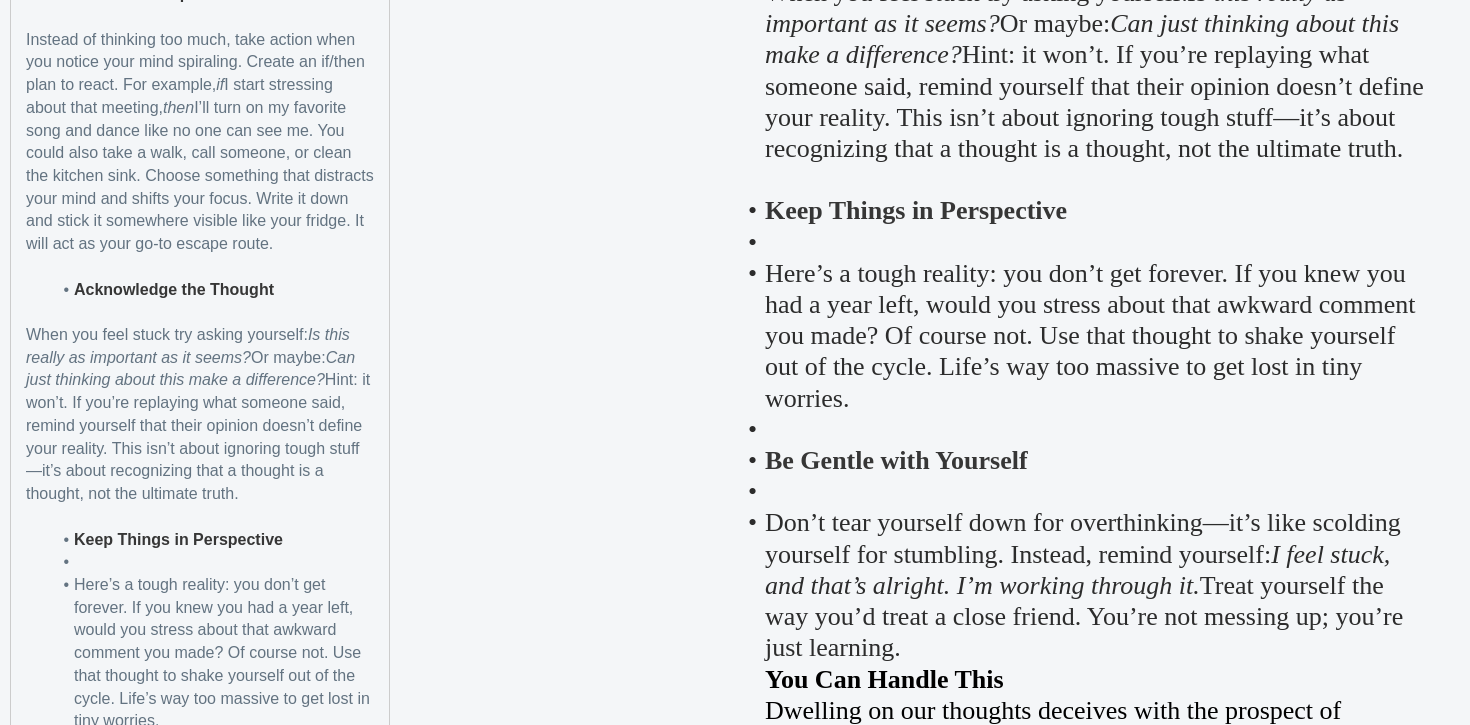 click on "Here’s a tough reality: you don’t get forever. If you knew you had a year left, would you stress about that awkward comment you made? Of course not. Use that thought to shake yourself out of the cycle. Life’s way too massive to get lost in tiny worries." at bounding box center (212, 653) 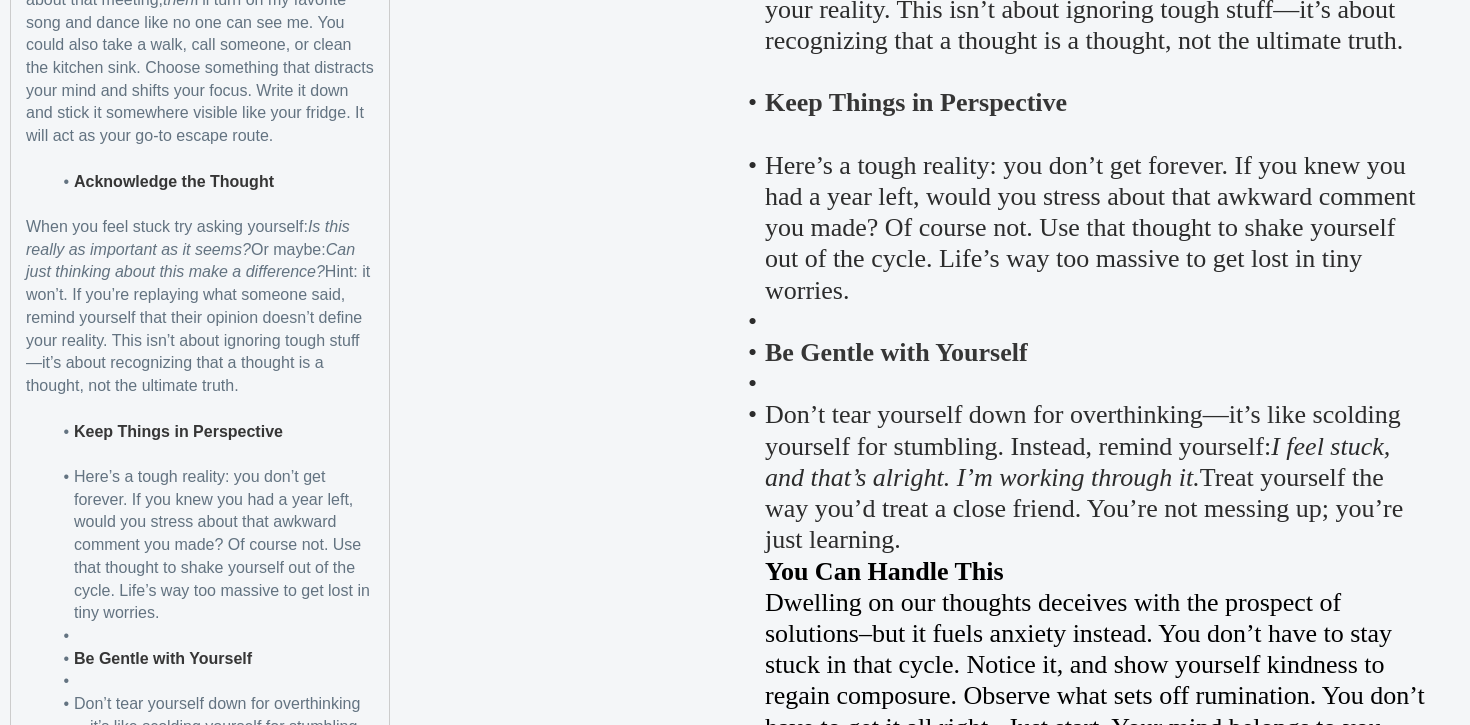 scroll, scrollTop: 3476, scrollLeft: 0, axis: vertical 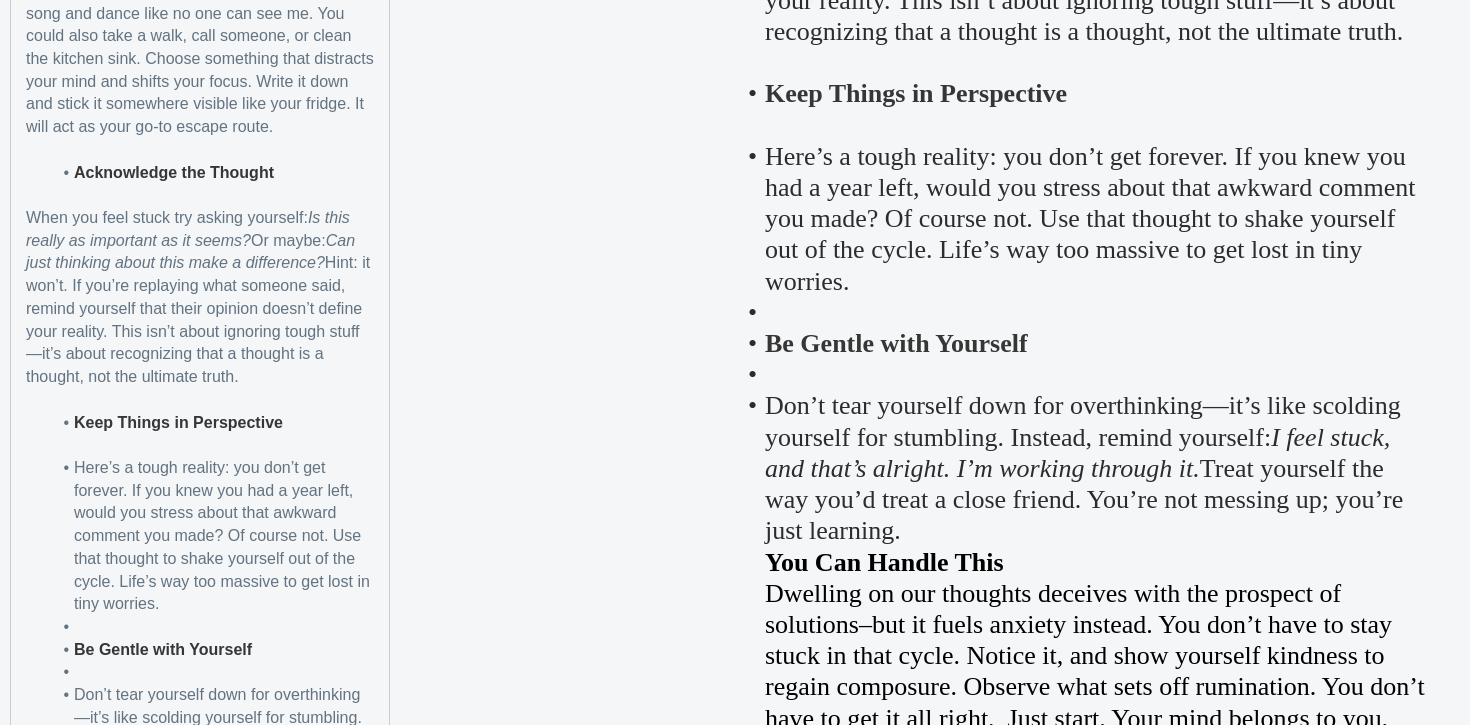 click on "Here’s a tough reality: you don’t get forever. If you knew you had a year left, would you stress about that awkward comment you made? Of course not. Use that thought to shake yourself out of the cycle. Life’s way too massive to get lost in tiny worries." at bounding box center (212, 536) 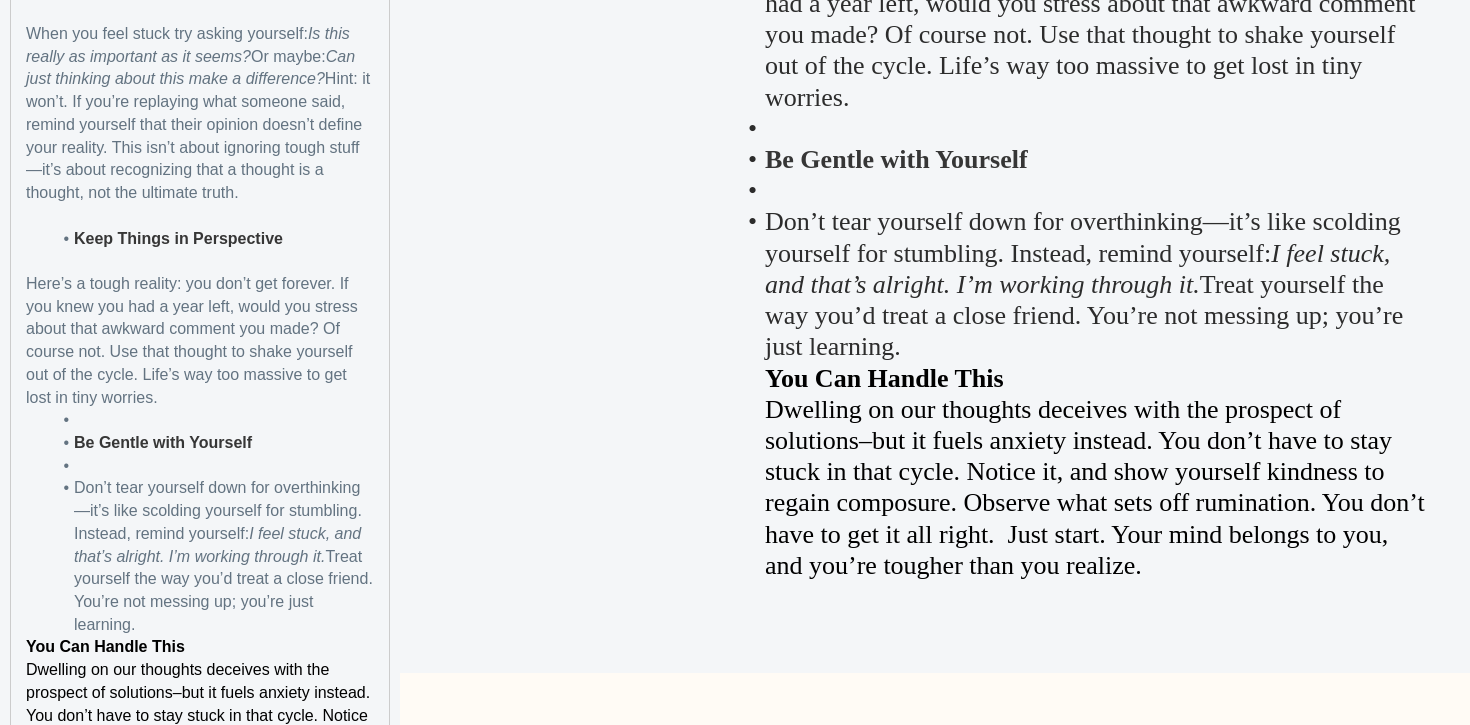 scroll, scrollTop: 3678, scrollLeft: 0, axis: vertical 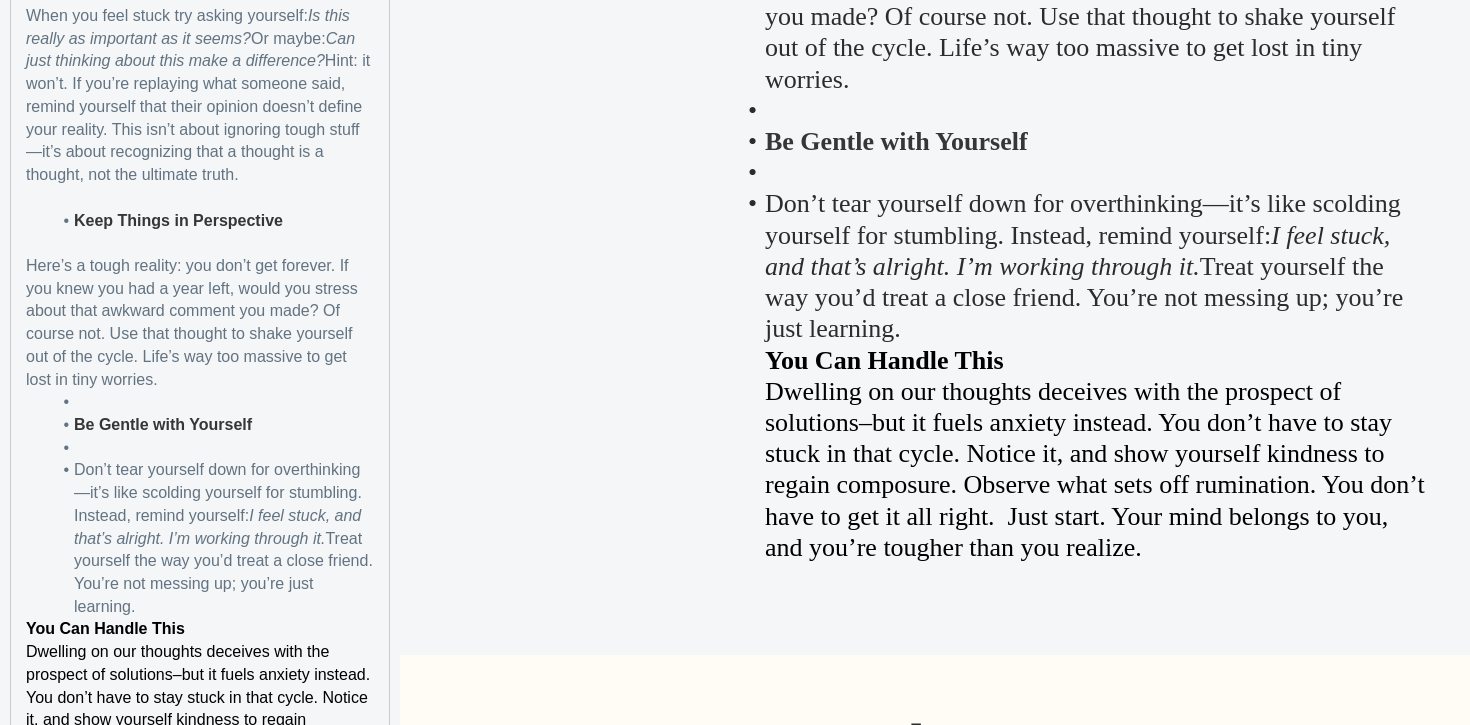 click at bounding box center [212, 402] 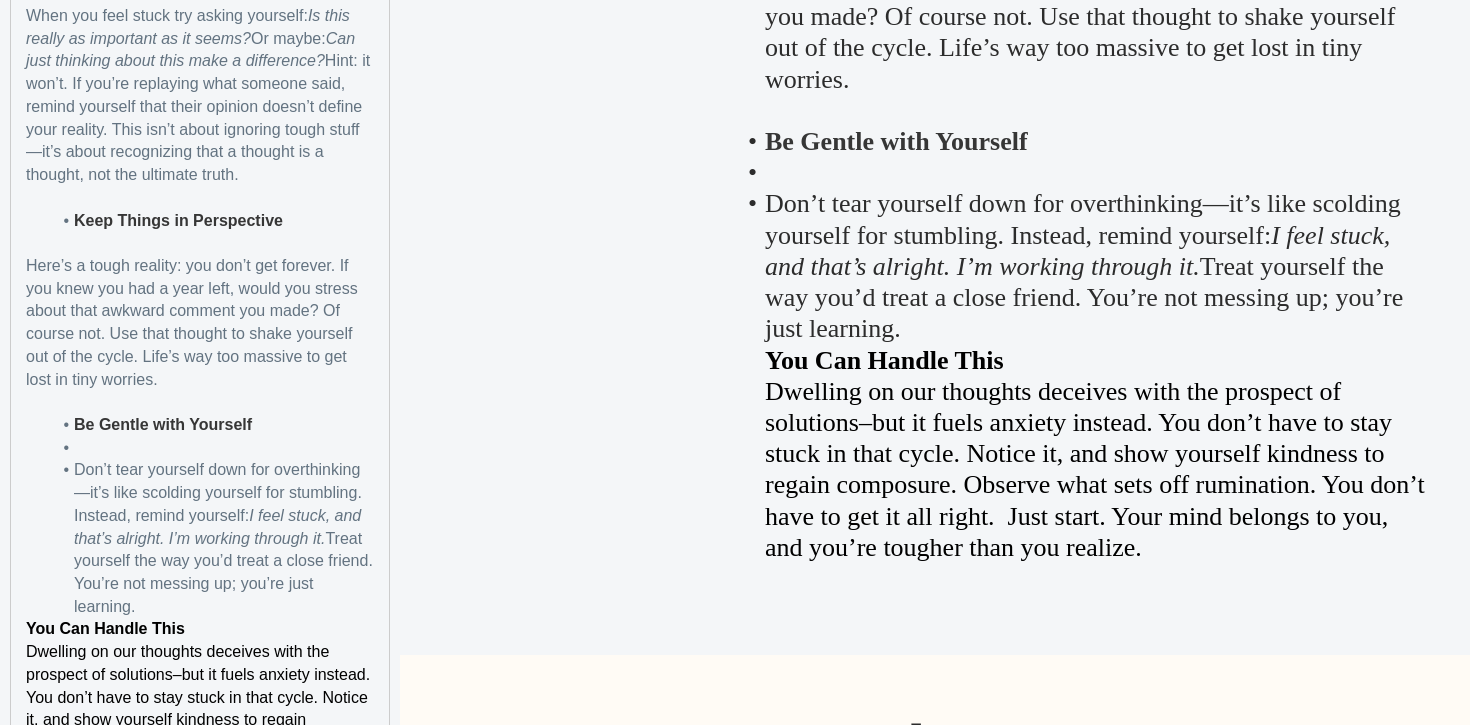 click at bounding box center [212, 448] 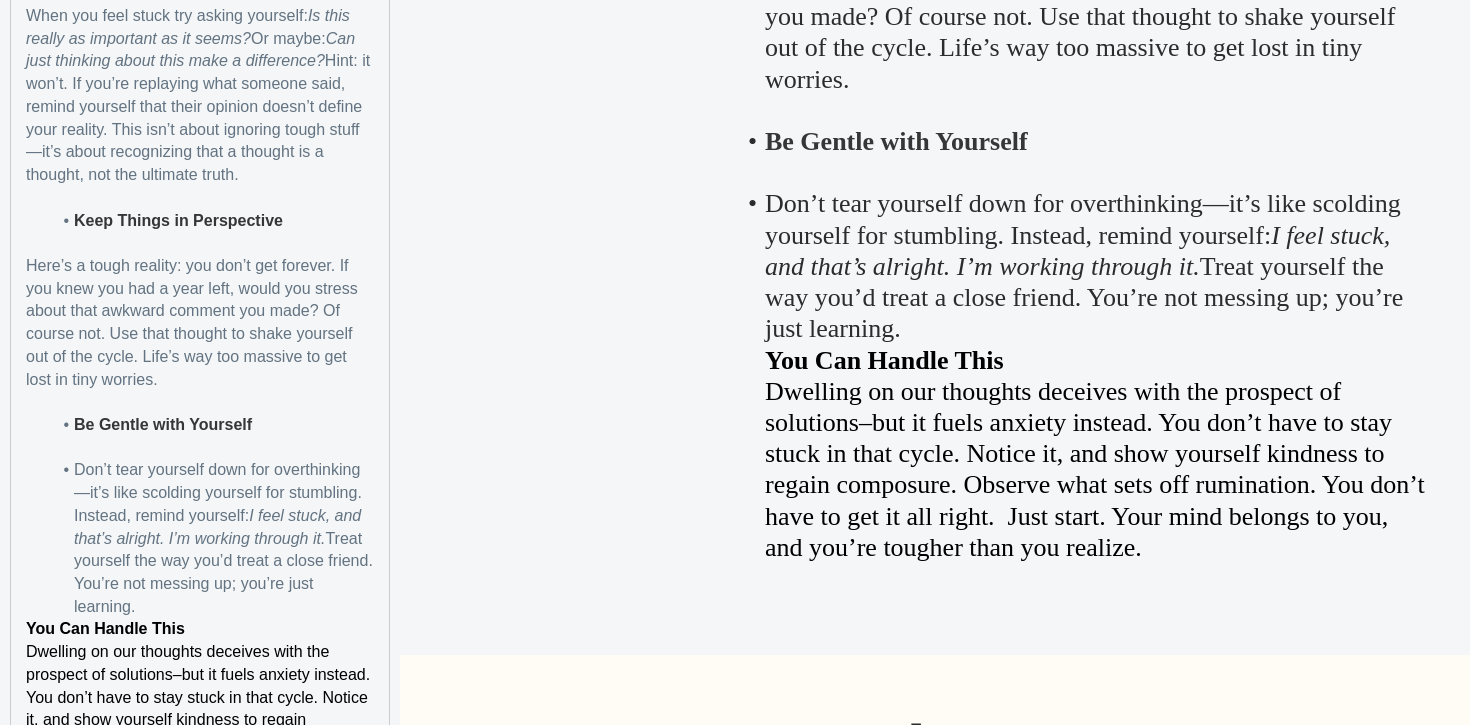 click on "Be Gentle with Yourself" at bounding box center [163, 424] 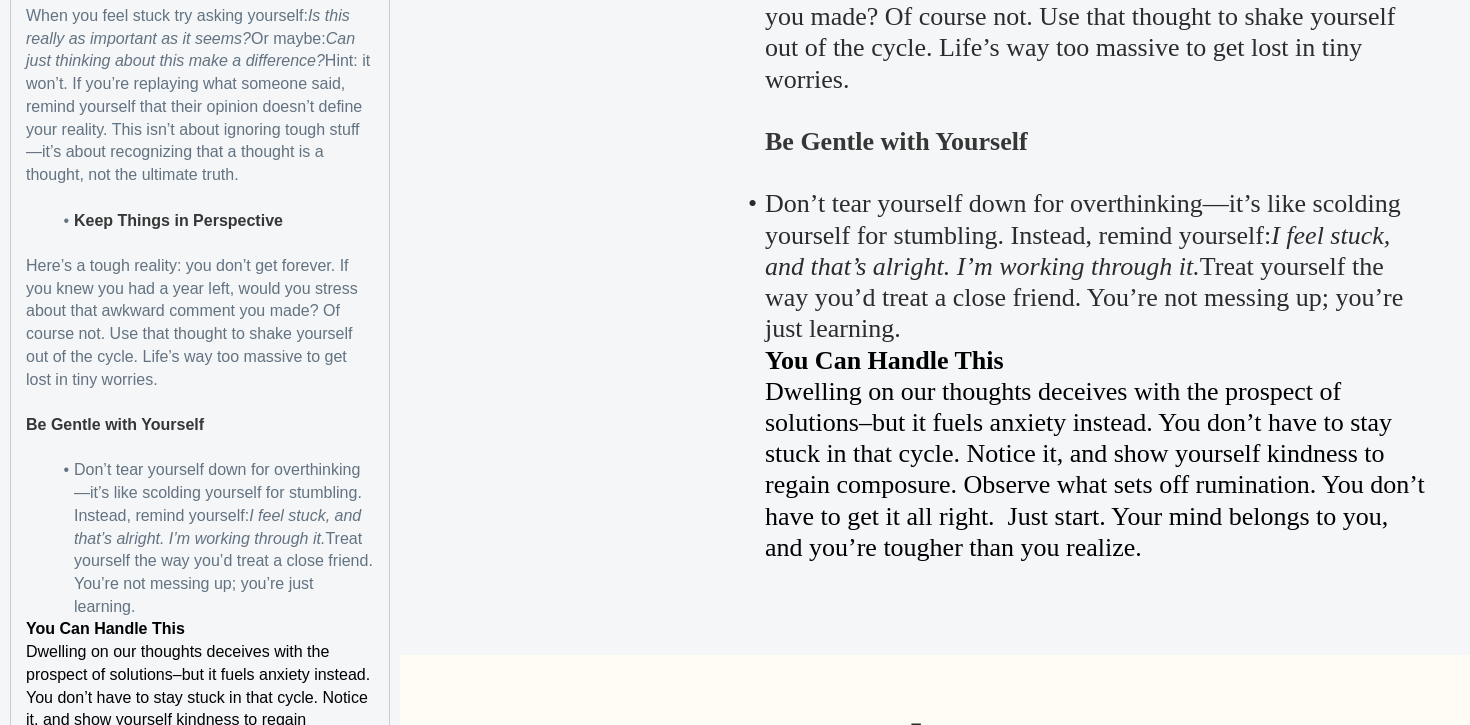 click on "Keep Things in Perspective" at bounding box center (212, 221) 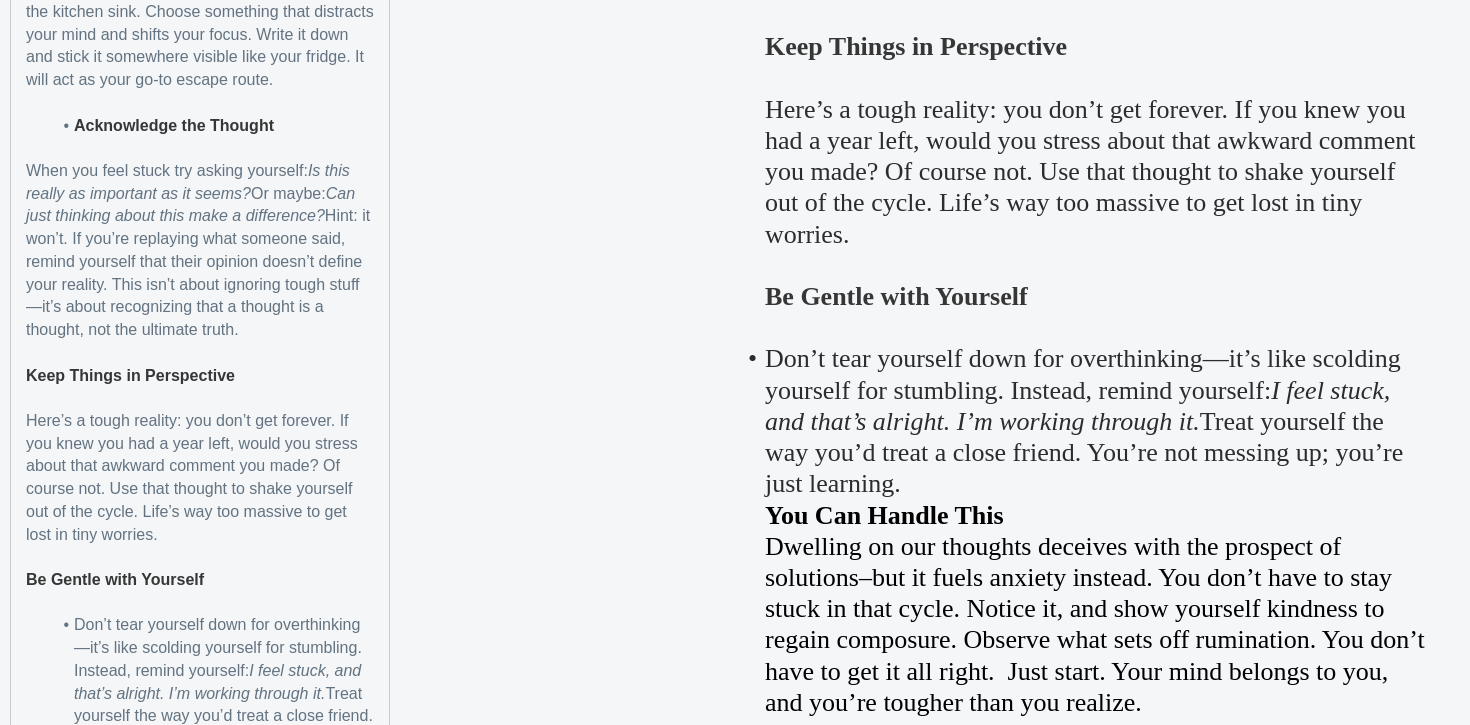 scroll, scrollTop: 3229, scrollLeft: 0, axis: vertical 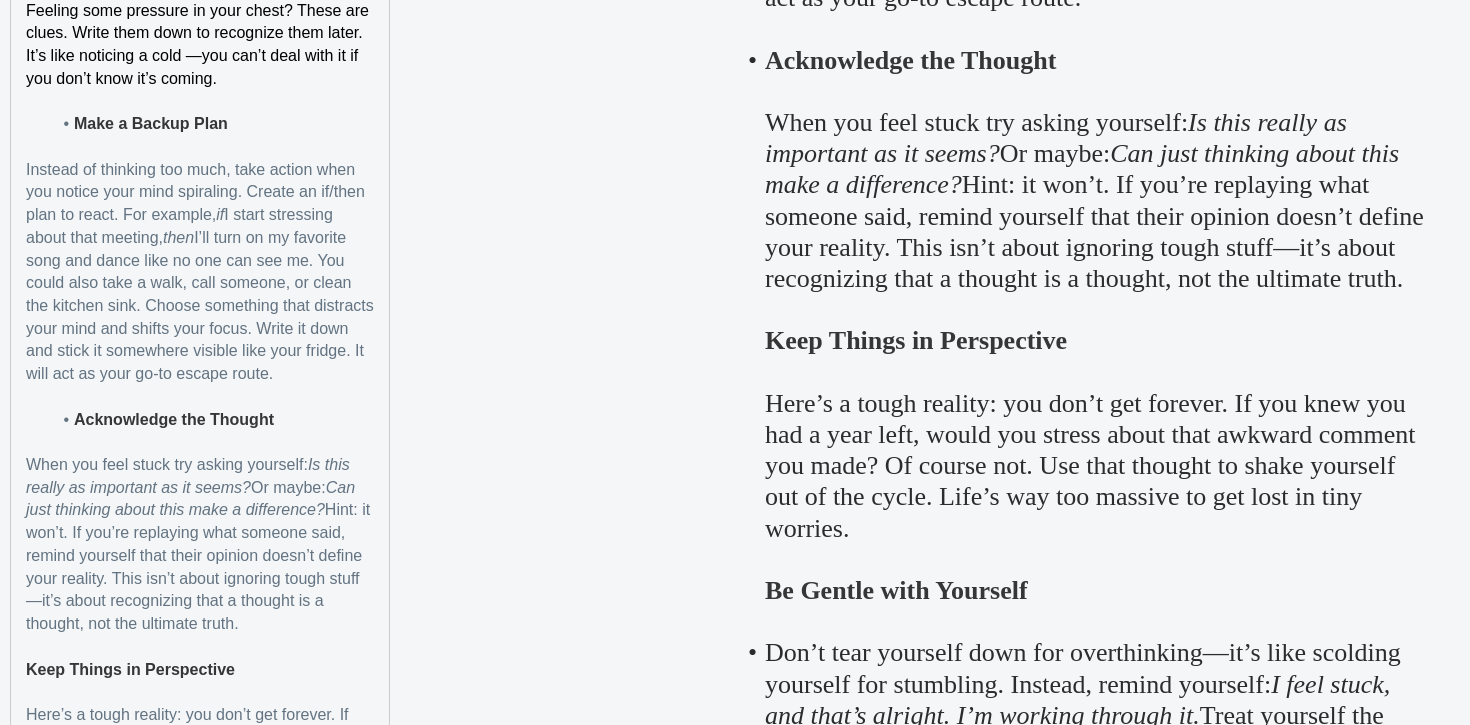 click on "Acknowledge the Thought" at bounding box center (174, 419) 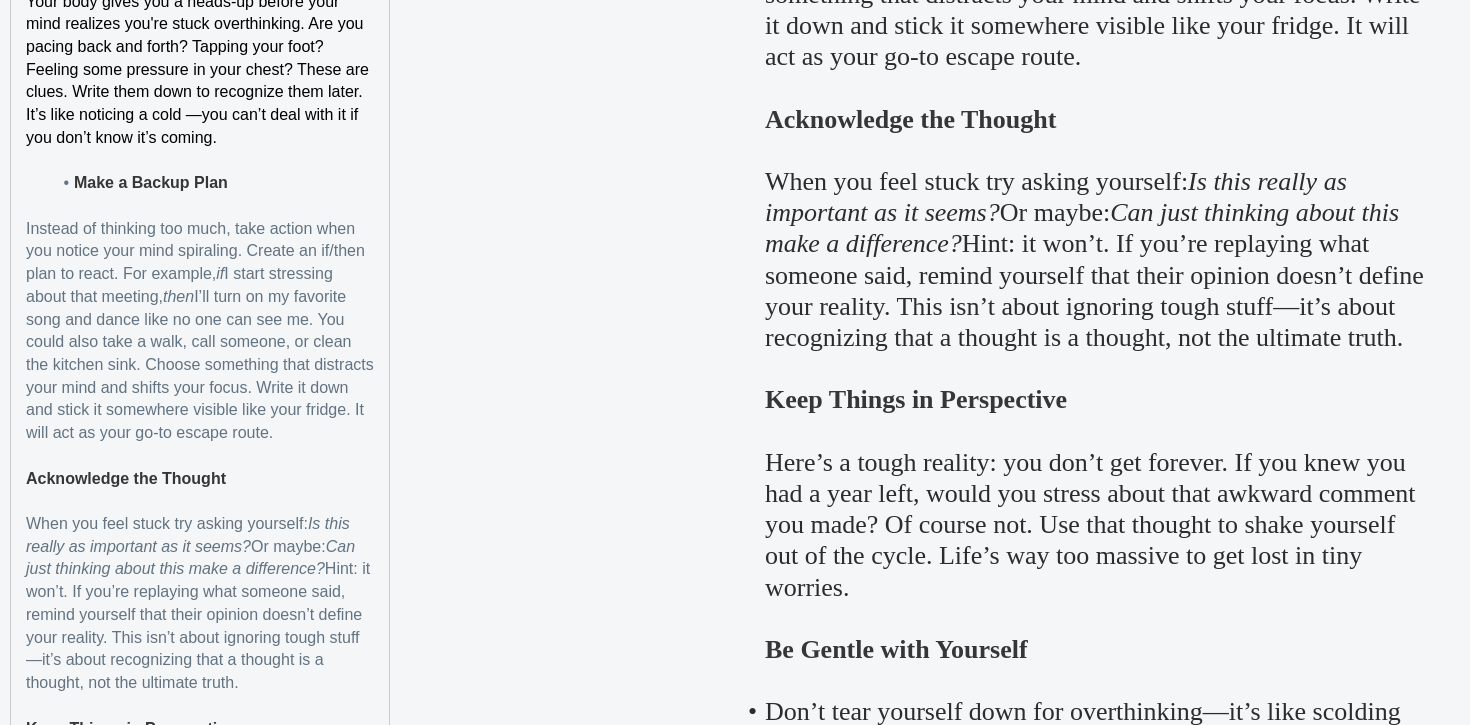 scroll, scrollTop: 3112, scrollLeft: 0, axis: vertical 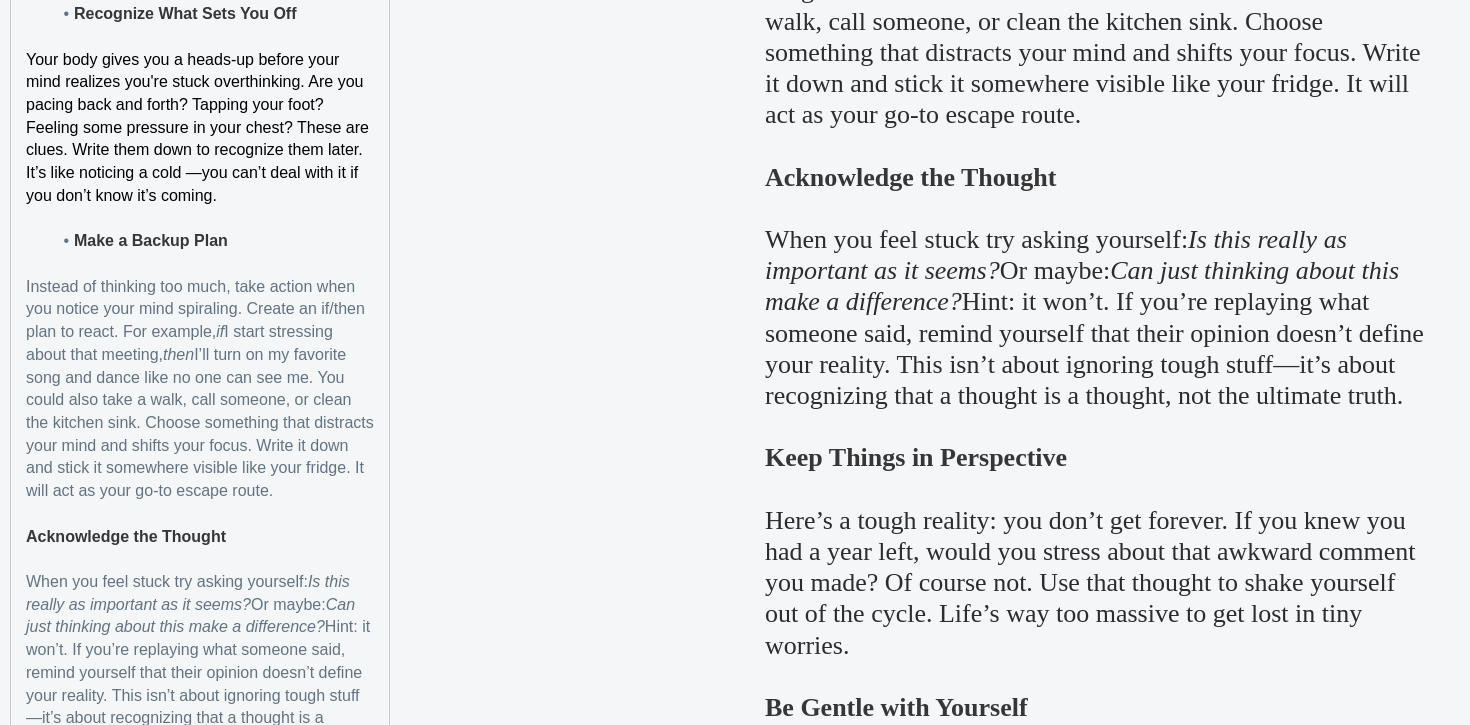 click on "Make a Backup Plan" at bounding box center [151, 240] 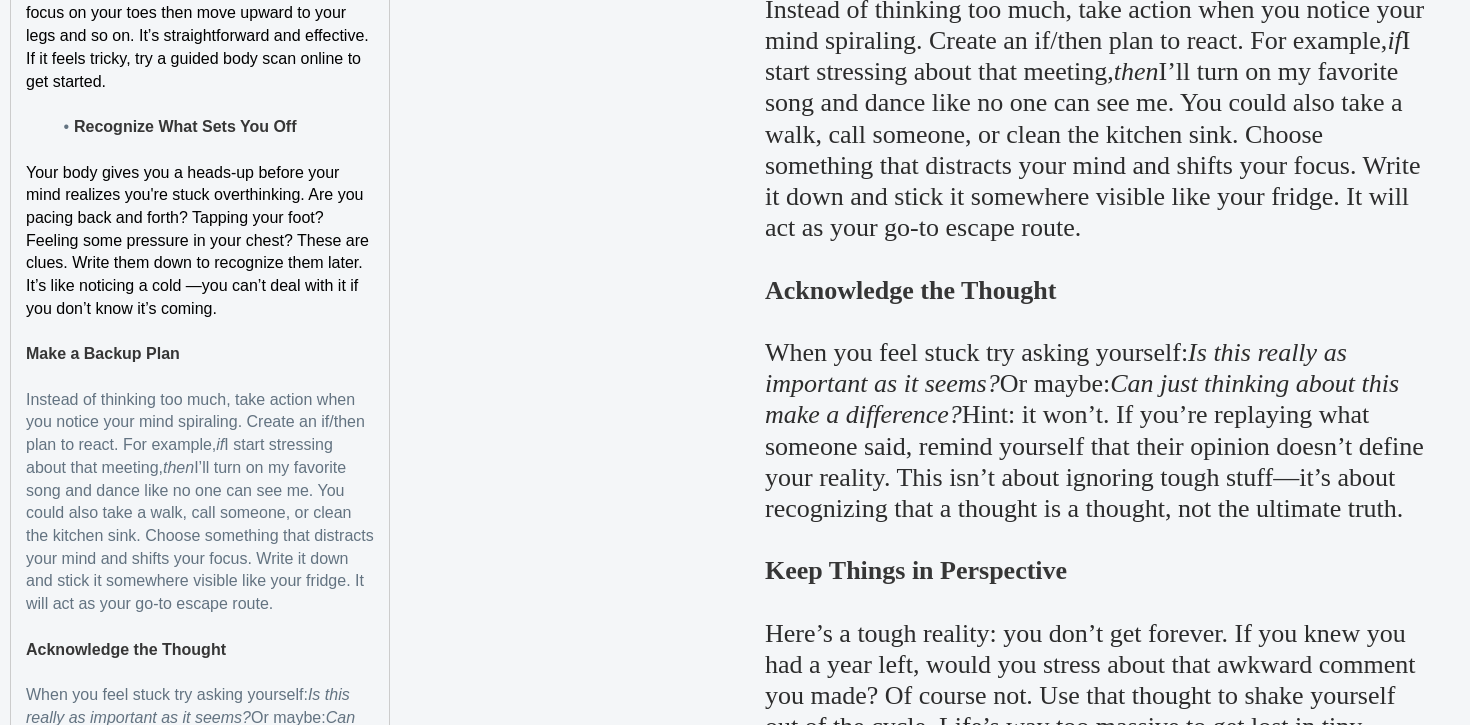 scroll, scrollTop: 2970, scrollLeft: 0, axis: vertical 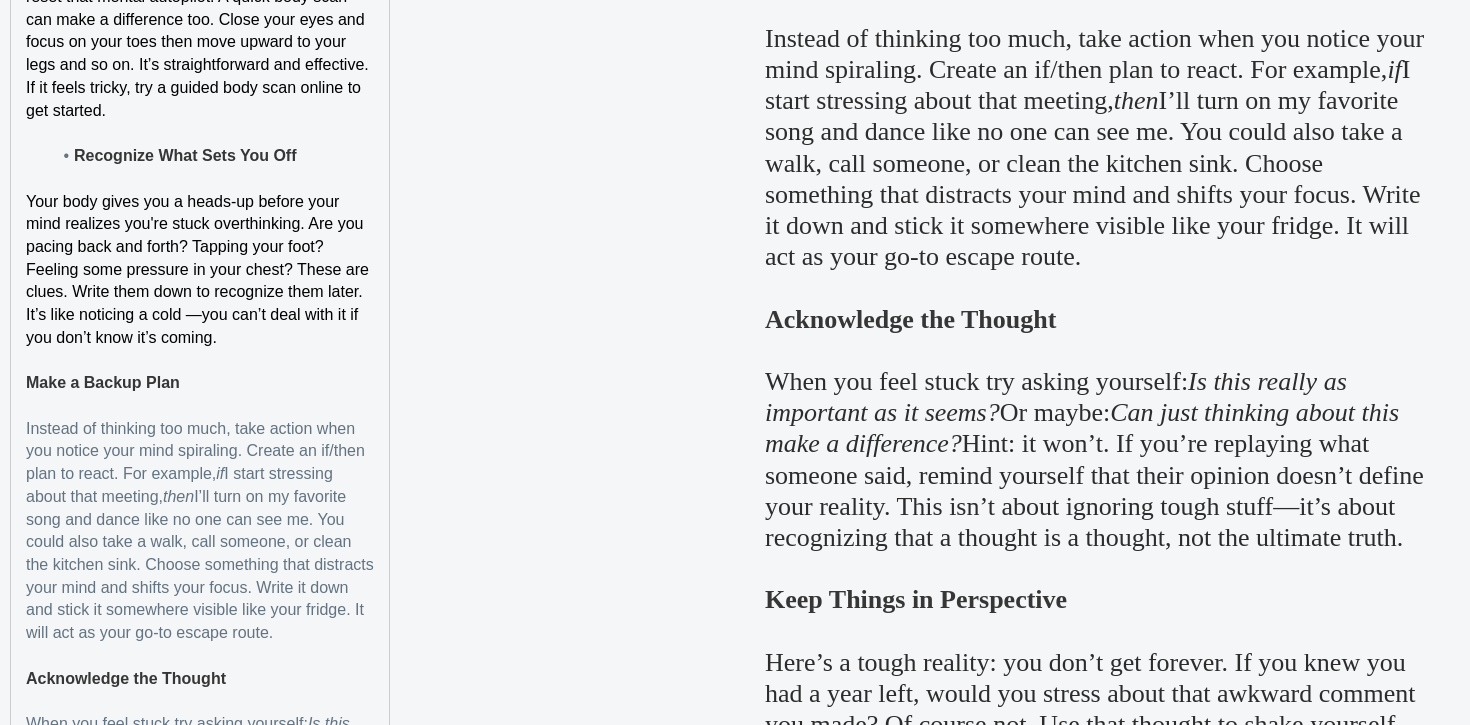 click on "Recognize What Sets You Off" at bounding box center (185, 155) 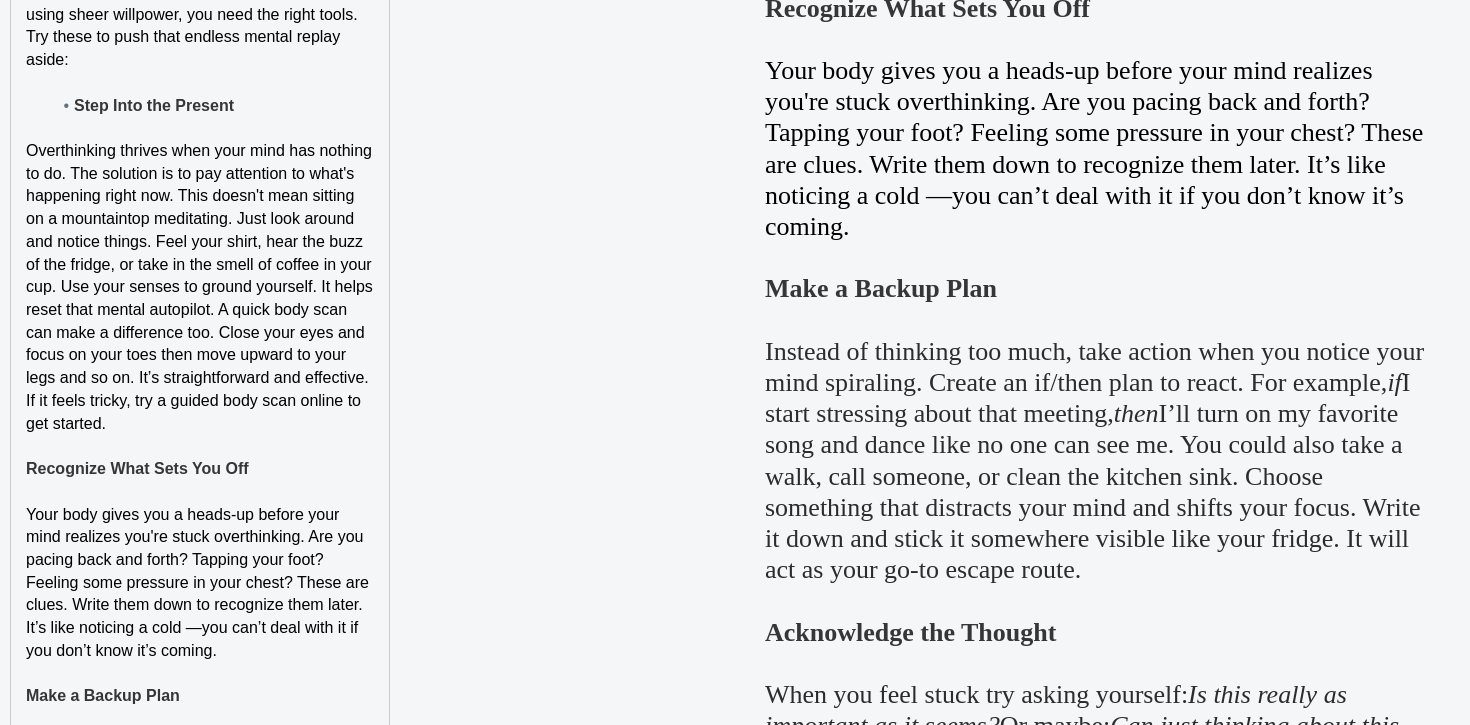 scroll, scrollTop: 2540, scrollLeft: 0, axis: vertical 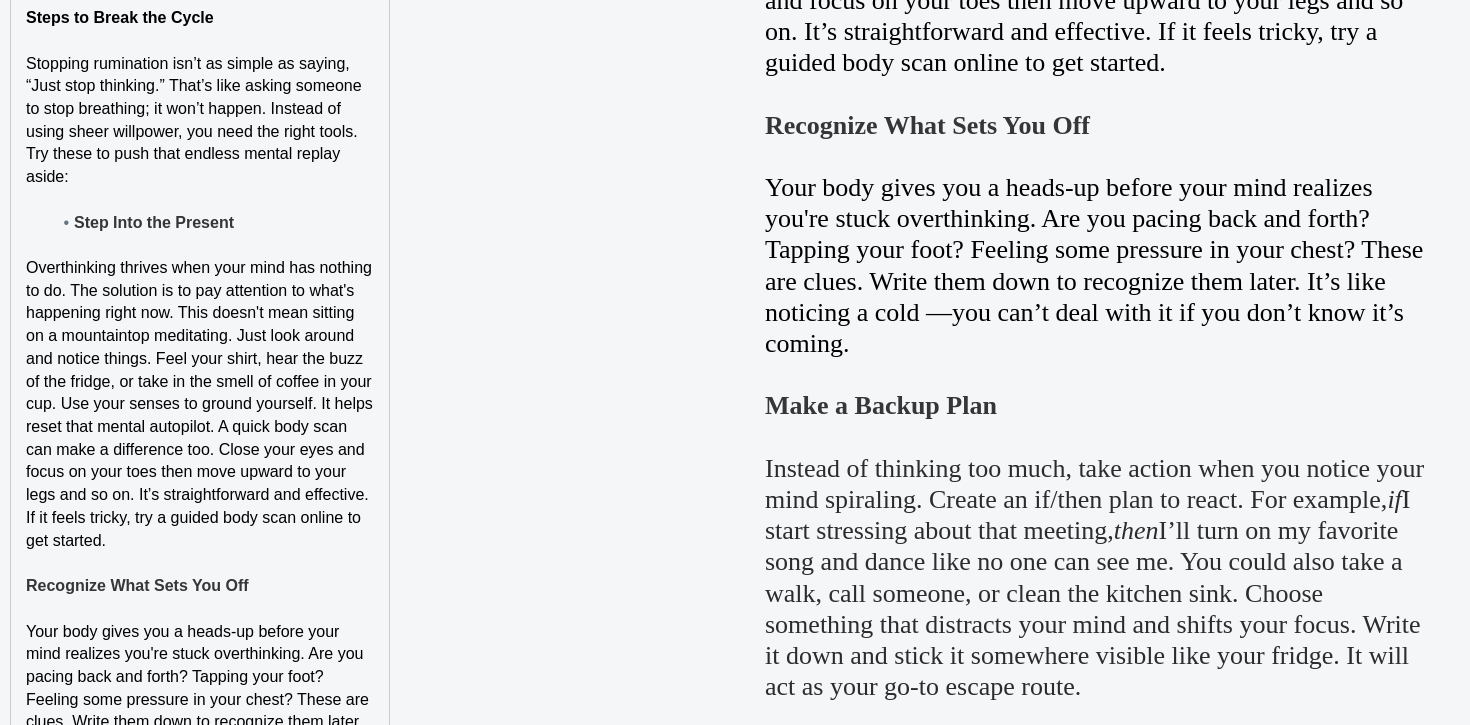 click on "Step Into the Present" at bounding box center (154, 222) 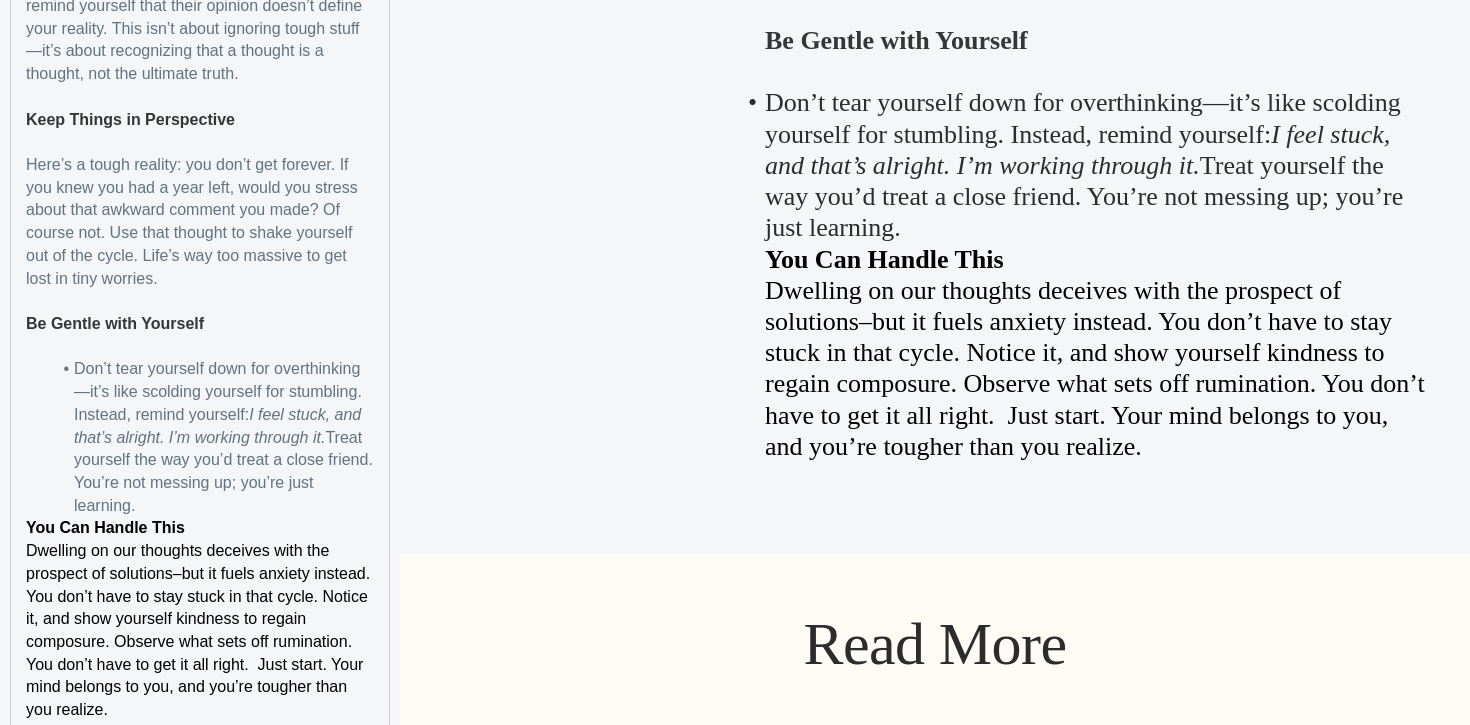 scroll, scrollTop: 3938, scrollLeft: 0, axis: vertical 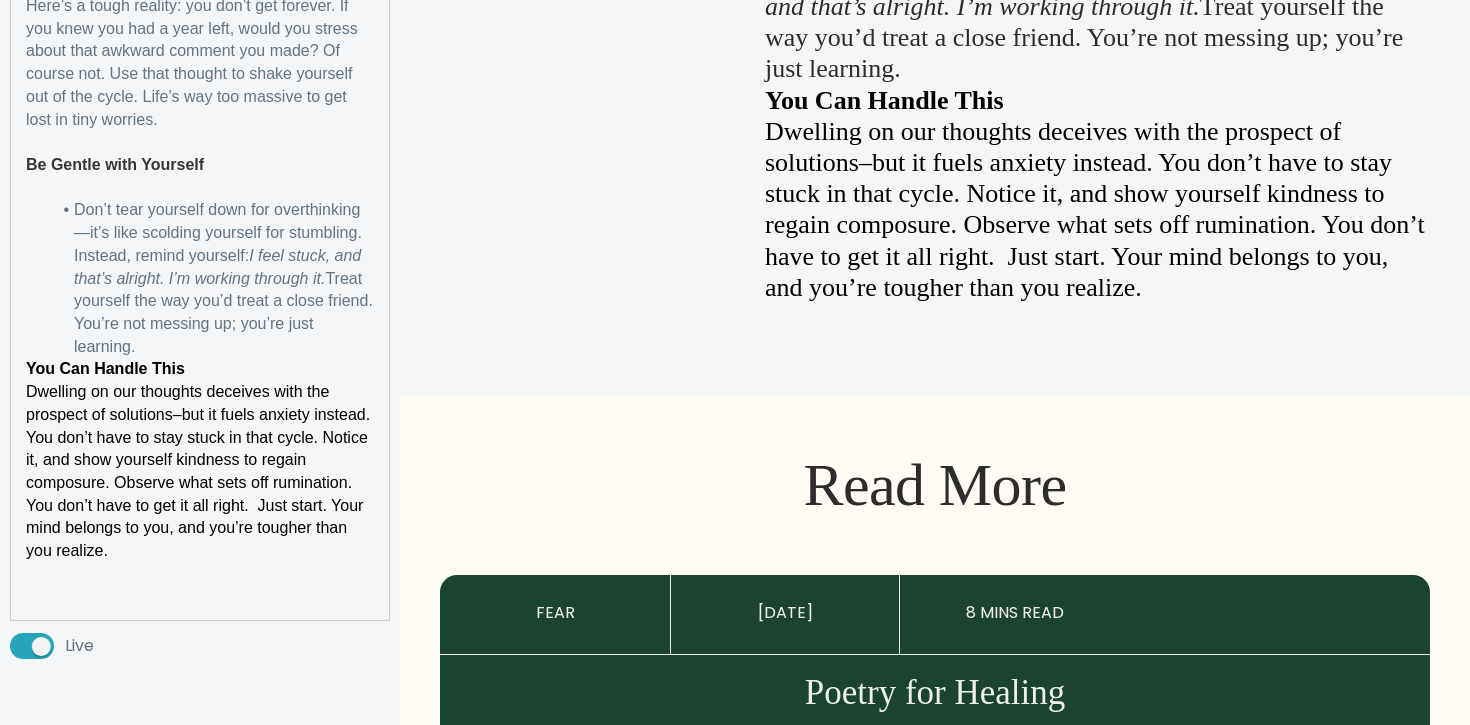 click on "Don’t tear yourself down for overthinking—it’s like scolding yourself for stumbling. Instead, remind yourself:  I feel stuck, and that’s alright. I’m working through it.  Treat yourself the way you’d treat a close friend. You’re not messing up; you’re just learning." at bounding box center (212, 278) 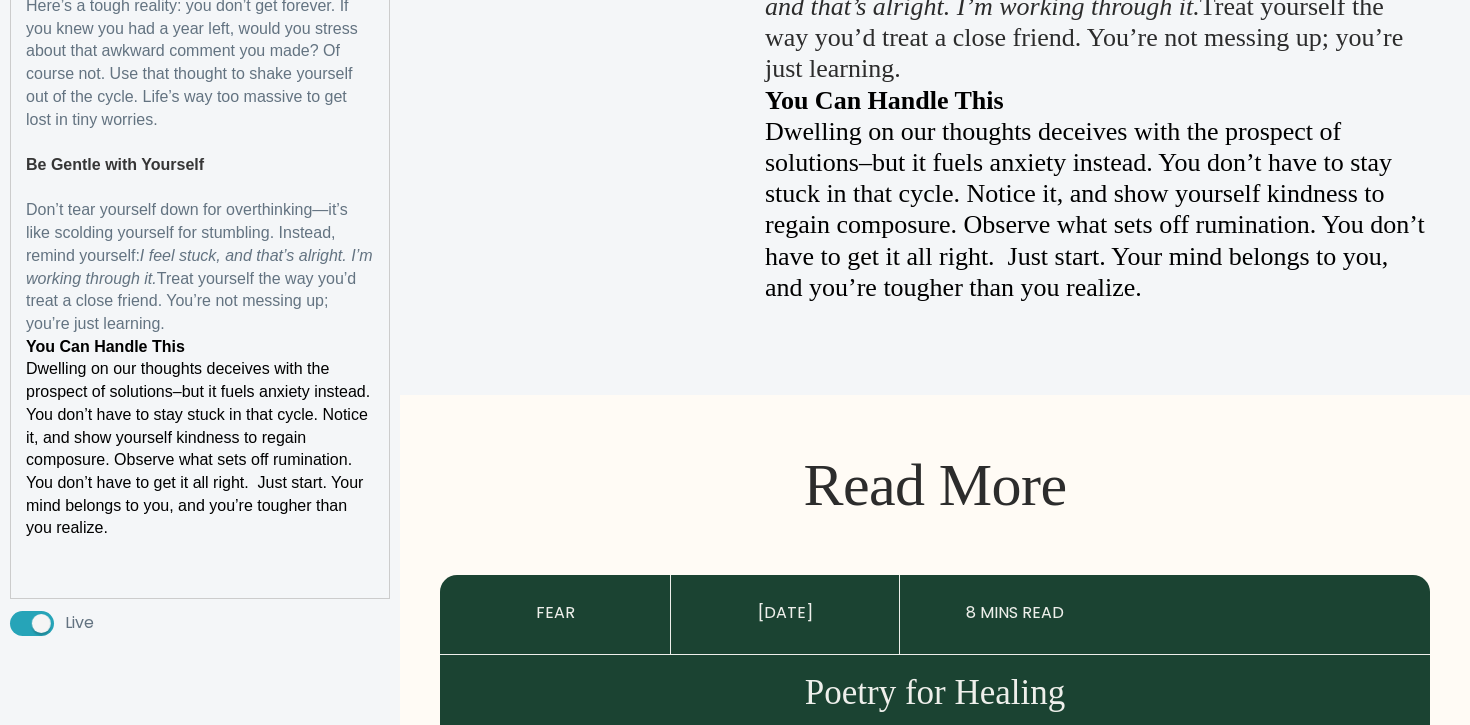 click on "Don’t tear yourself down for overthinking—it’s like scolding yourself for stumbling. Instead, remind yourself:  I feel stuck, and that’s alright. I’m working through it.  Treat yourself the way you’d treat a close friend. You’re not messing up; you’re just learning." at bounding box center [200, 267] 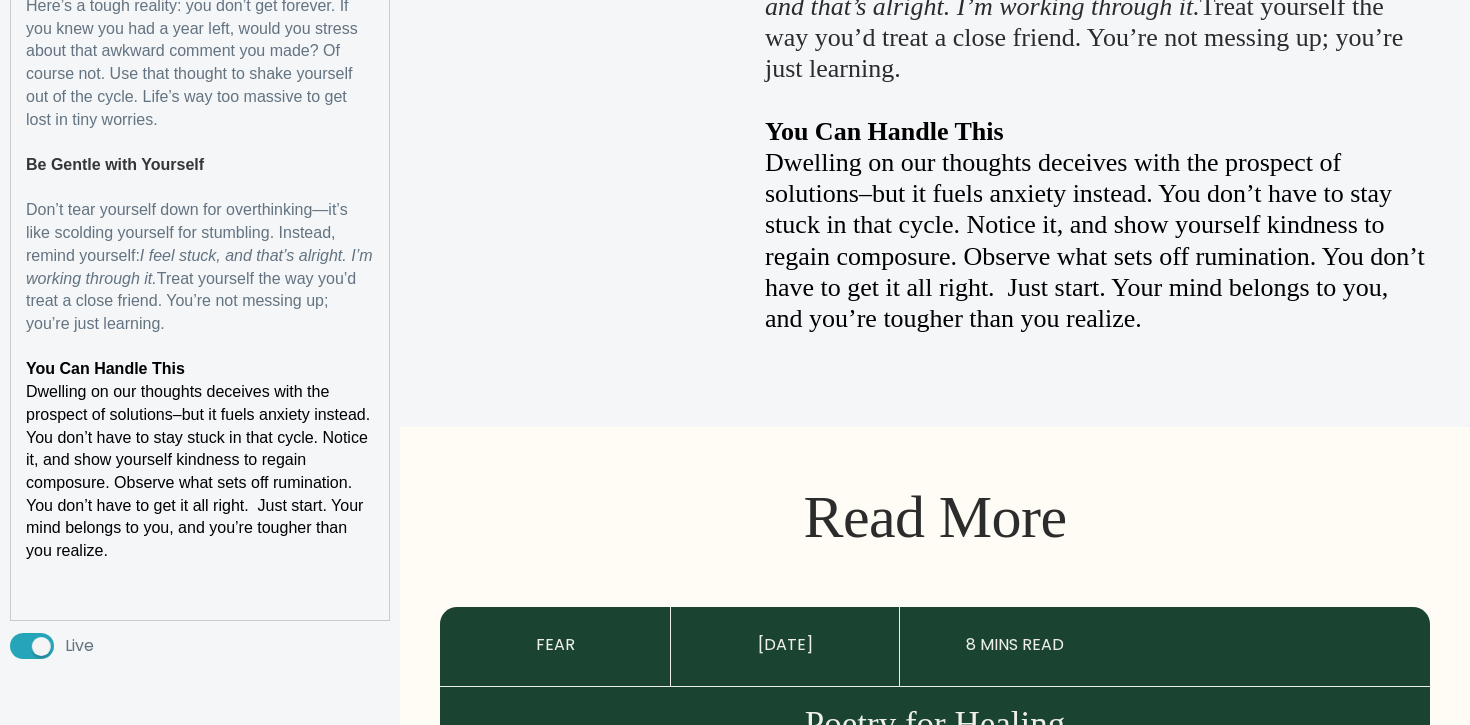 click on "You Can Handle This" at bounding box center (200, 369) 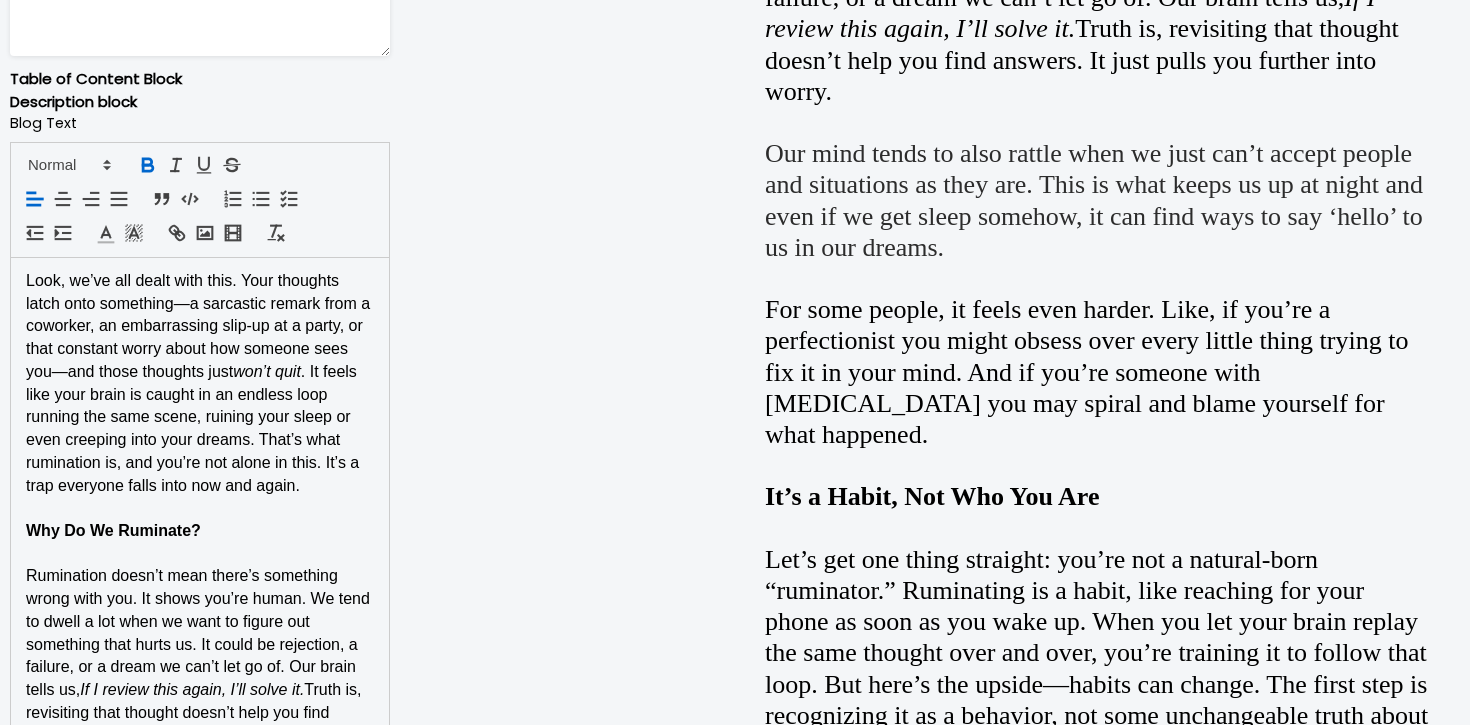 scroll, scrollTop: 1234, scrollLeft: 0, axis: vertical 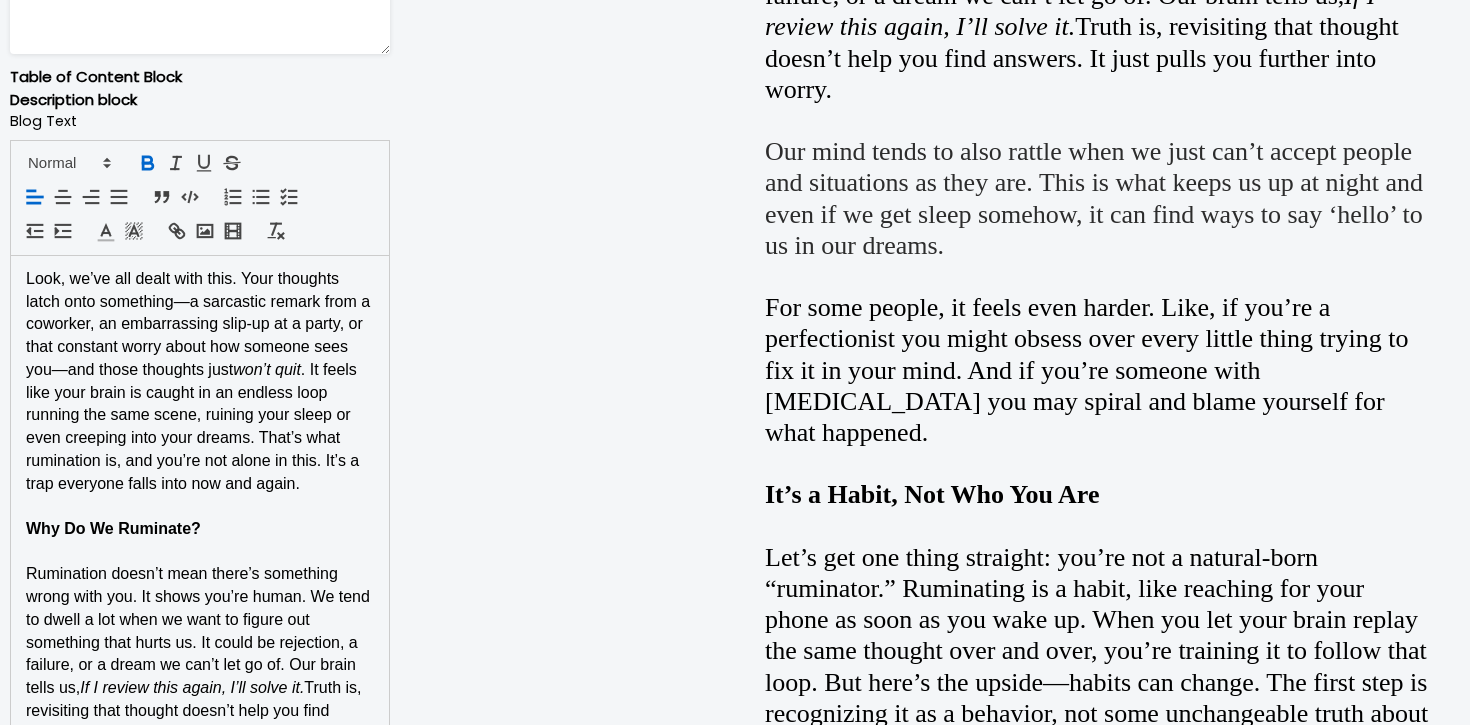 click on "Why Do We Ruminate?" at bounding box center (113, 528) 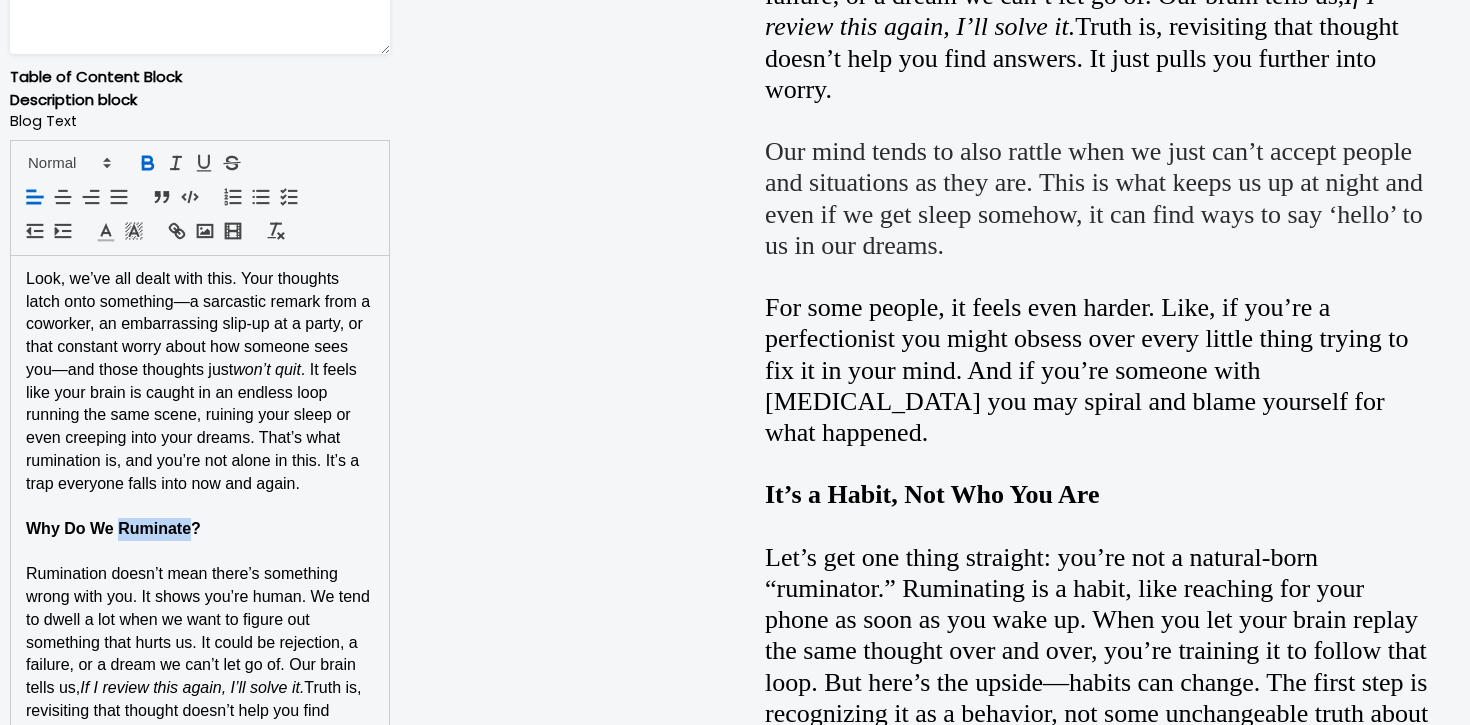 click on "Why Do We Ruminate?" at bounding box center (113, 528) 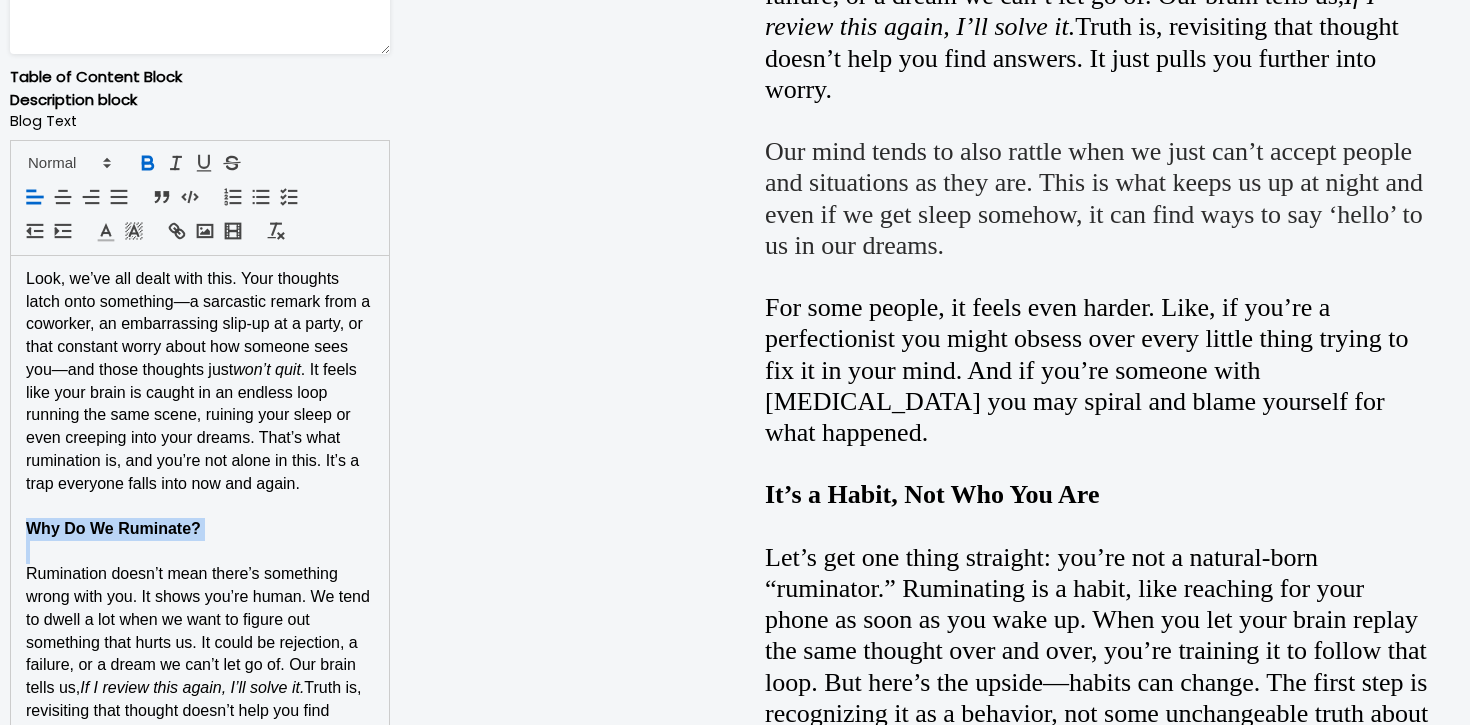 click on "Why Do We Ruminate?" at bounding box center [113, 528] 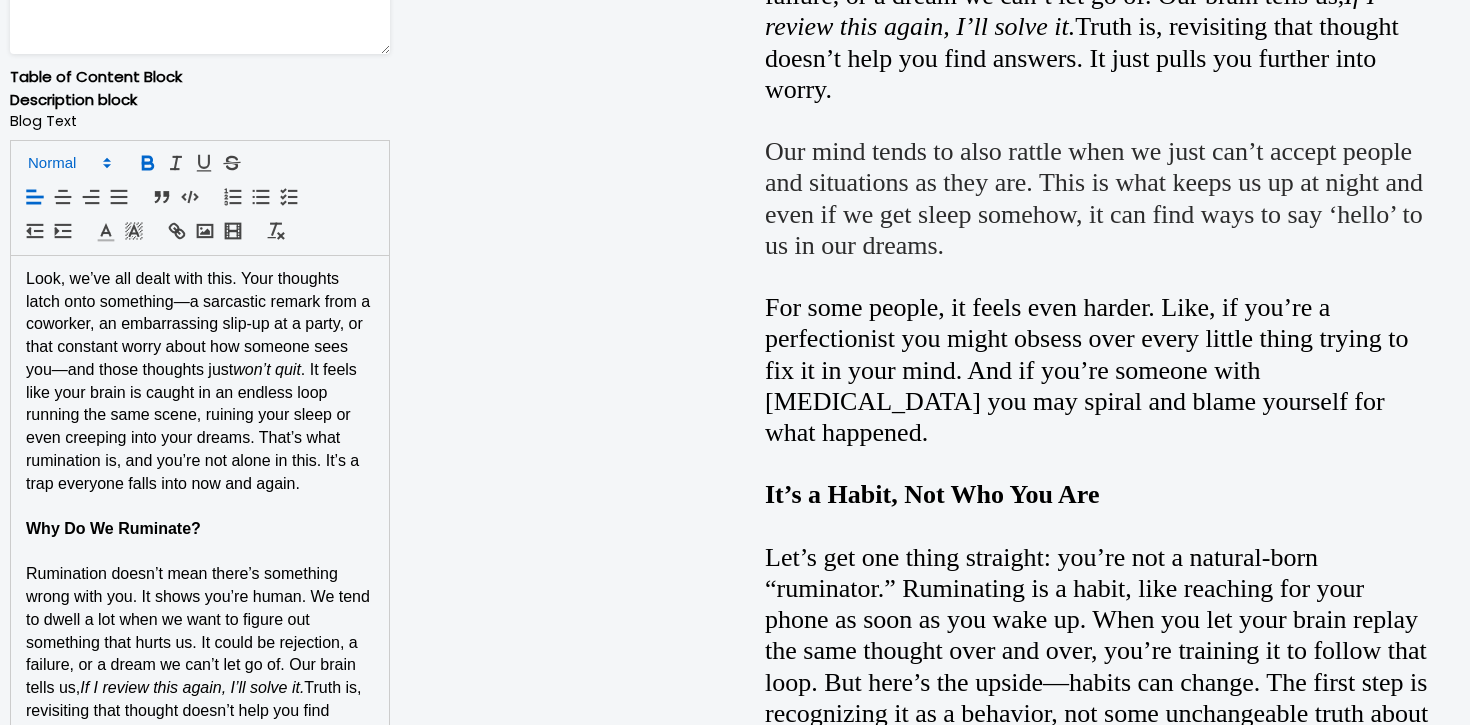 click at bounding box center (68, 163) 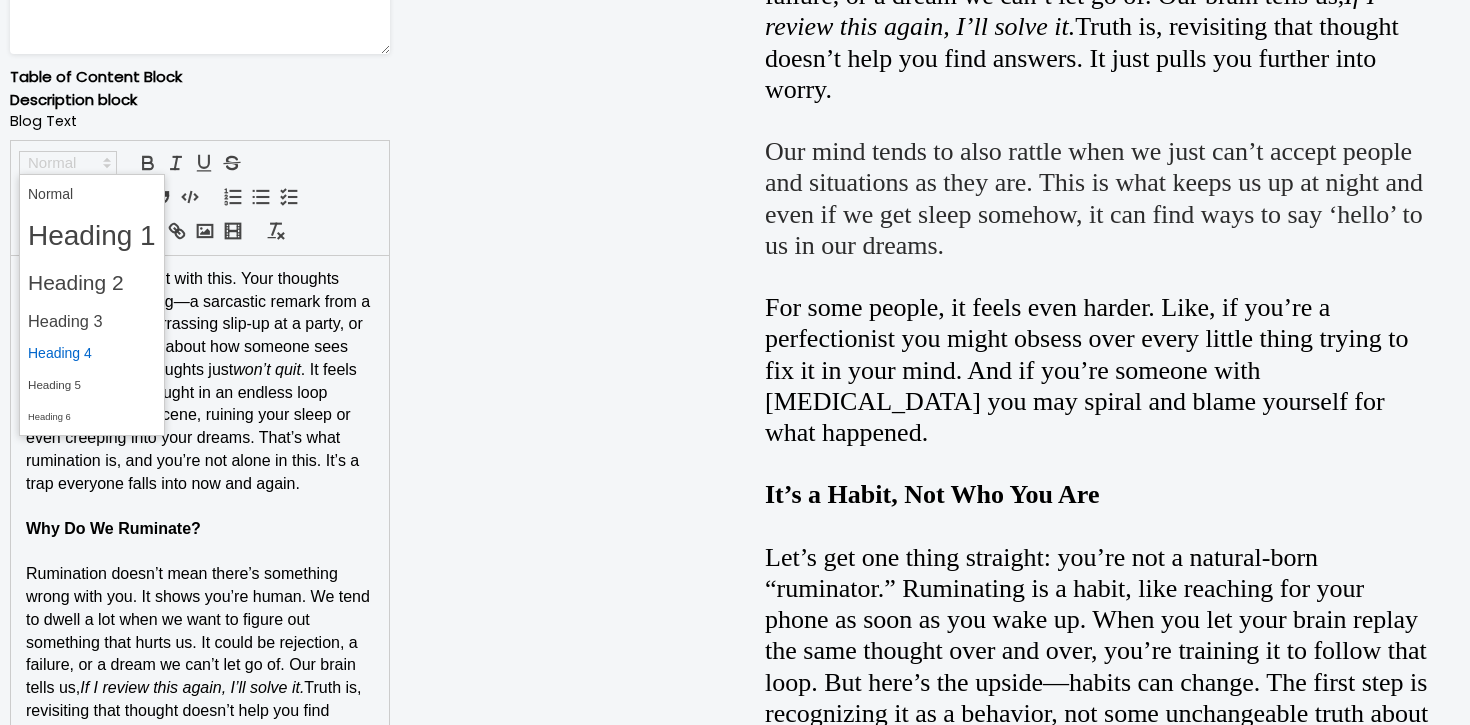 click at bounding box center [92, 353] 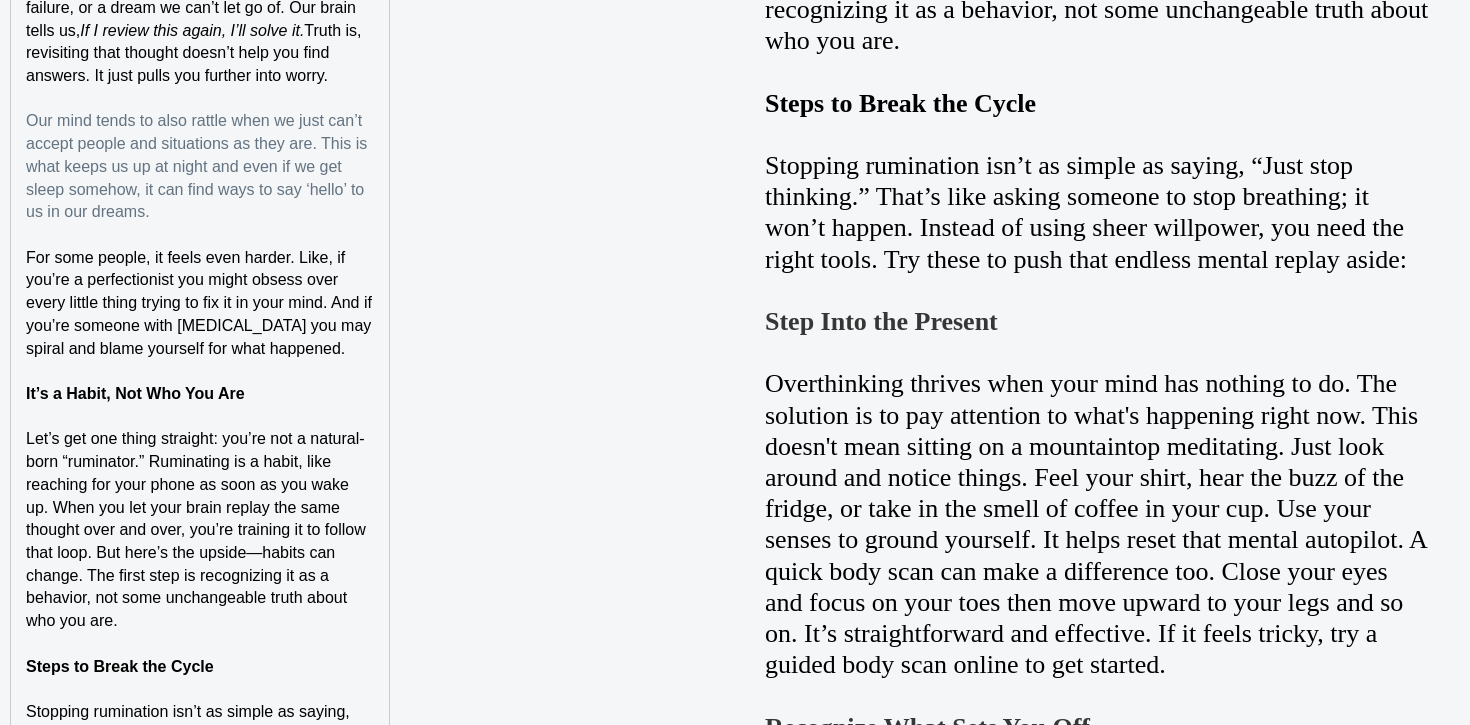 scroll, scrollTop: 1954, scrollLeft: 0, axis: vertical 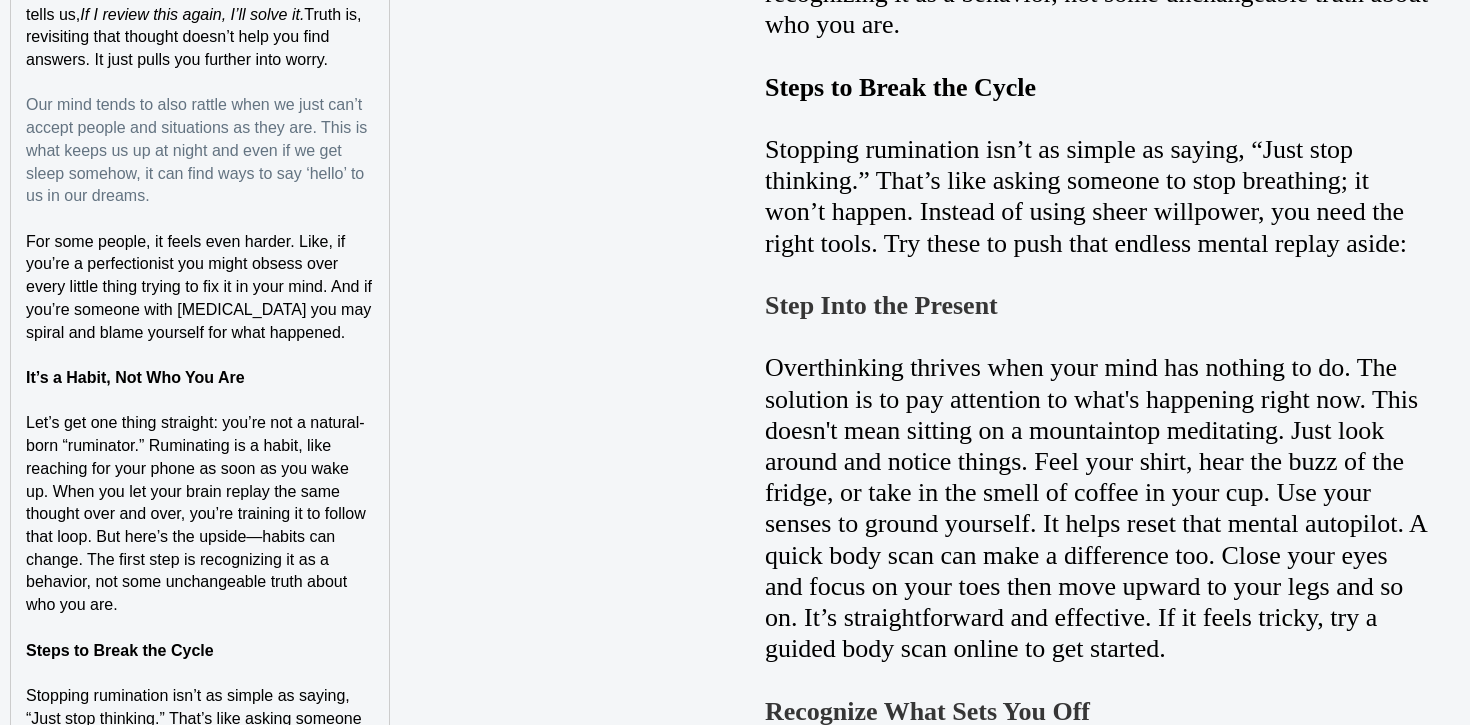 click at bounding box center (200, 401) 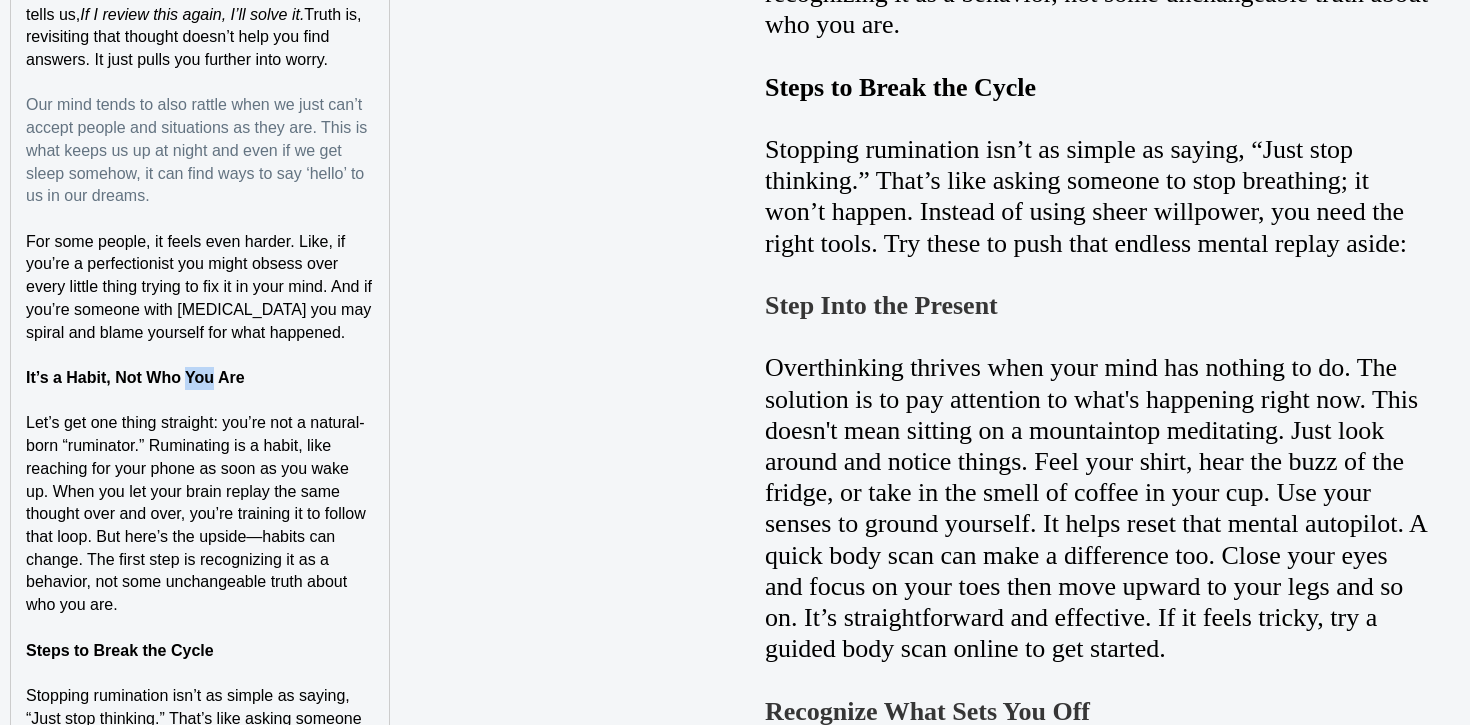 click on "It’s a Habit, Not Who You Are" at bounding box center [135, 377] 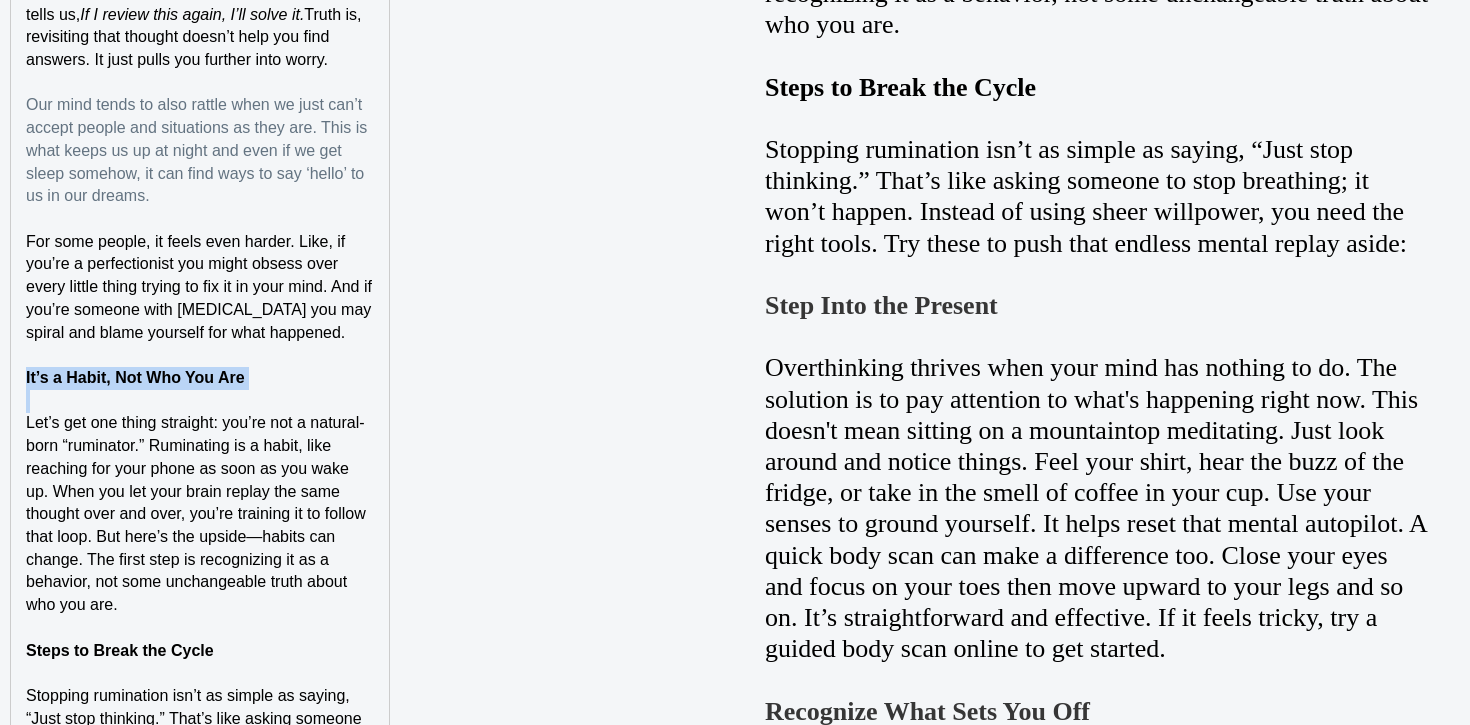 click on "It’s a Habit, Not Who You Are" at bounding box center [135, 377] 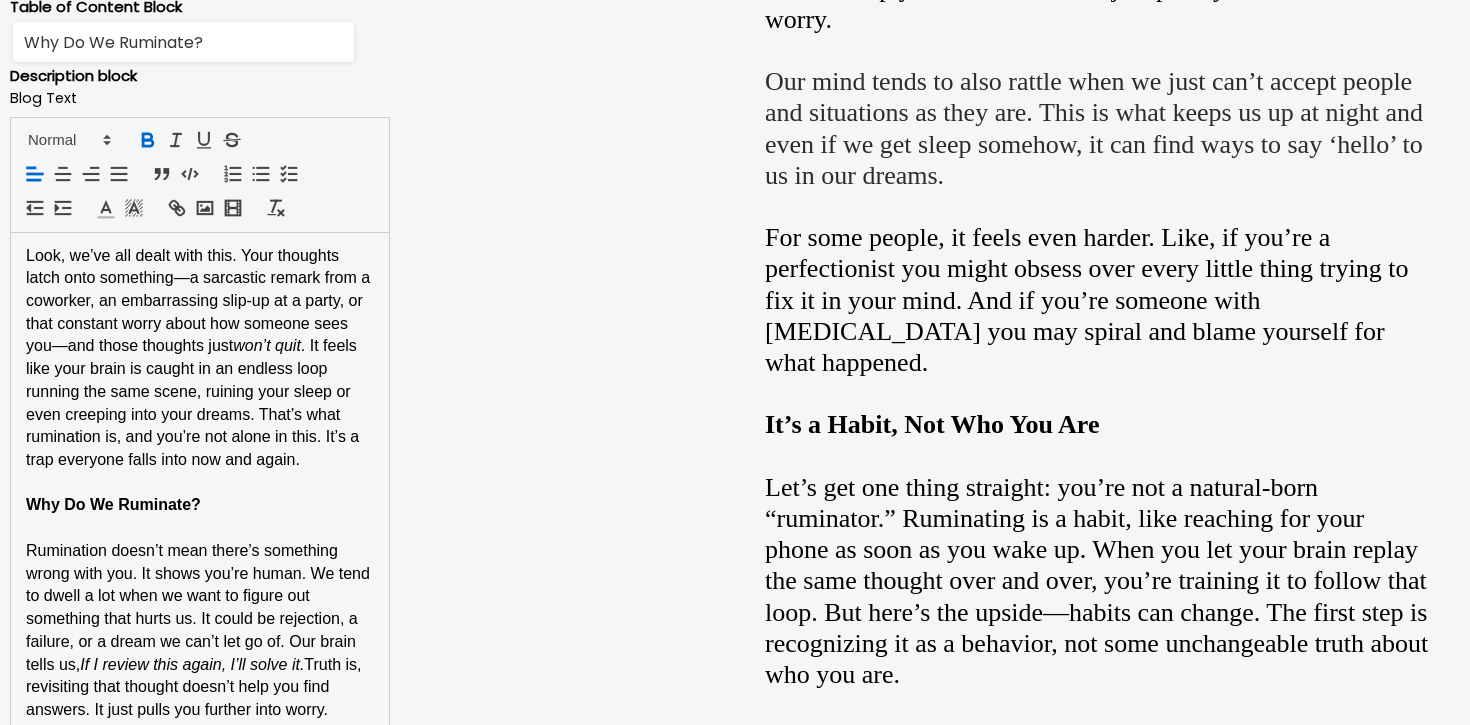 scroll, scrollTop: 1289, scrollLeft: 0, axis: vertical 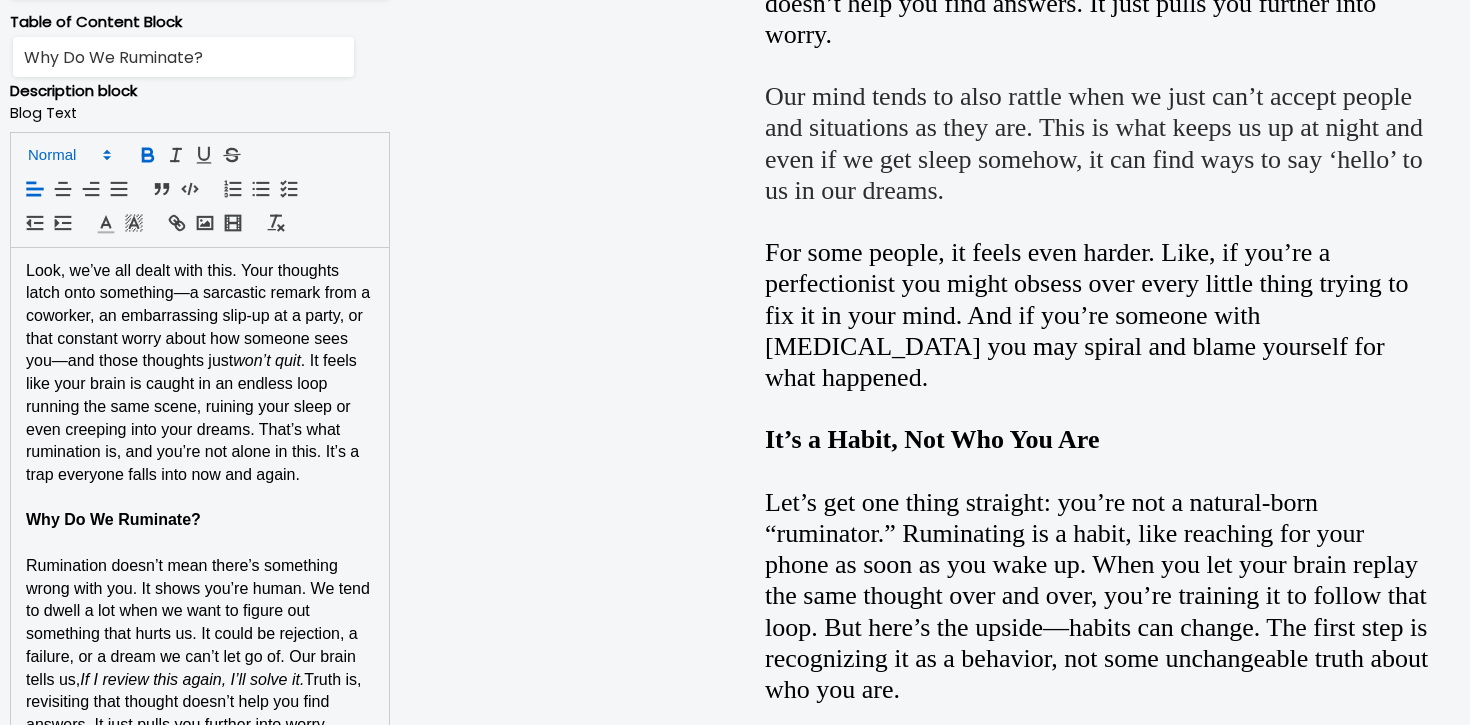 click 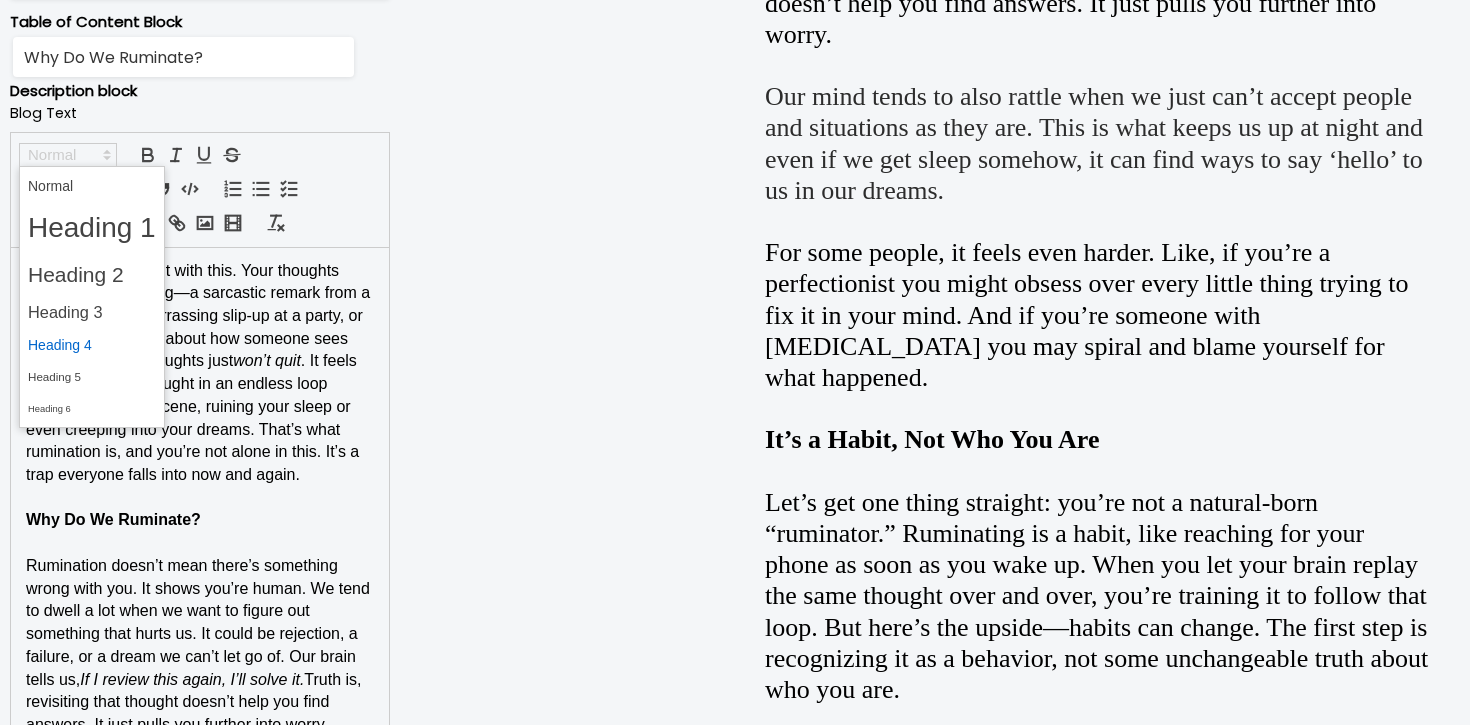 click at bounding box center (92, 345) 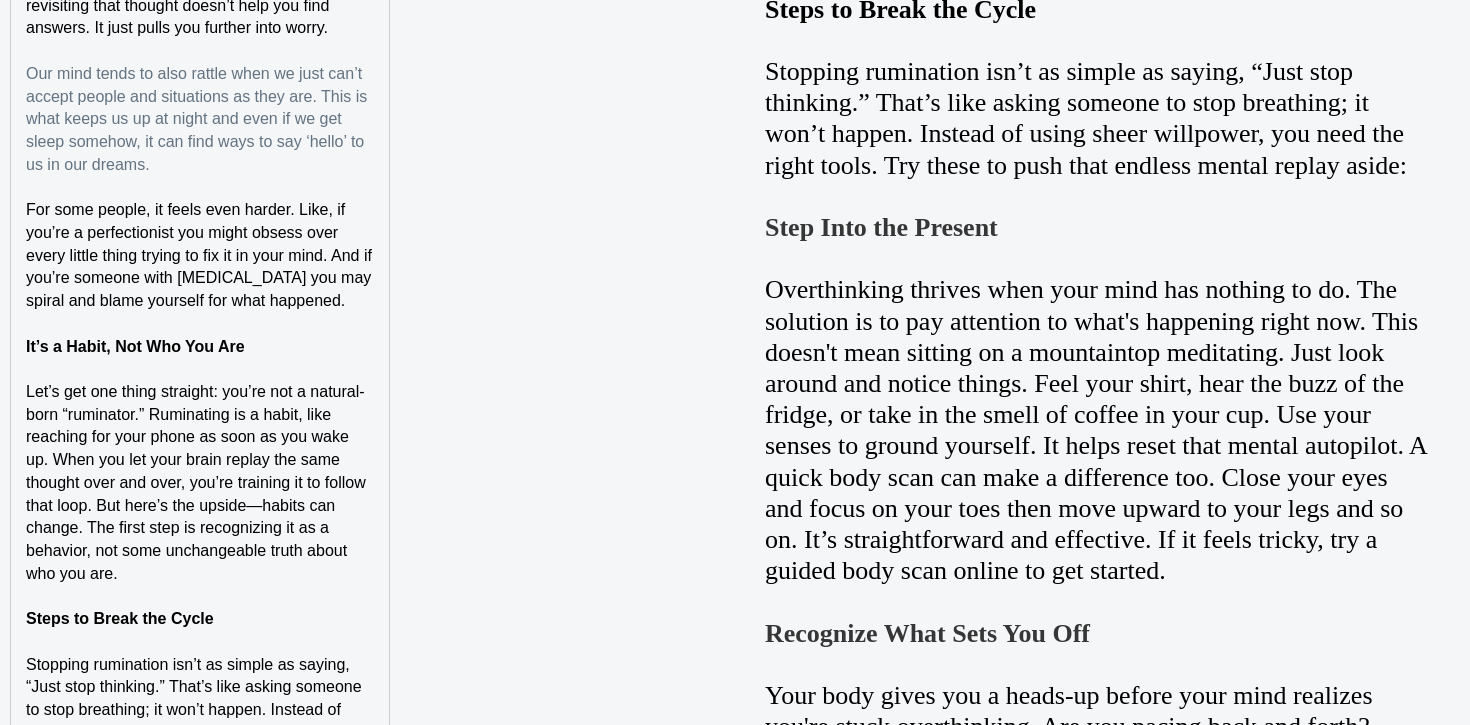 scroll, scrollTop: 2224, scrollLeft: 0, axis: vertical 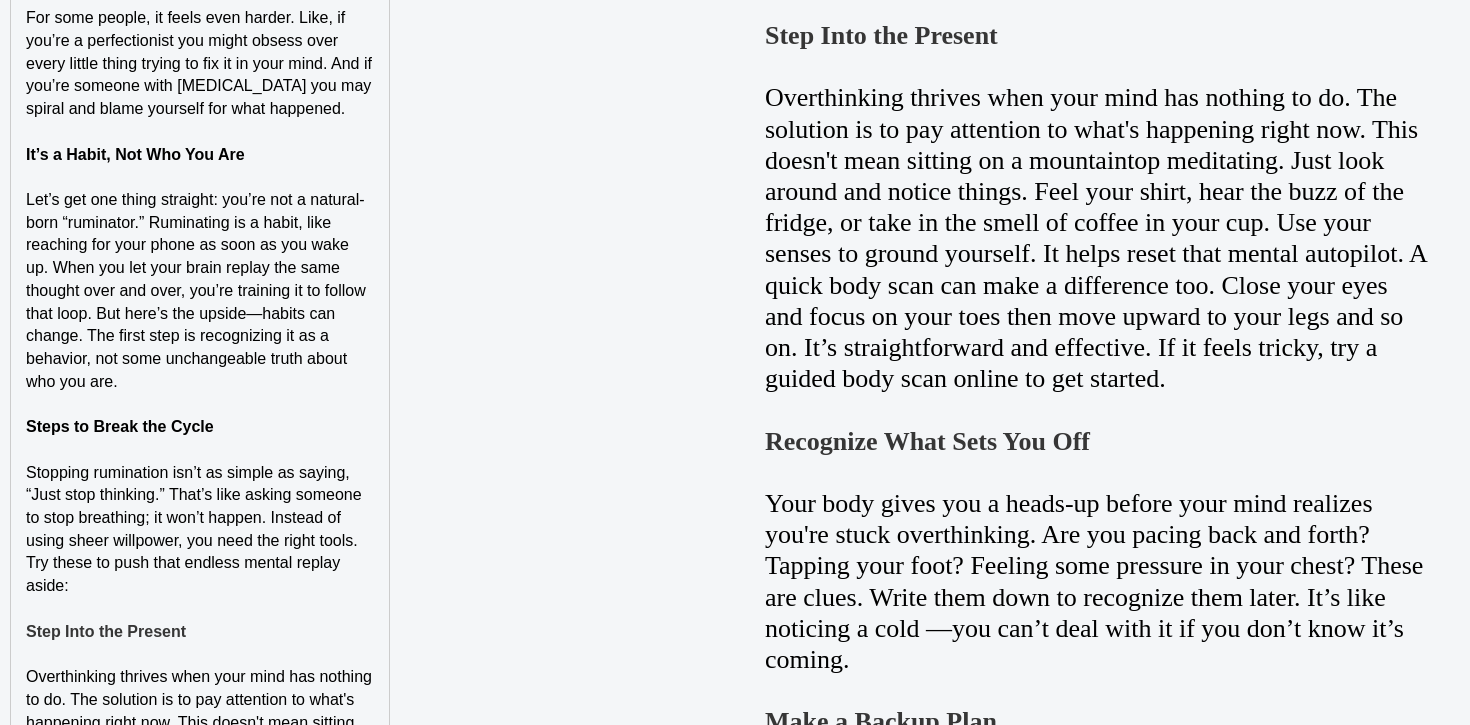 click at bounding box center (200, 450) 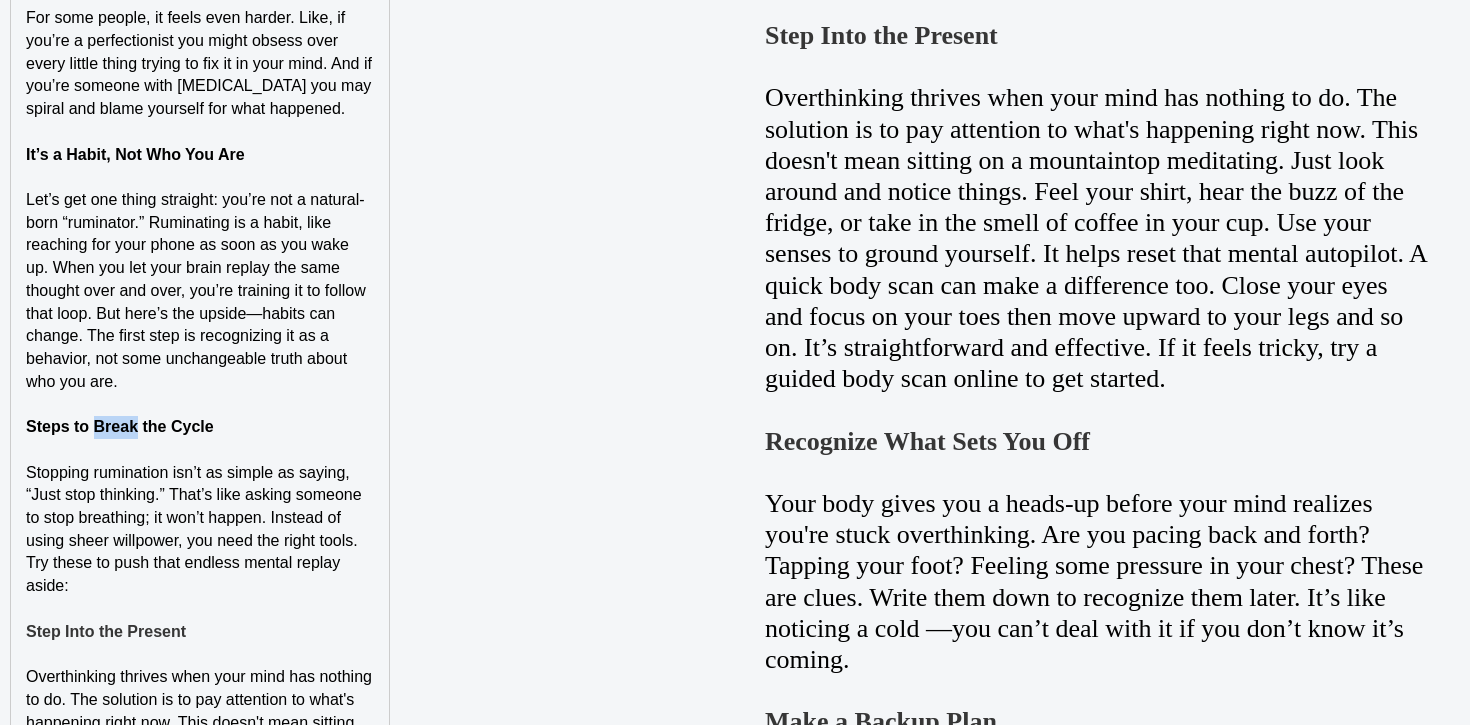 click on "Steps to Break the Cycle" at bounding box center (120, 426) 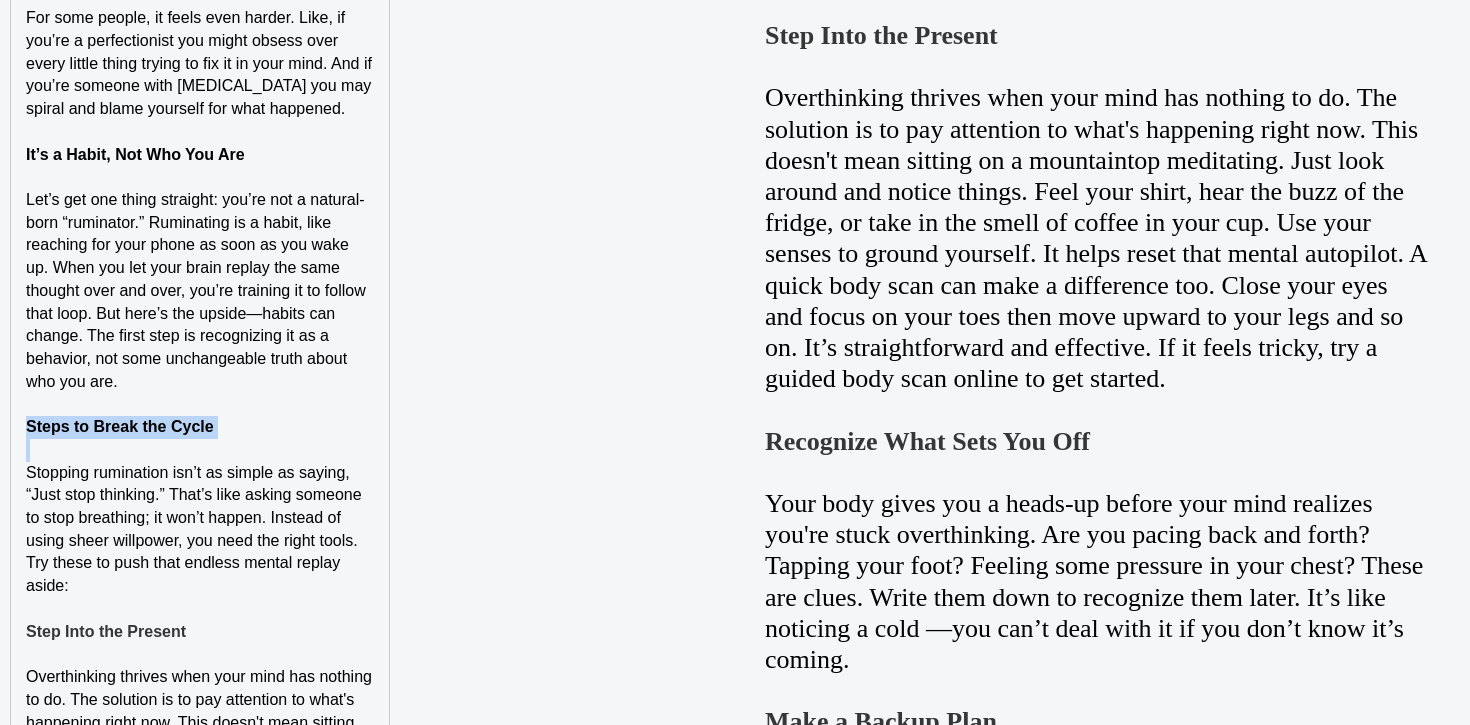 click on "Steps to Break the Cycle" at bounding box center (120, 426) 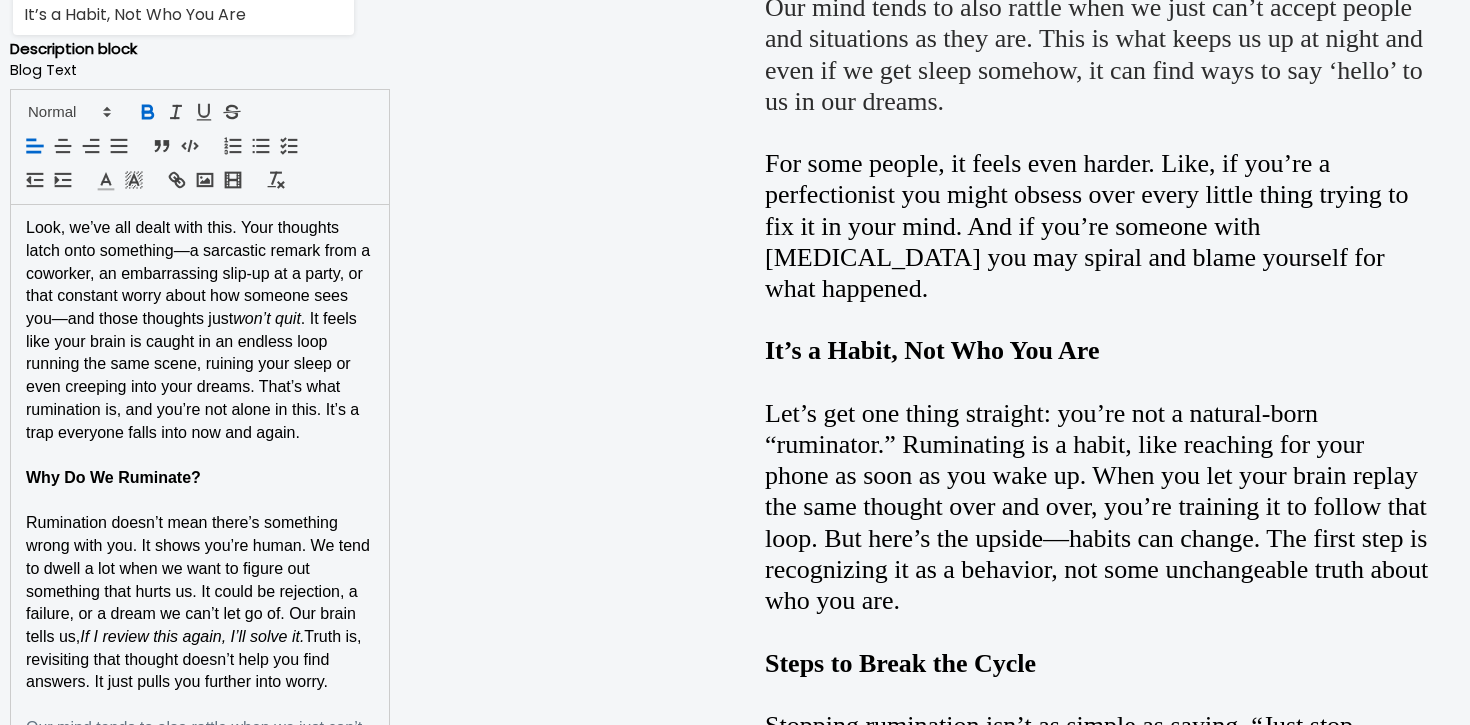 scroll, scrollTop: 1357, scrollLeft: 0, axis: vertical 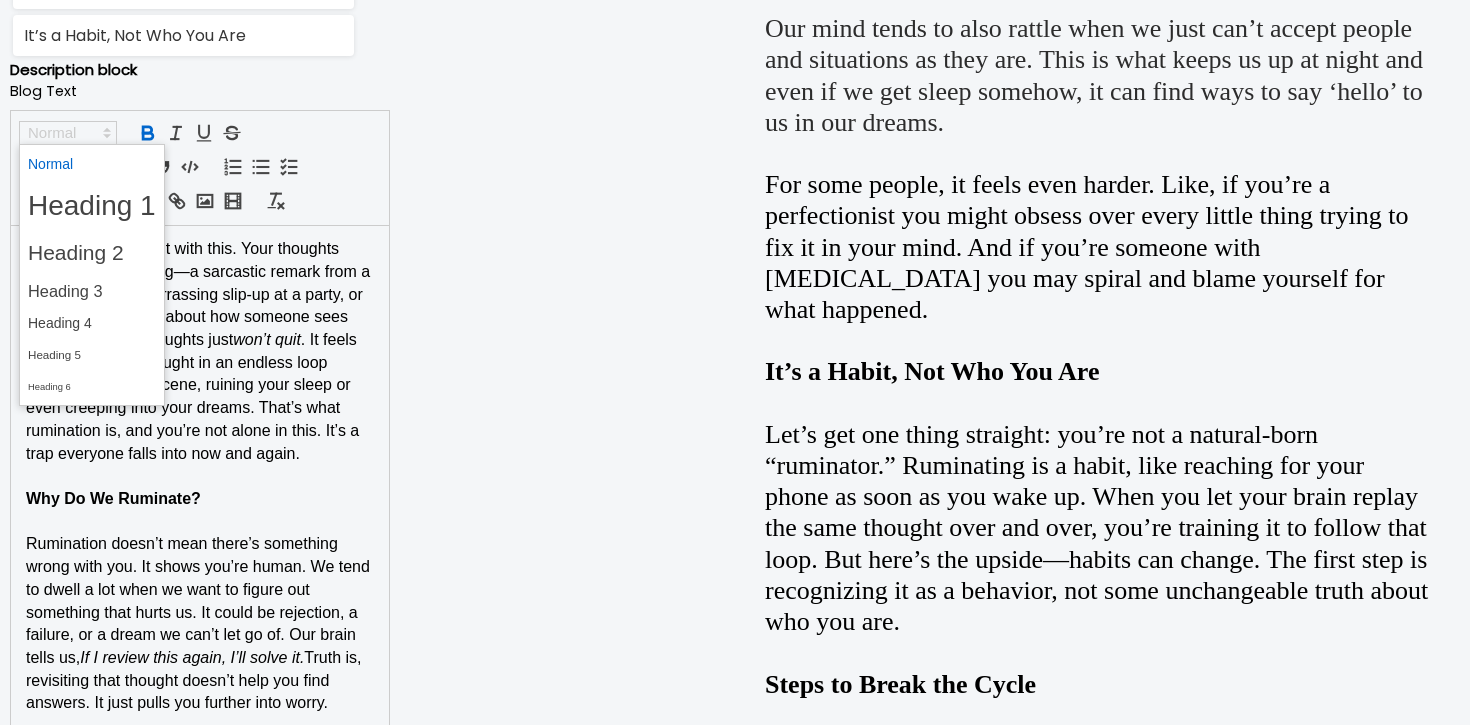 click at bounding box center [68, 133] 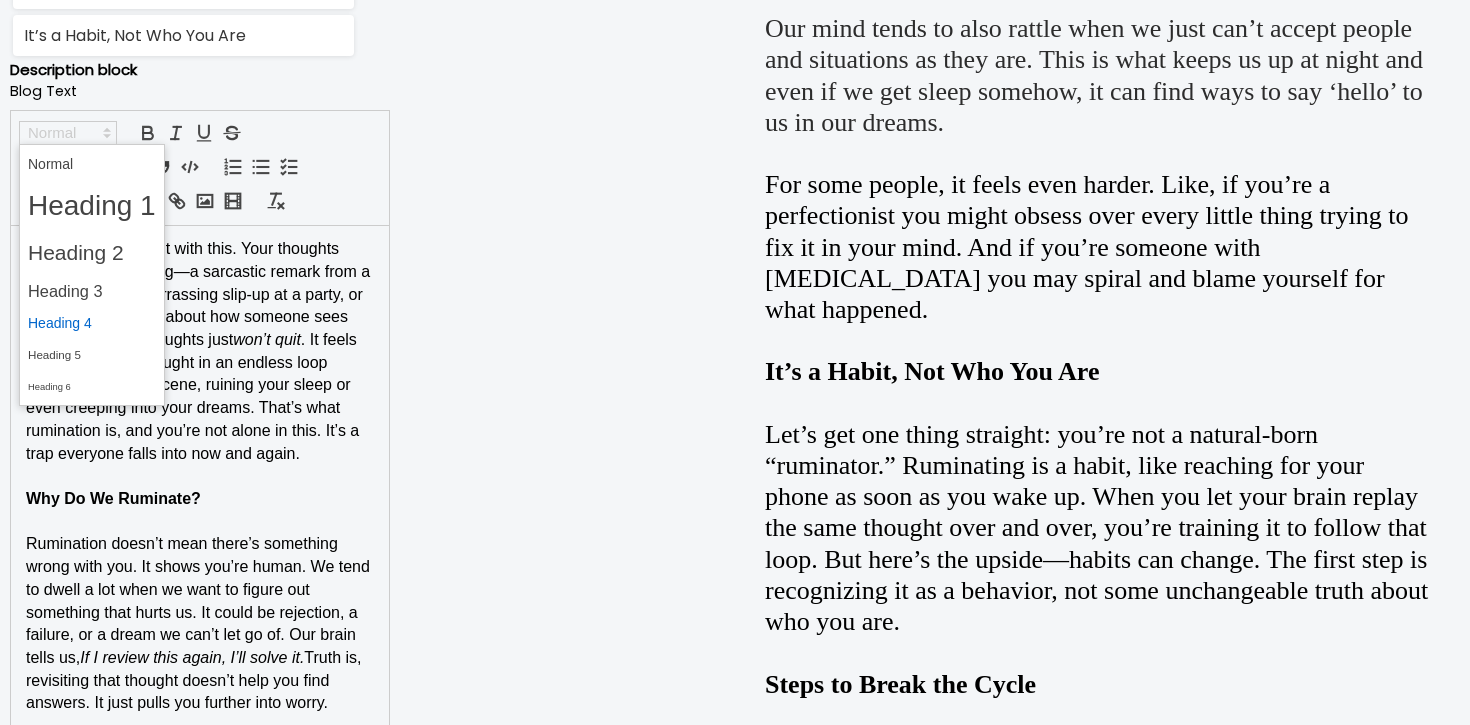 click at bounding box center [92, 323] 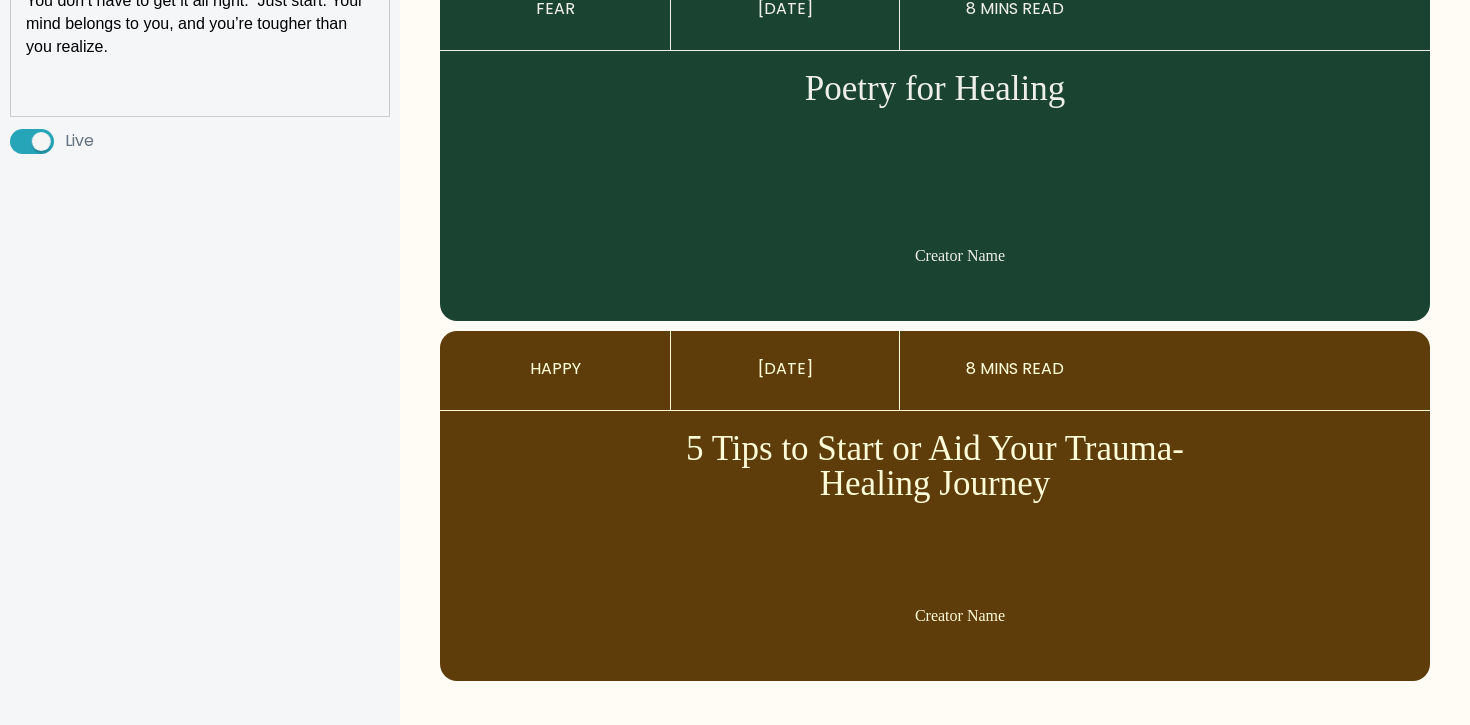 scroll, scrollTop: 4604, scrollLeft: 0, axis: vertical 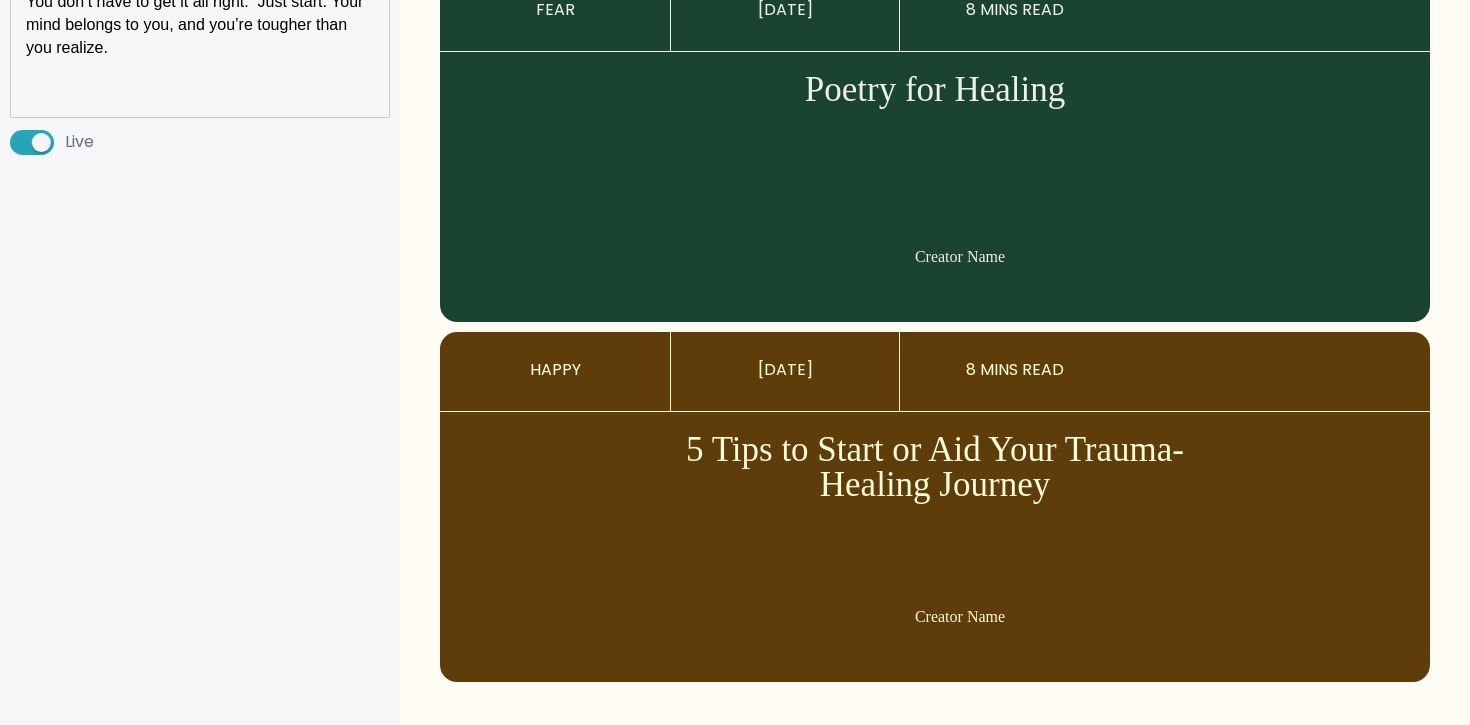 click on "Look, we’ve all dealt with this. Your thoughts latch onto something—a sarcastic remark from a coworker, an embarrassing slip-up at a party, or that constant worry about how someone sees you—and those thoughts just  won’t quit . It feels like your brain is caught in an endless loop running the same scene, ruining your sleep or even creeping into your dreams. That’s what rumination is, and you’re not alone in this. It’s a trap everyone falls into now and again.   Why Do We Ruminate? Rumination doesn’t mean there’s something wrong with you. It shows you’re human. We tend to dwell a lot when we want to figure out something that hurts us. It could be rejection, a failure, or a dream we can’t let go of. Our brain tells us,  If I review this again, I’ll solve it.  Truth is, revisiting that thought doesn’t help you find answers. It just pulls you further into worry. It’s a Habit, Not Who You Are Steps to Break the Cycle Step Into the Present  Recognize What Sets You Off   if then" at bounding box center [200, -1429] 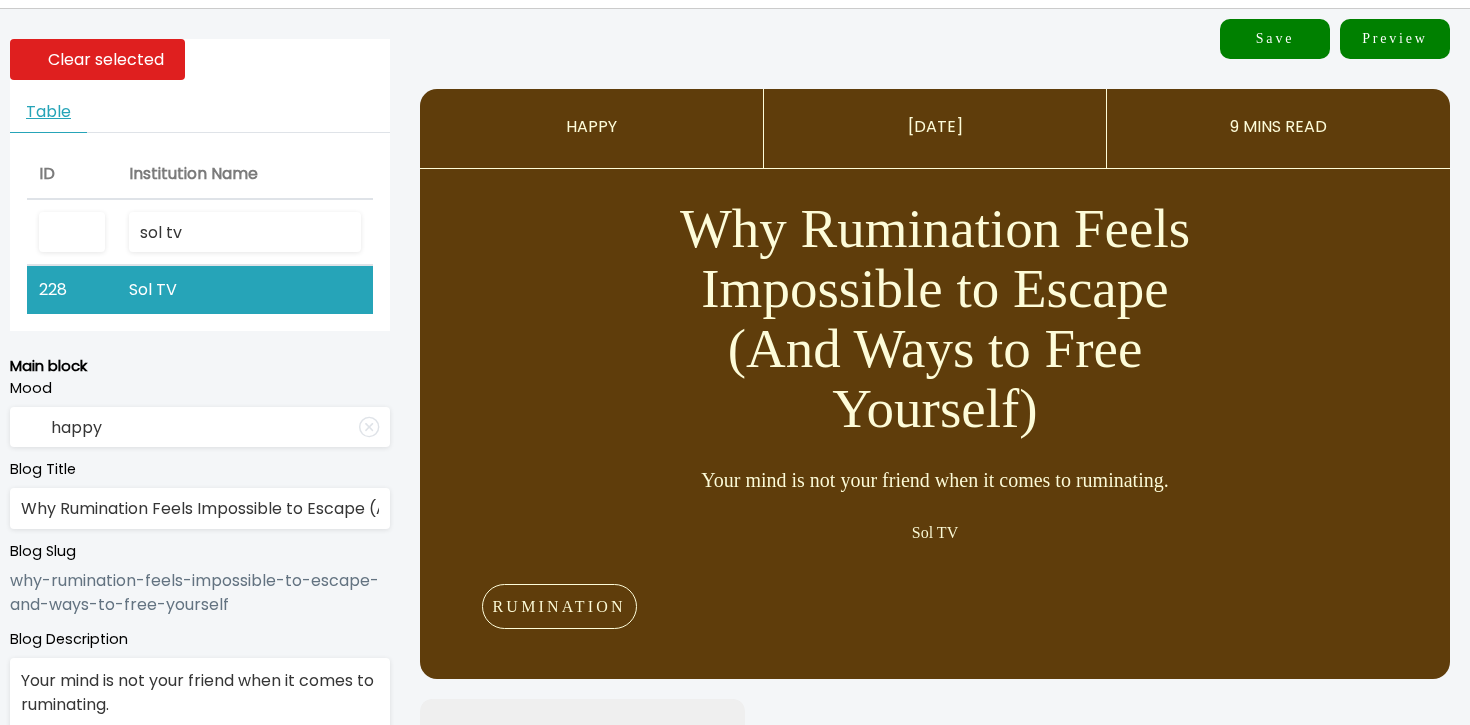 scroll, scrollTop: 59, scrollLeft: 0, axis: vertical 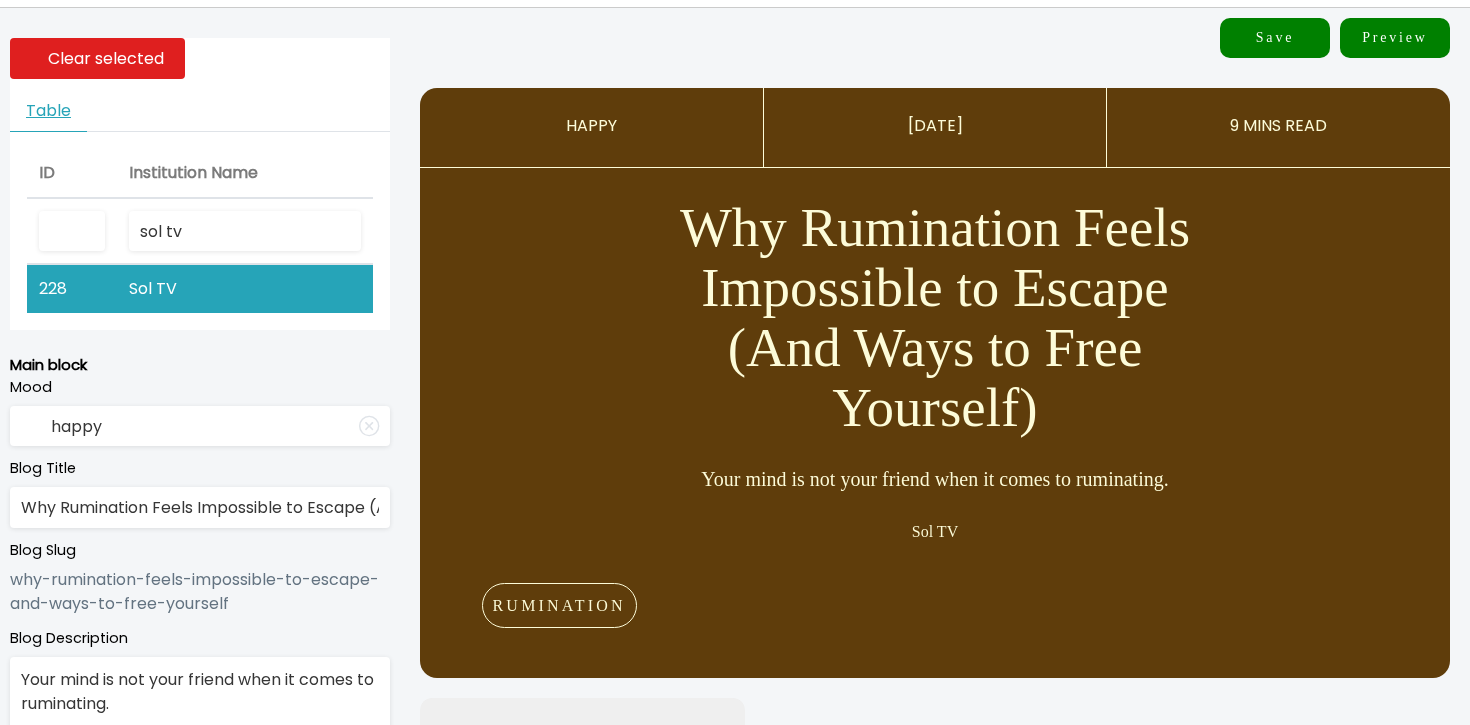 click at bounding box center (369, 426) 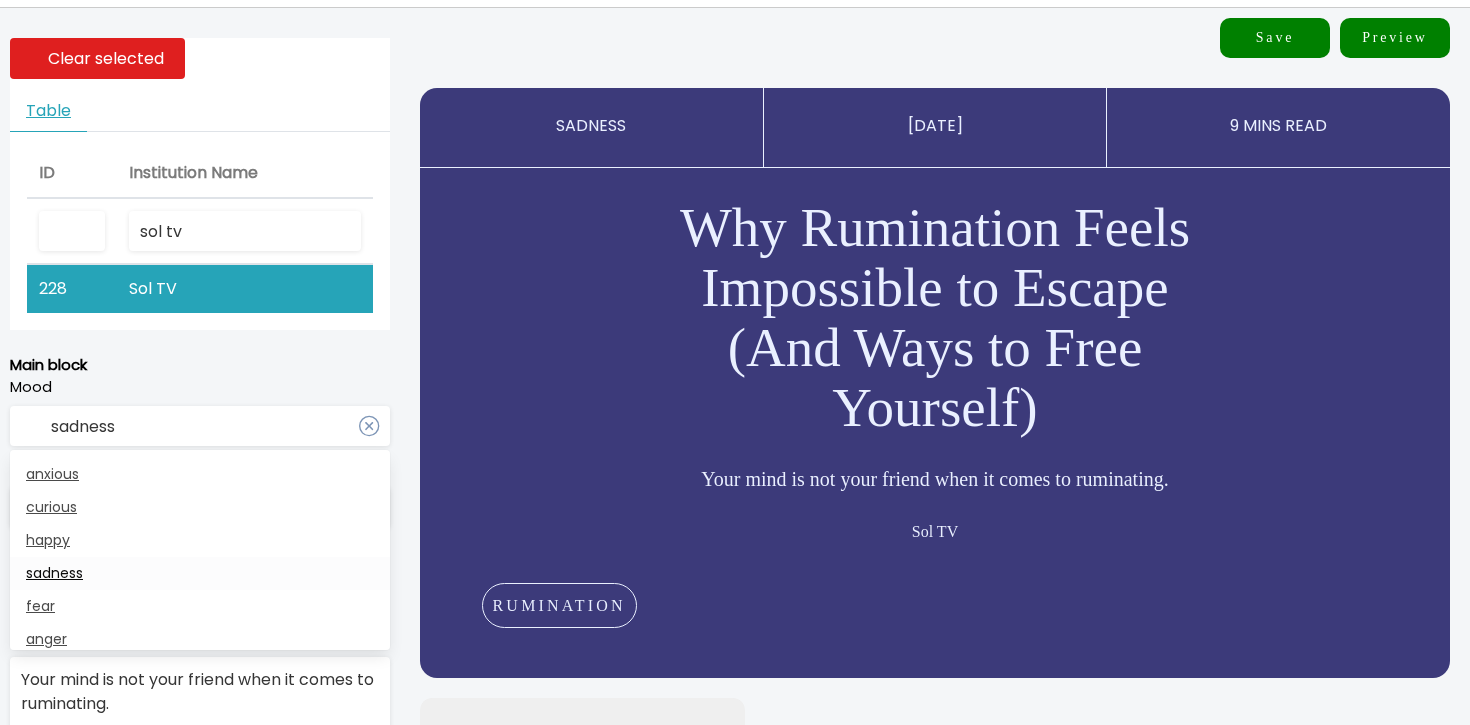 type on "sadness" 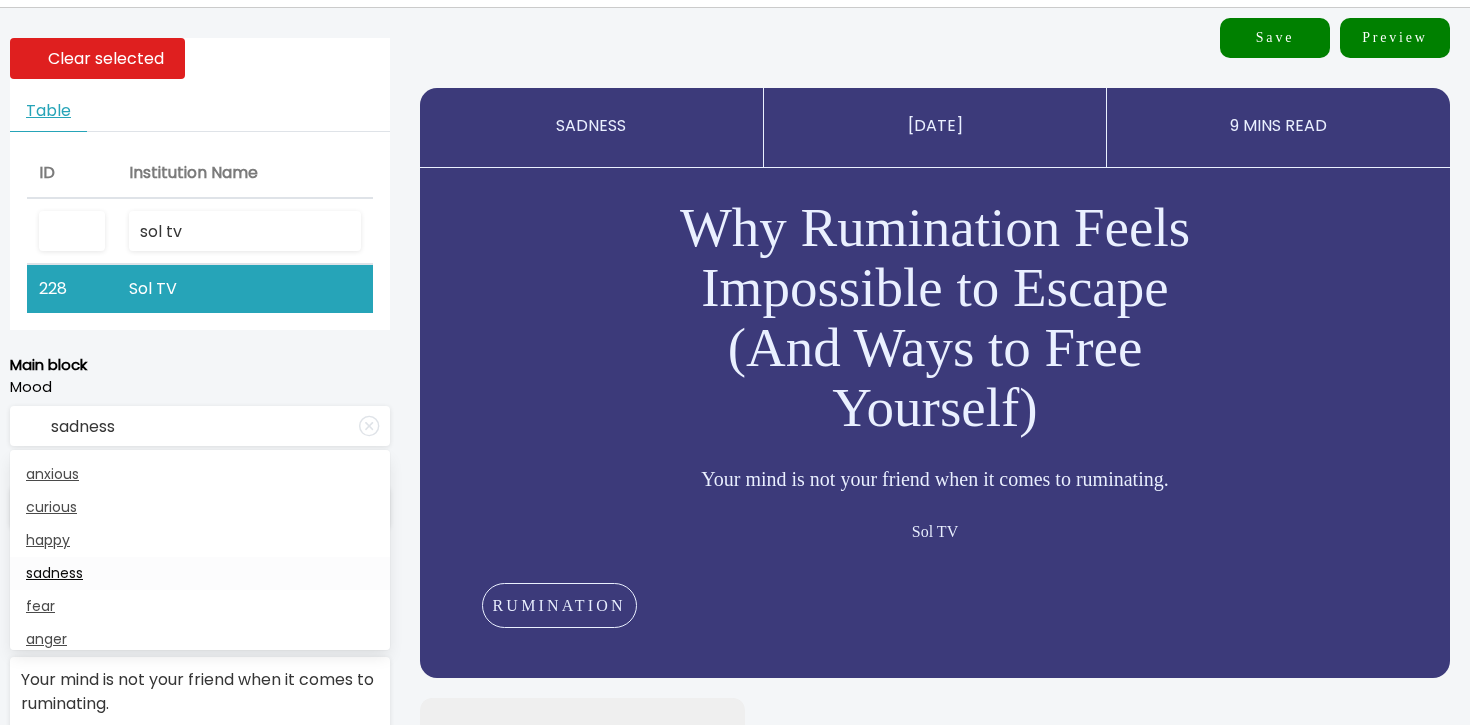 click on "sadness" at bounding box center [200, 573] 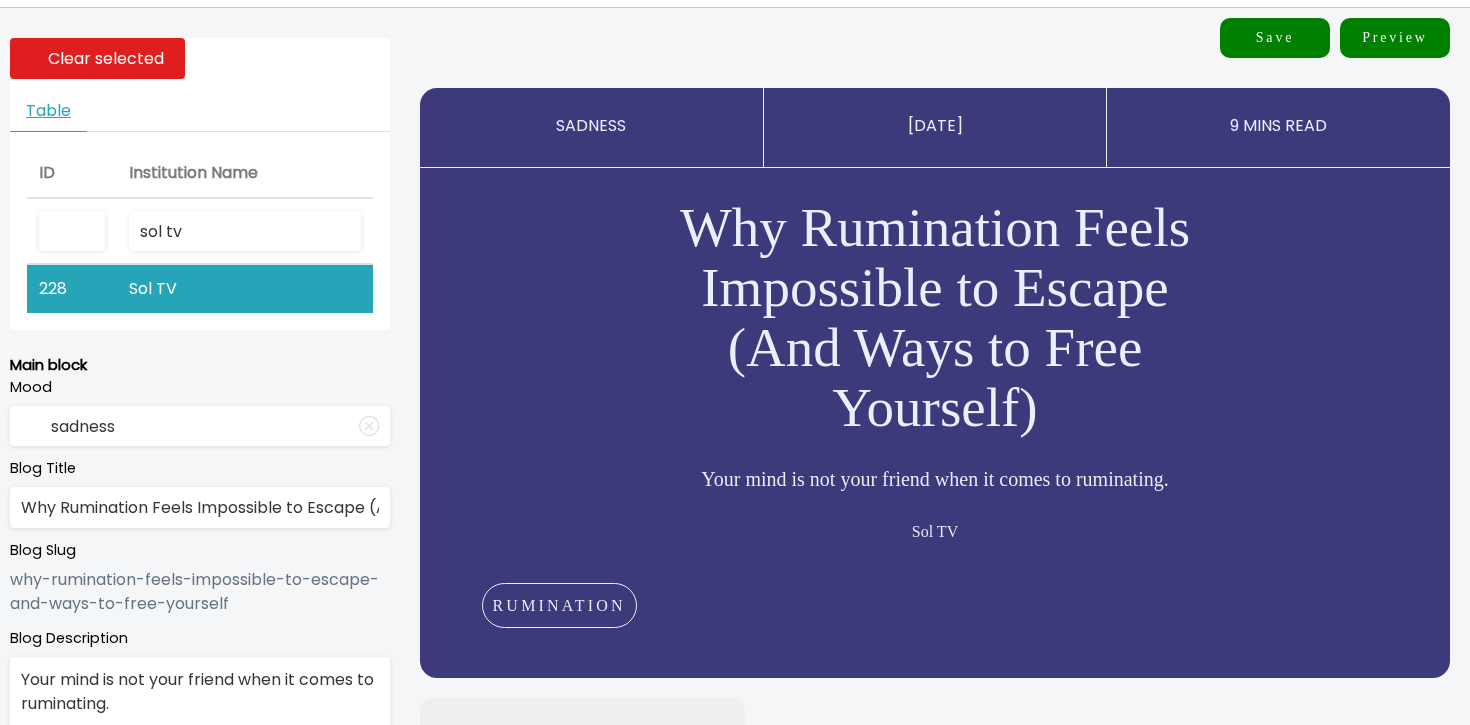 click on "Why Rumination Feels Impossible to Escape (And Ways to Free Yourself) Your mind is not your friend when it comes to ruminating.
Sol TV  RUMINATION" at bounding box center [935, 423] 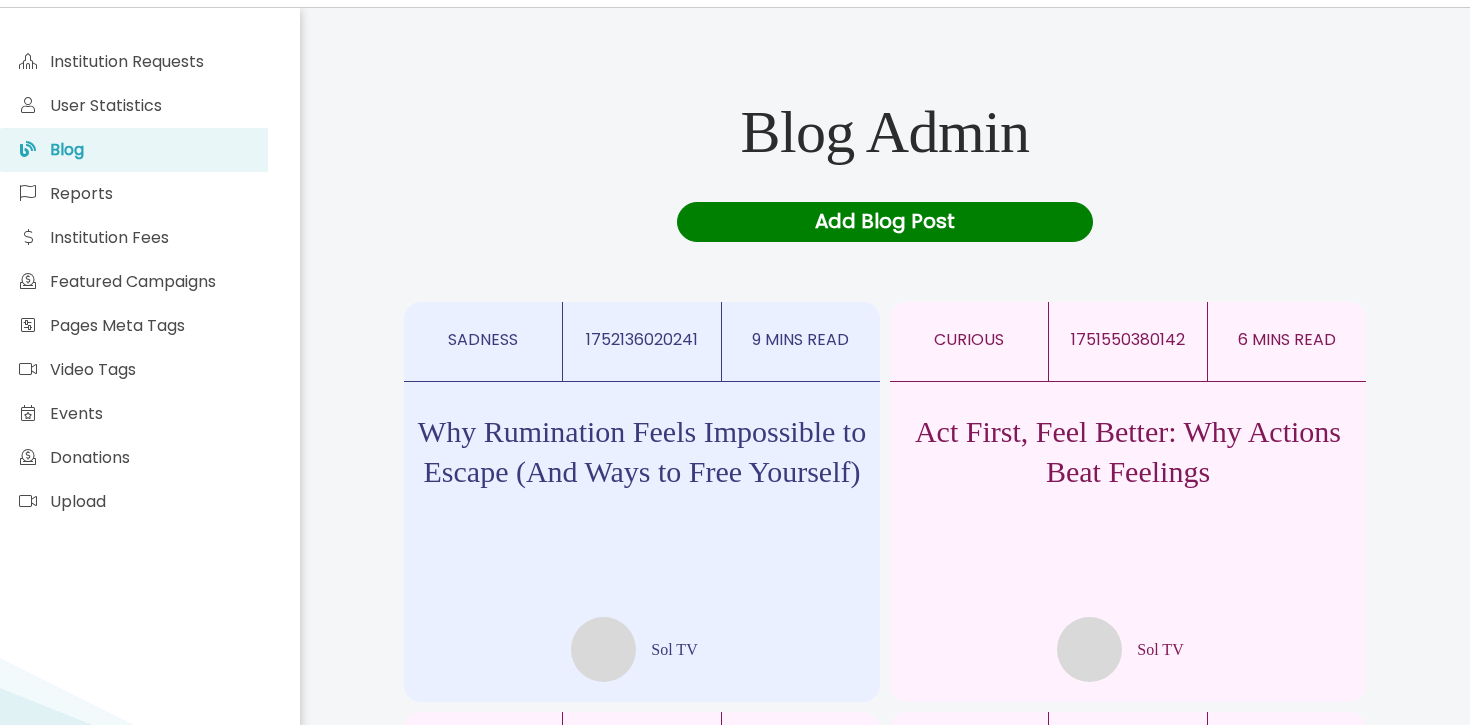 click on "Add Blog Post" at bounding box center (885, 222) 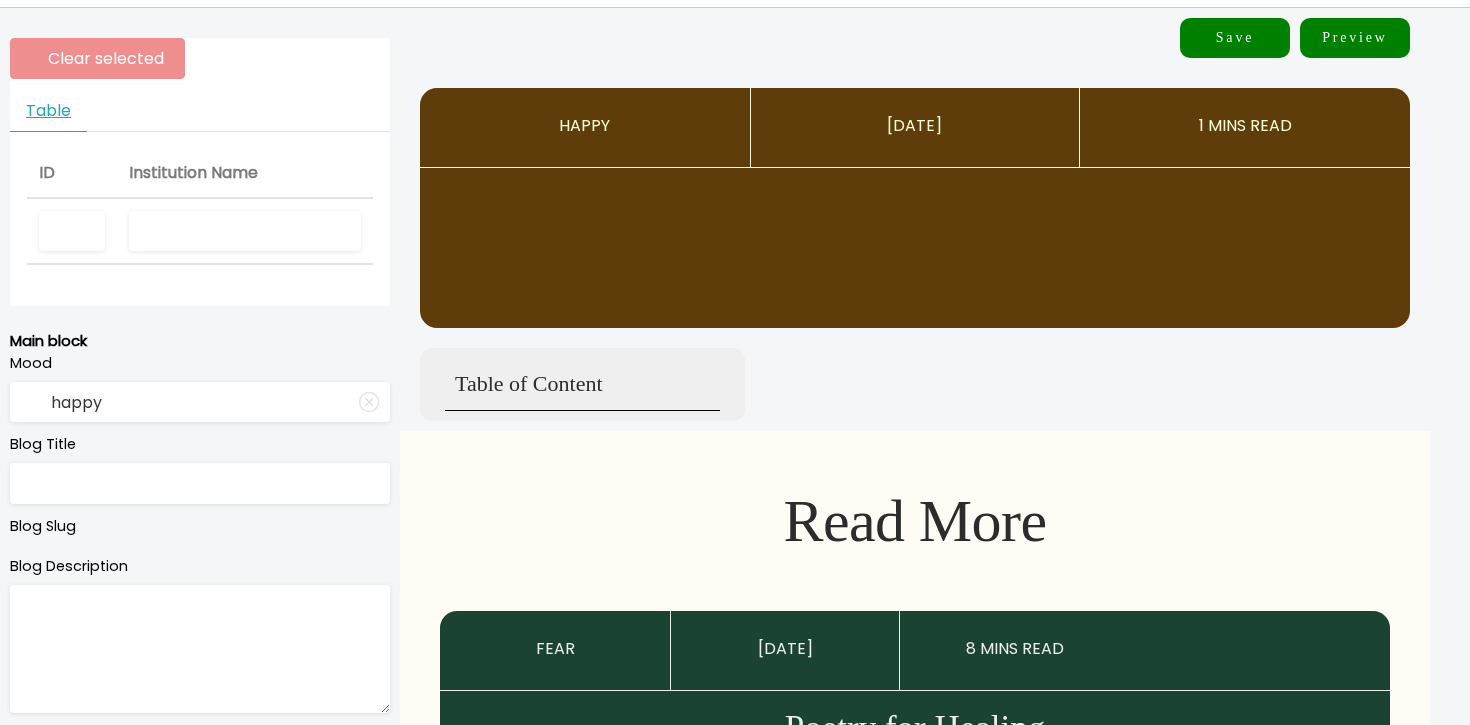 click at bounding box center (245, 231) 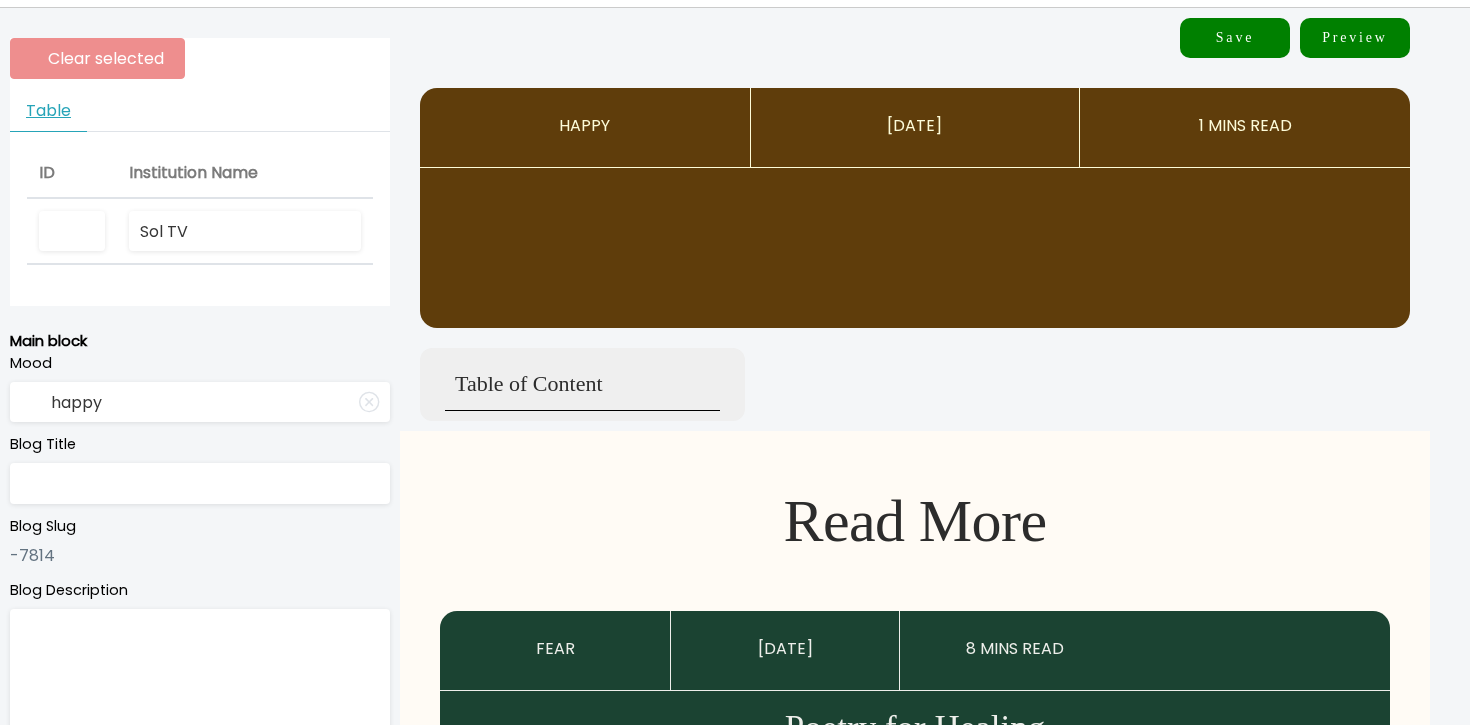 type on "Sol TV" 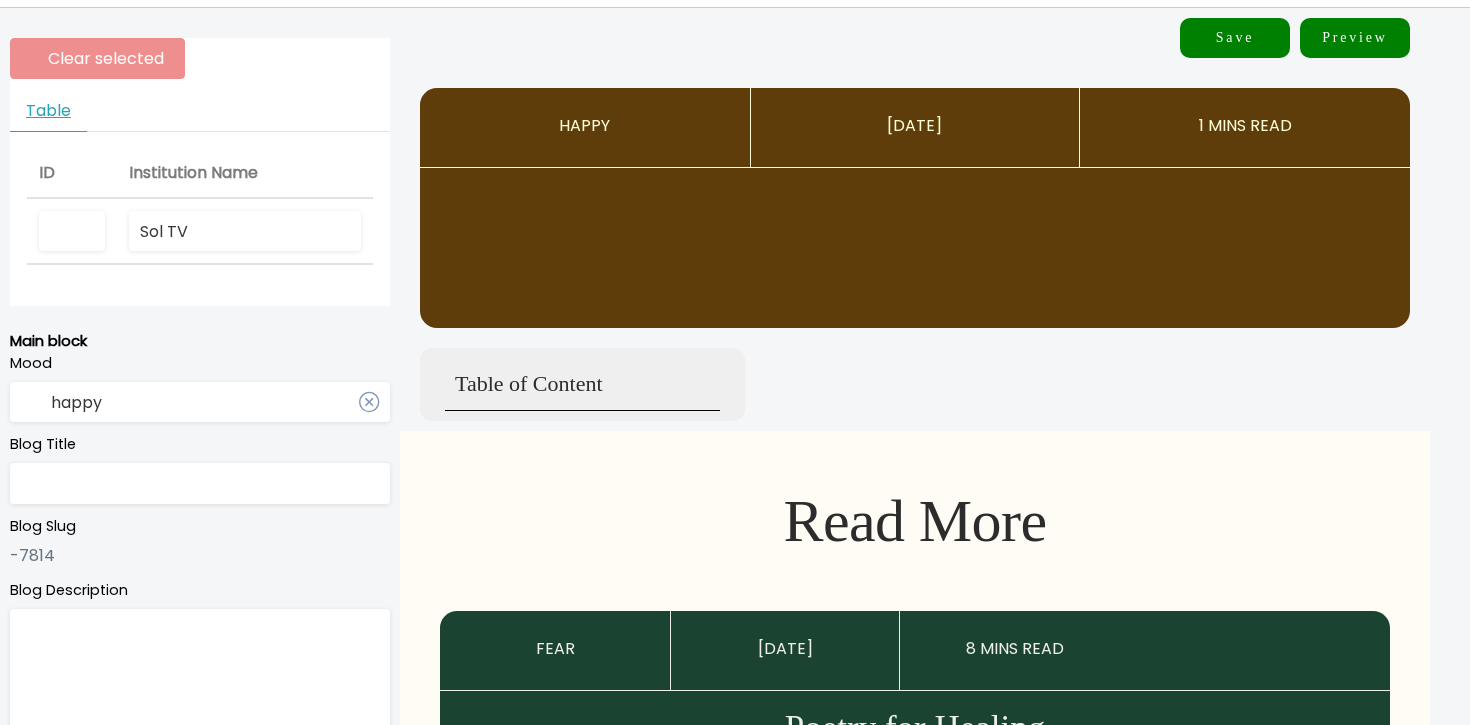 click on "happy" at bounding box center [200, 402] 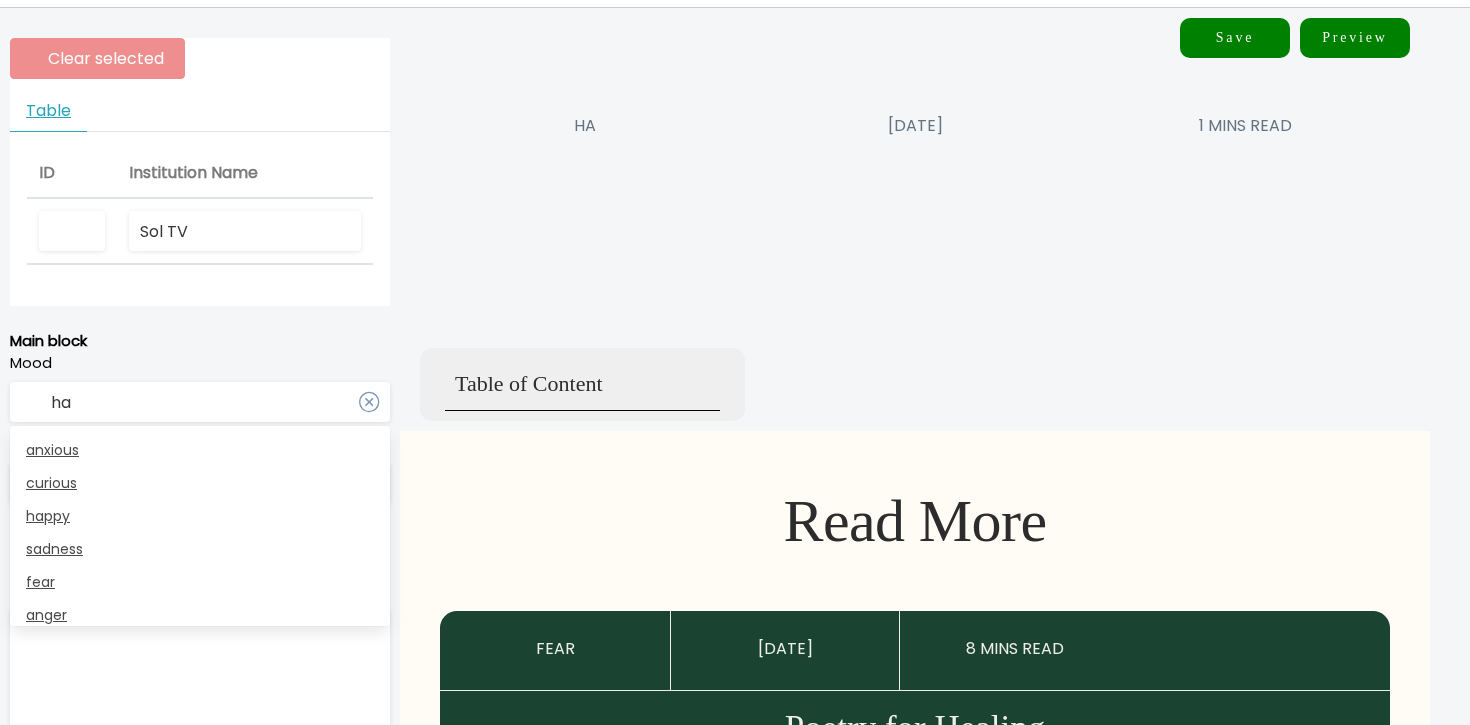 type on "h" 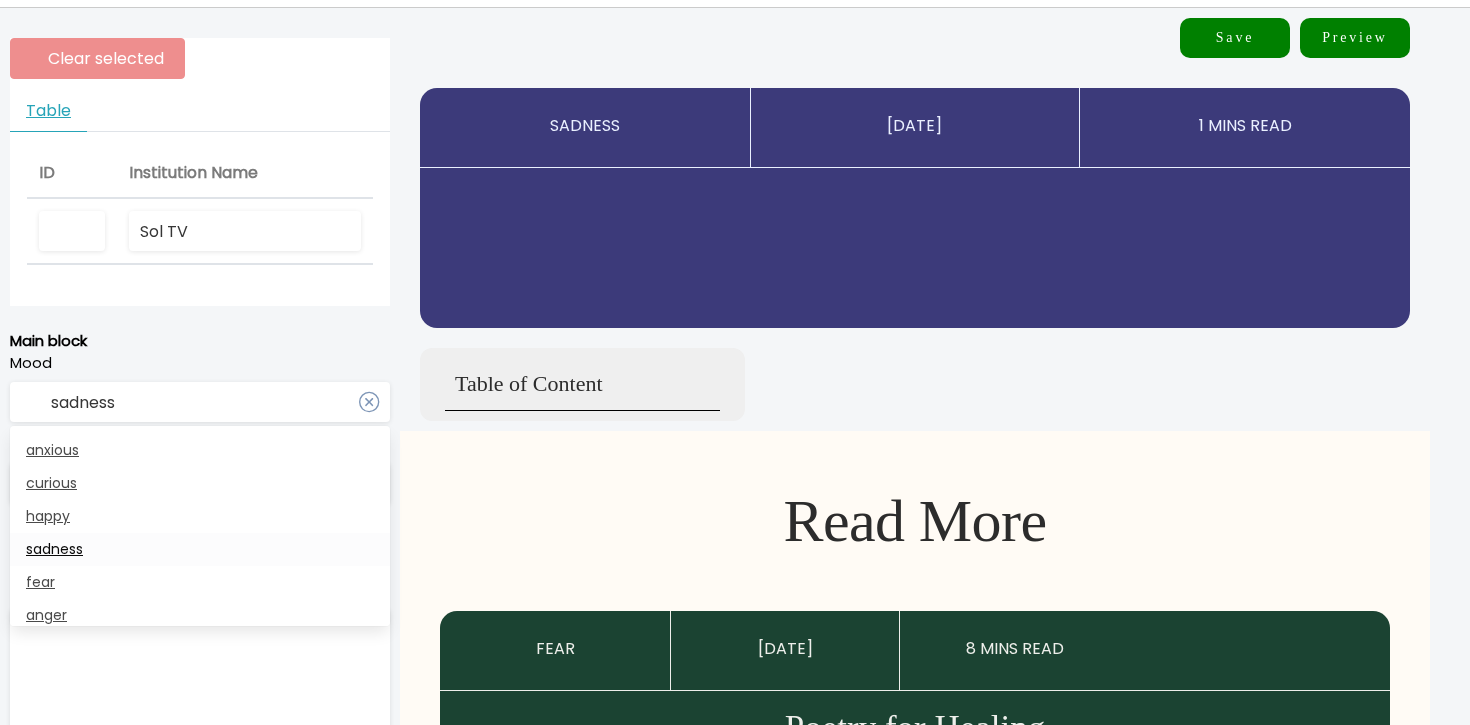 type on "sadness" 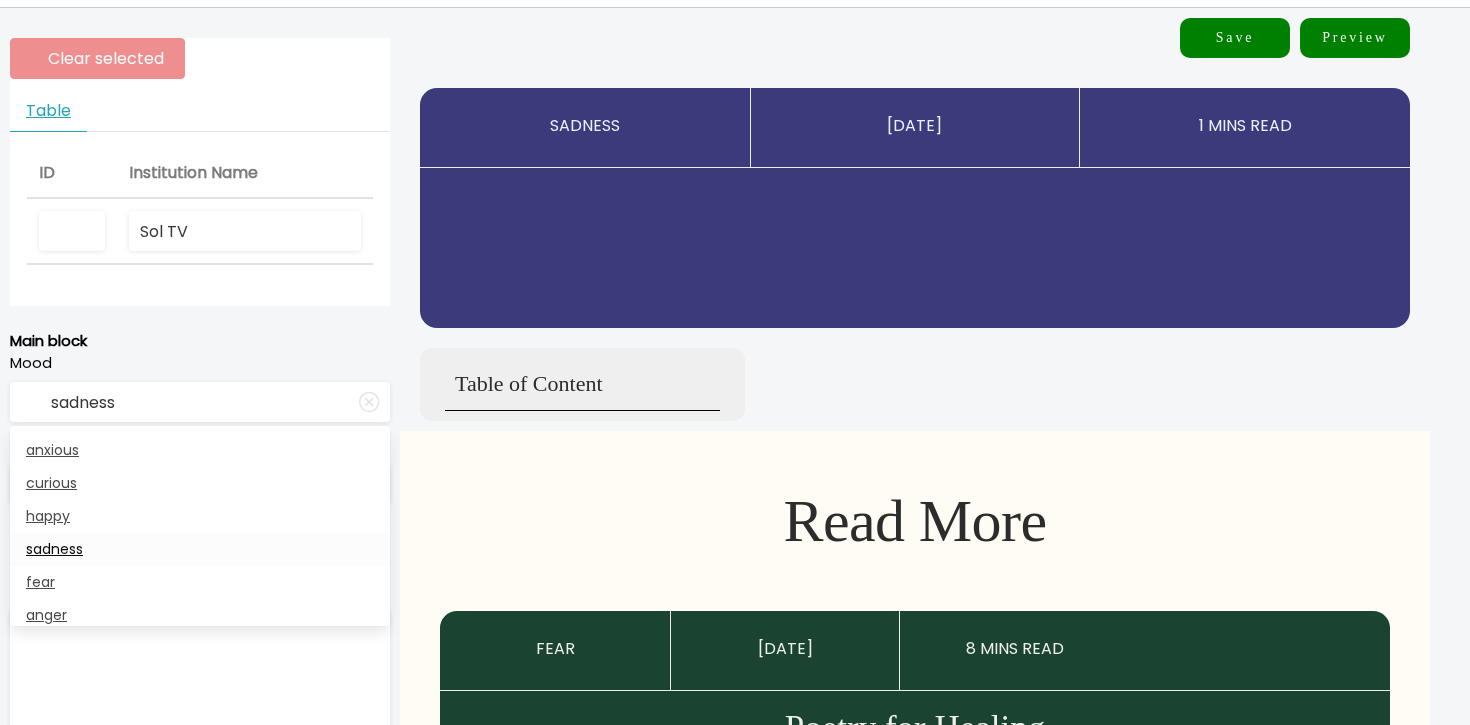 click on "sadness" at bounding box center (200, 549) 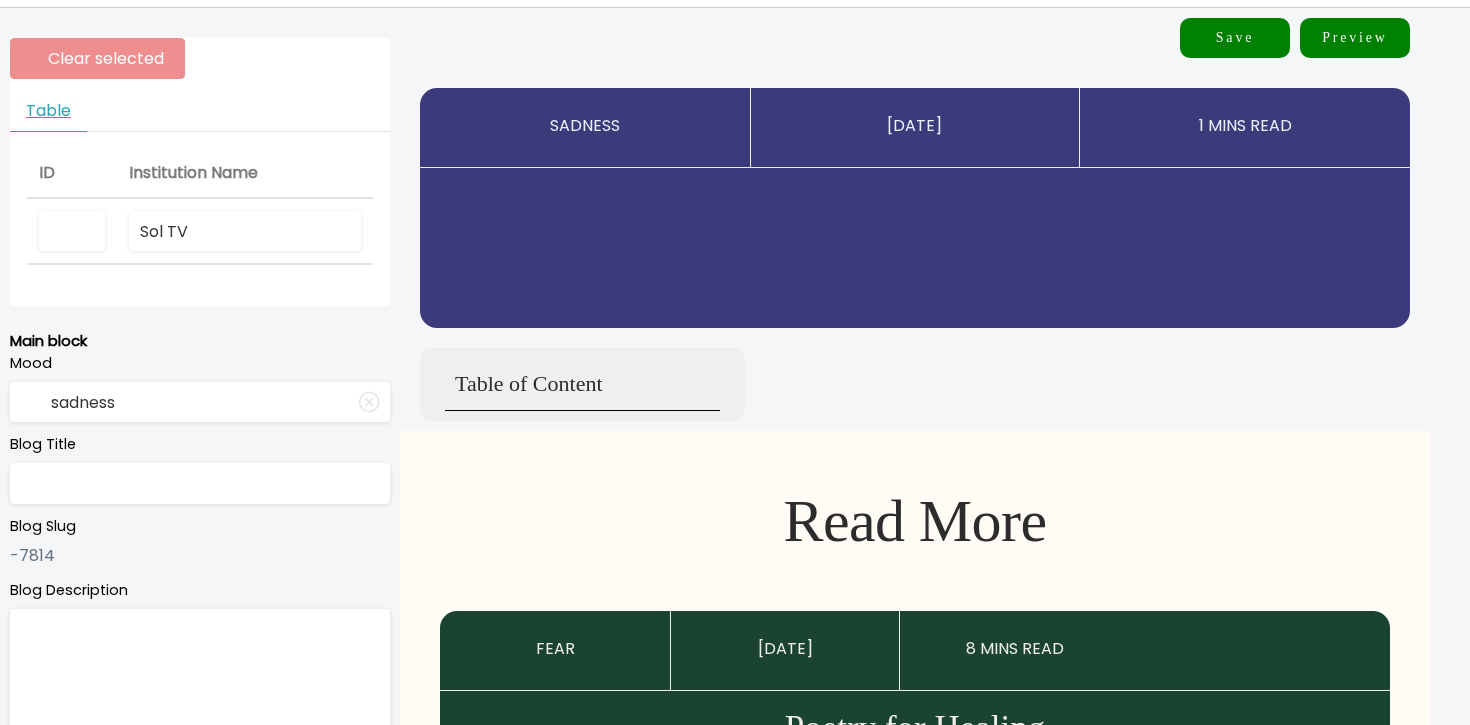 click at bounding box center (200, 483) 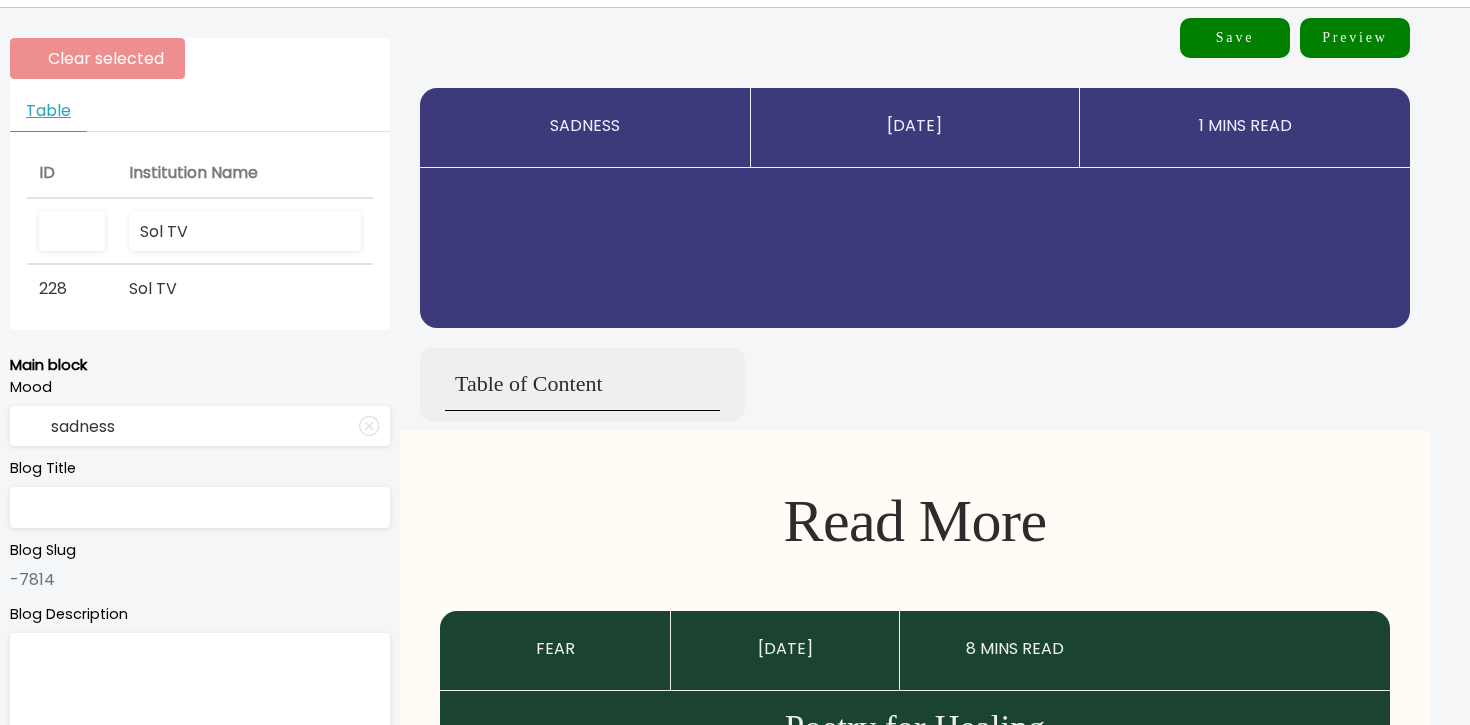 scroll, scrollTop: 282, scrollLeft: 0, axis: vertical 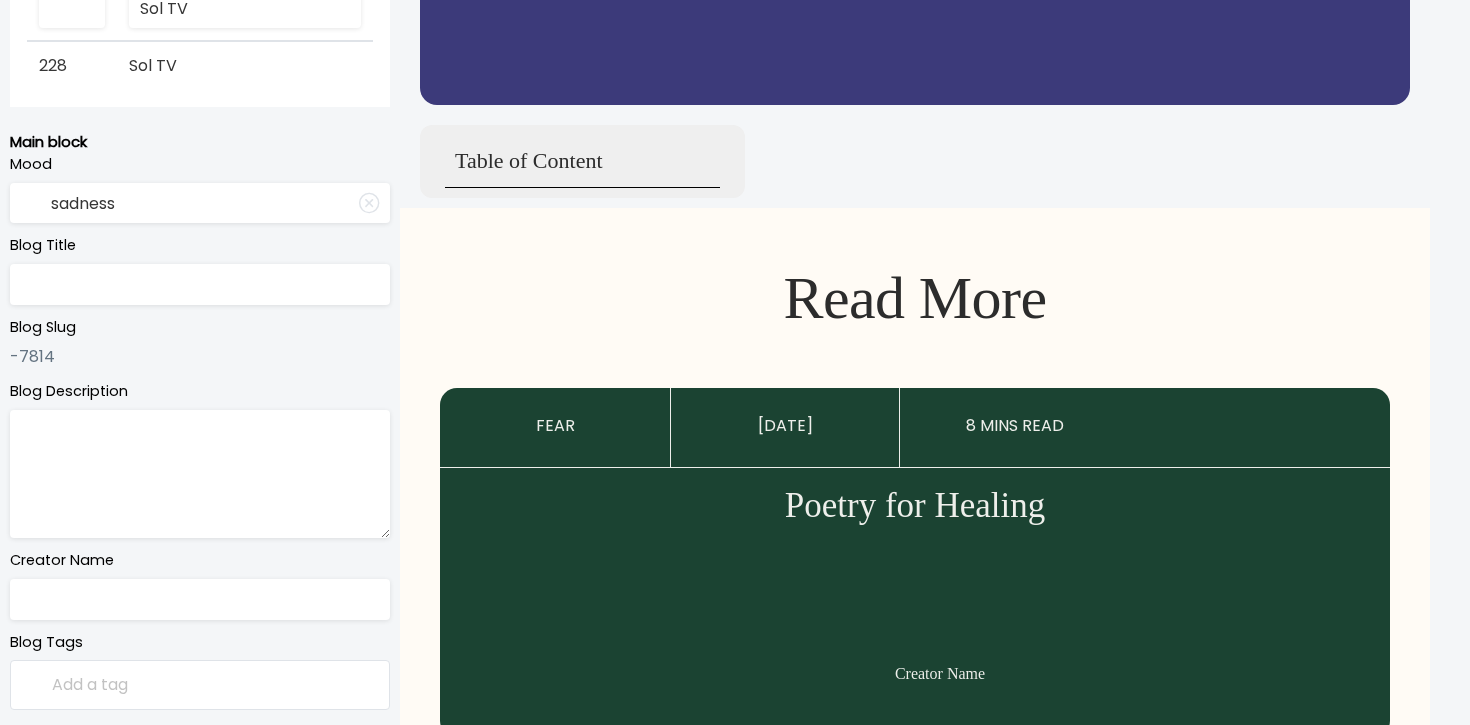 click at bounding box center [200, 474] 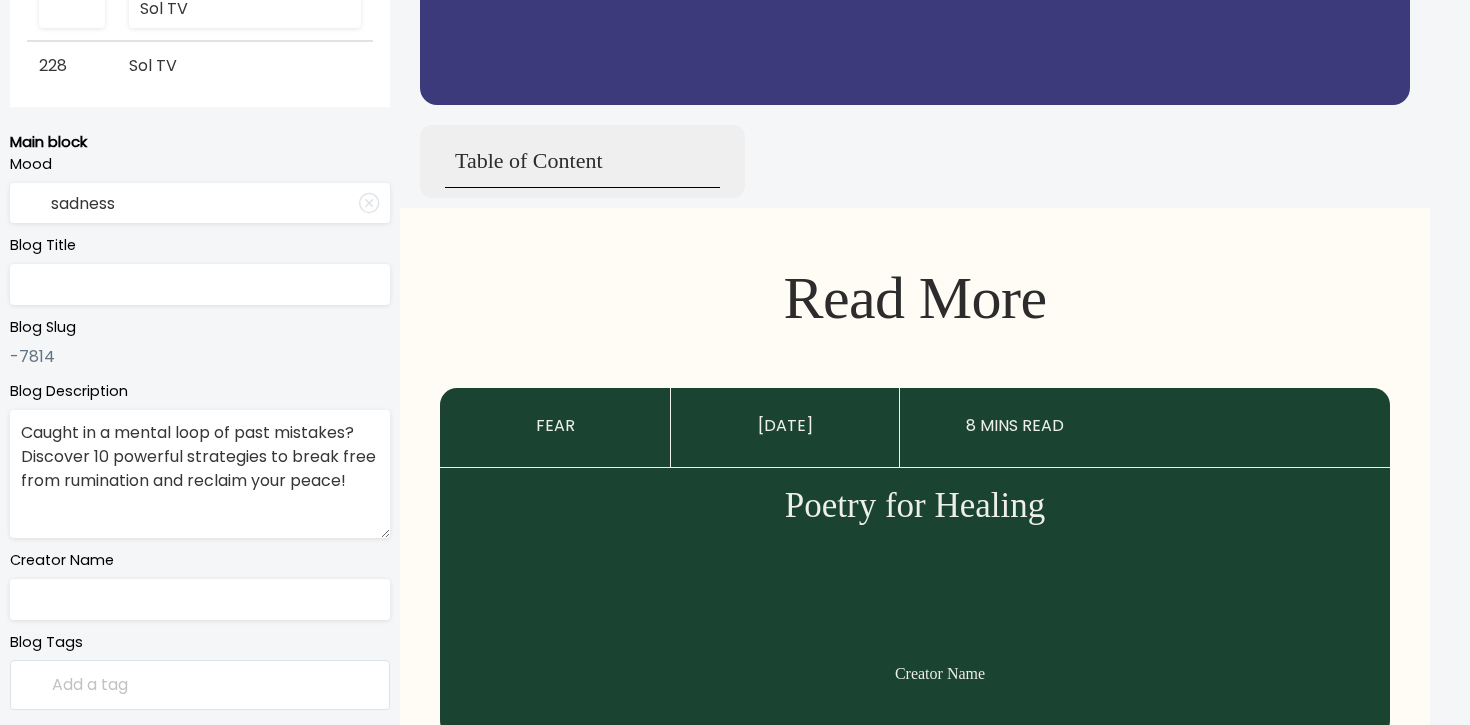 scroll, scrollTop: 2, scrollLeft: 0, axis: vertical 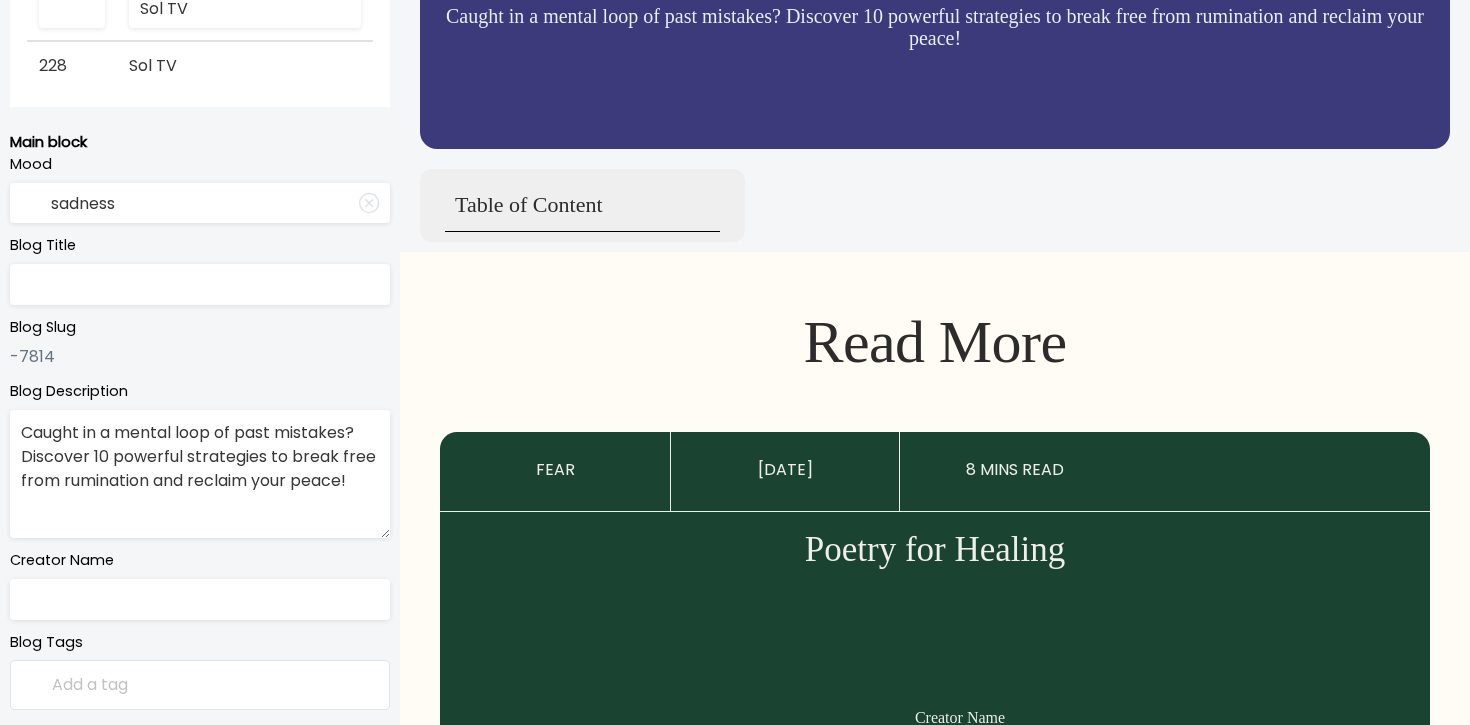 type on "Caught in a mental loop of past mistakes? Discover 10 powerful strategies to break free from rumination and reclaim your peace!" 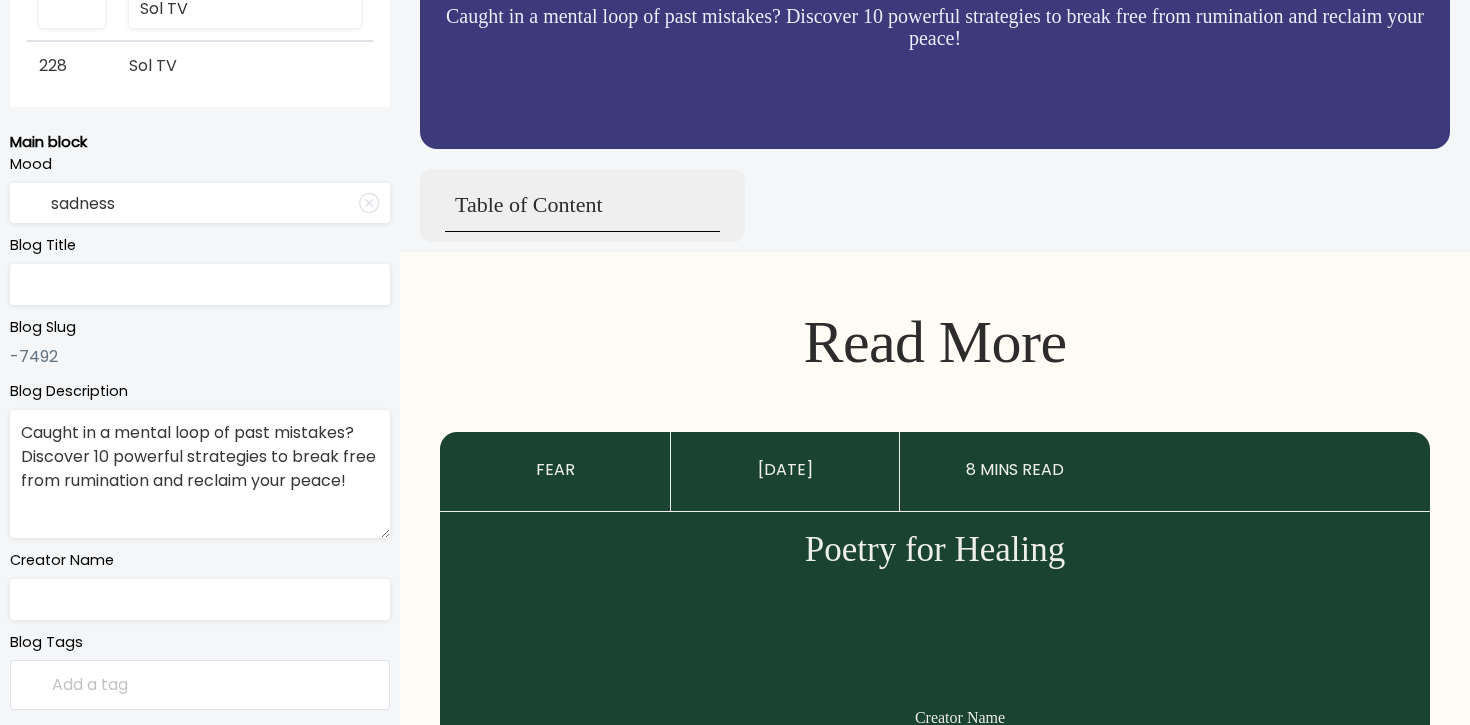 click on "Blog Title" at bounding box center (200, 246) 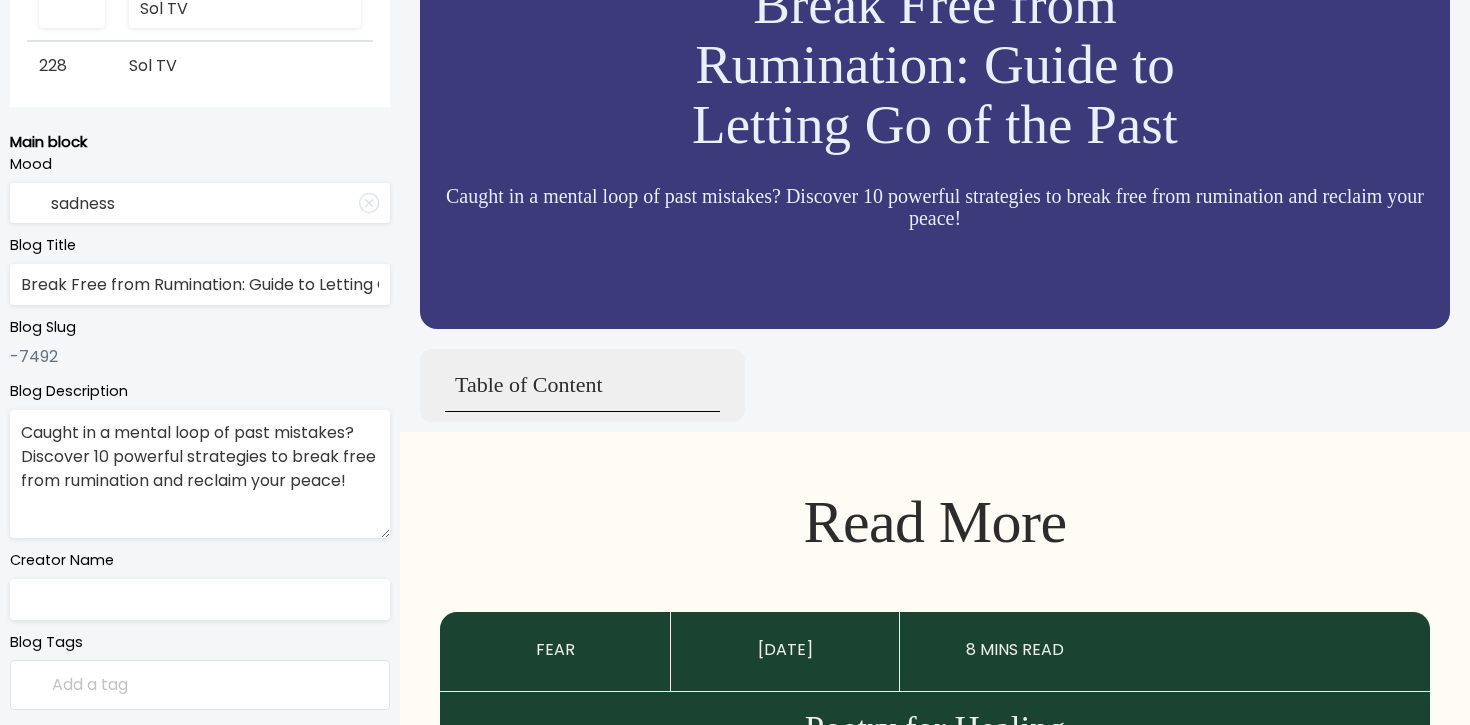 scroll, scrollTop: 0, scrollLeft: 111, axis: horizontal 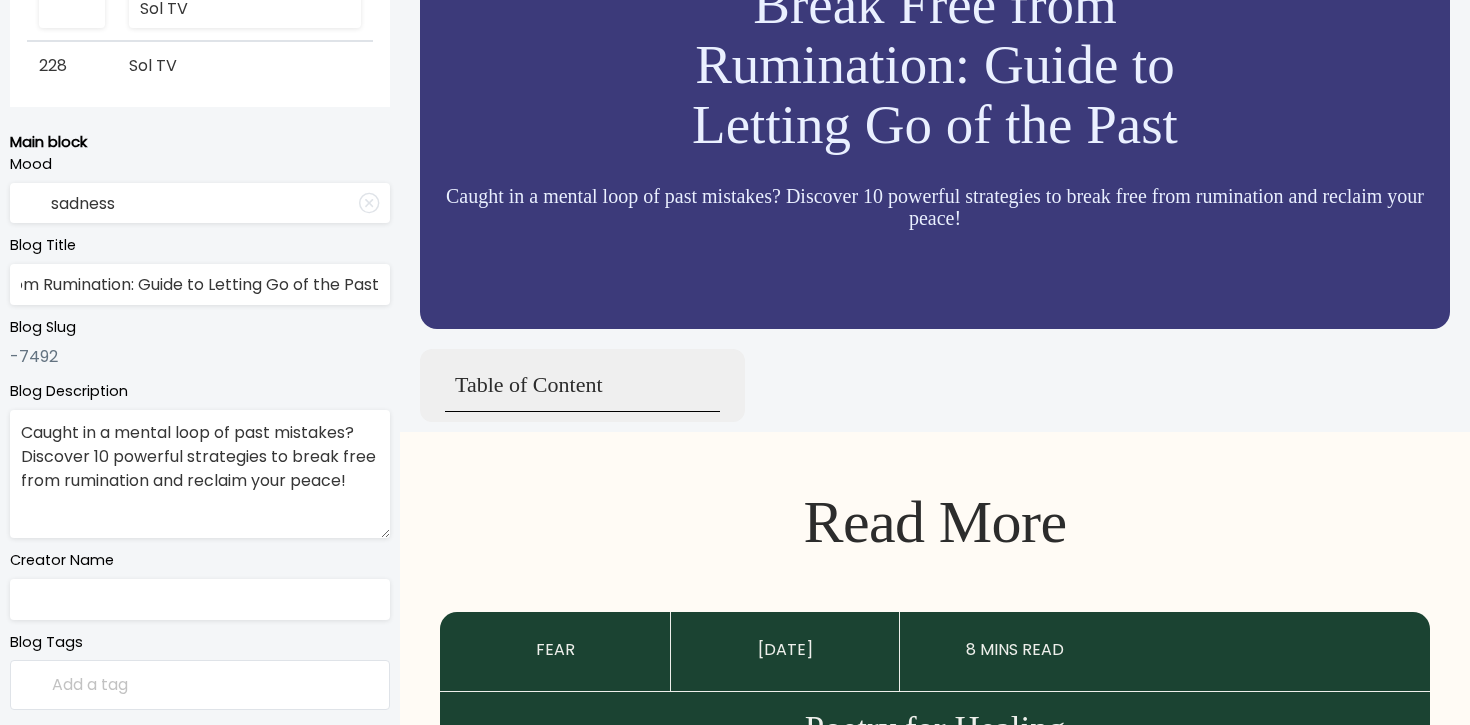 type on "Break Free from Rumination: Guide to Letting Go of the Past" 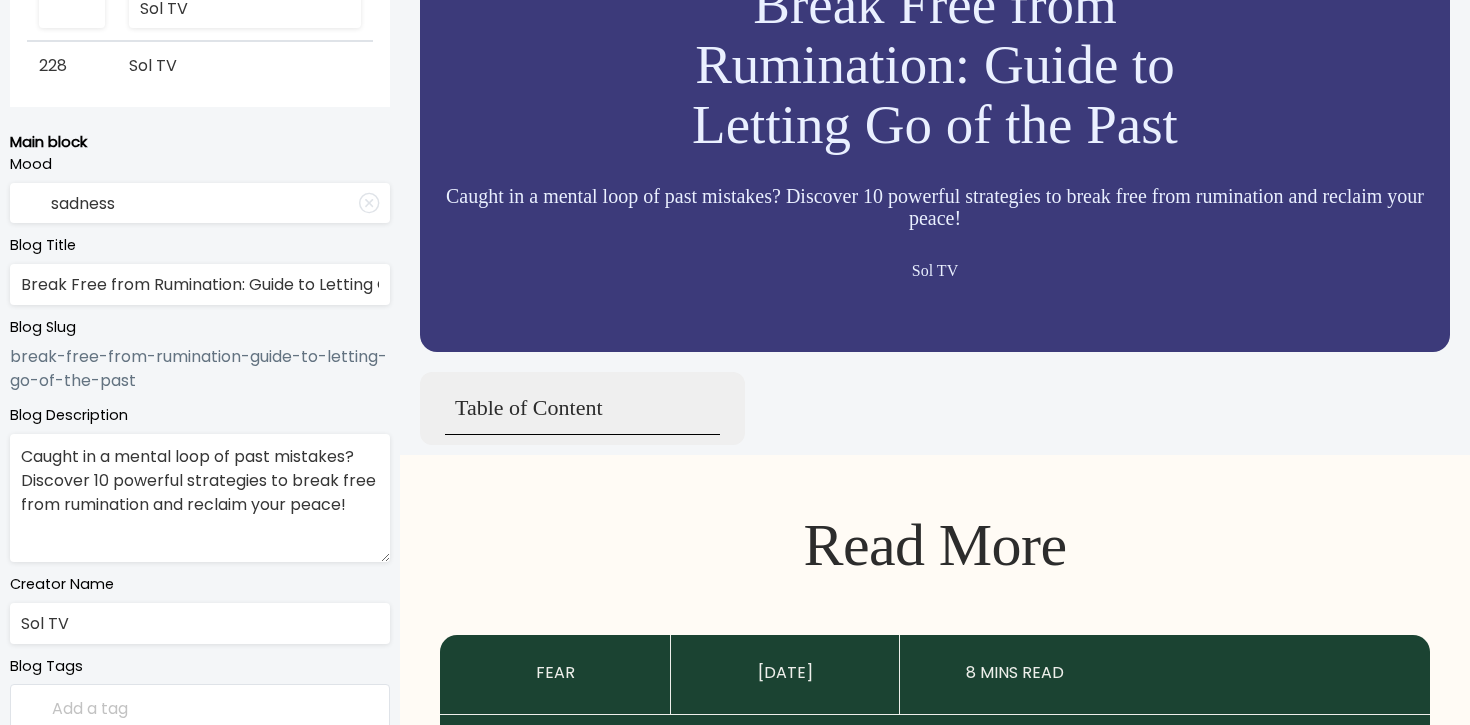 scroll, scrollTop: 14, scrollLeft: 0, axis: vertical 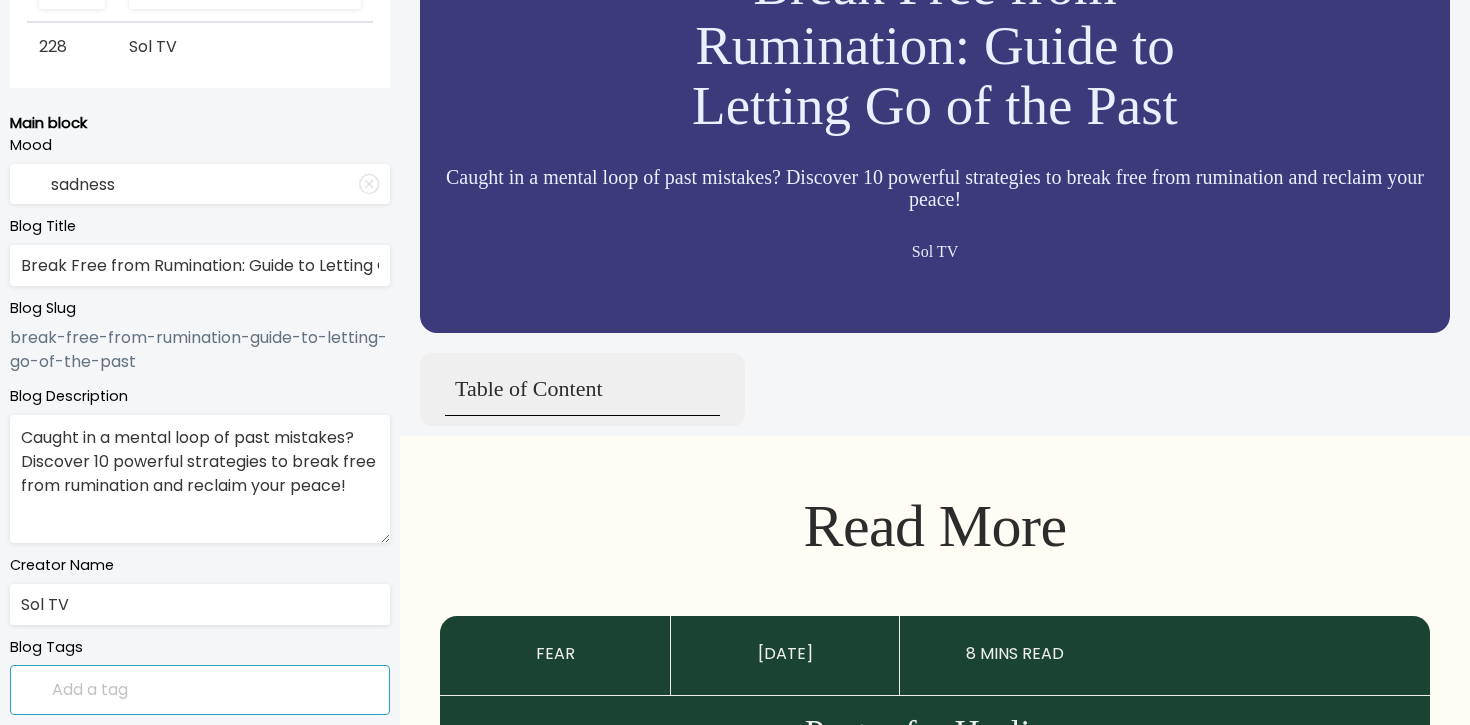 type on "Sol TV" 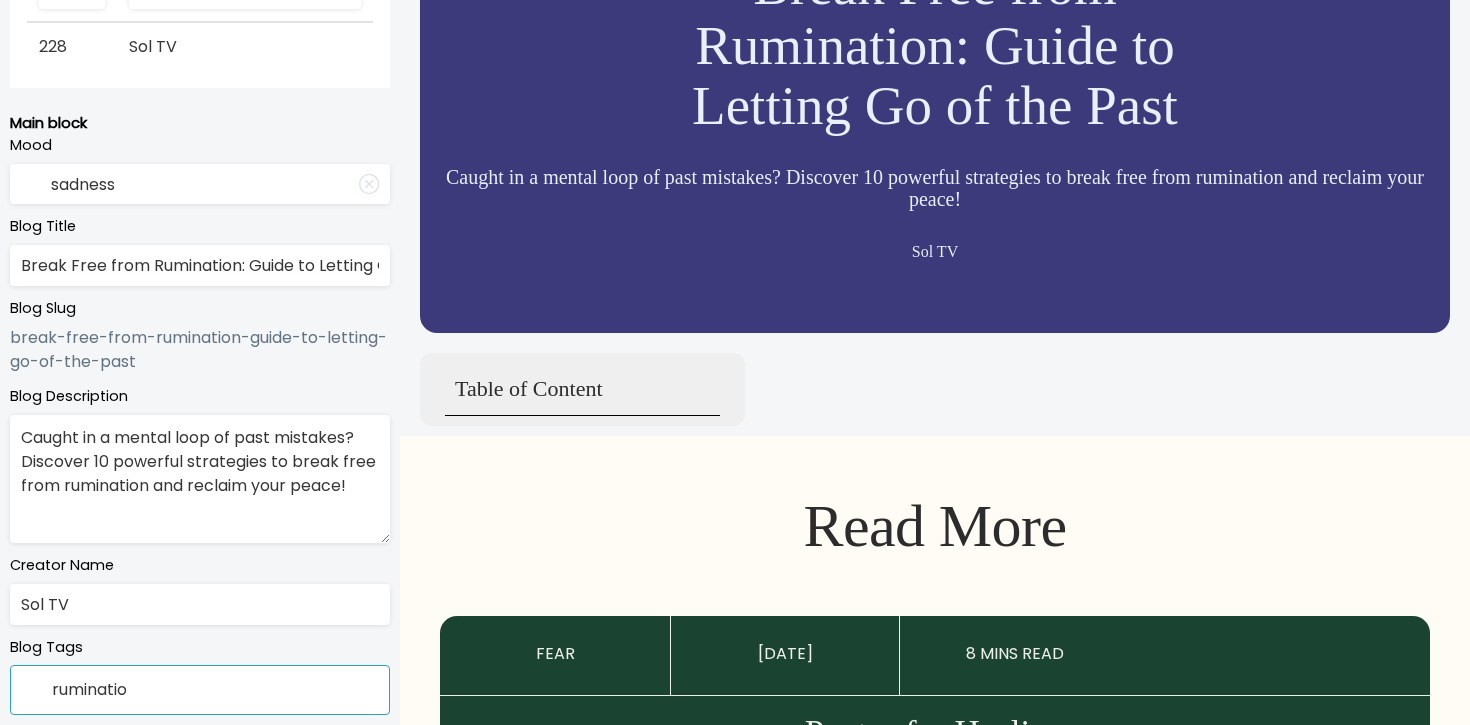 type on "rumination" 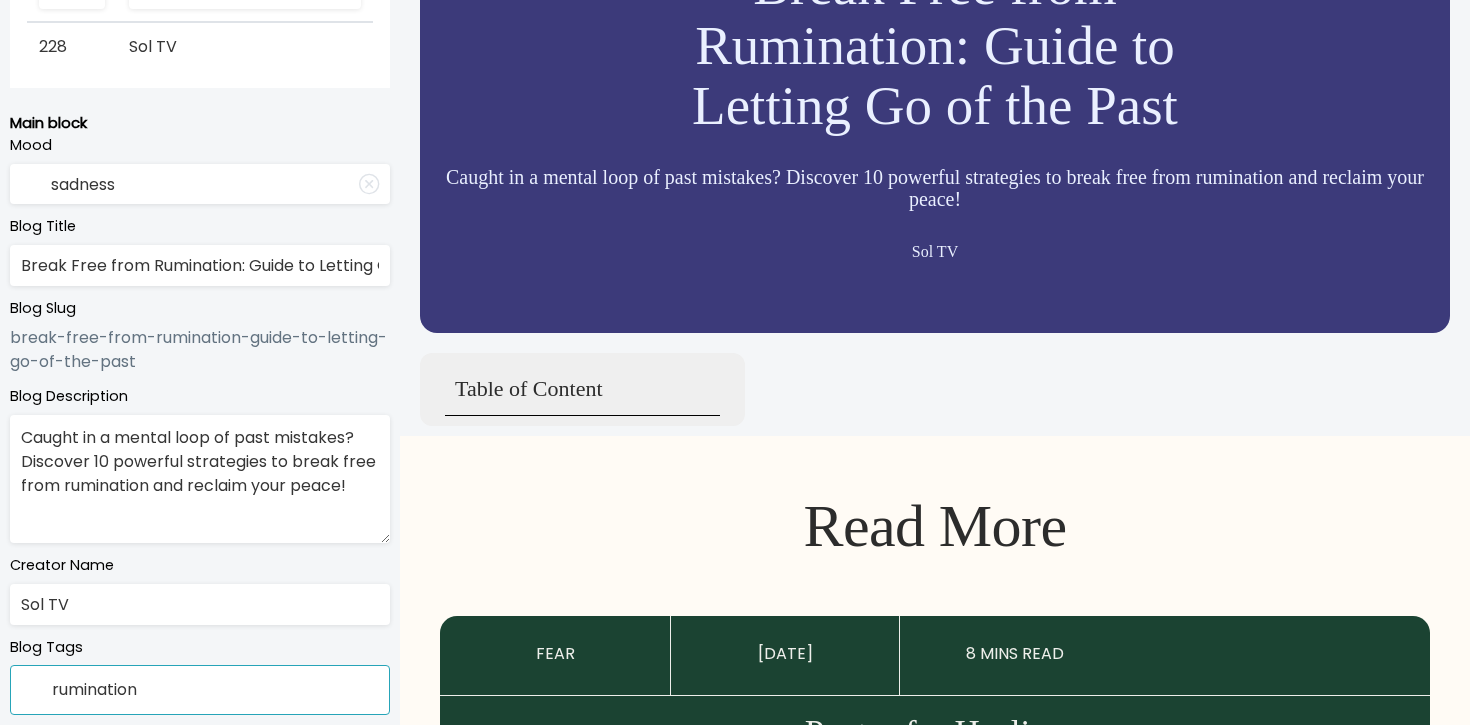 type 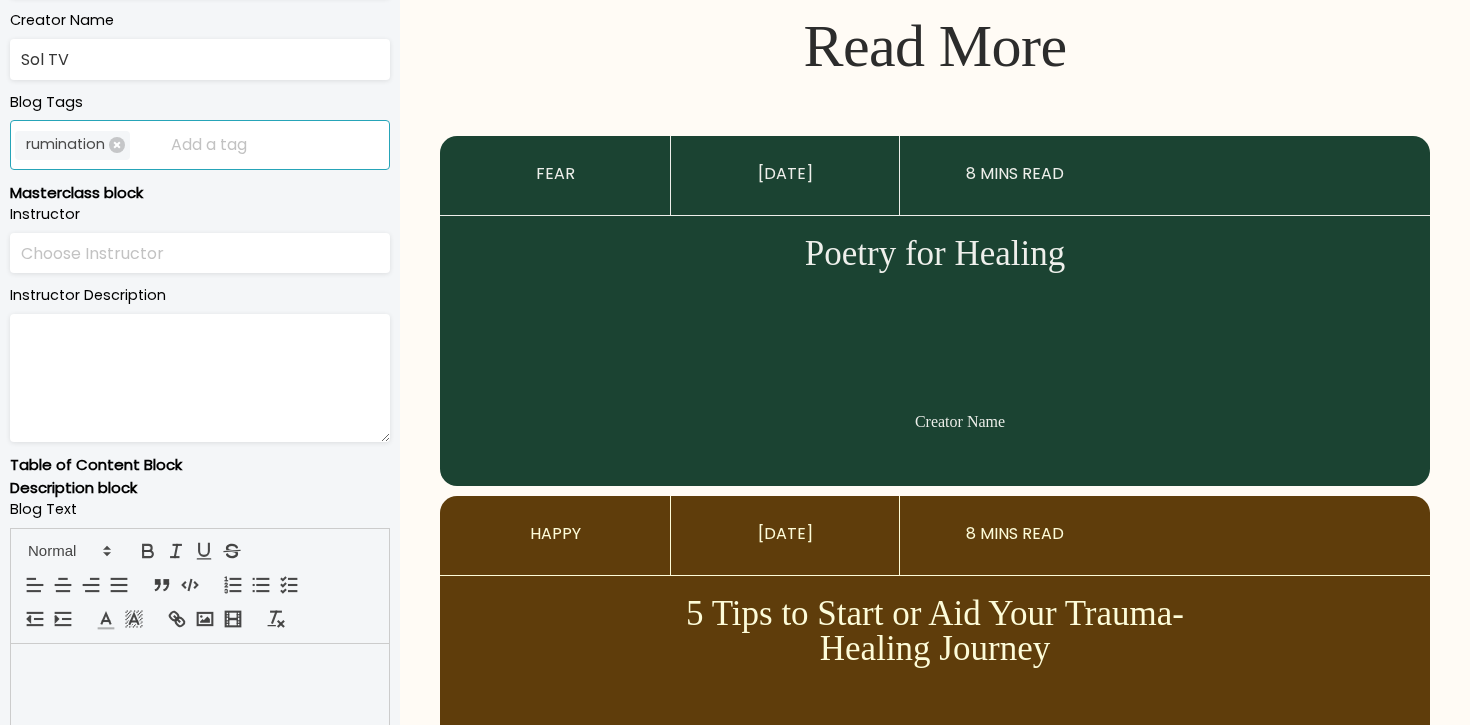 scroll, scrollTop: 1017, scrollLeft: 0, axis: vertical 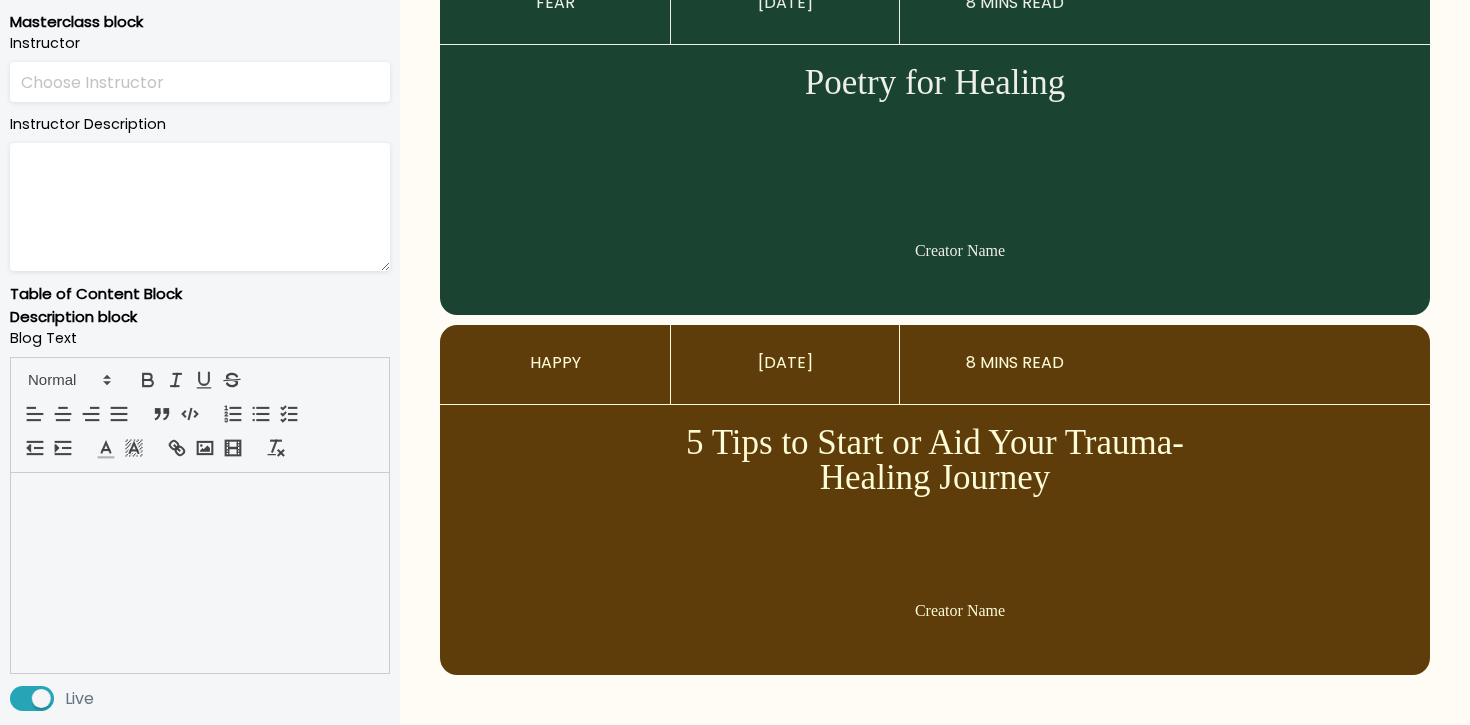 click at bounding box center [200, 496] 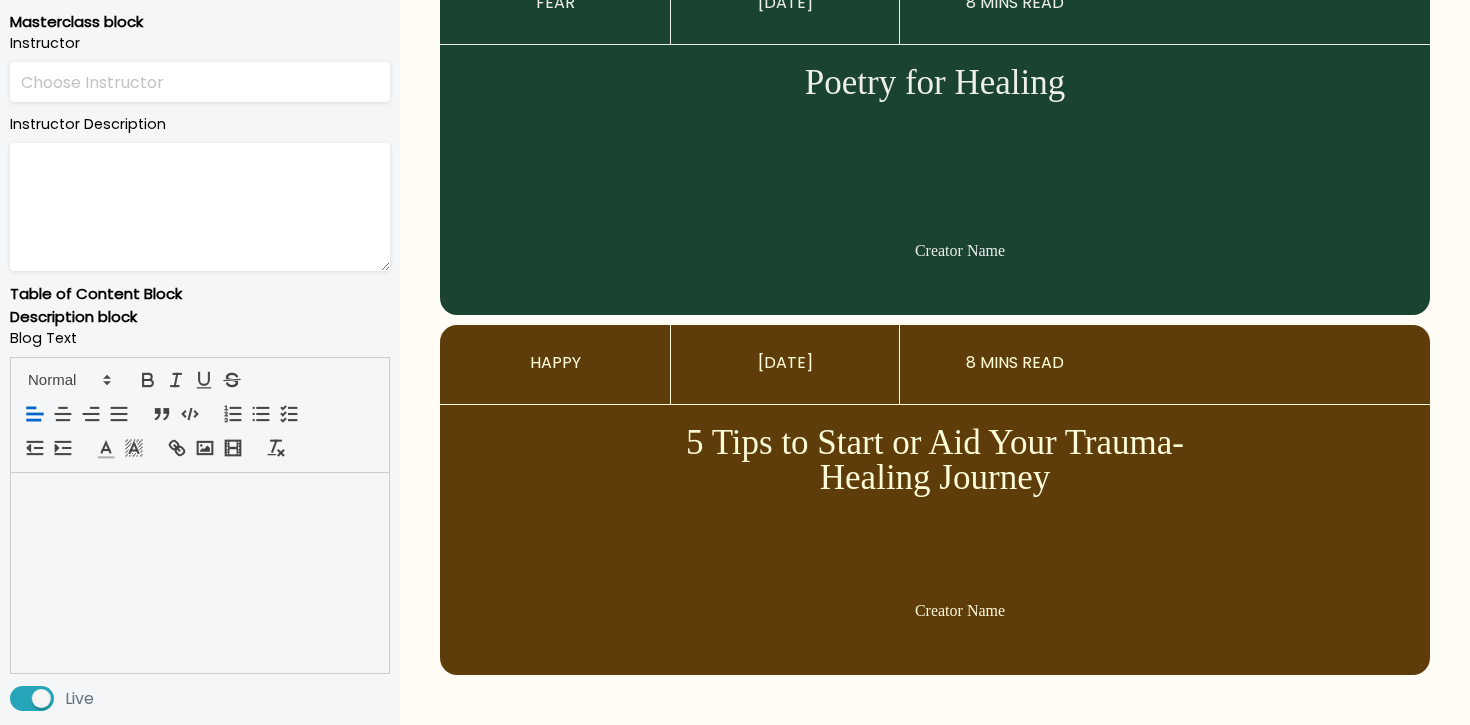 scroll, scrollTop: 0, scrollLeft: 0, axis: both 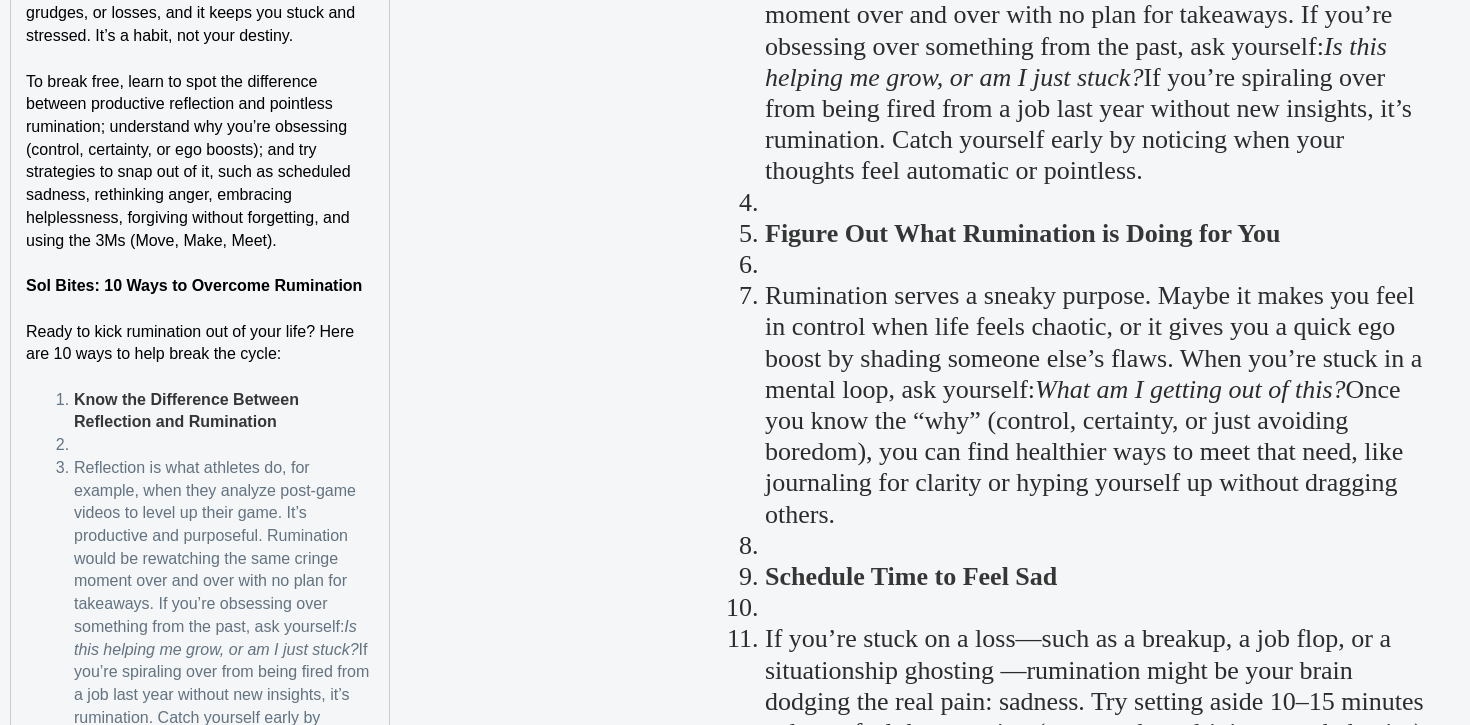 click at bounding box center (212, 445) 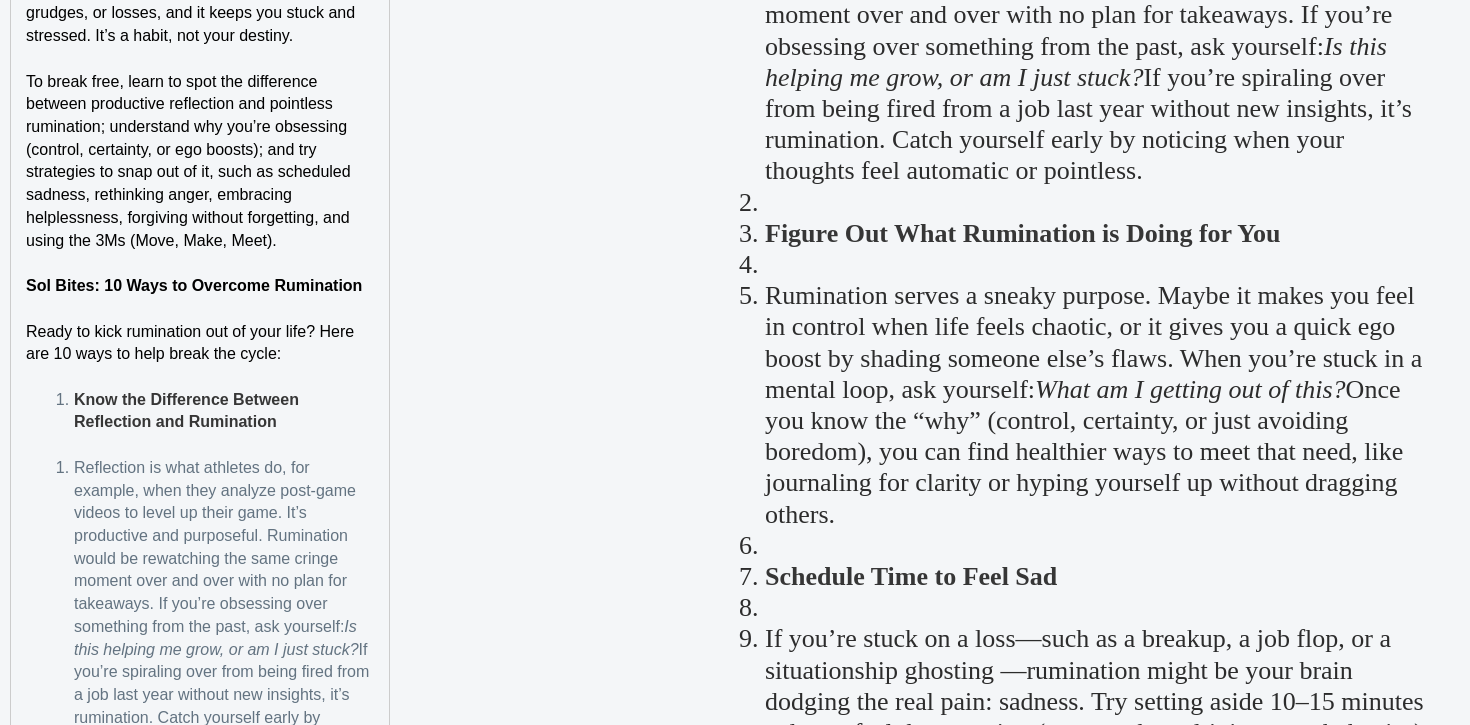 click on "Reflection is what athletes do, for example, when they analyze post-game videos to level up their game. It’s productive and purposeful. Rumination would be rewatching the same cringe moment over and over with no plan for takeaways. If you’re obsessing over something from the past, ask yourself:" at bounding box center (217, 547) 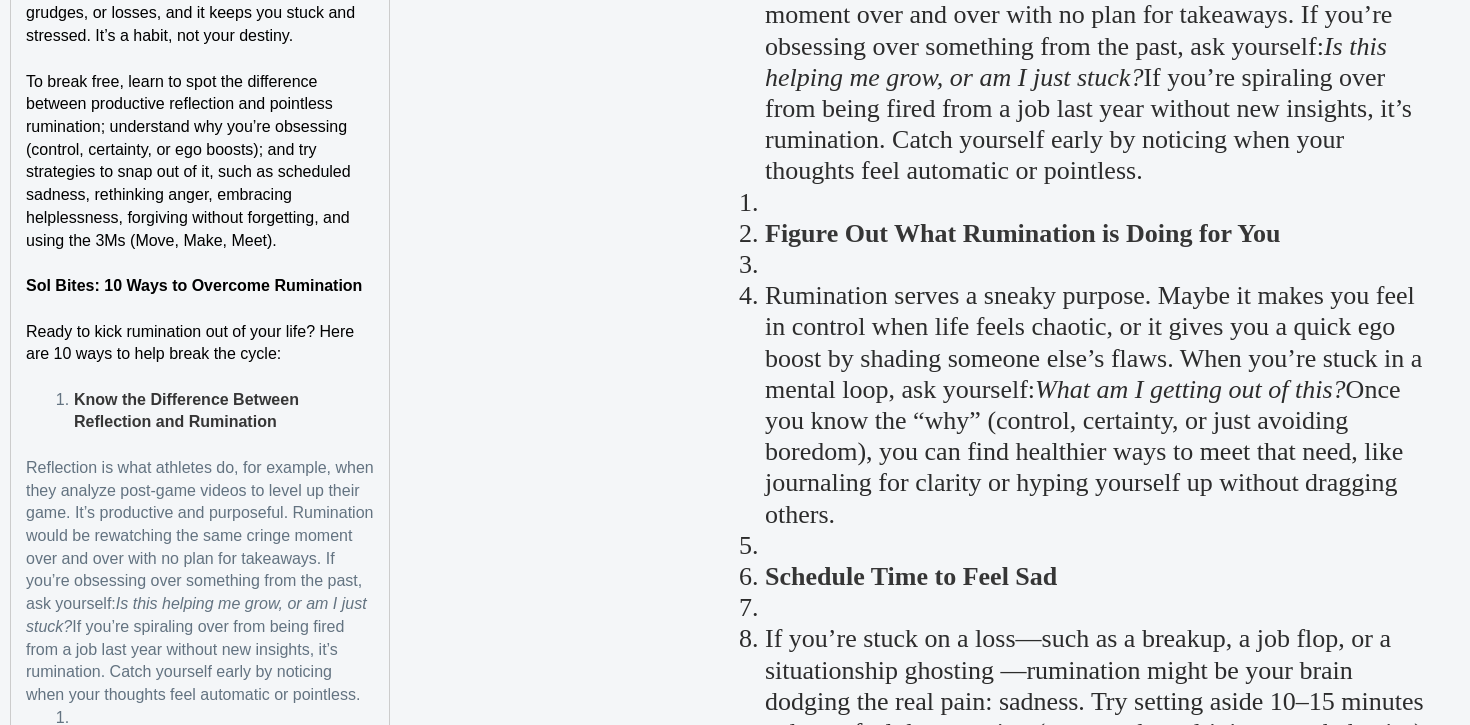 scroll, scrollTop: 2218, scrollLeft: 0, axis: vertical 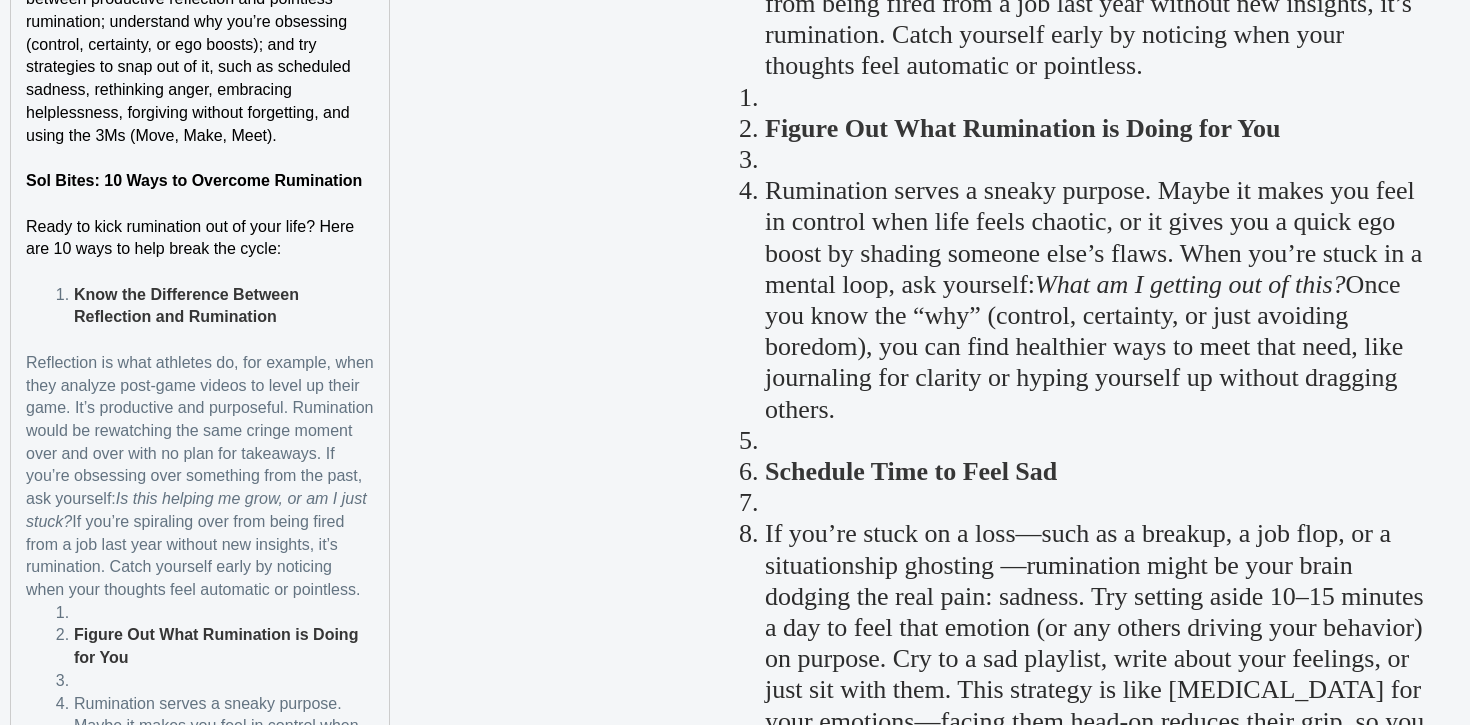 click on "Know the Difference Between Reflection and Rumination" at bounding box center (212, 306) 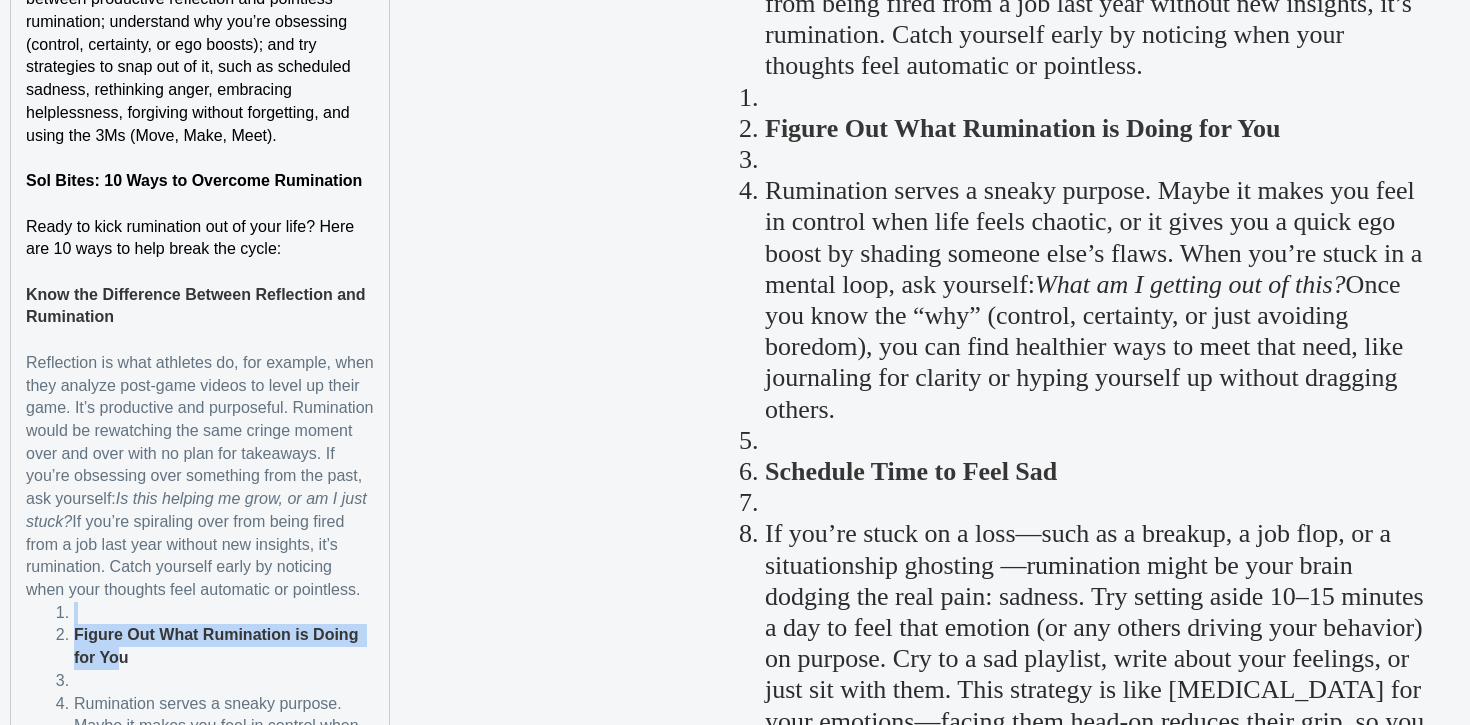 drag, startPoint x: 60, startPoint y: 612, endPoint x: 118, endPoint y: 666, distance: 79.24645 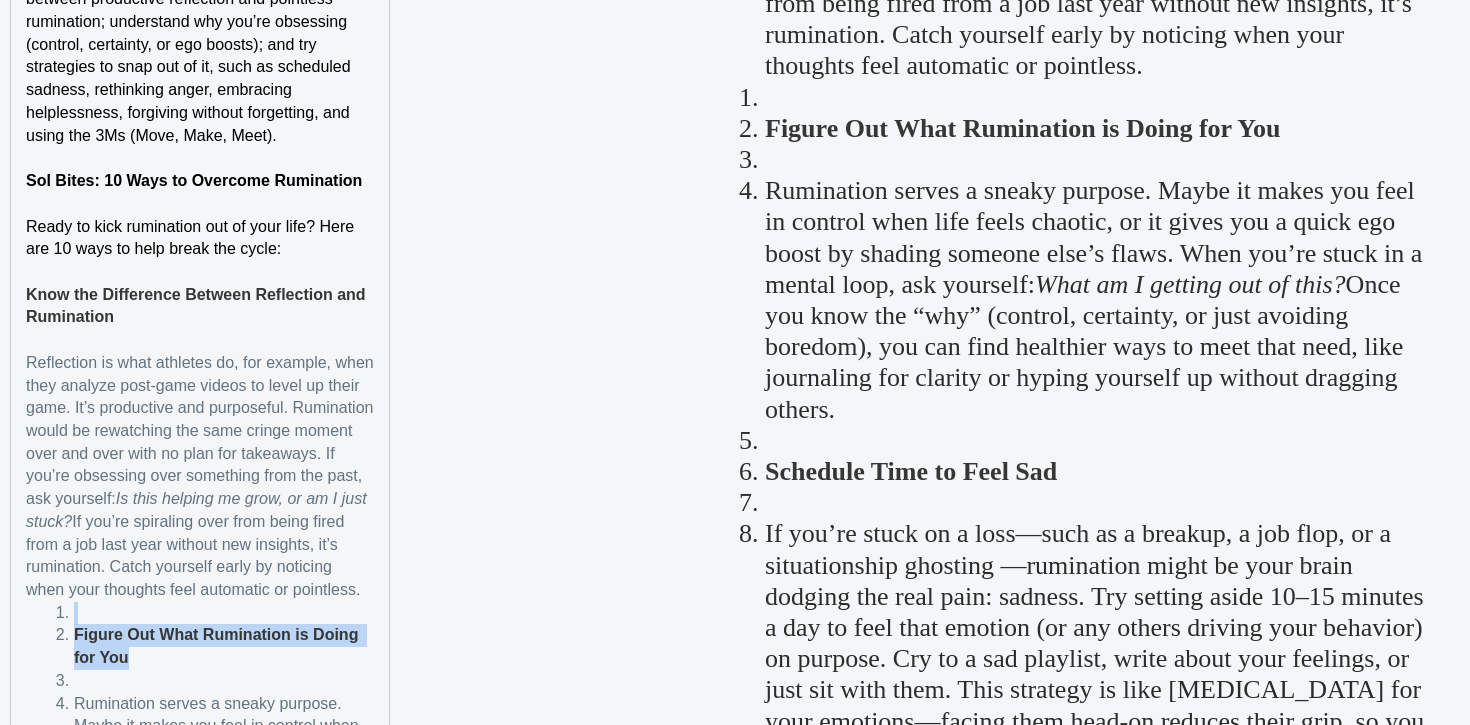 drag, startPoint x: 142, startPoint y: 664, endPoint x: 52, endPoint y: 616, distance: 102 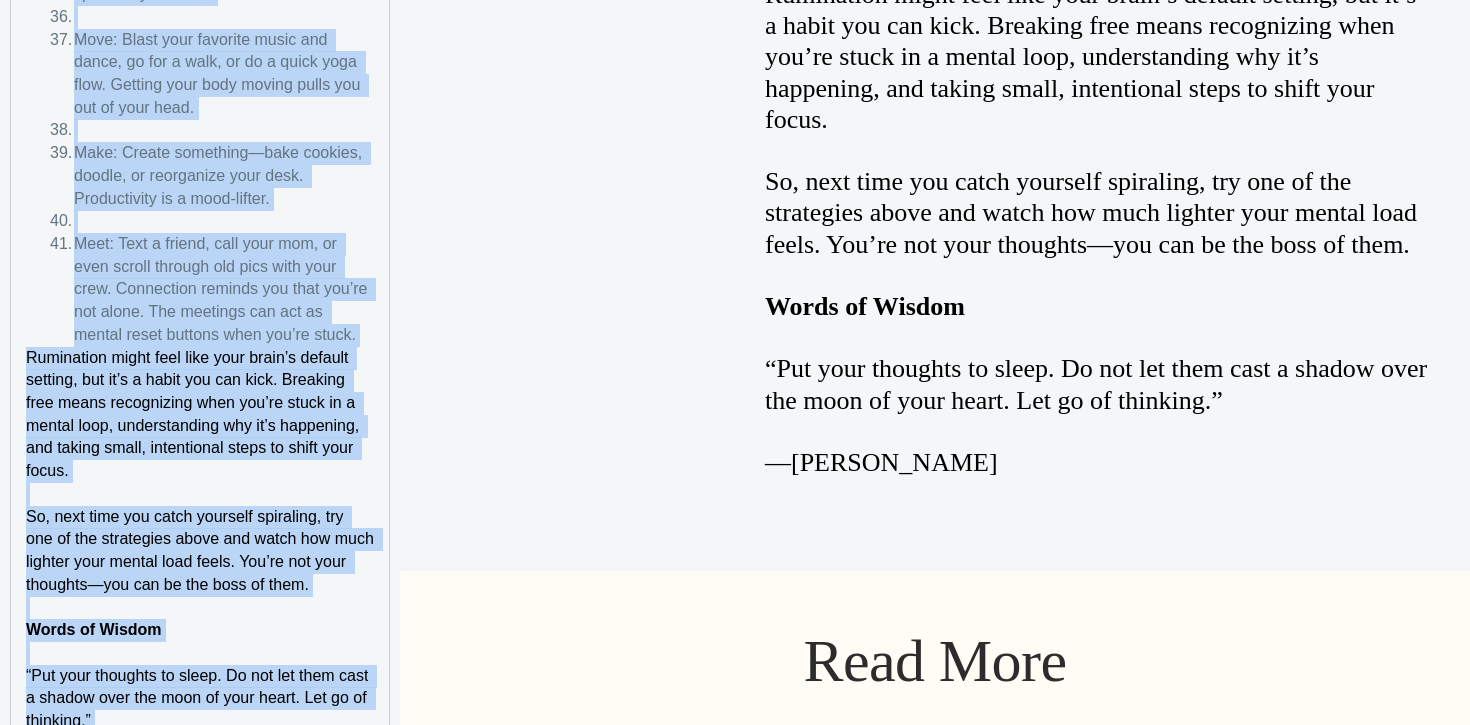 scroll, scrollTop: 5576, scrollLeft: 0, axis: vertical 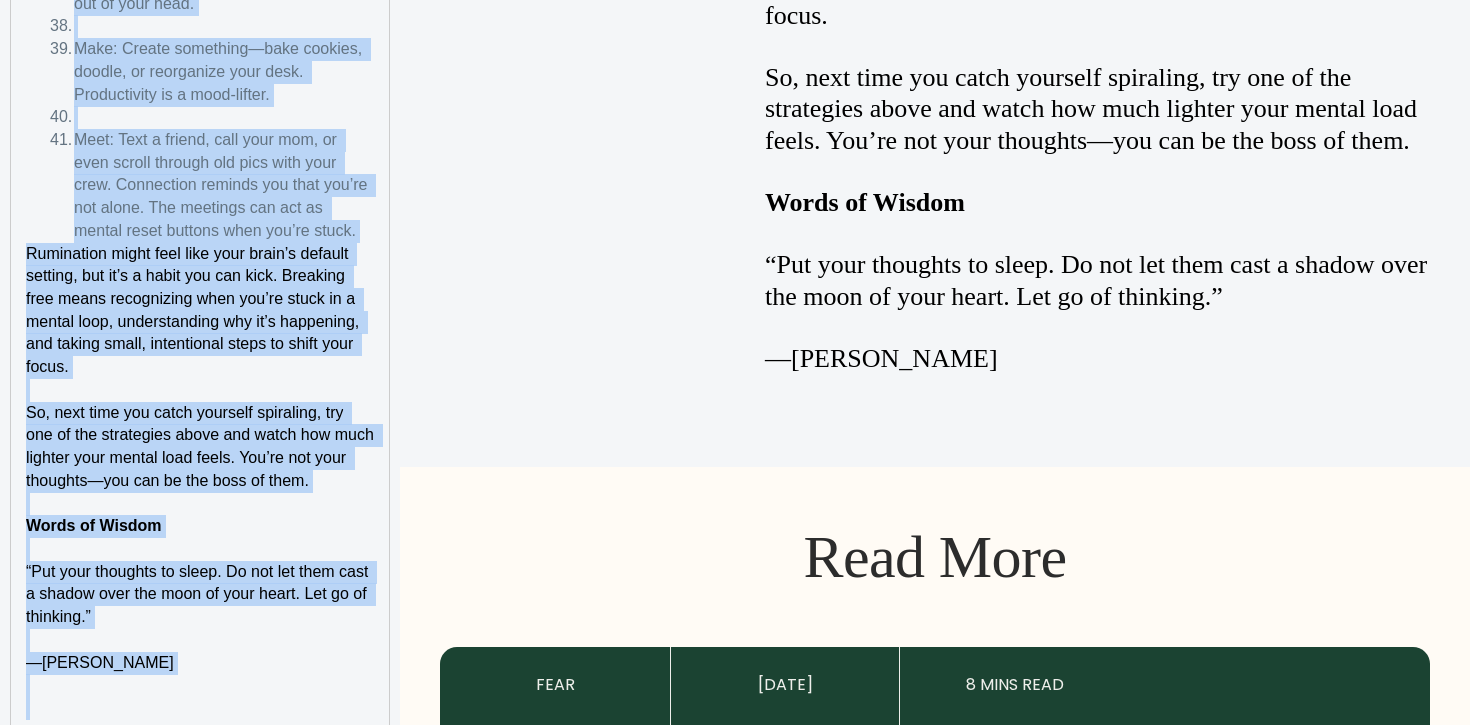 drag, startPoint x: 21, startPoint y: 296, endPoint x: 330, endPoint y: 489, distance: 364.3213 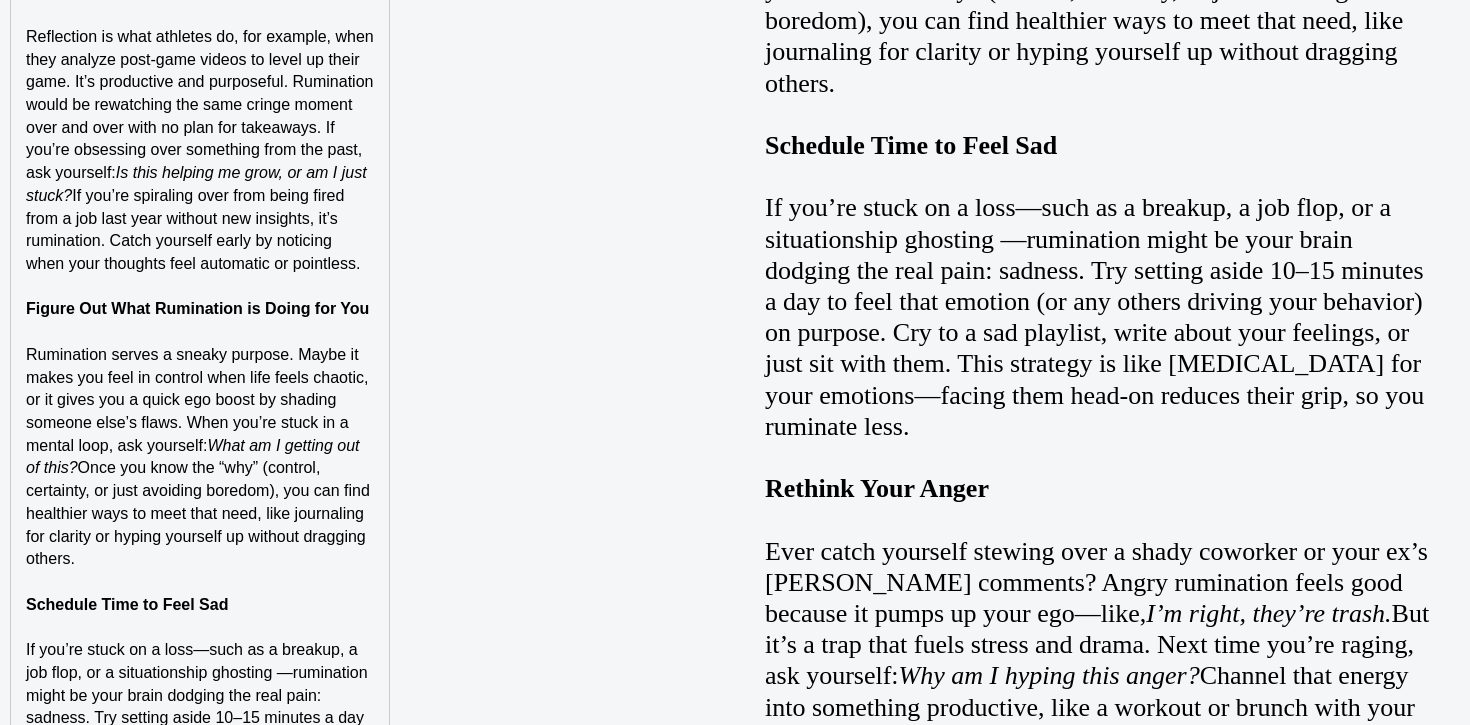 scroll, scrollTop: 1151, scrollLeft: 0, axis: vertical 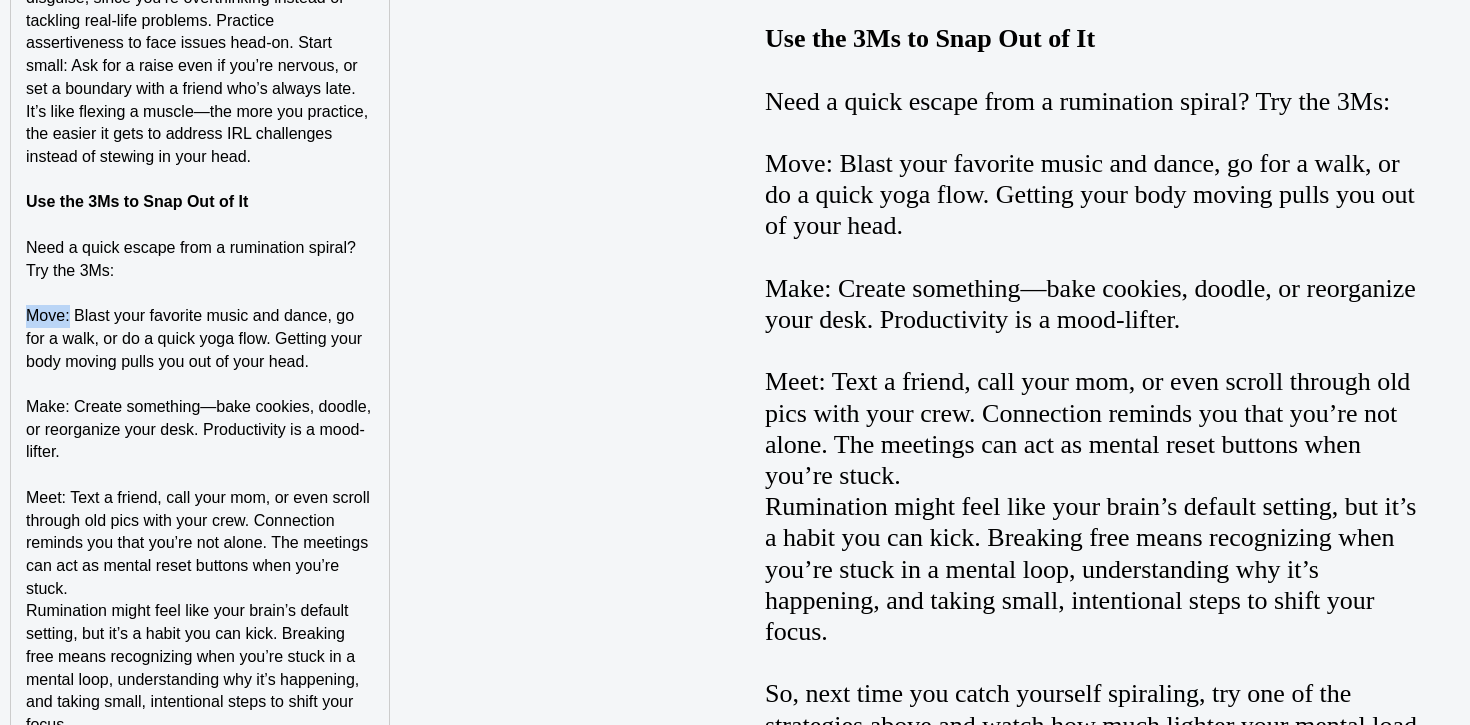 drag, startPoint x: 69, startPoint y: 296, endPoint x: 0, endPoint y: 296, distance: 69 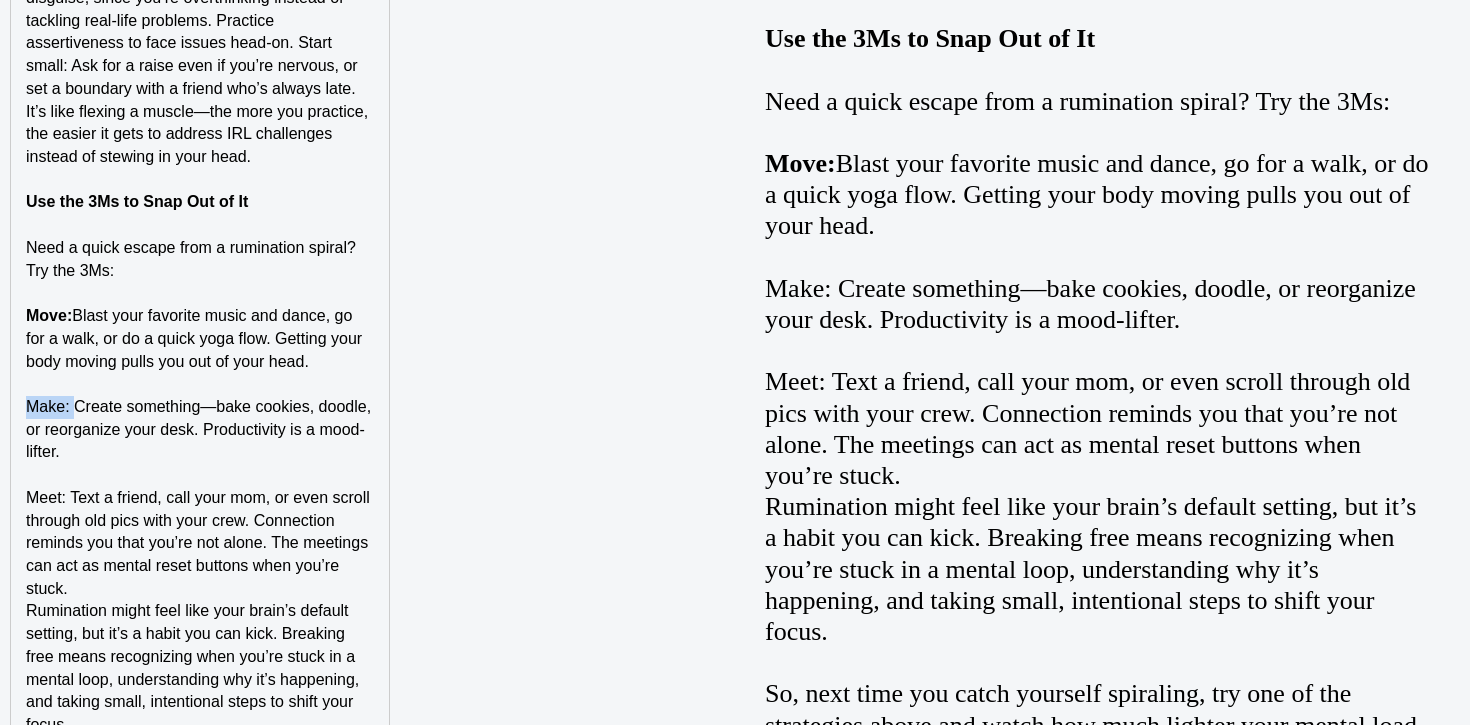 drag, startPoint x: 74, startPoint y: 394, endPoint x: 0, endPoint y: 389, distance: 74.168724 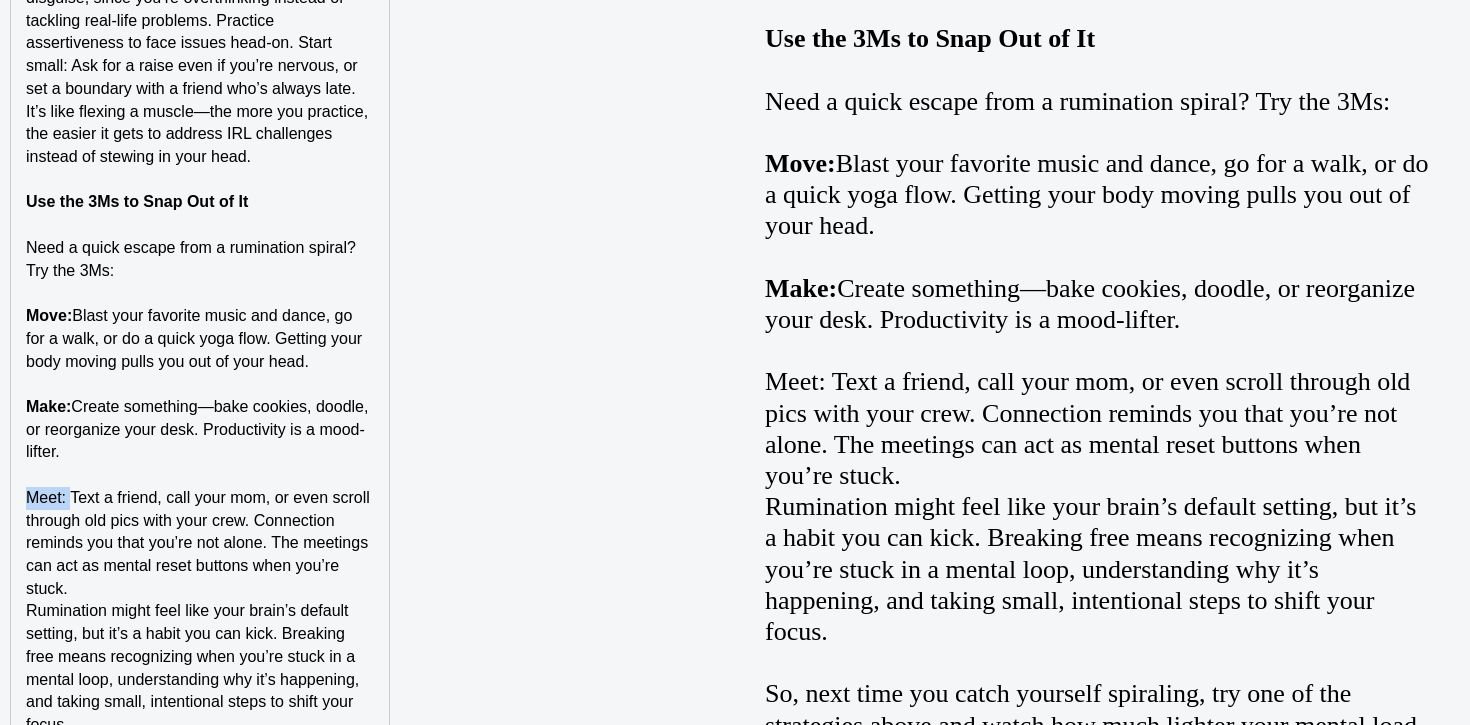 drag, startPoint x: 71, startPoint y: 483, endPoint x: 0, endPoint y: 476, distance: 71.34424 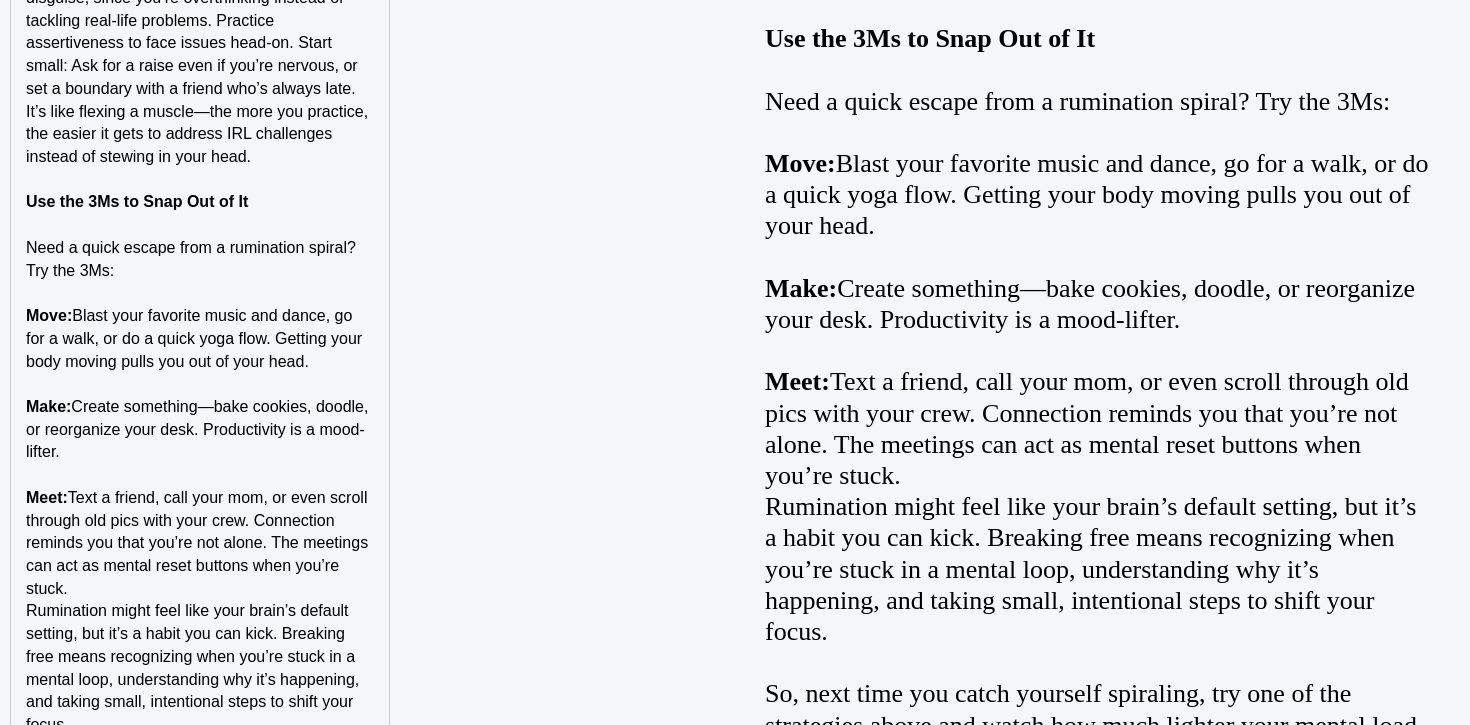 click on "Meet:  Text a friend, call your mom, or even scroll through old pics with your crew. Connection reminds you that you’re not alone. The meetings can act as mental reset buttons when you’re stuck." at bounding box center (200, 544) 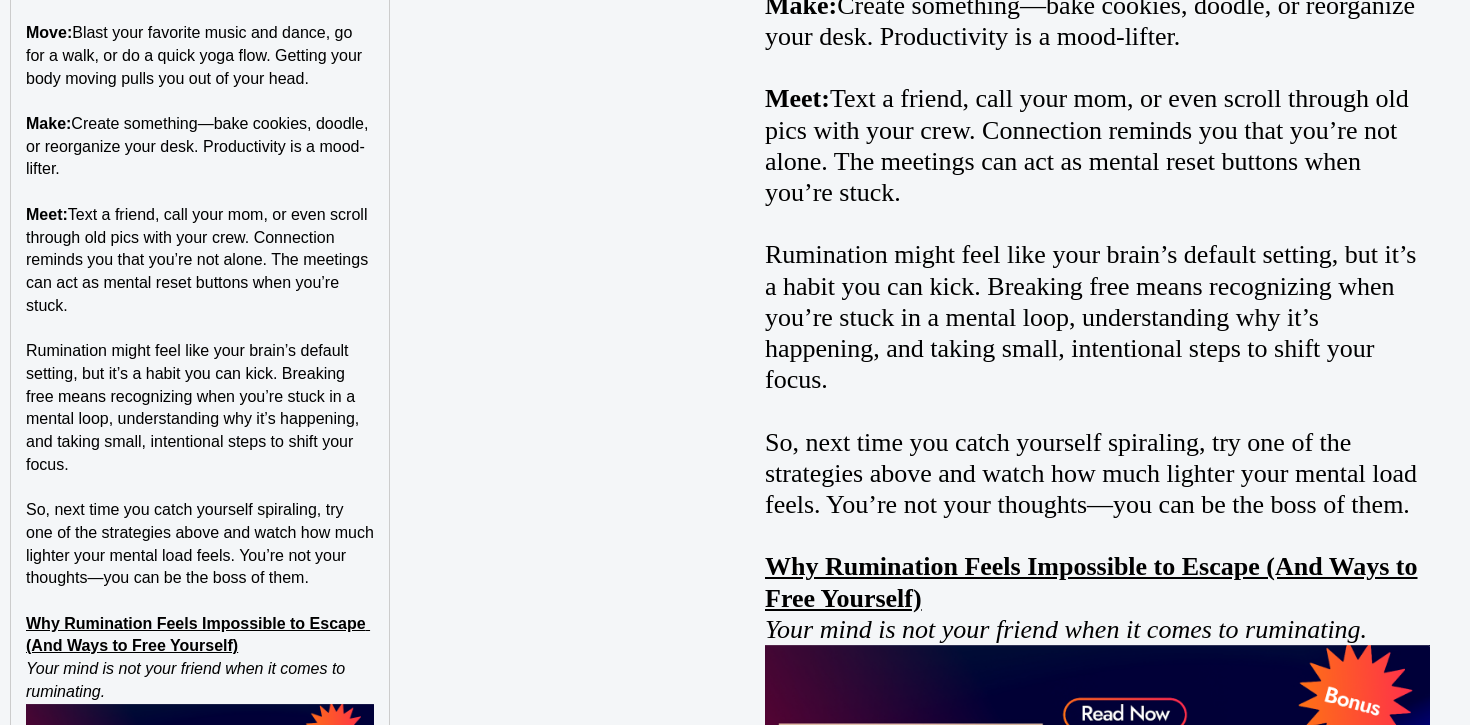 scroll, scrollTop: 5275, scrollLeft: 0, axis: vertical 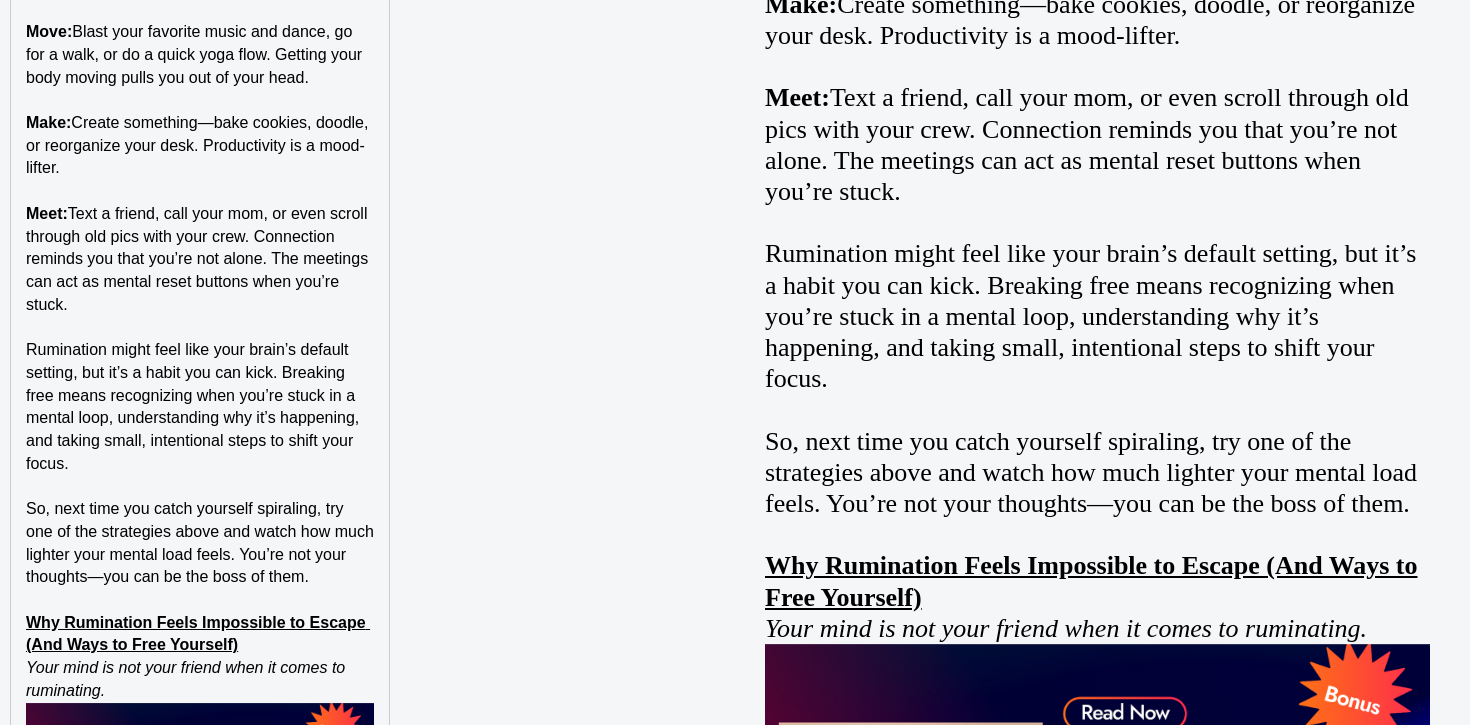 click on "Why Rumination Feels Impossible to Escape (And Ways to Free Yourself)" at bounding box center [200, 634] 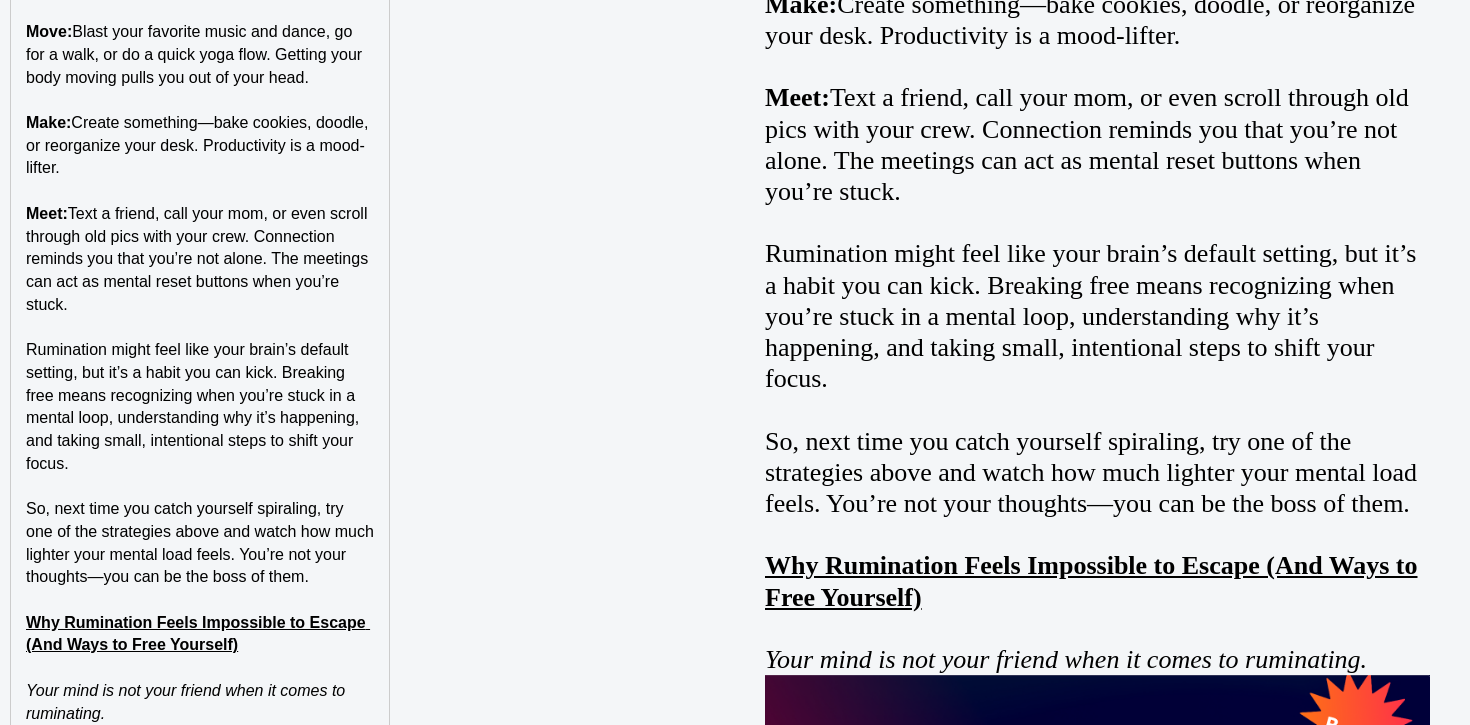 scroll, scrollTop: 5605, scrollLeft: 0, axis: vertical 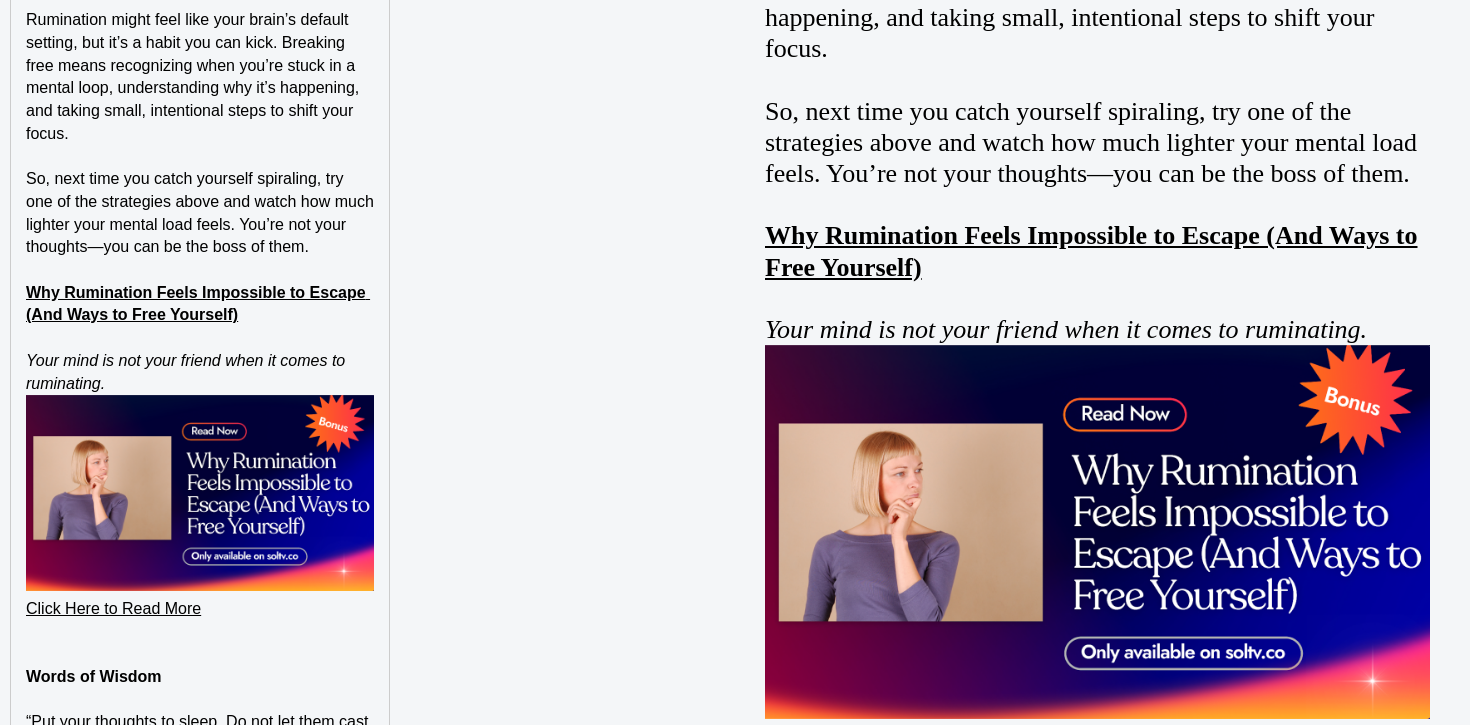click on "Your mind is not your friend when it comes to ruminating." at bounding box center (200, 372) 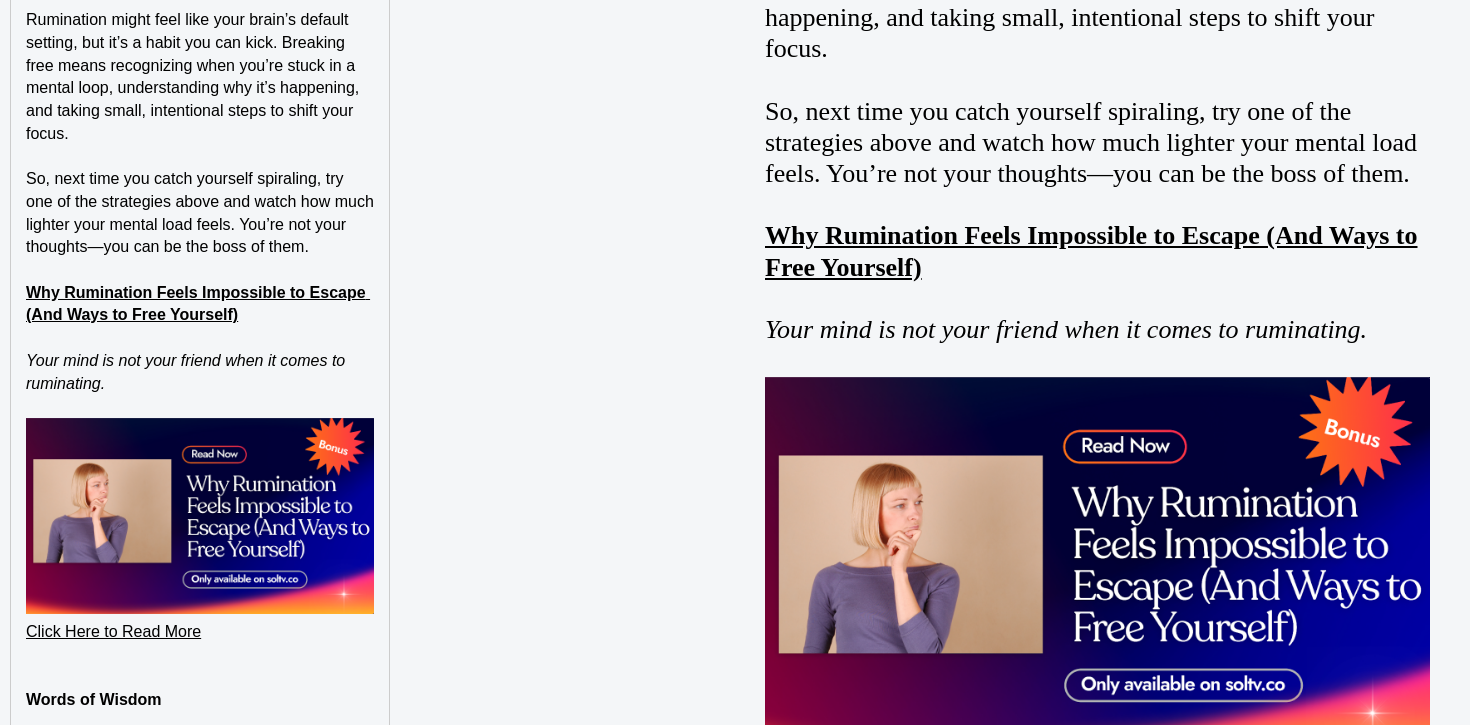 click on "Picture yourself scrolling through your phone at 2 a.m., replaying an awkward thing you said in a meeting last week, or obsessing over a friend’s hurtful comment from months ago. Was that easy to imagine? If so, you’re already familiar with rumination, your brain’s annoying habit of looping over past mistakes, regrets, or grudges like a social algorithm stuck on repeat.  If your life is filled with social media comparisons, hustle culture, and existential dread, rumination can feel like an extra weight in your mental backpack. It’s not just an annoyance, either—rumination also has been linked to depression, anxiety, low self-esteem, and, of course, sleep issues.  But here’s the thing: You don’t have to ruminate for the rest of your life.  With some practical strategies, you can hit stop on those mental replays and focus on living in the present.  TL;DR Rumination is overthinking about past mistakes, grudges, or losses, and it keeps you stuck and stressed. It’s a habit, not your destiny." at bounding box center (200, -1605) 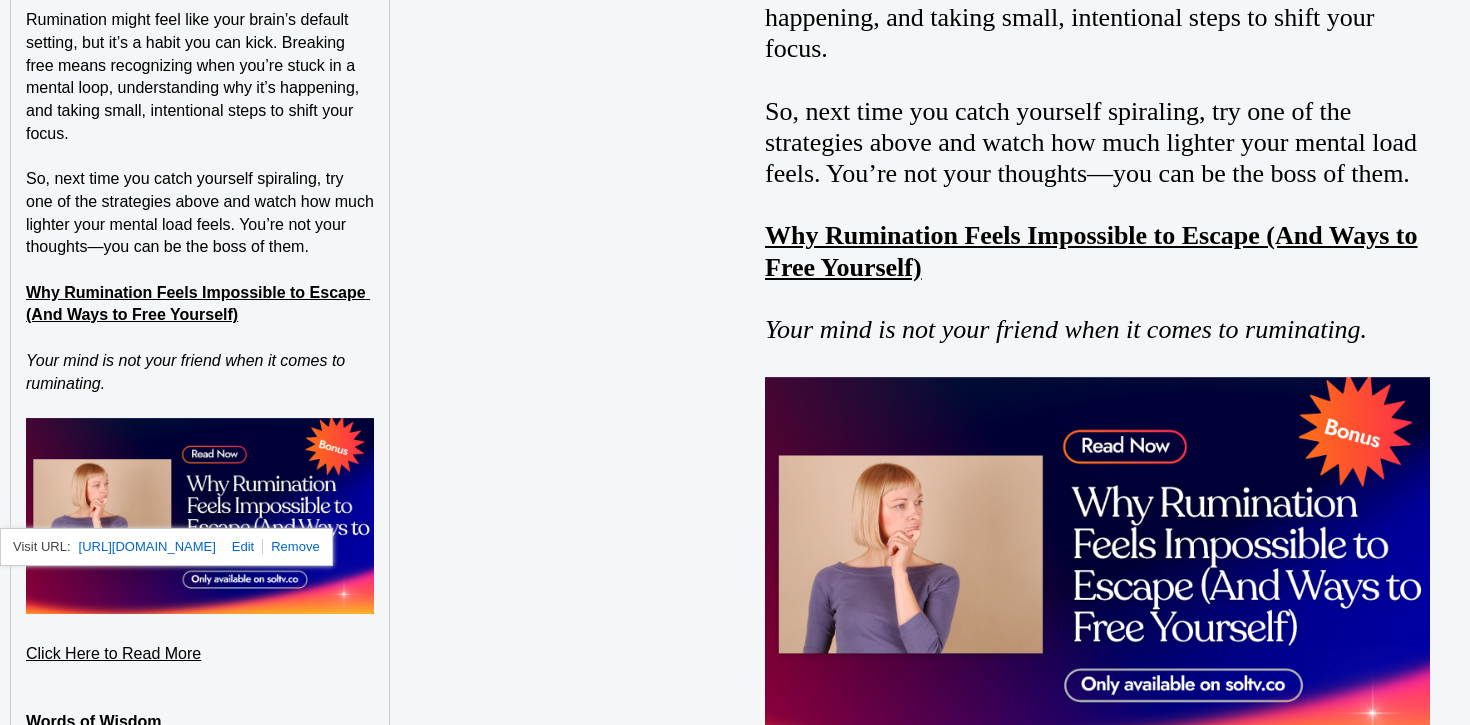 click at bounding box center (200, 700) 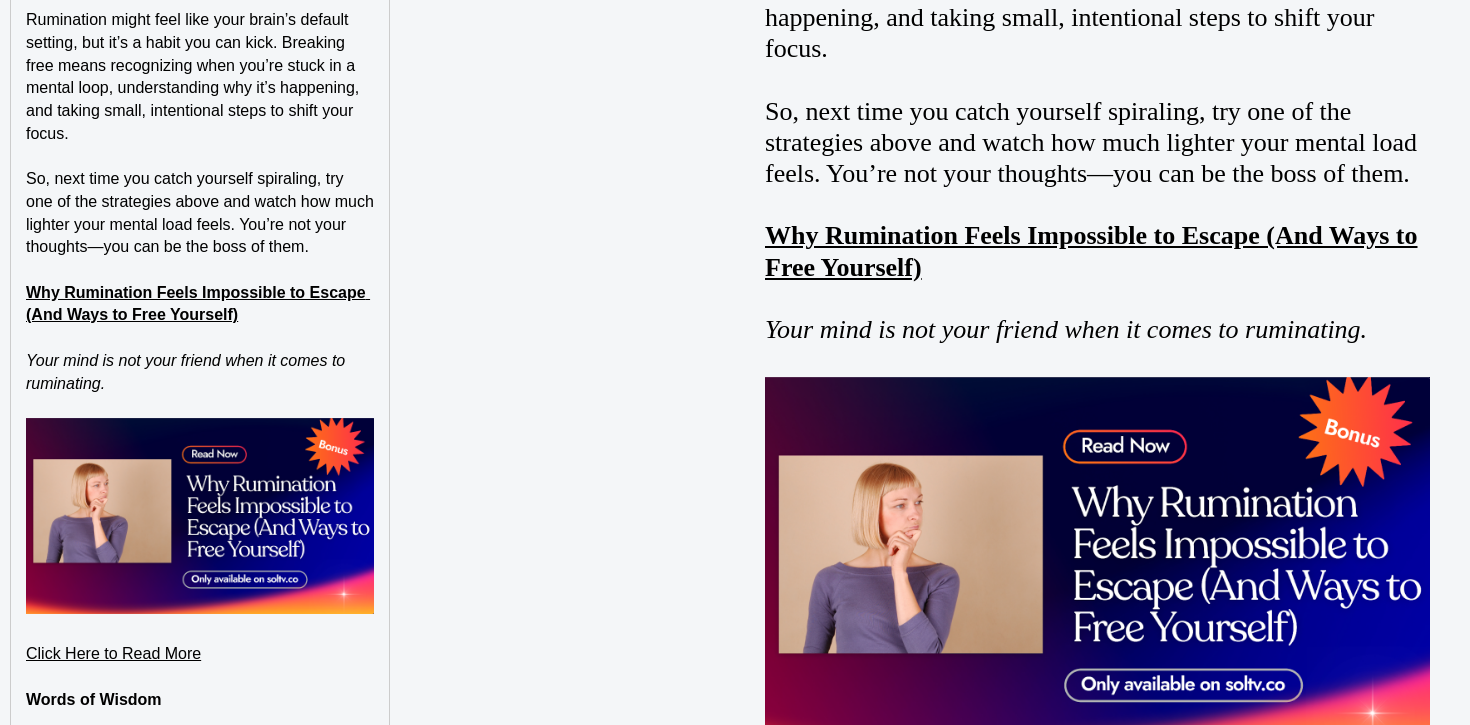 click on "Why Rumination Feels Impossible to Escape (And Ways to Free Yourself)" at bounding box center [200, 304] 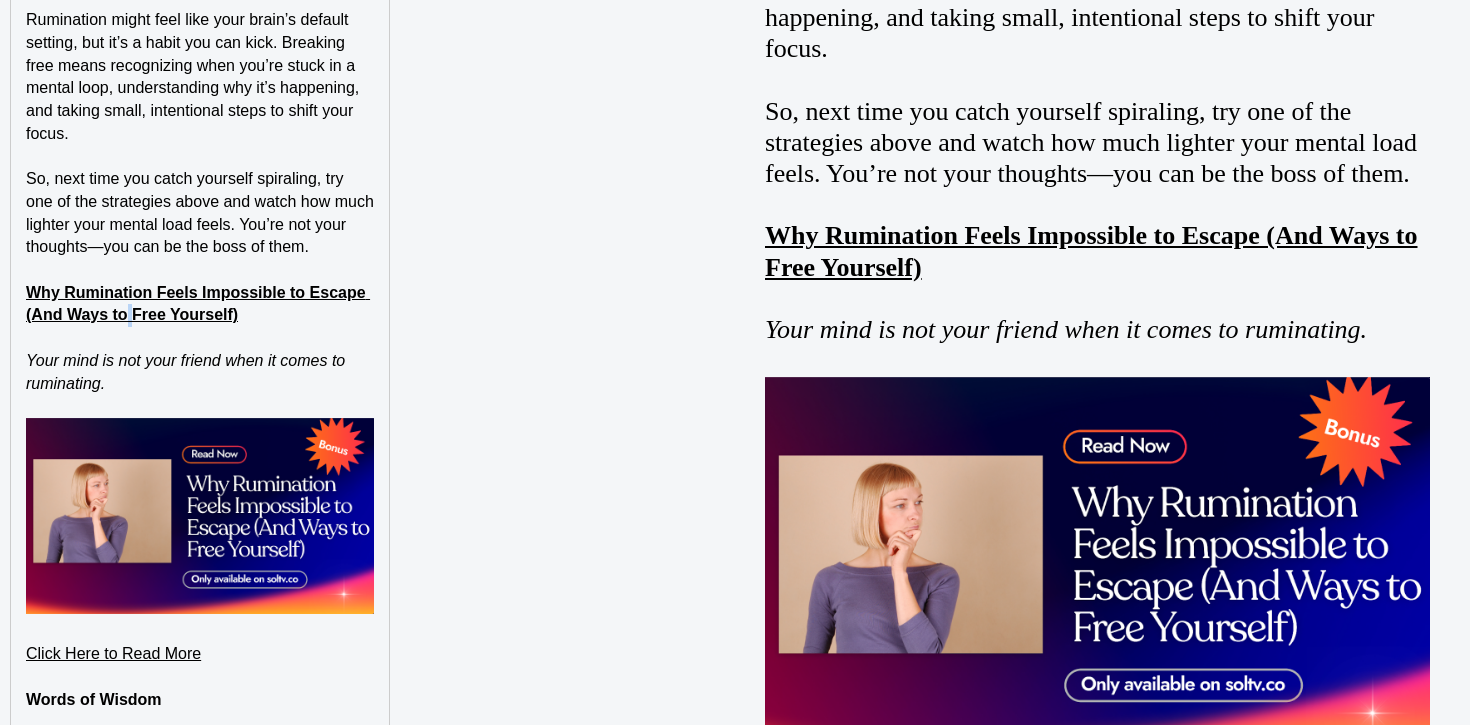 click on "Why Rumination Feels Impossible to Escape (And Ways to Free Yourself)" at bounding box center [200, 304] 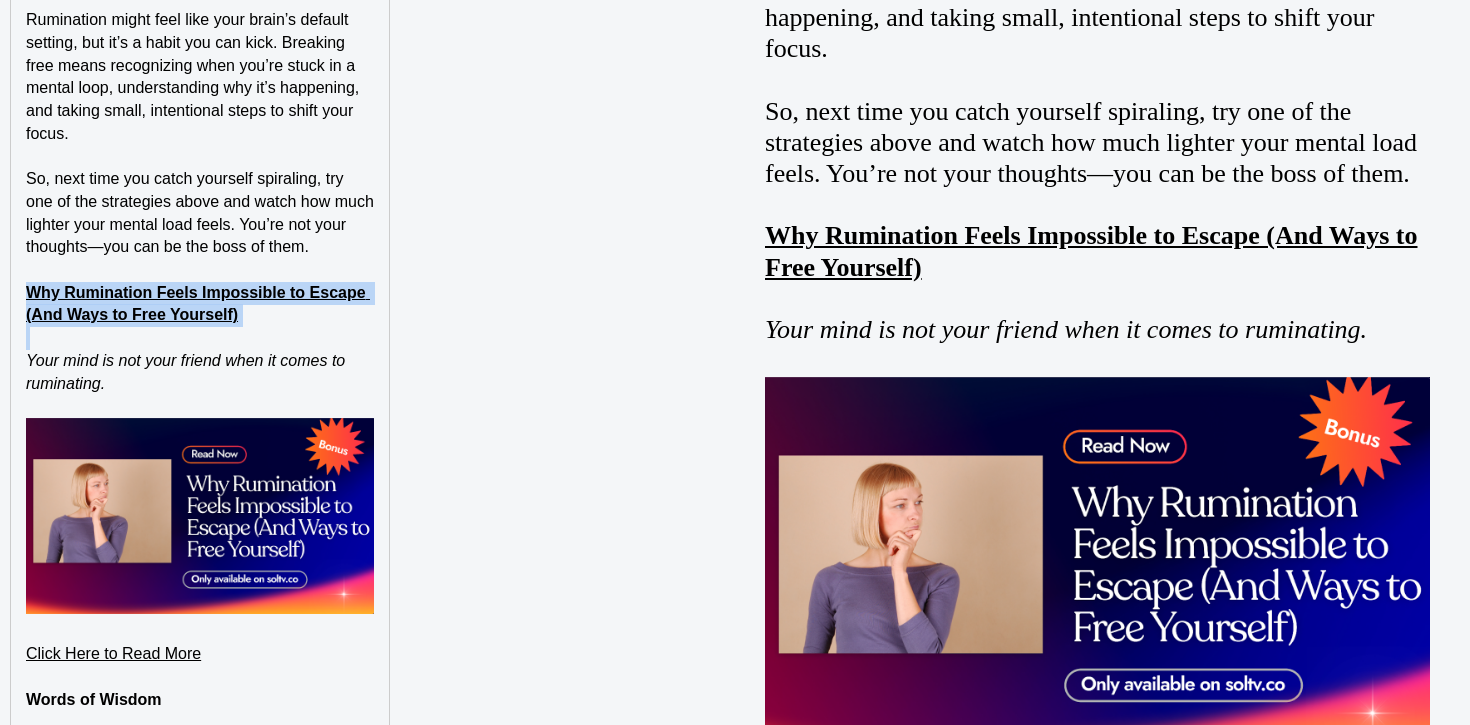 click on "Why Rumination Feels Impossible to Escape (And Ways to Free Yourself)" at bounding box center [200, 304] 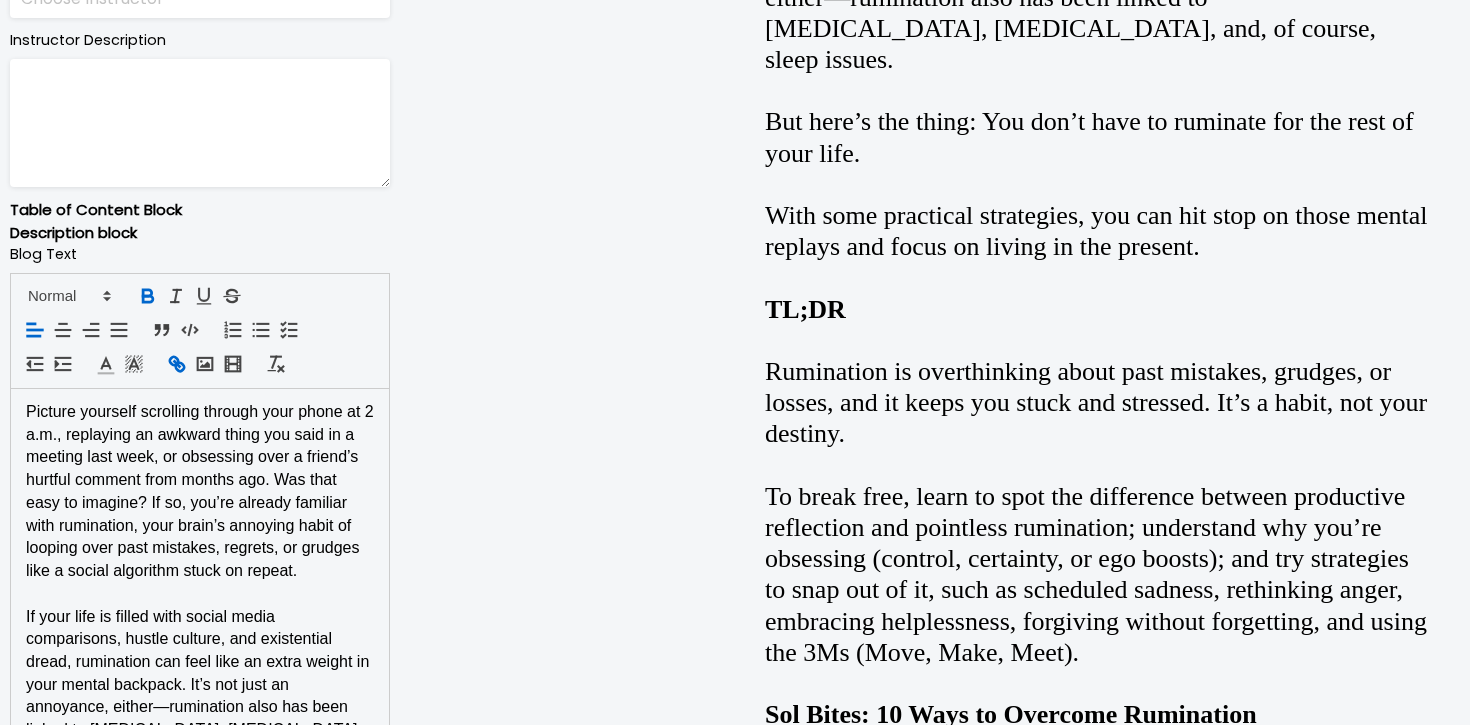 scroll, scrollTop: 1027, scrollLeft: 0, axis: vertical 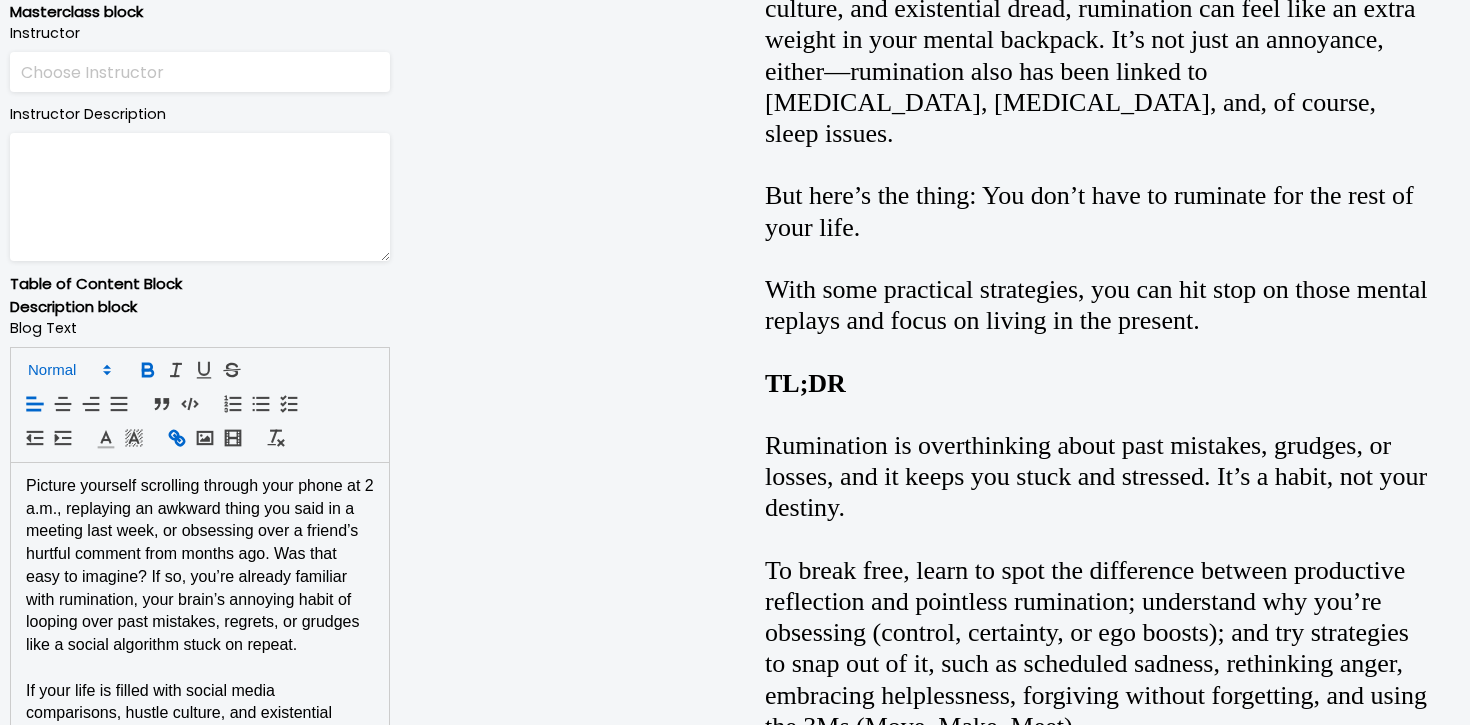 click 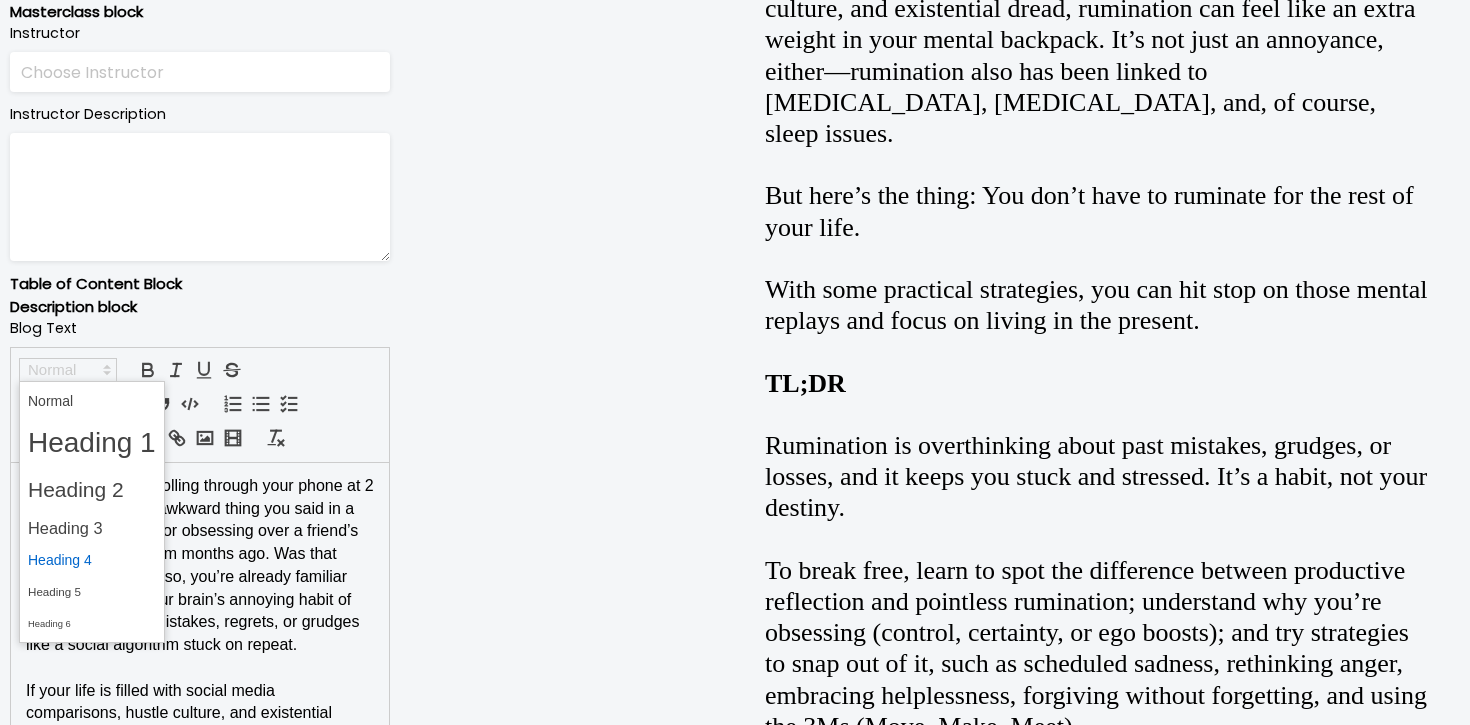 click at bounding box center [92, 560] 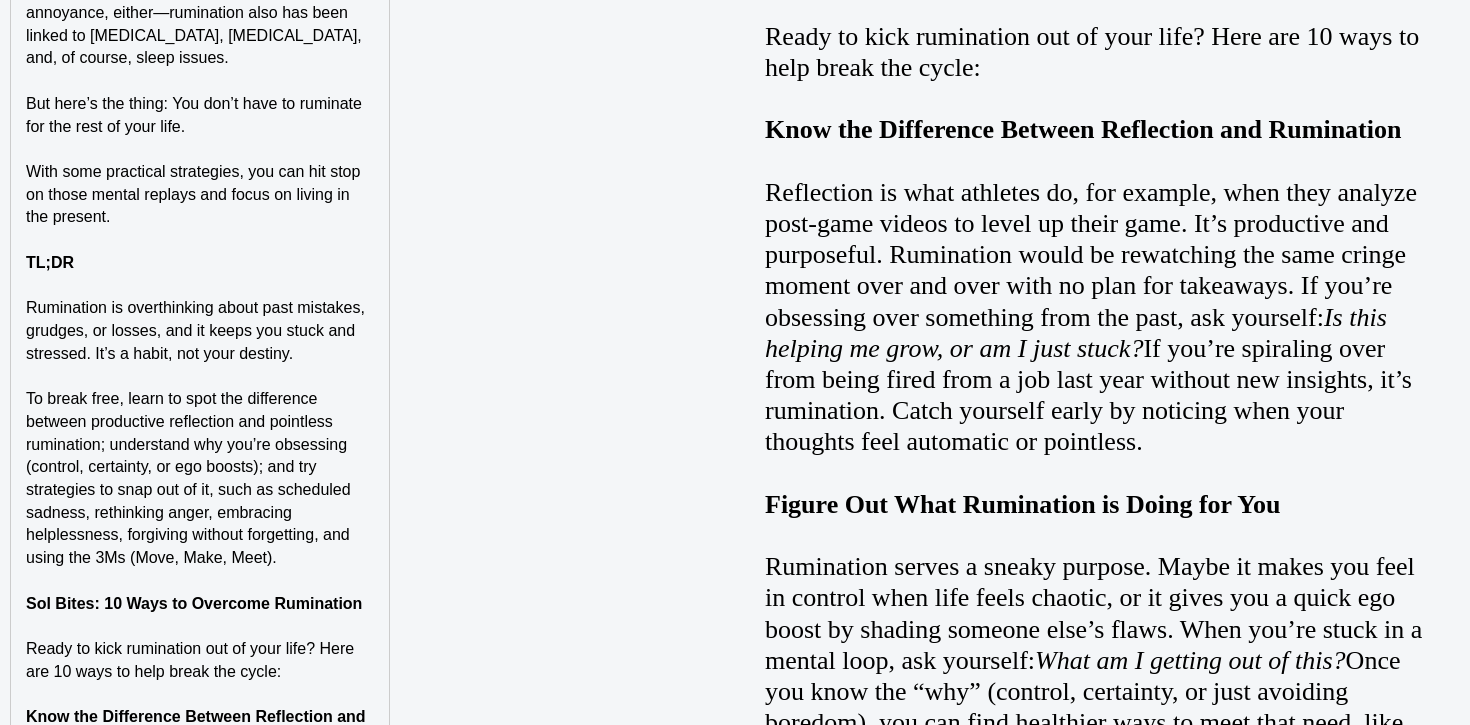 click on "TL;DR" at bounding box center (200, 263) 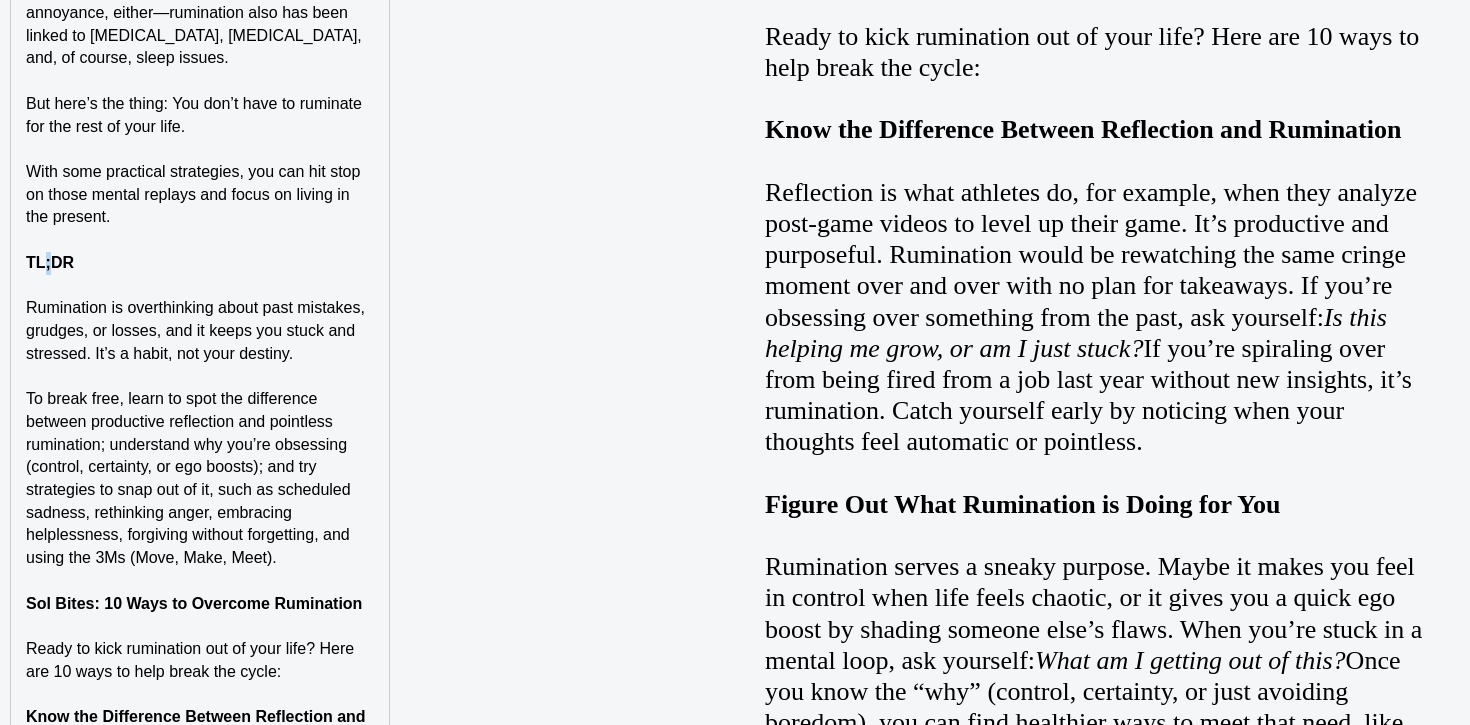 click on "TL;DR" at bounding box center (50, 262) 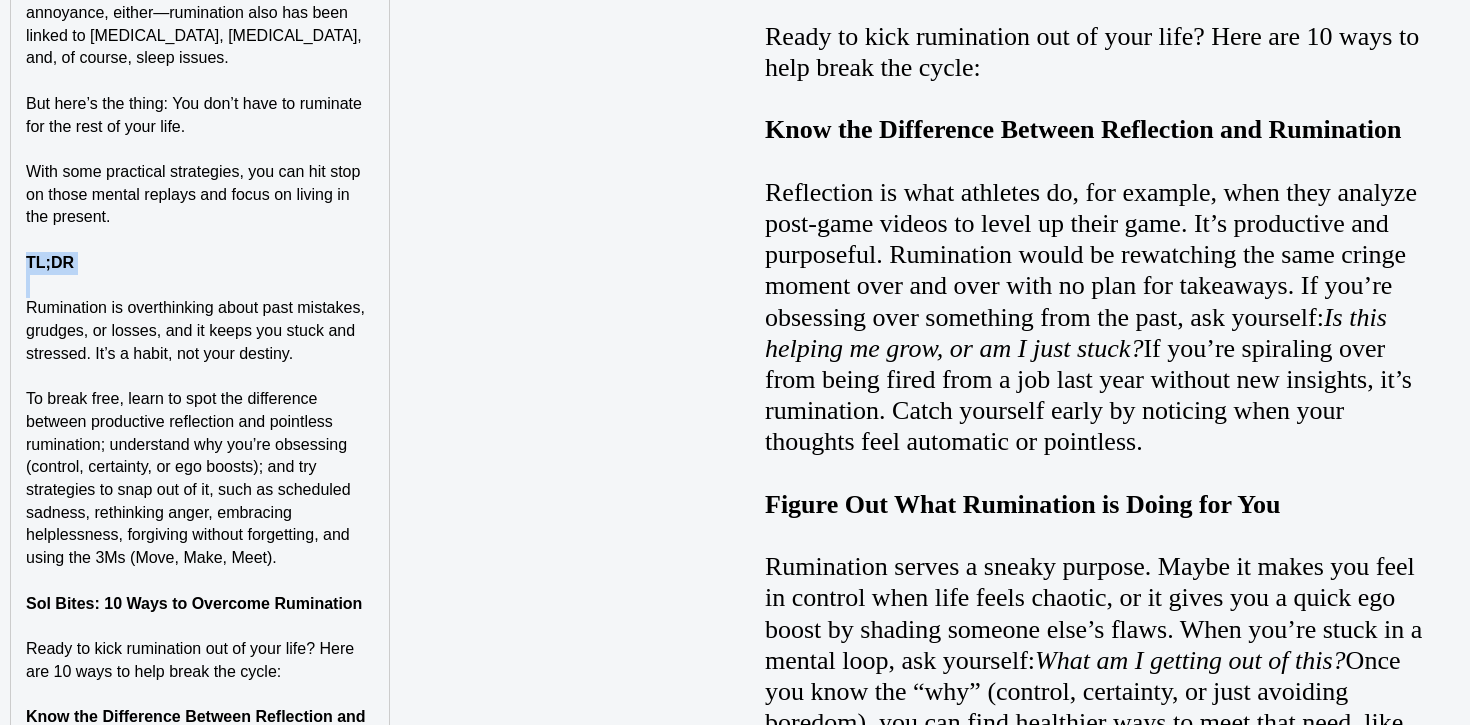 click on "TL;DR" at bounding box center (50, 262) 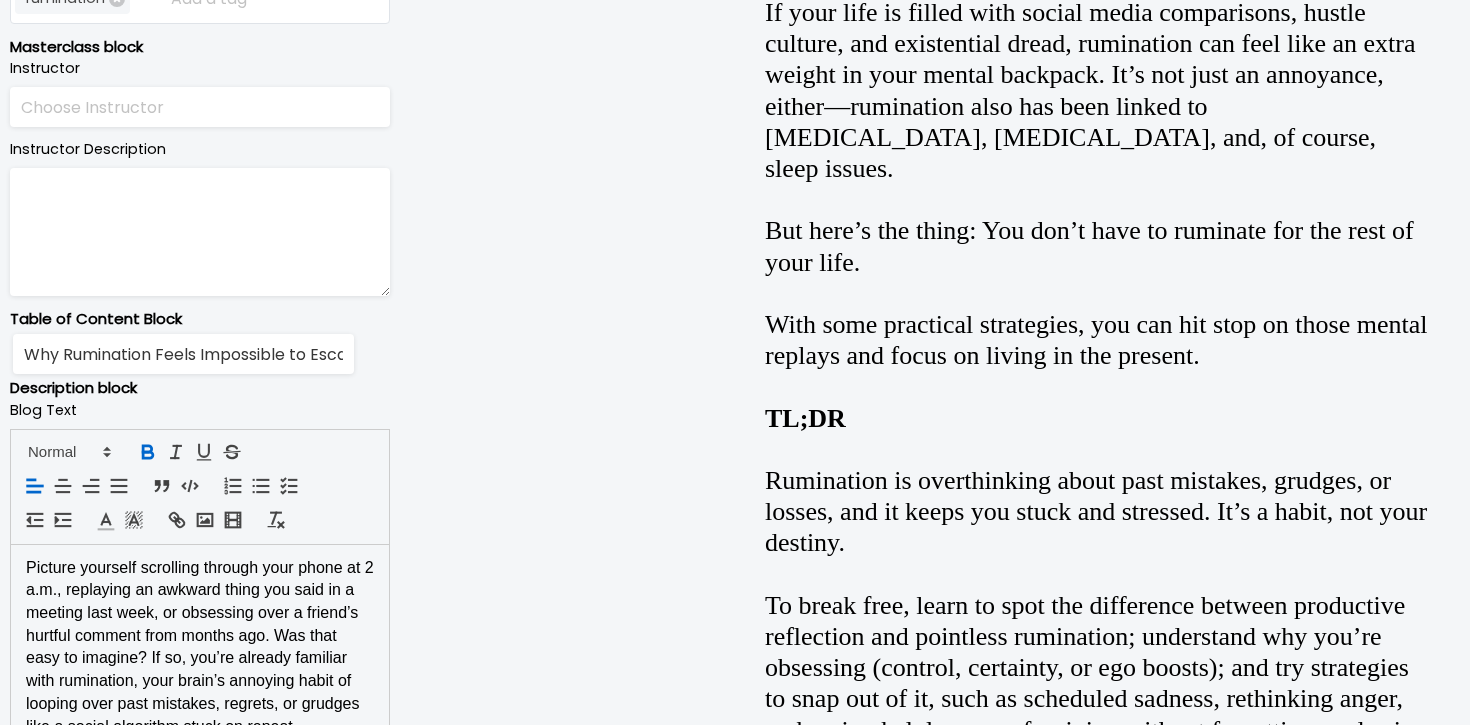 scroll, scrollTop: 1116, scrollLeft: 0, axis: vertical 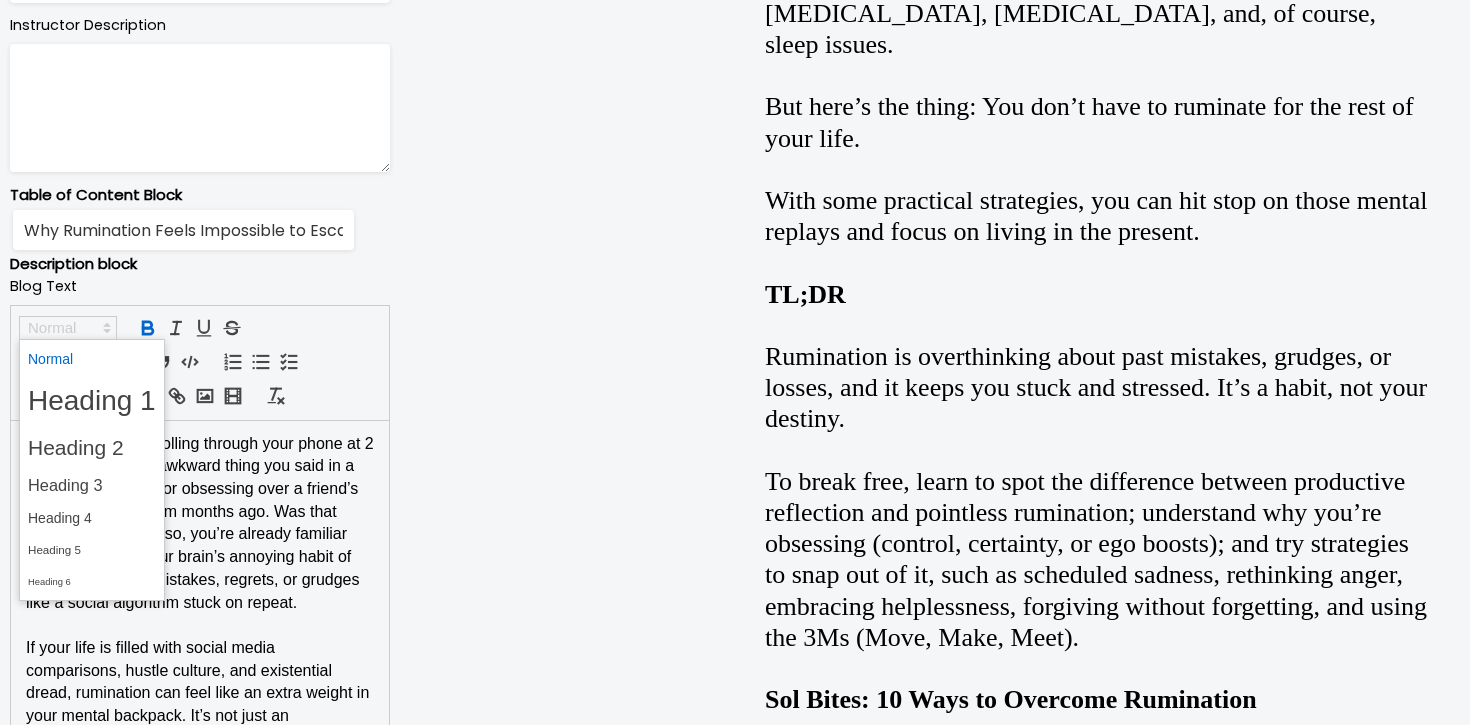 click at bounding box center [68, 328] 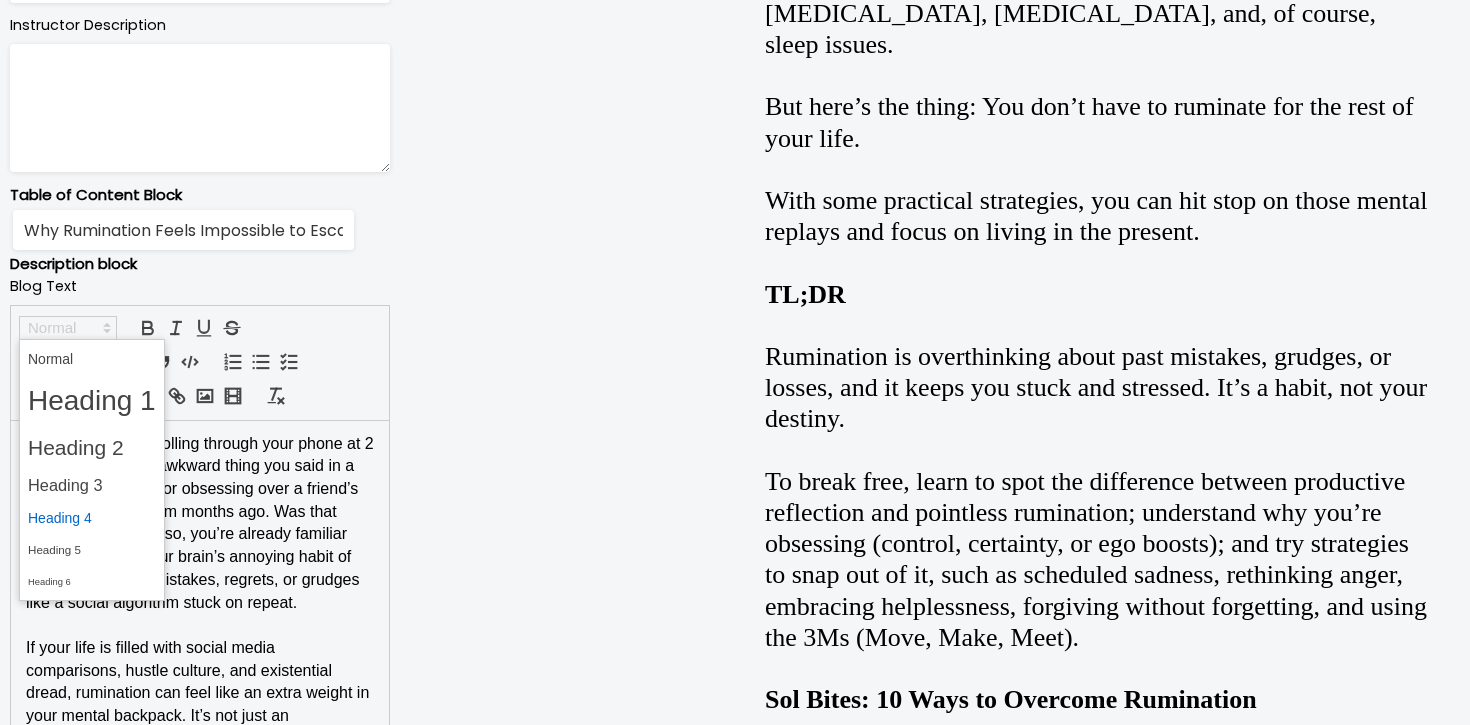 click at bounding box center [92, 518] 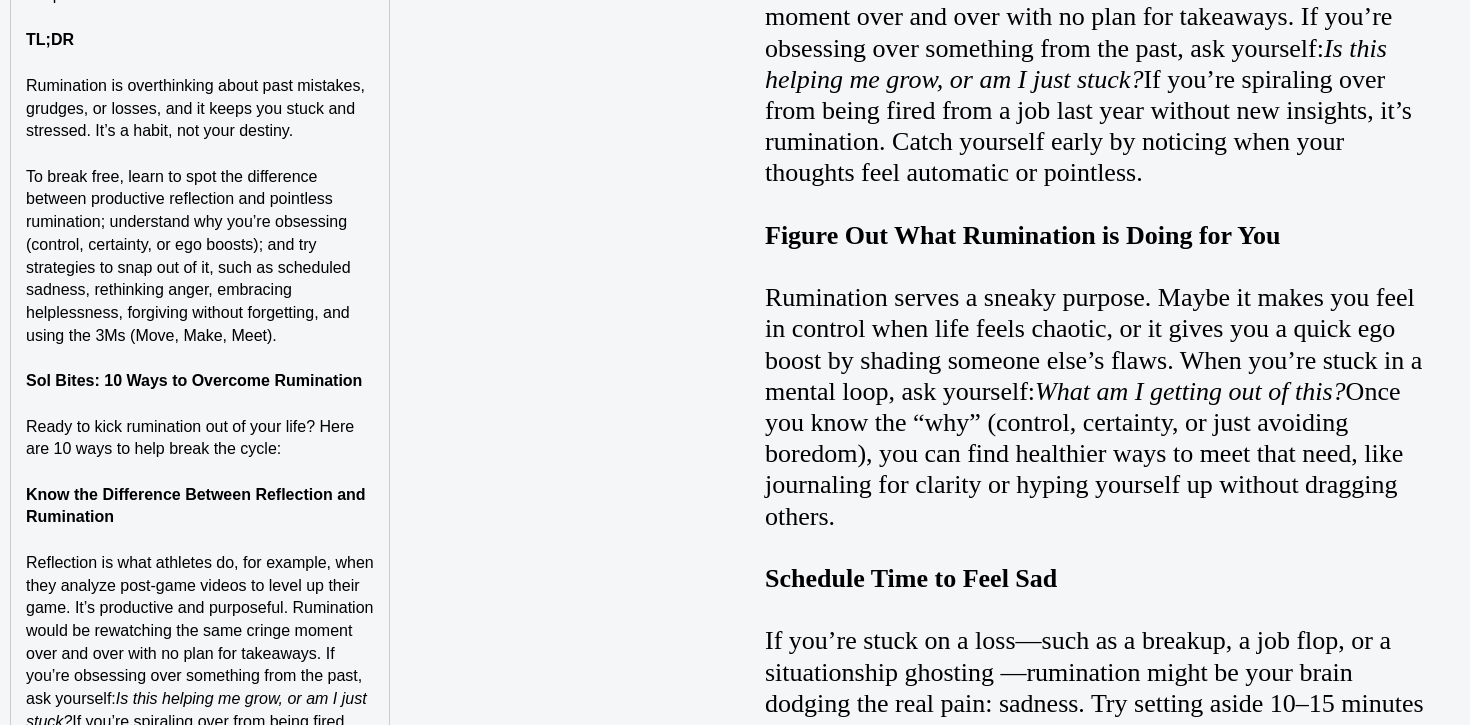 scroll, scrollTop: 2170, scrollLeft: 0, axis: vertical 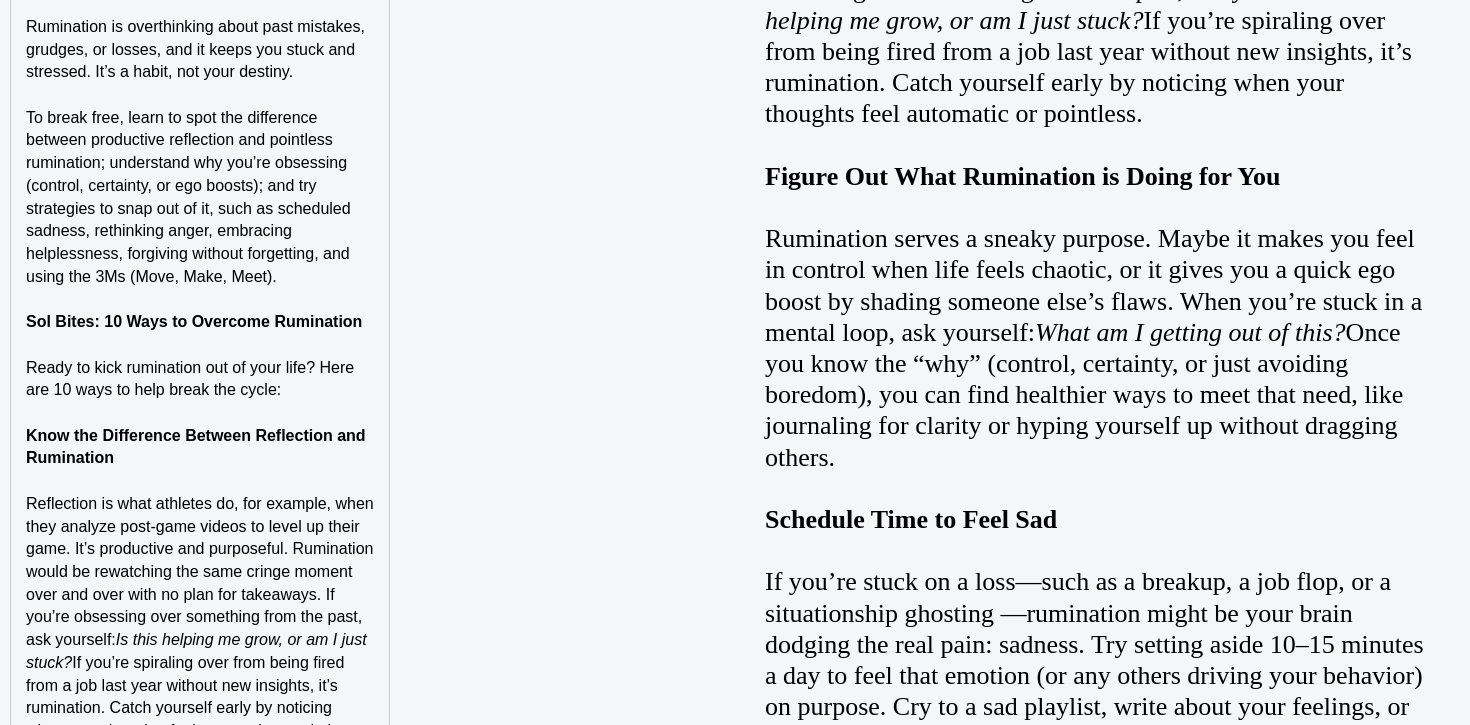 click on "Sol Bites: 10 Ways to Overcome Rumination" at bounding box center [200, 322] 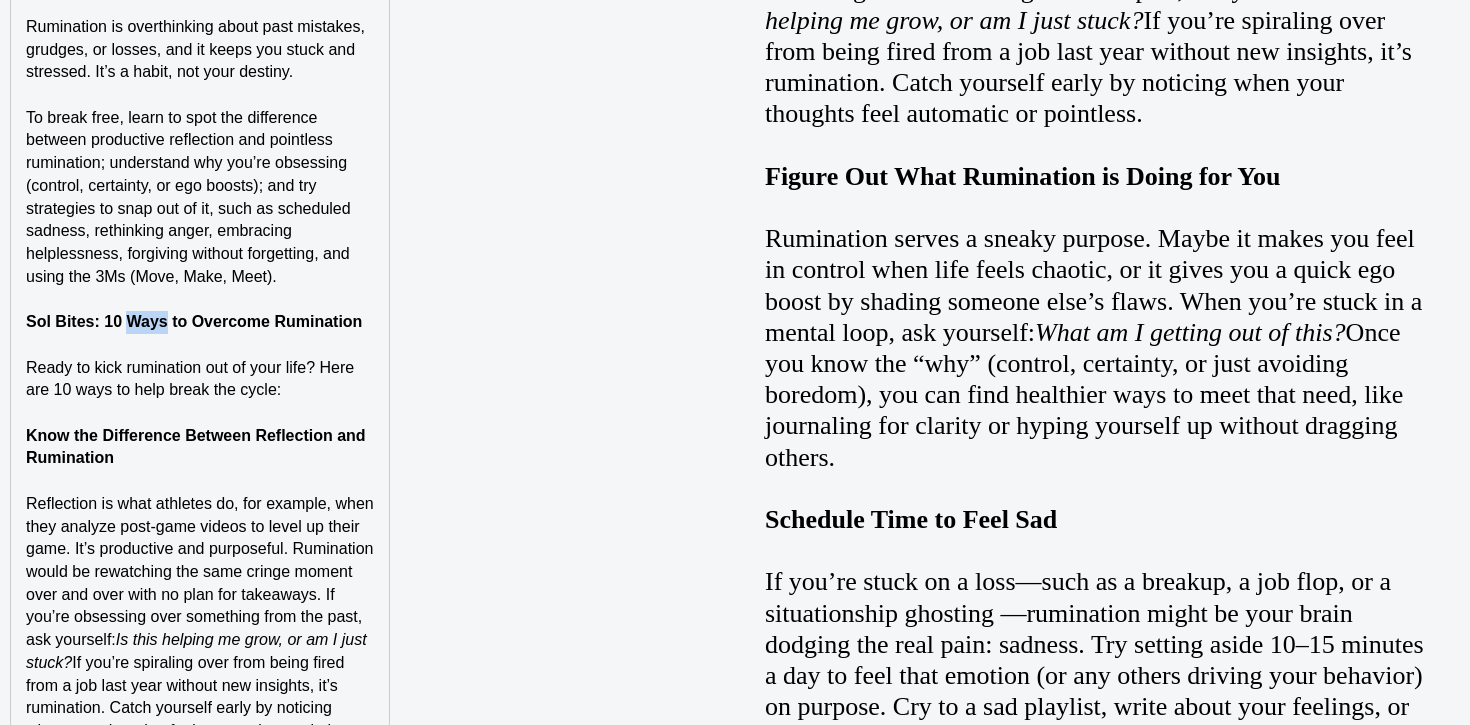 click on "Sol Bites: 10 Ways to Overcome Rumination" at bounding box center [200, 322] 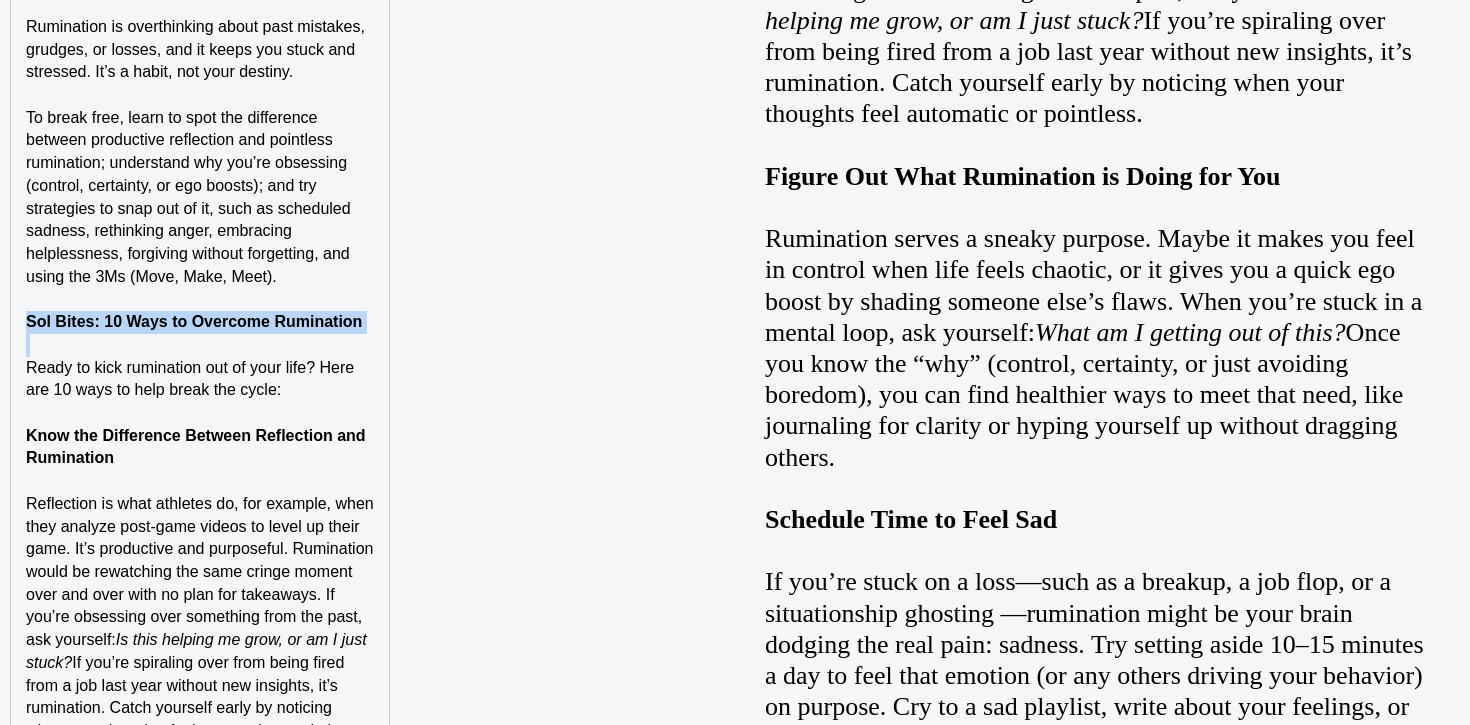 click on "Sol Bites: 10 Ways to Overcome Rumination" at bounding box center [200, 322] 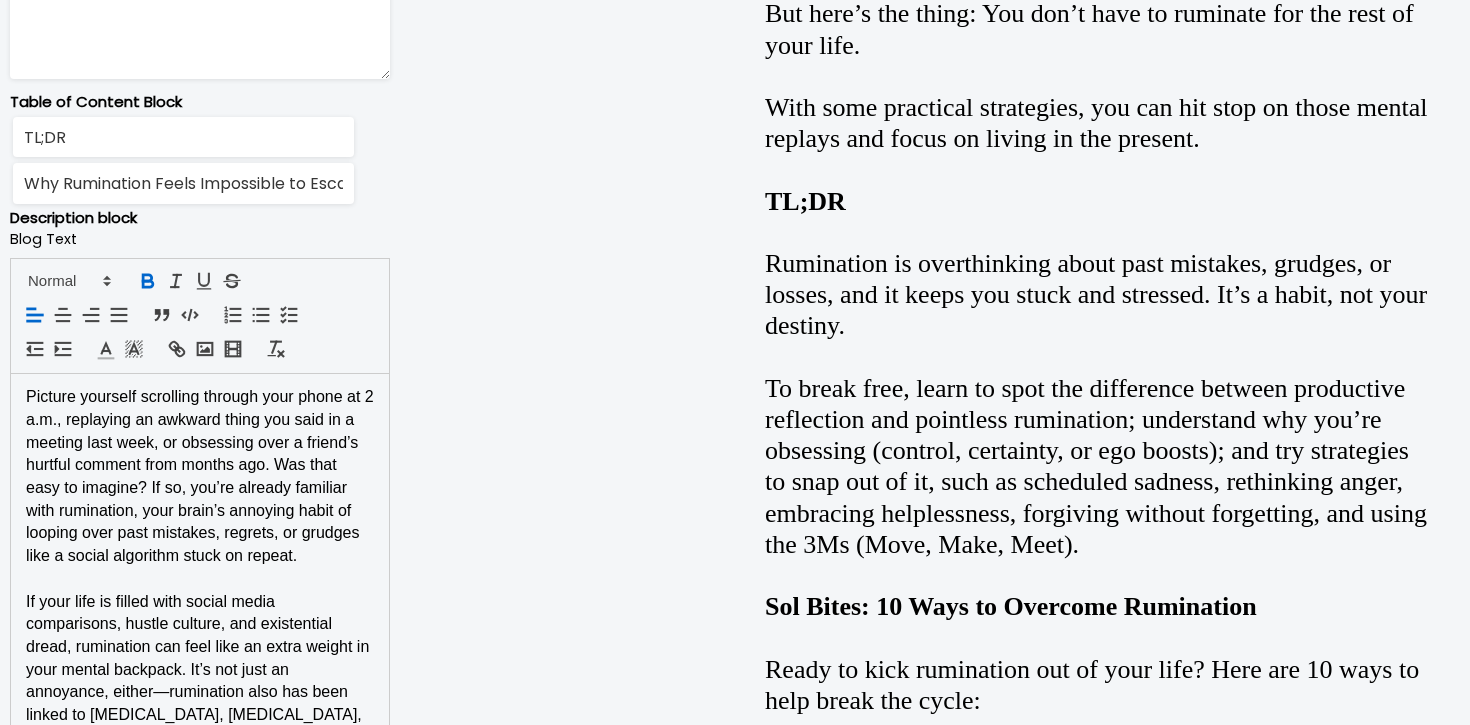 scroll, scrollTop: 1190, scrollLeft: 0, axis: vertical 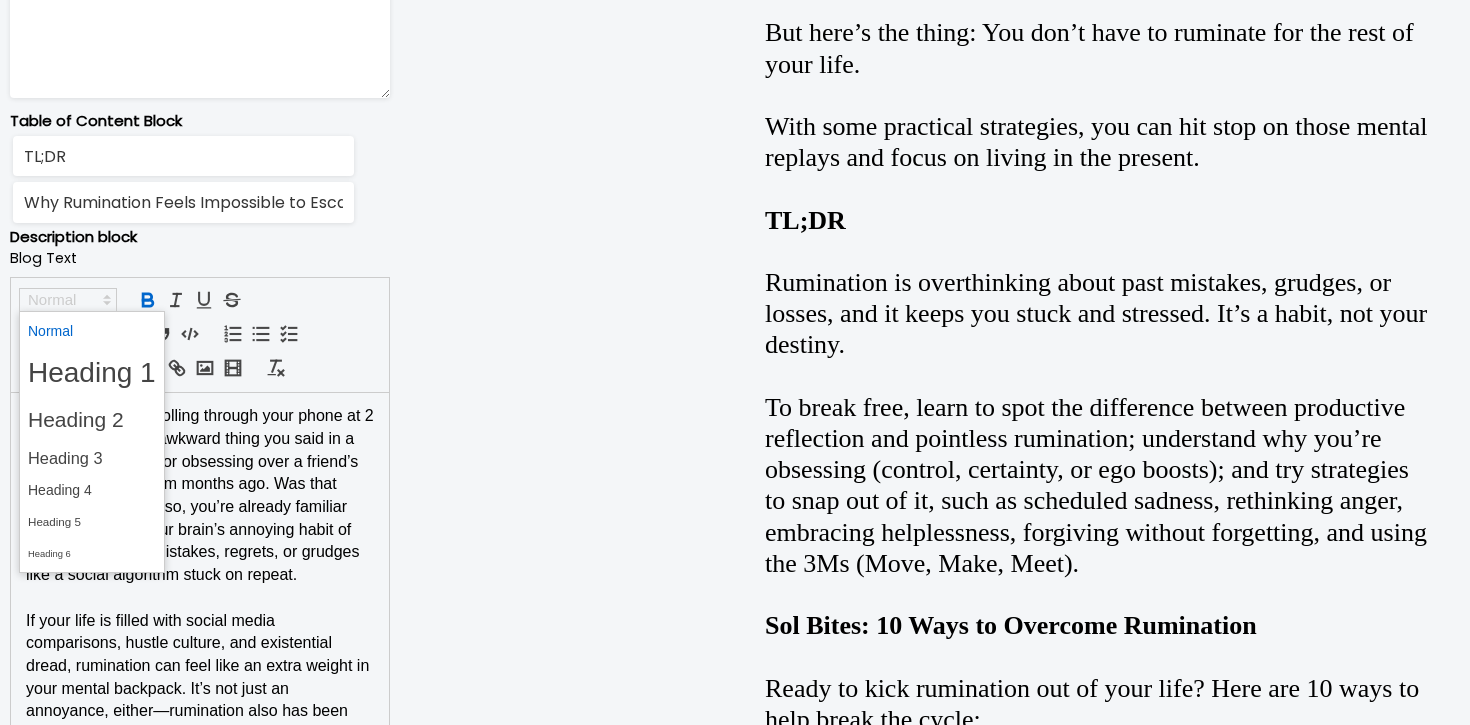 click at bounding box center (68, 300) 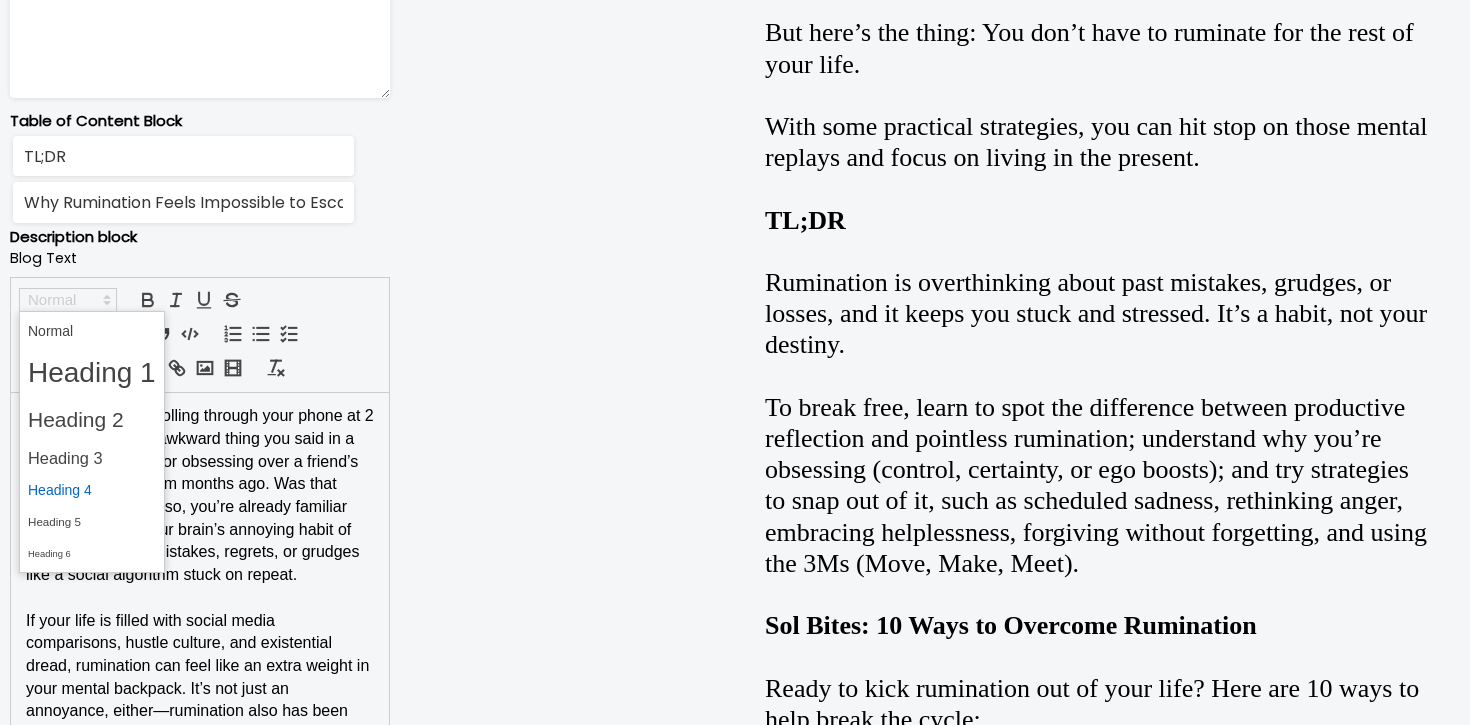 click at bounding box center (92, 490) 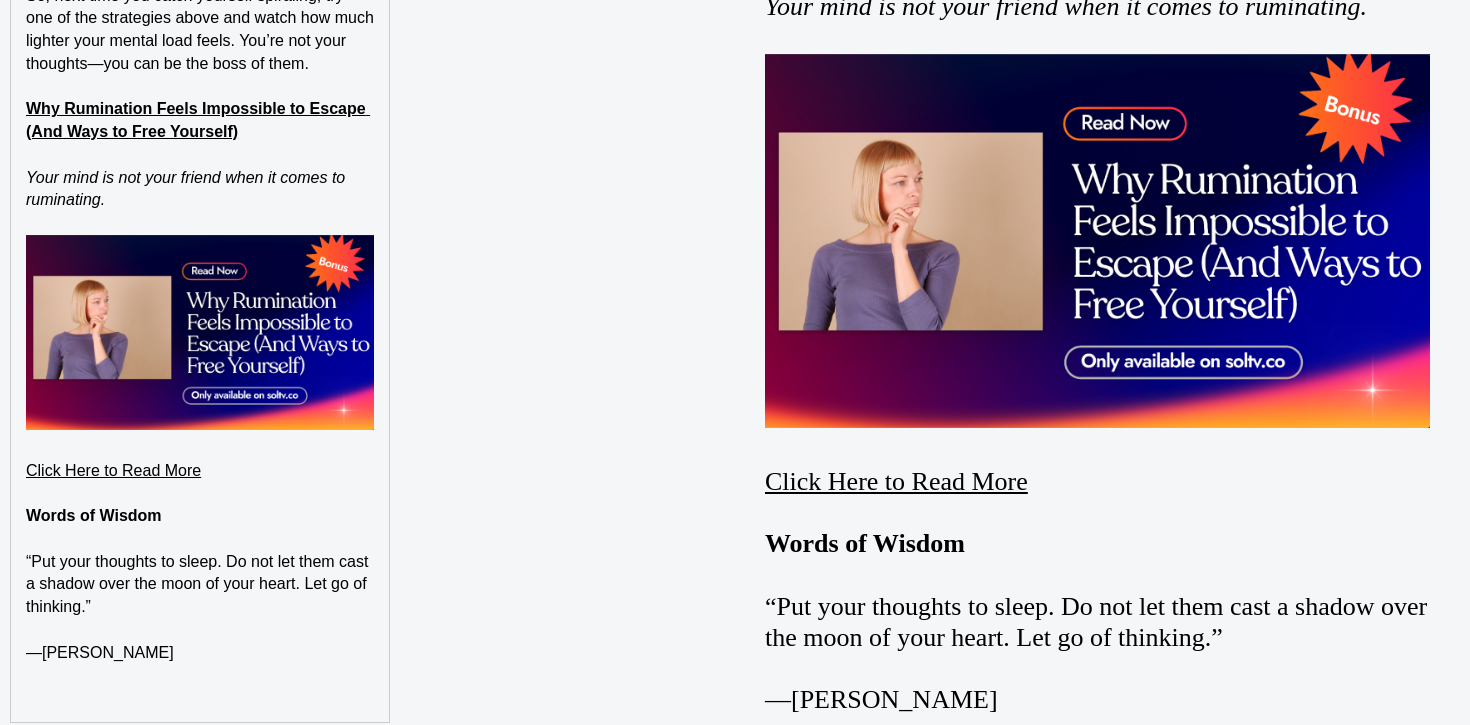 scroll, scrollTop: 6014, scrollLeft: 0, axis: vertical 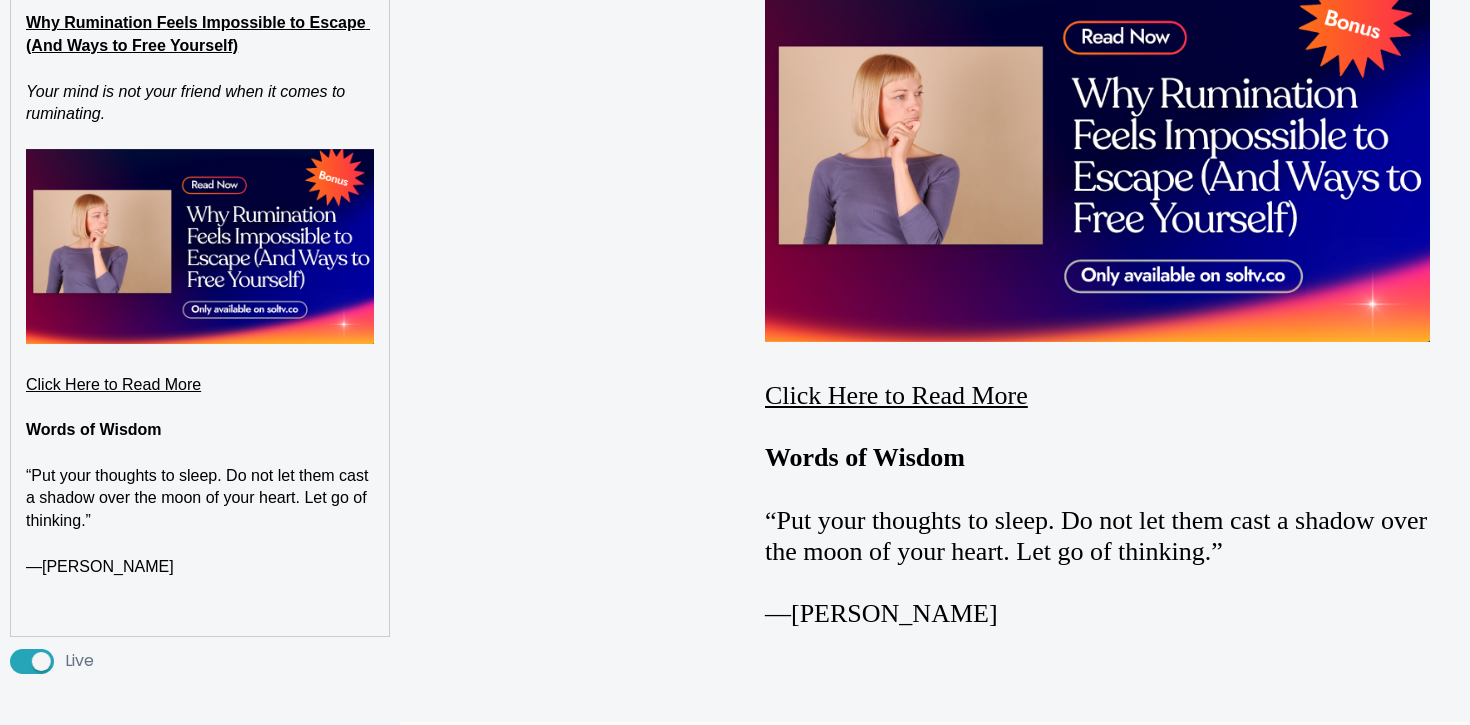 click on "Picture yourself scrolling through your phone at 2 a.m., replaying an awkward thing you said in a meeting last week, or obsessing over a friend’s hurtful comment from months ago. Was that easy to imagine? If so, you’re already familiar with rumination, your brain’s annoying habit of looping over past mistakes, regrets, or grudges like a social algorithm stuck on repeat.  If your life is filled with social media comparisons, hustle culture, and existential dread, rumination can feel like an extra weight in your mental backpack. It’s not just an annoyance, either—rumination also has been linked to depression, anxiety, low self-esteem, and, of course, sleep issues.  But here’s the thing: You don’t have to ruminate for the rest of your life.  With some practical strategies, you can hit stop on those mental replays and focus on living in the present.  TL;DR Rumination is overthinking about past mistakes, grudges, or losses, and it keeps you stuck and stressed. It’s a habit, not your destiny." at bounding box center [200, -1874] 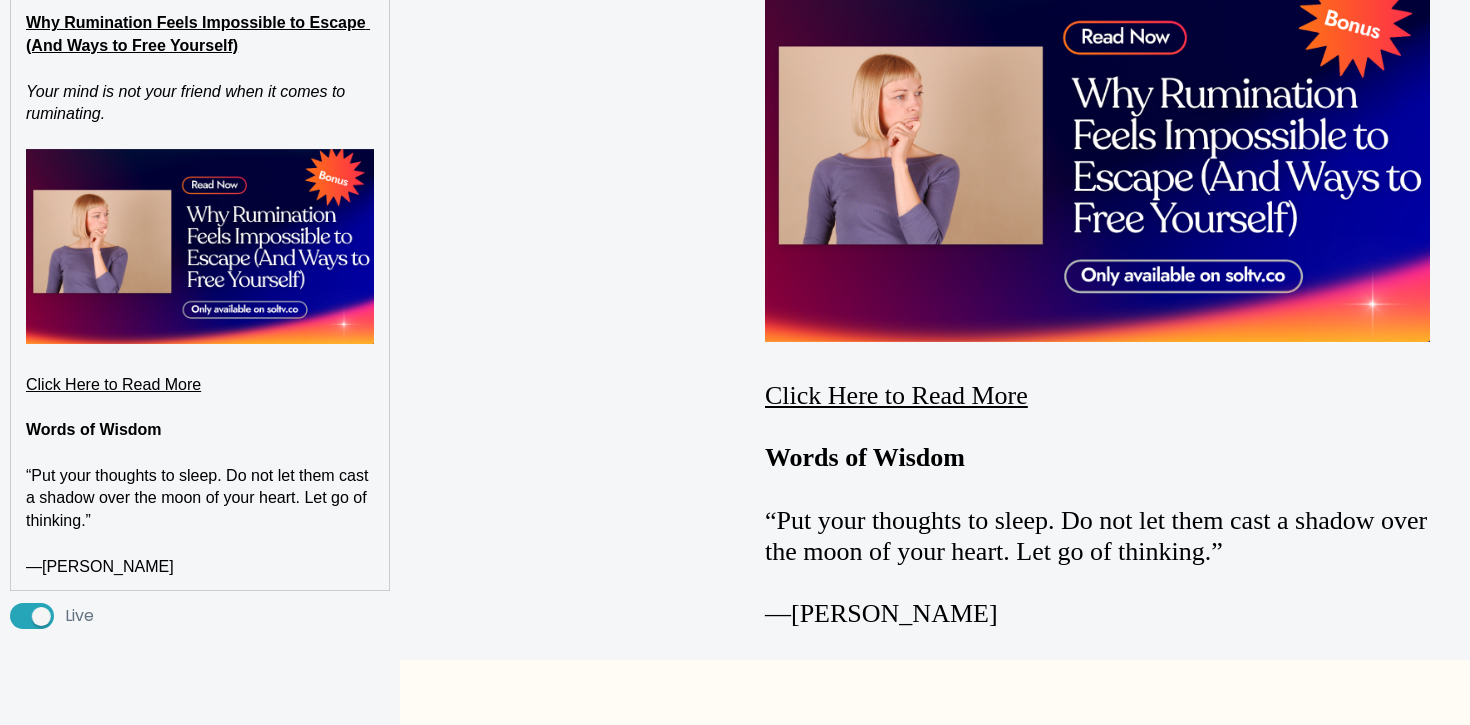 click on "Words of Wisdom" at bounding box center (94, 429) 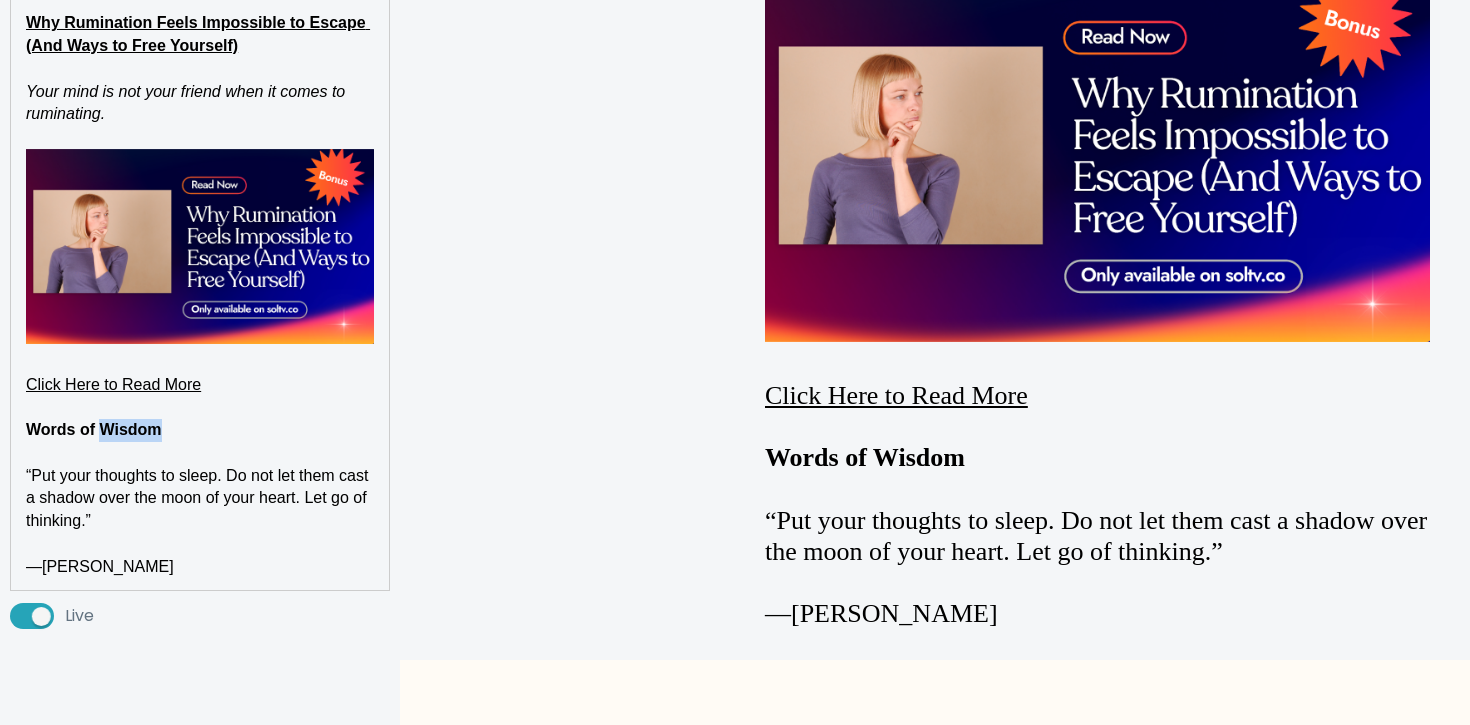 click on "Words of Wisdom" at bounding box center (94, 429) 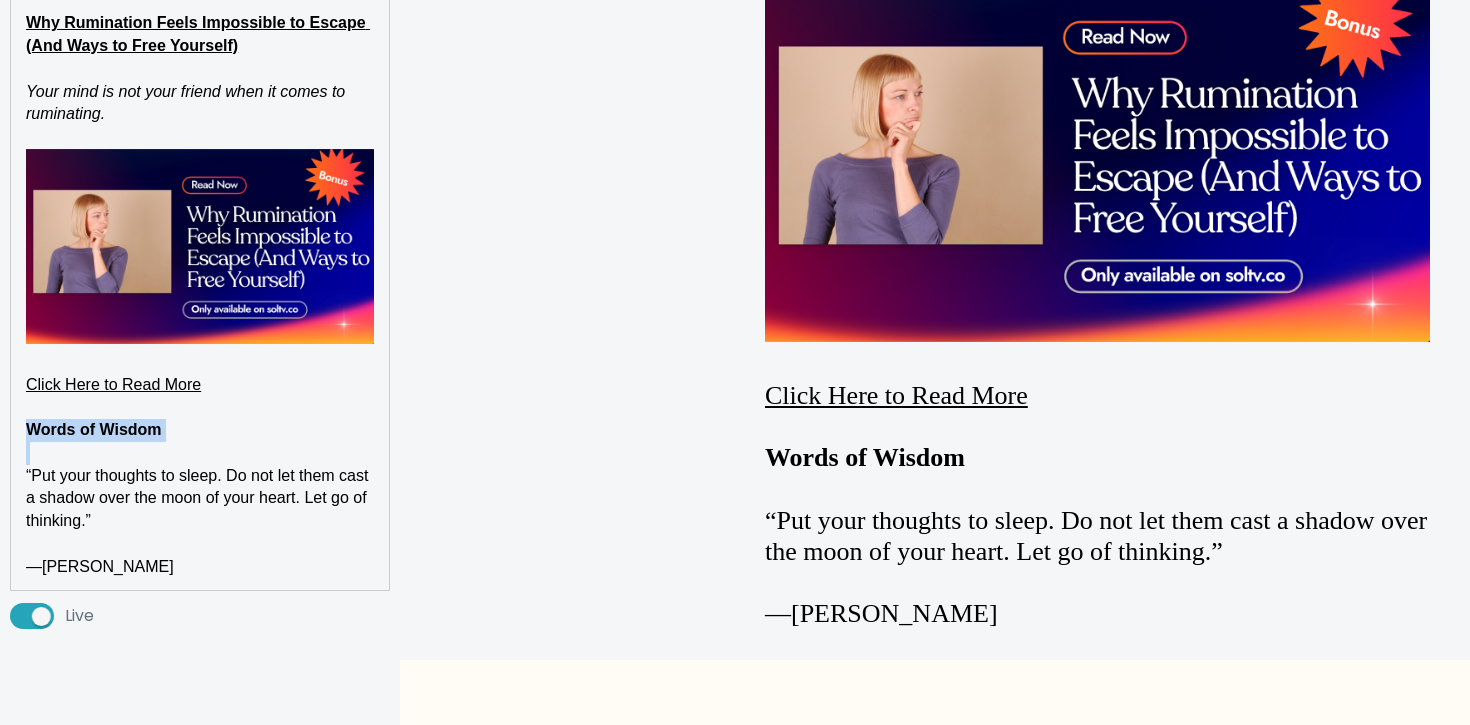 click on "Words of Wisdom" at bounding box center [94, 429] 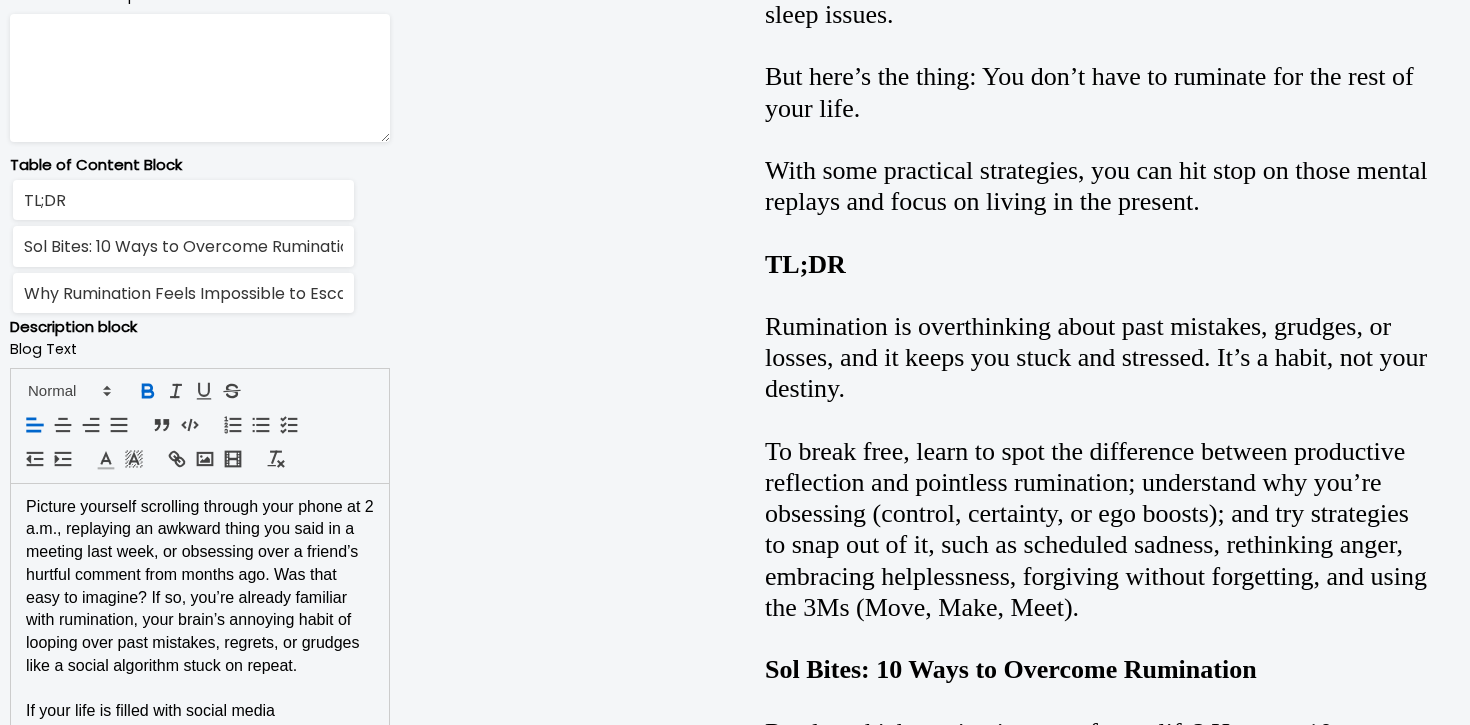 scroll, scrollTop: 1119, scrollLeft: 0, axis: vertical 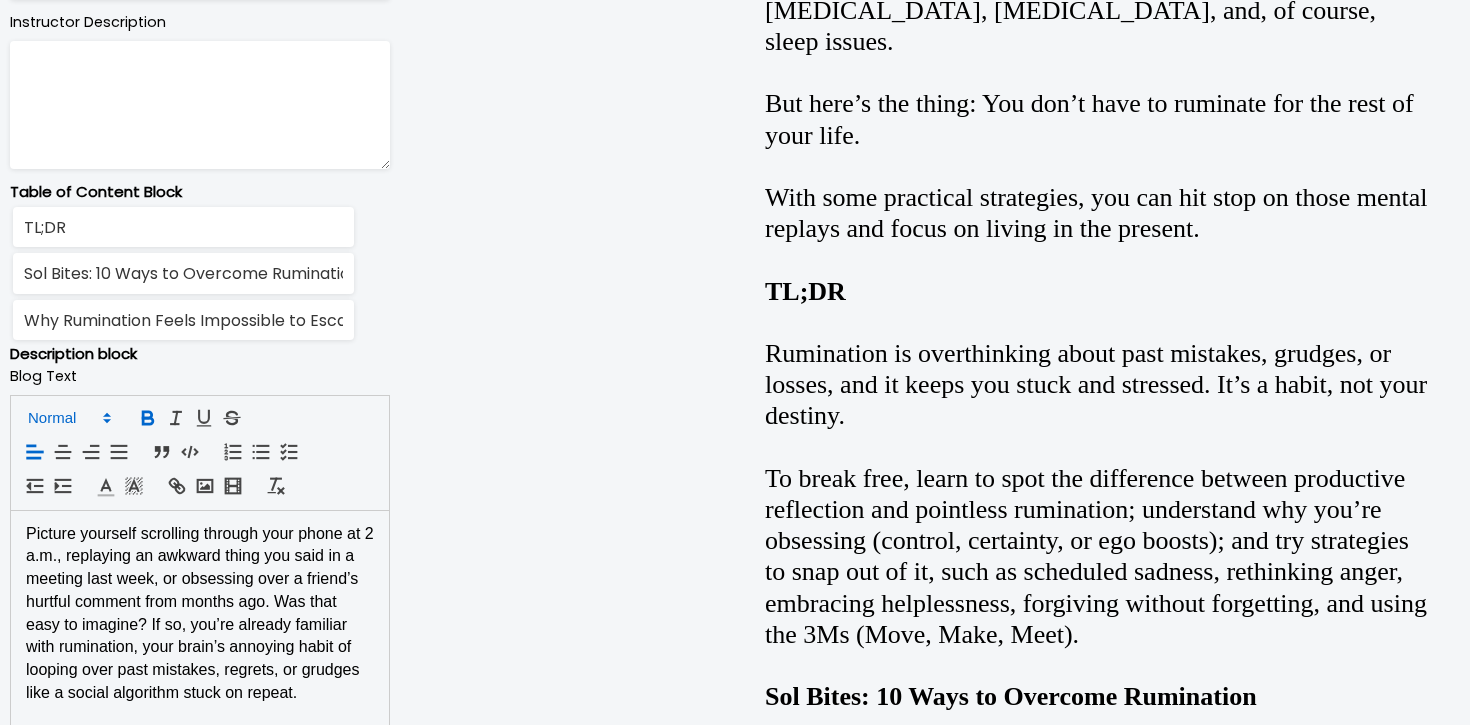 click 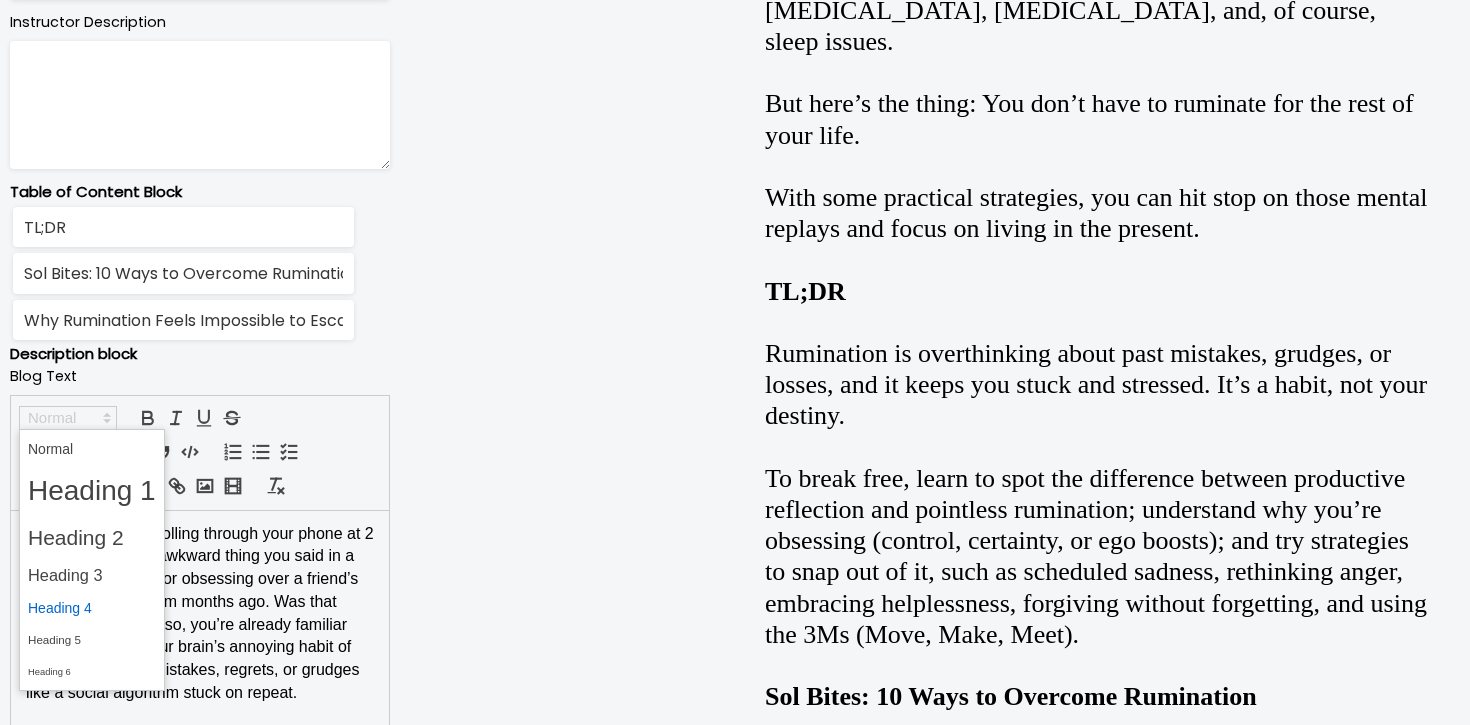 click at bounding box center (92, 608) 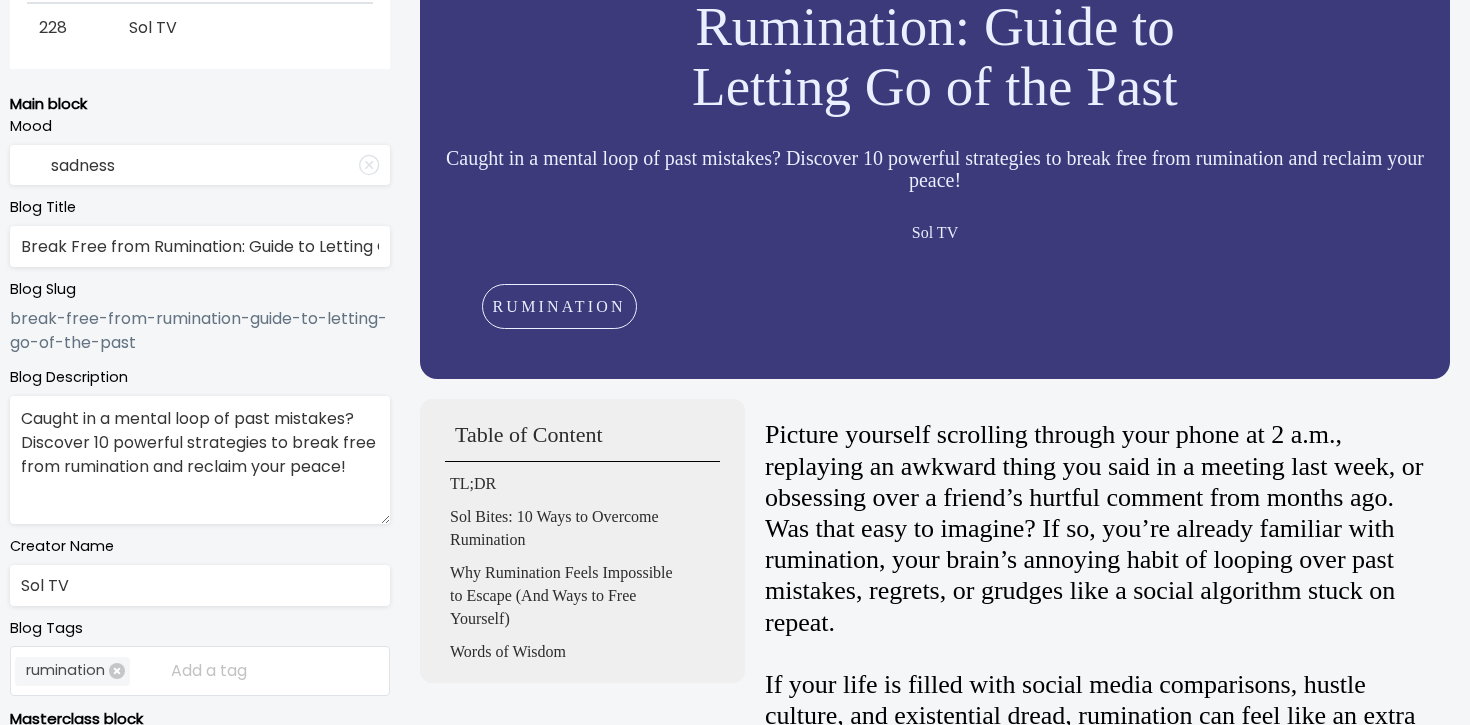 scroll, scrollTop: 0, scrollLeft: 0, axis: both 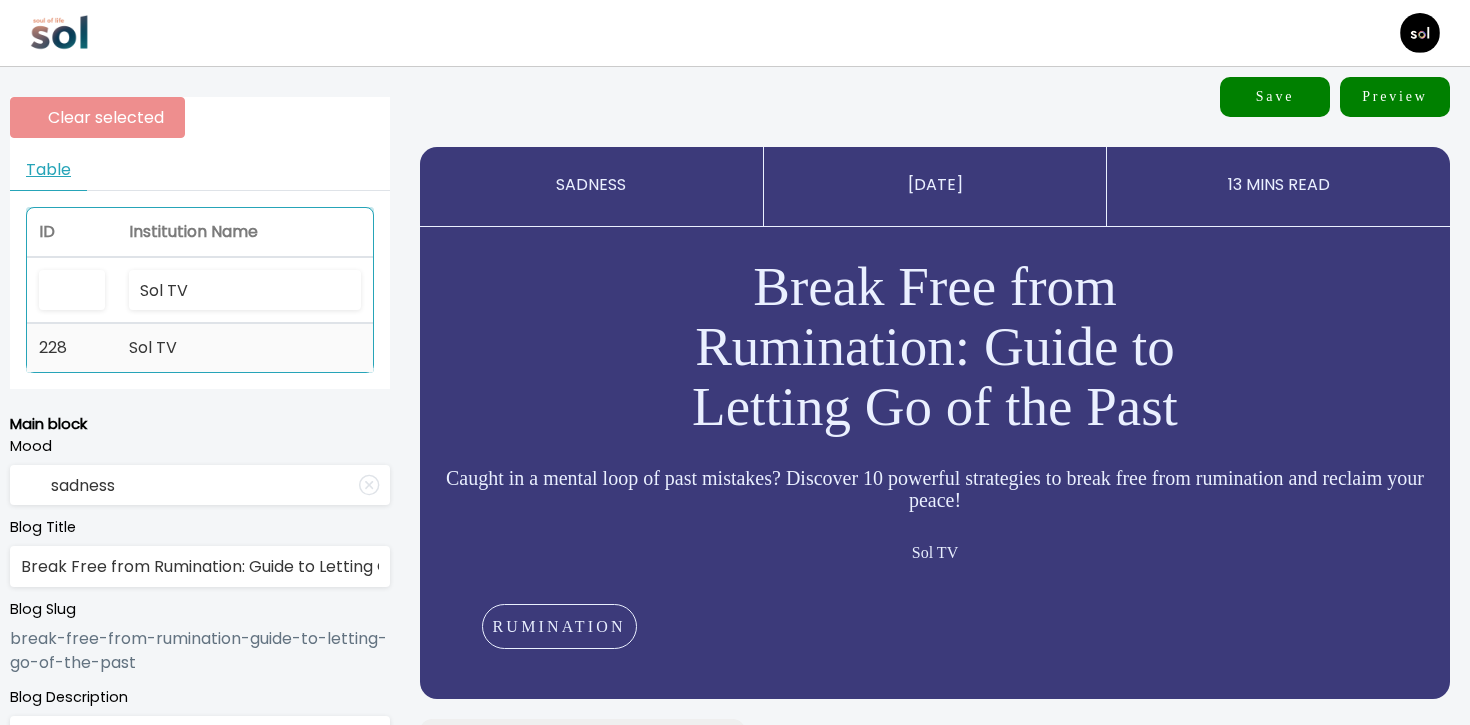 click on "Sol TV" at bounding box center (245, 348) 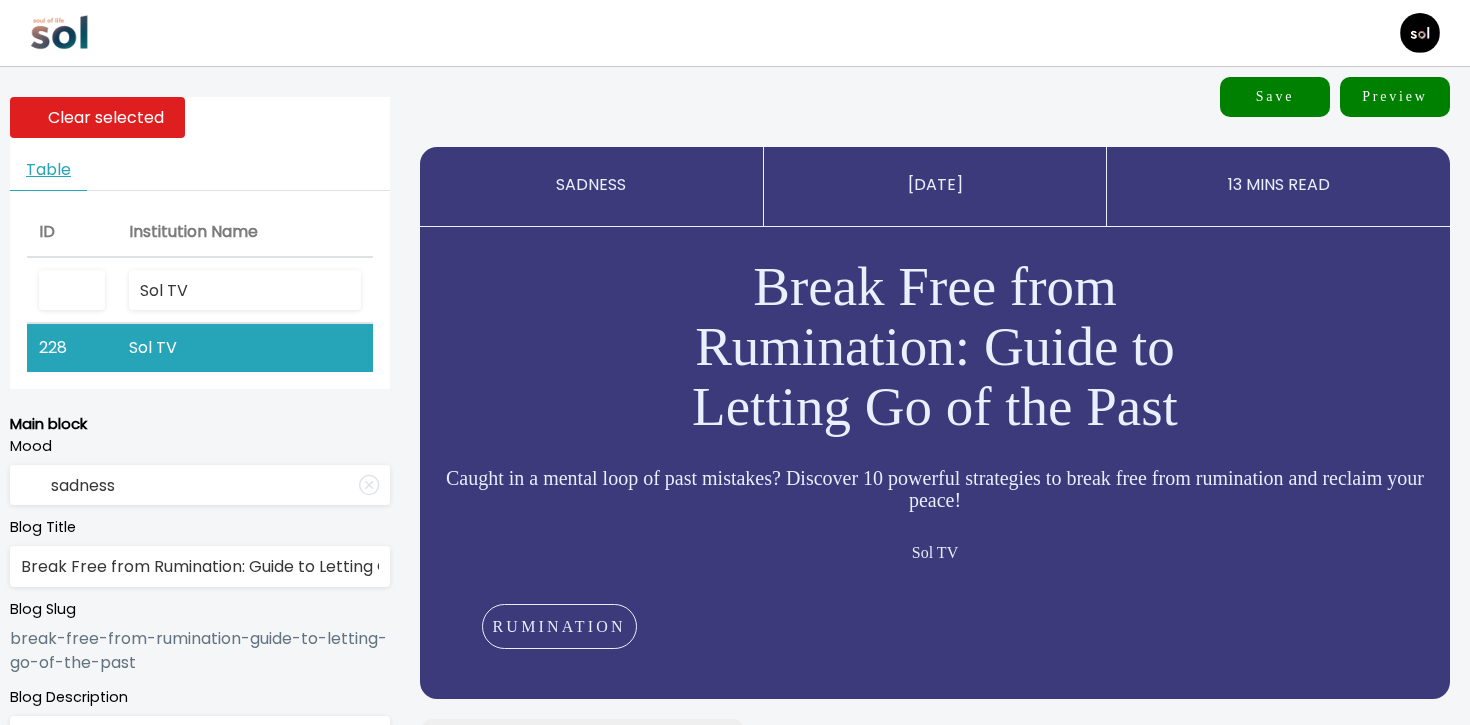 click on "Save" at bounding box center [1275, 97] 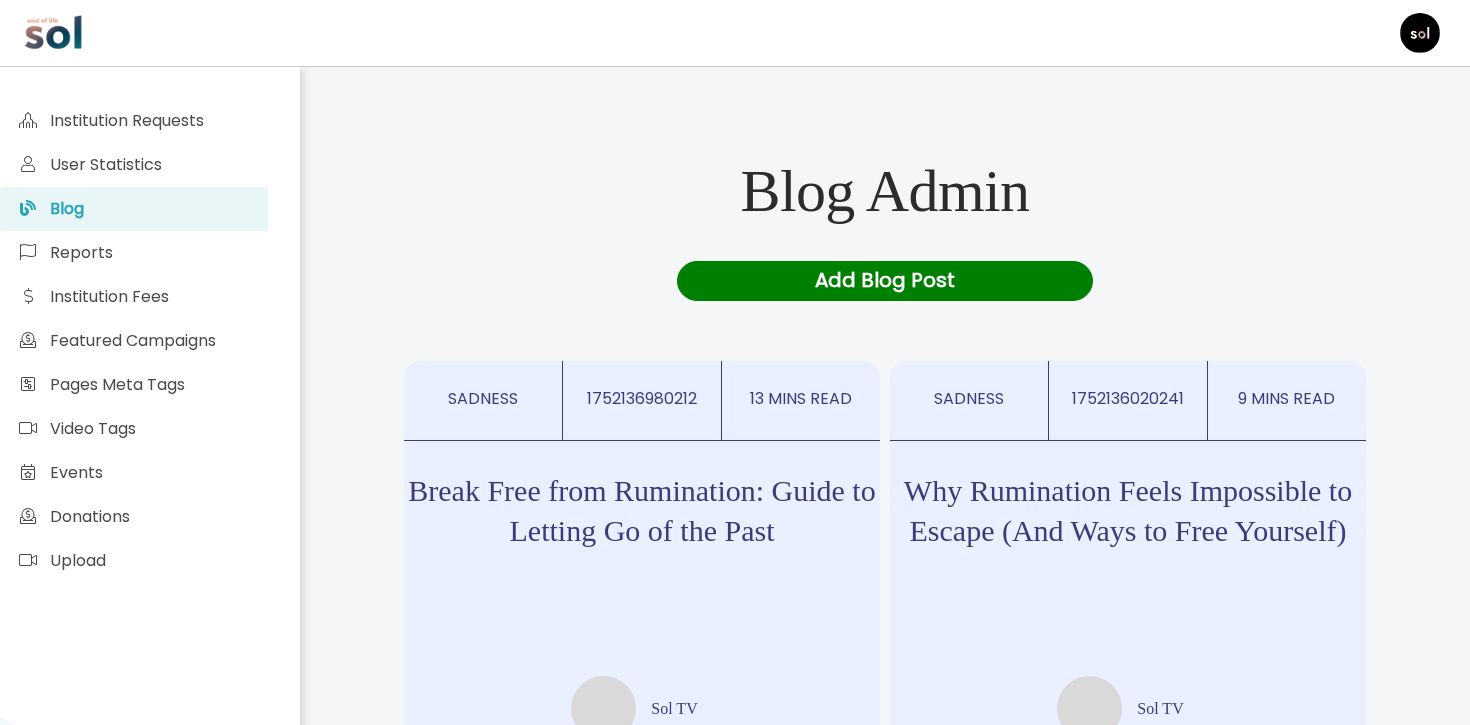 click on "Break Free from Rumination: Guide to Letting Go of the Past" at bounding box center [642, 511] 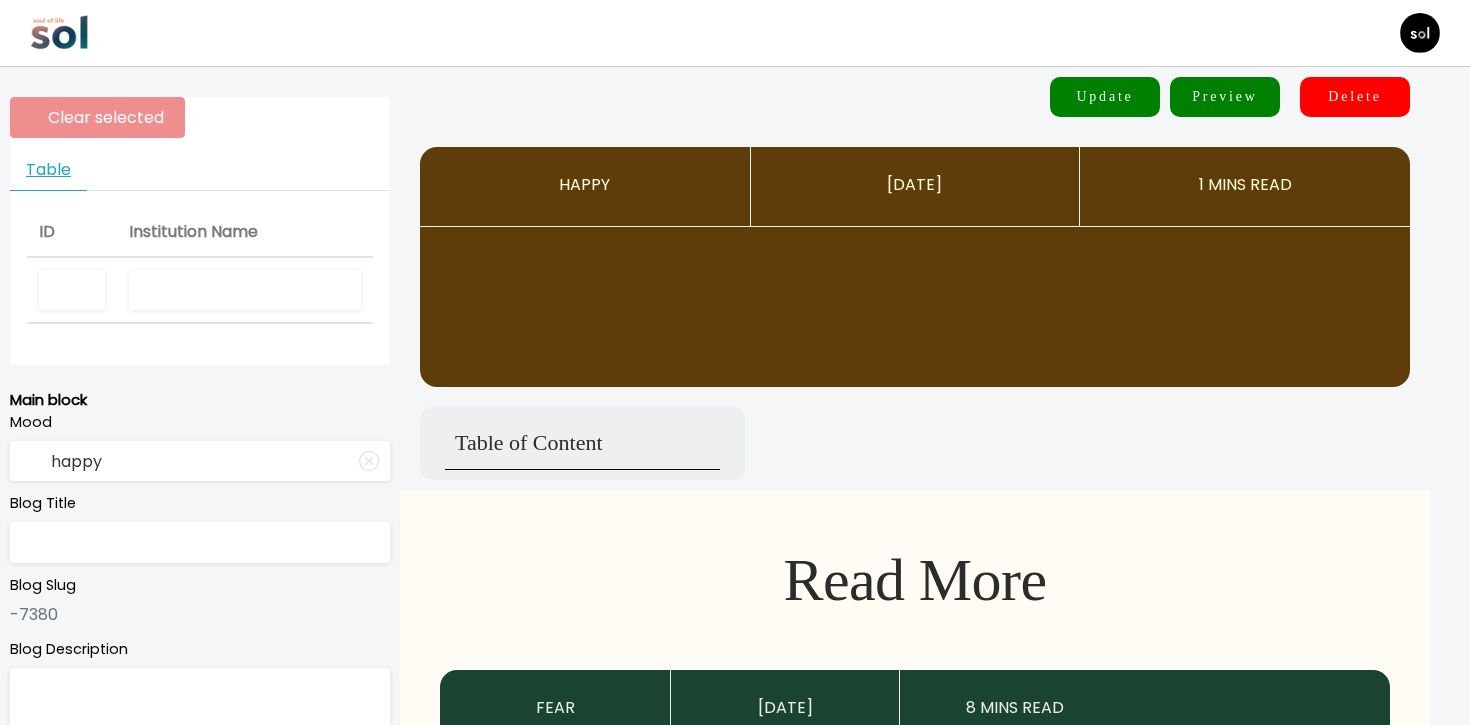 click at bounding box center [245, 290] 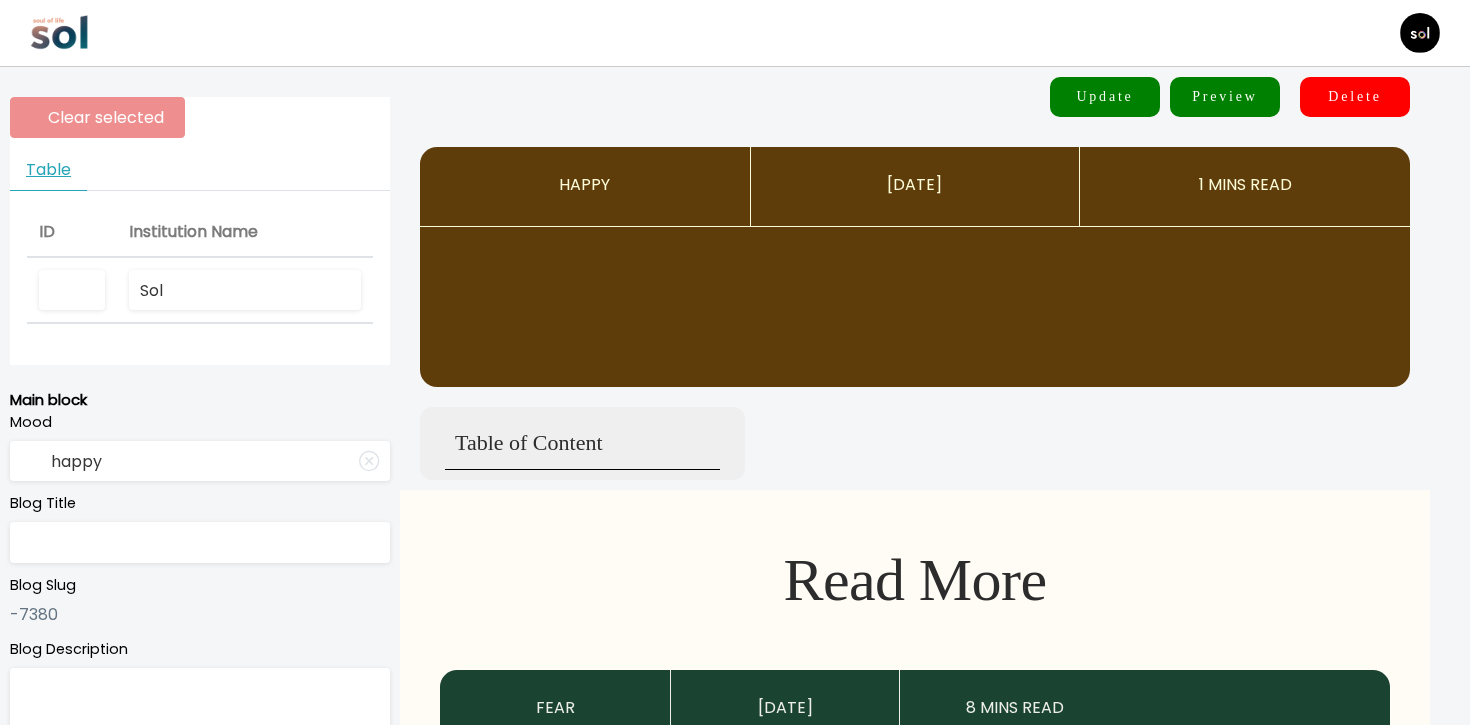 type on "Sol" 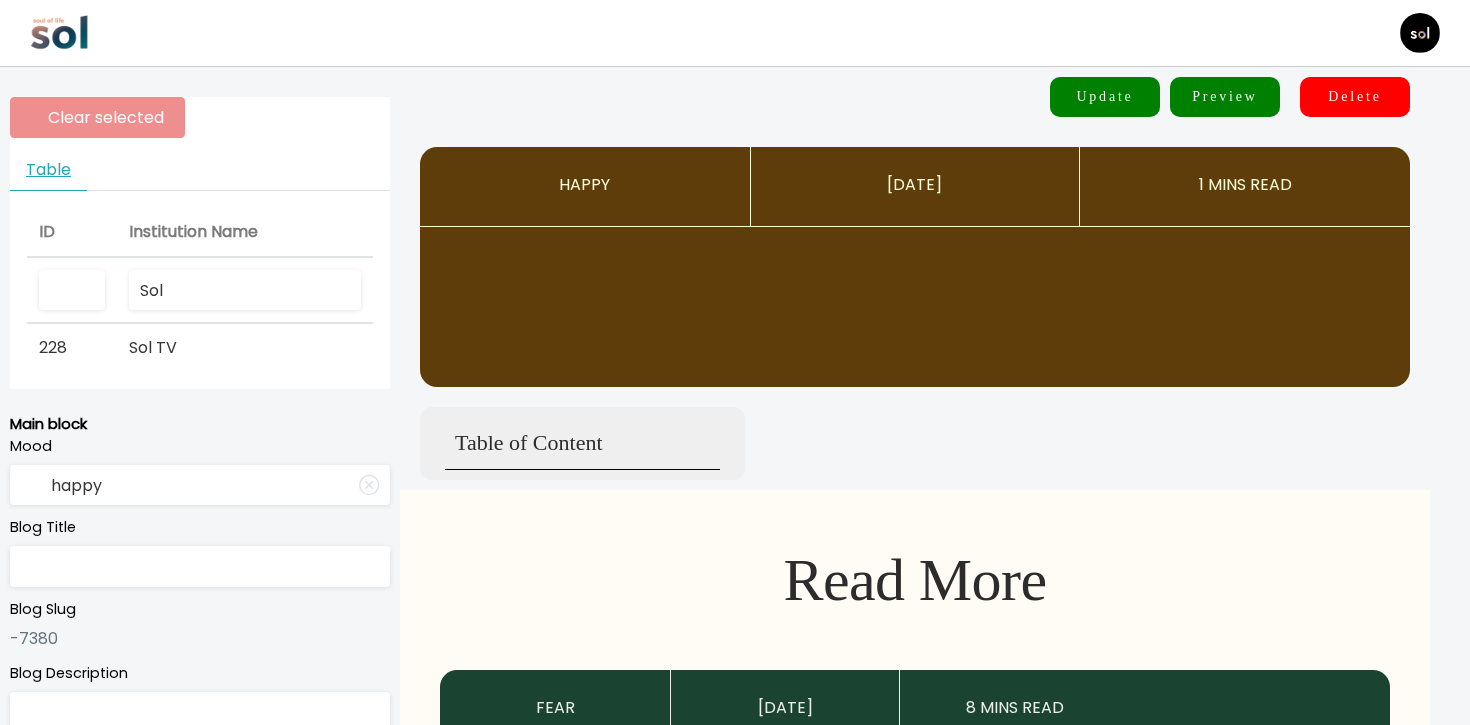 type on "sadness" 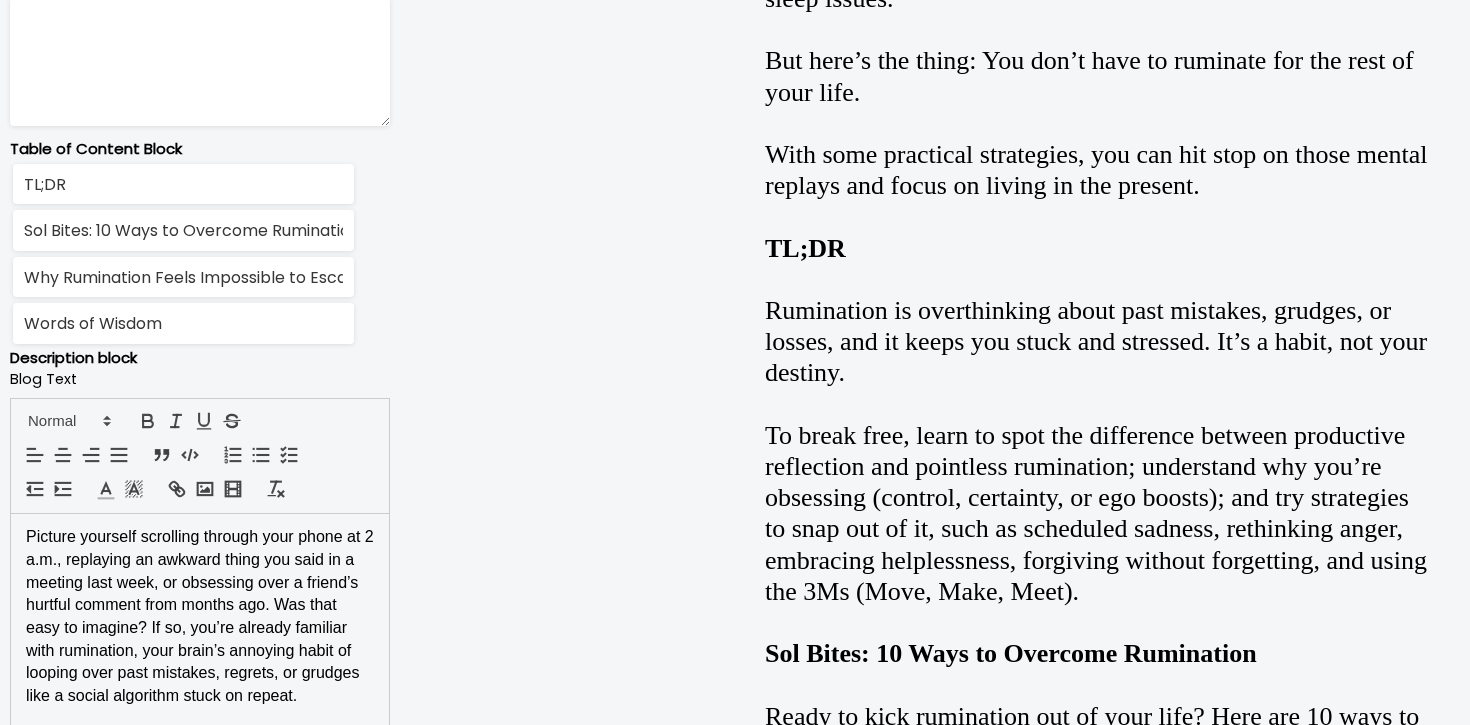 scroll, scrollTop: 1644, scrollLeft: 0, axis: vertical 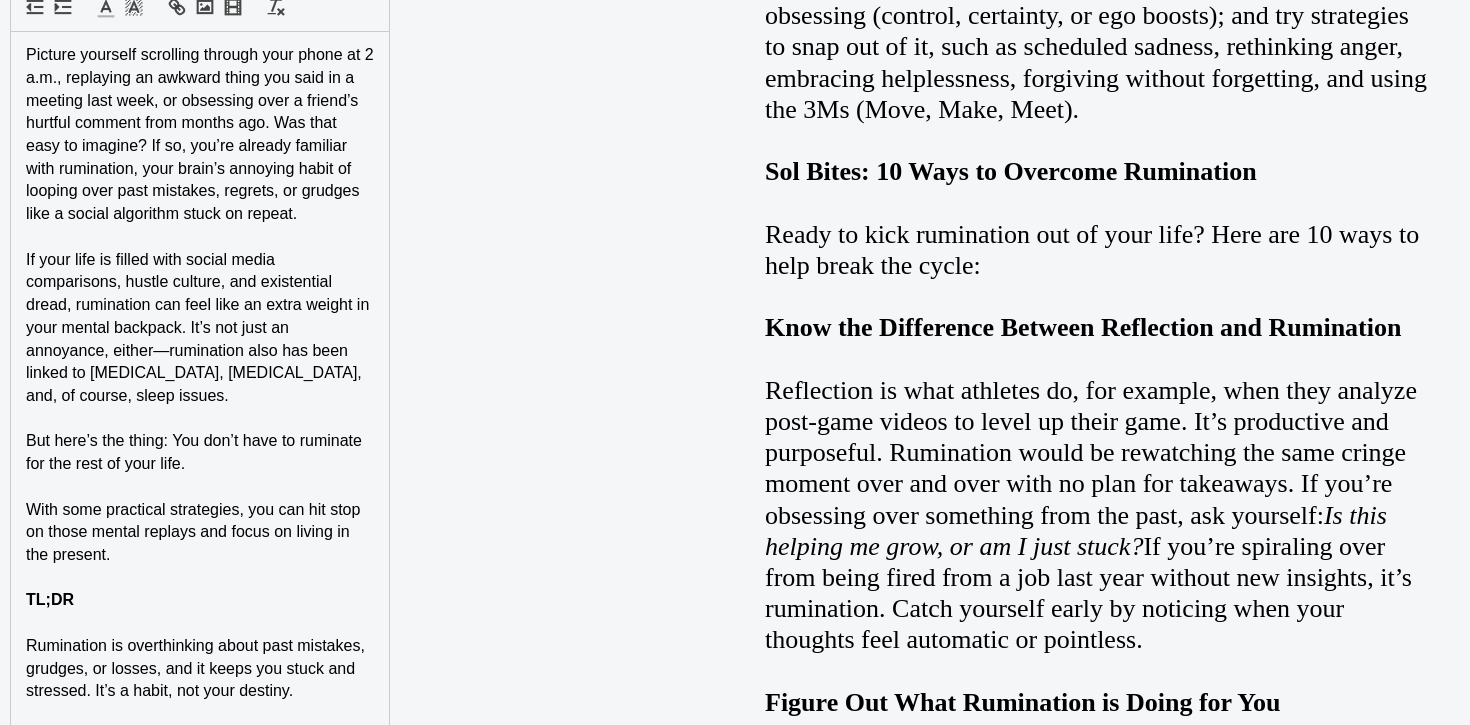 click on "With some practical strategies, you can hit stop on those mental replays and focus on living in the present." at bounding box center [200, 533] 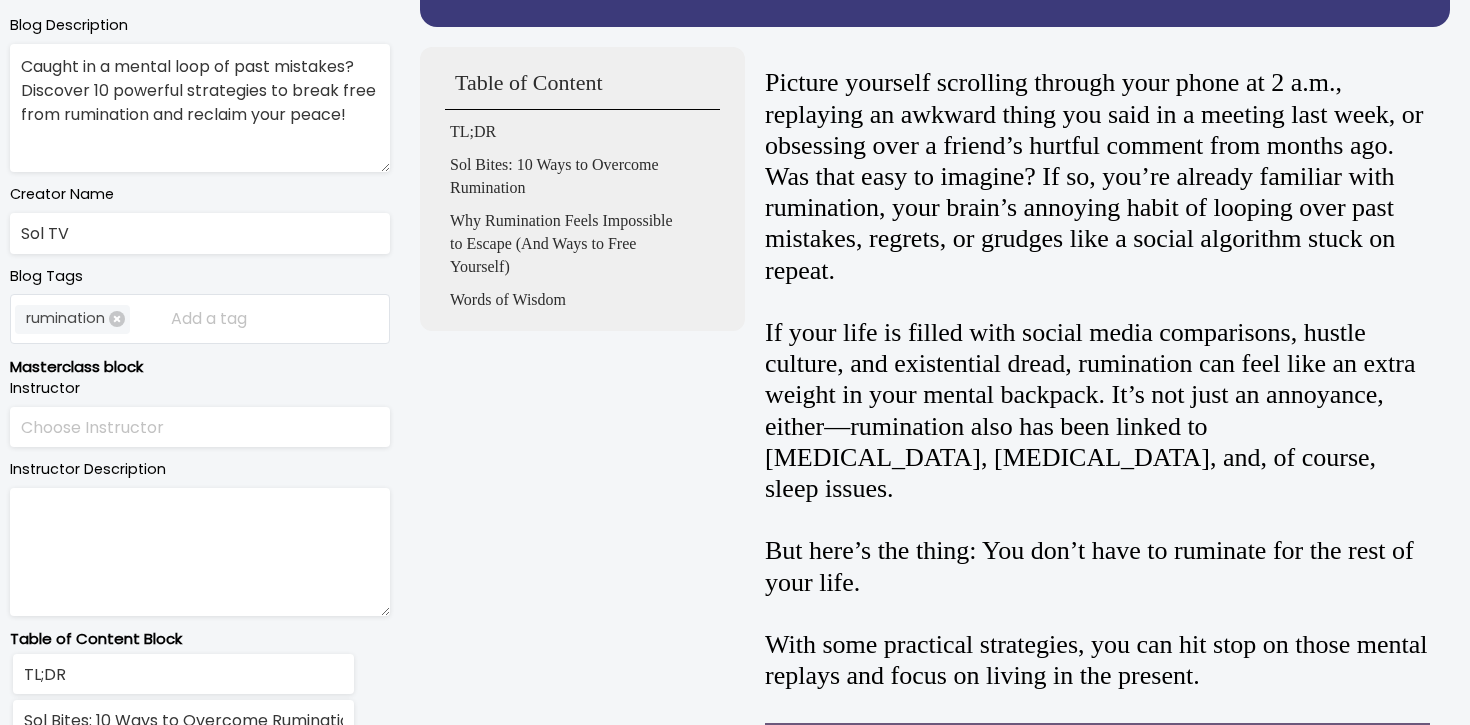 scroll, scrollTop: 21, scrollLeft: 0, axis: vertical 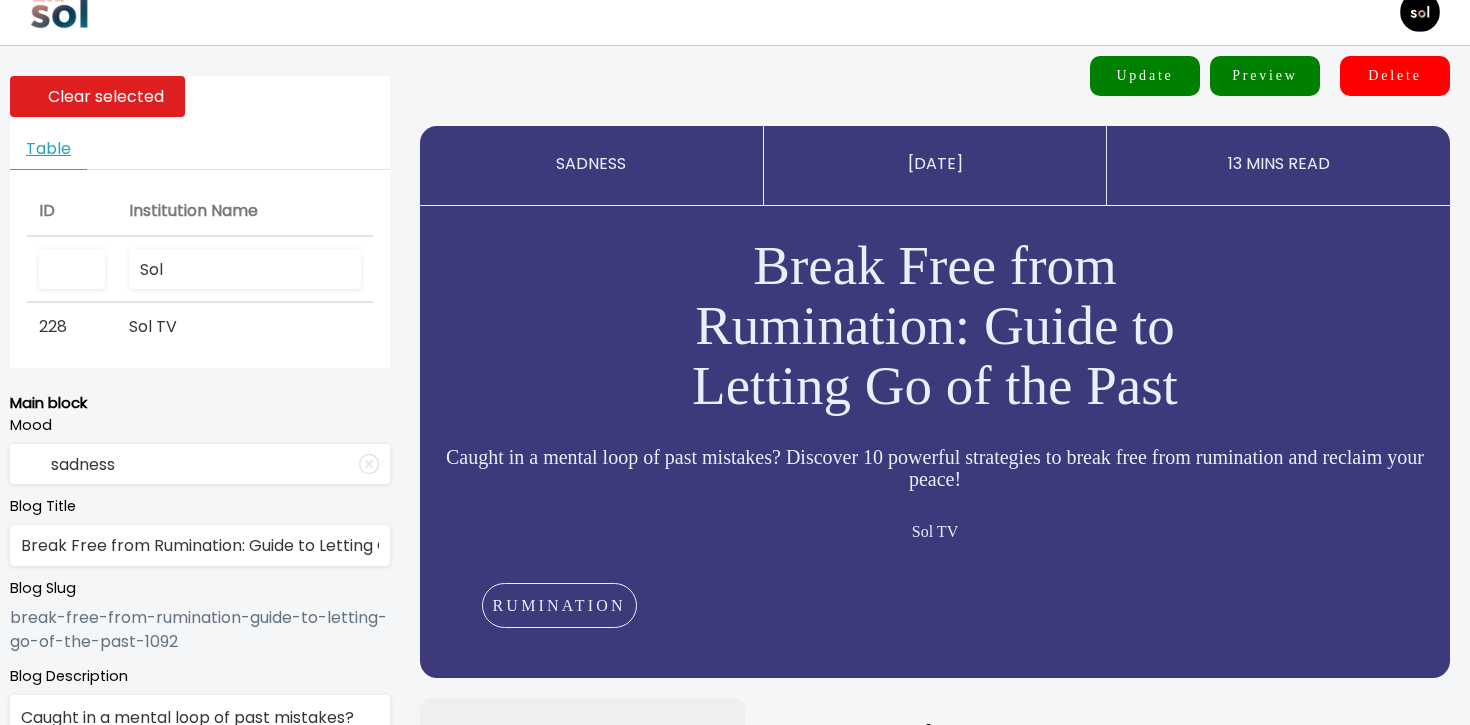 click on "Update" at bounding box center [1145, 76] 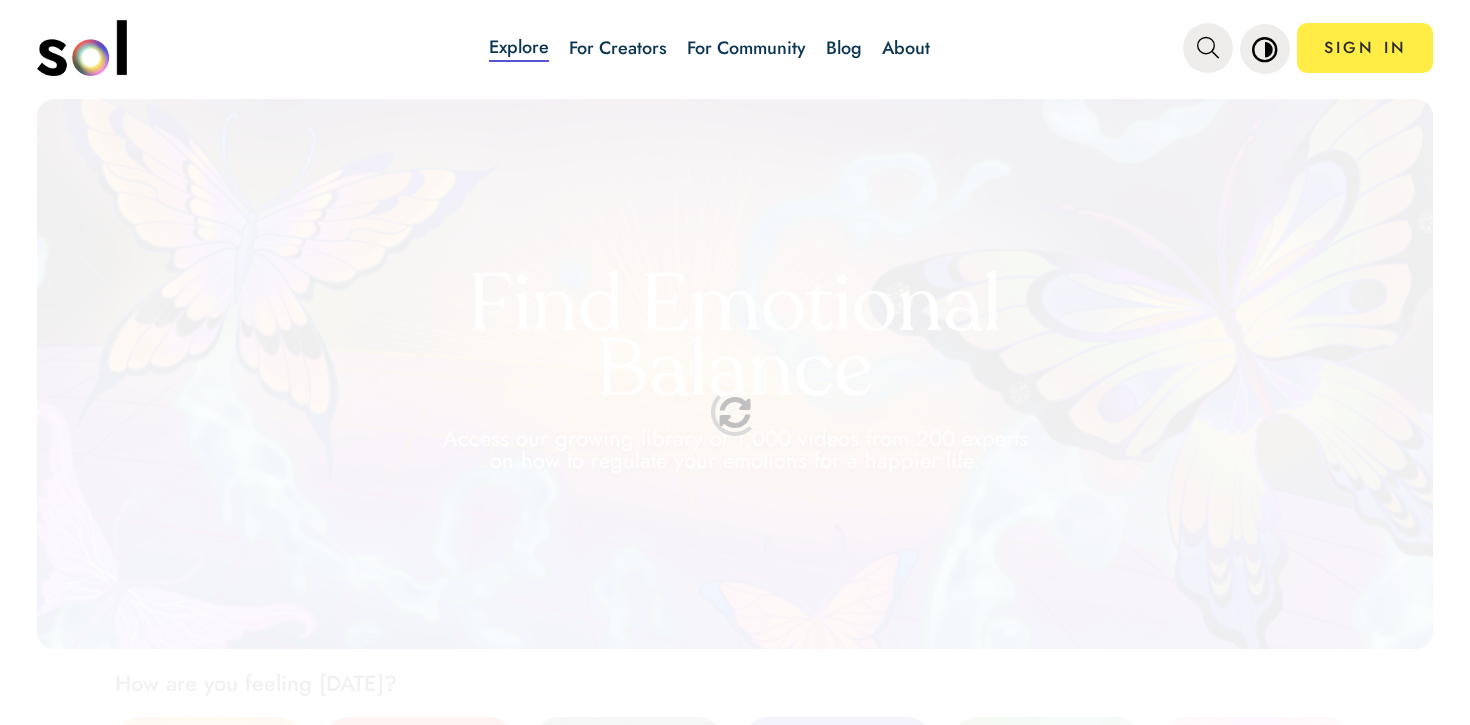 scroll, scrollTop: 0, scrollLeft: 0, axis: both 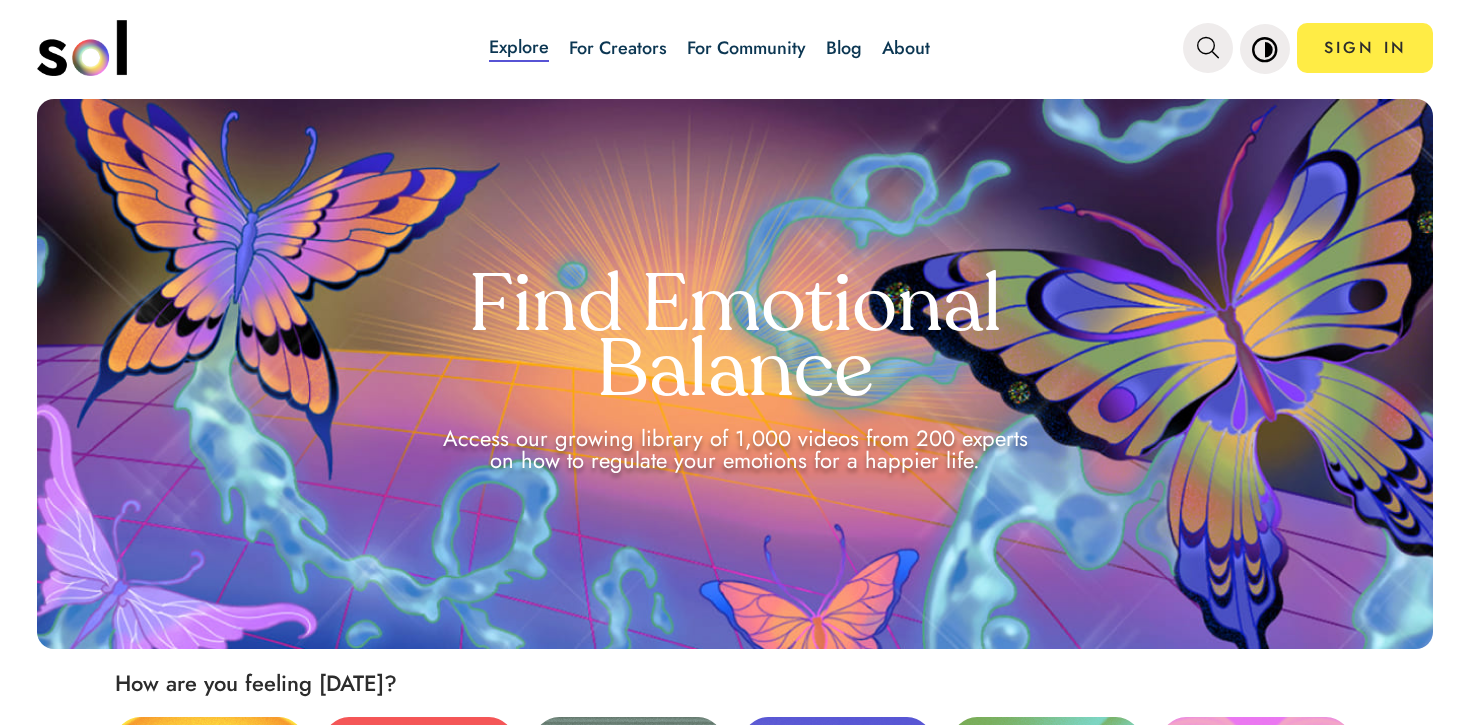 click on "Blog" at bounding box center (844, 48) 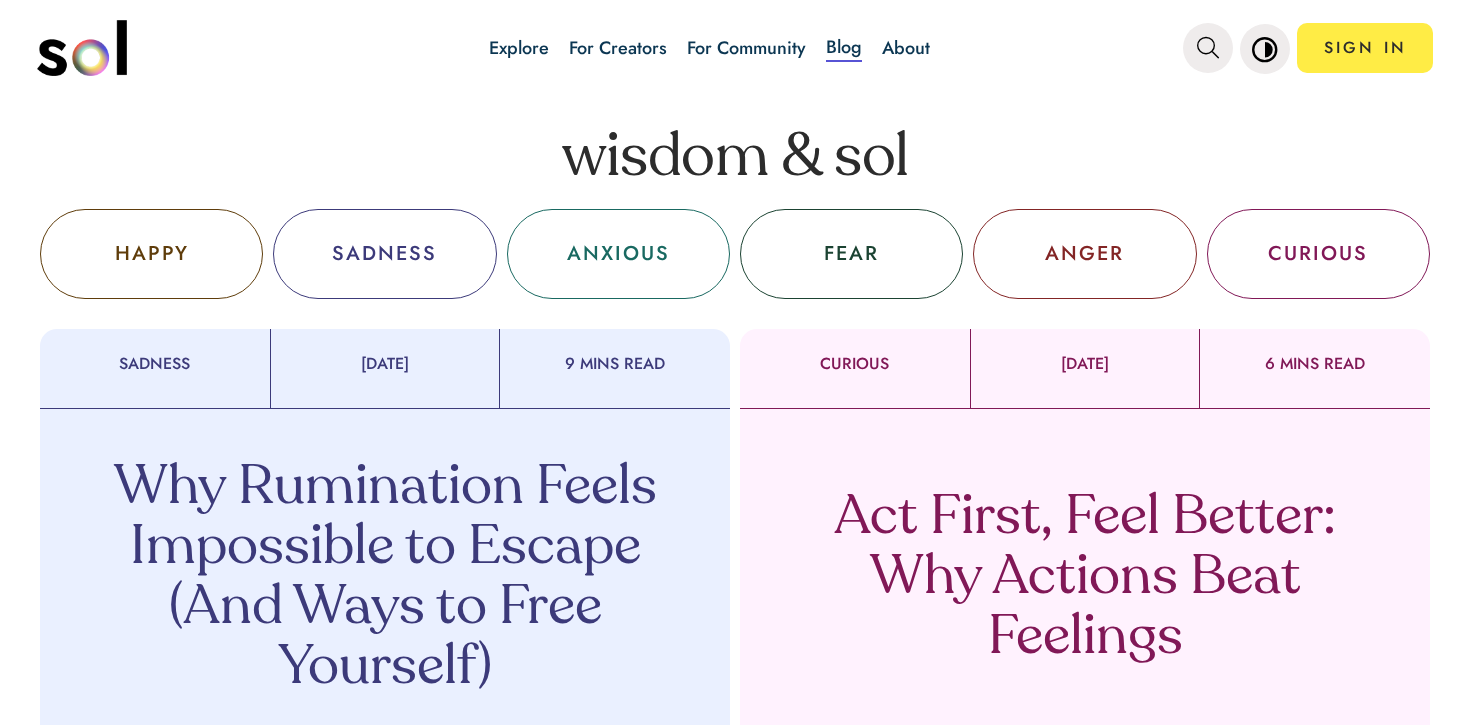 click on "Why Rumination Feels Impossible to Escape (And Ways to Free Yourself) Sol TV" at bounding box center [385, 604] 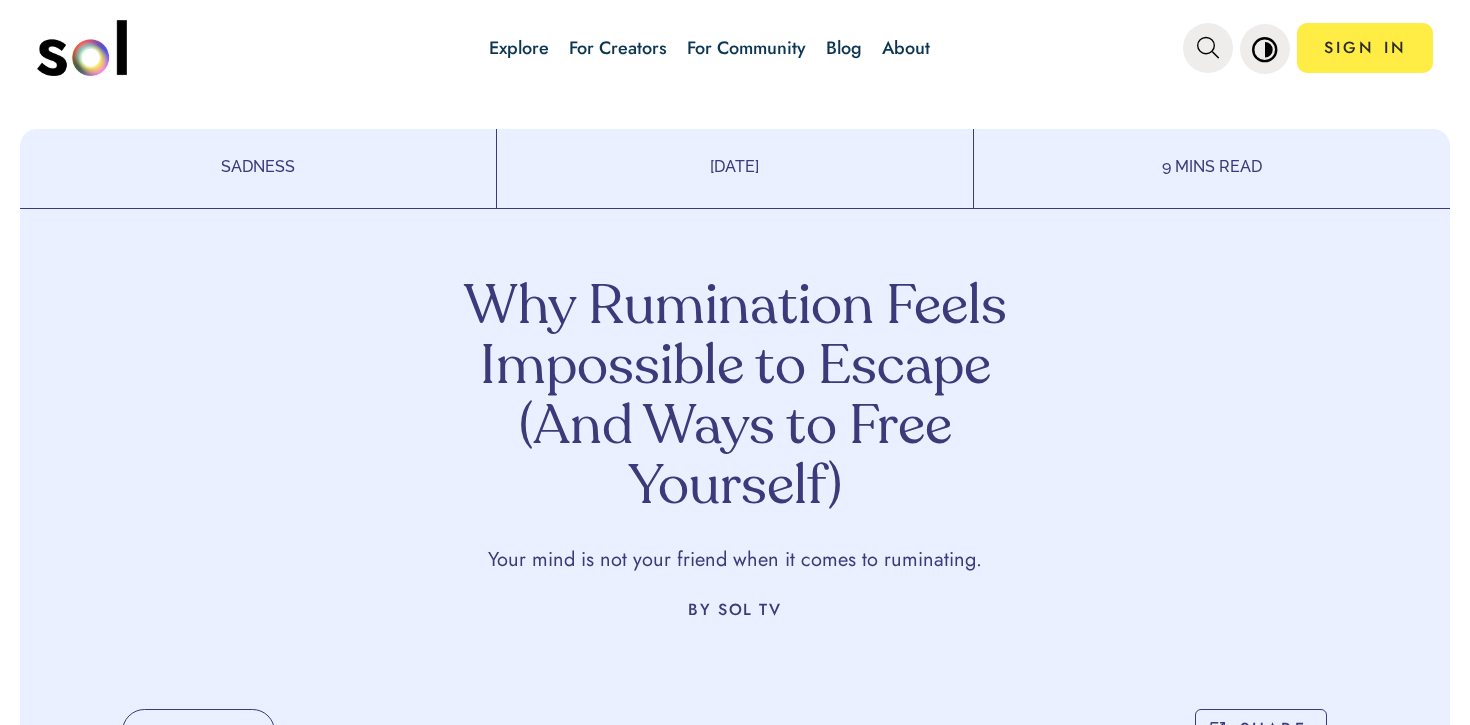 click on "Why Rumination Feels Impossible to Escape (And Ways to Free Yourself)" at bounding box center (735, 399) 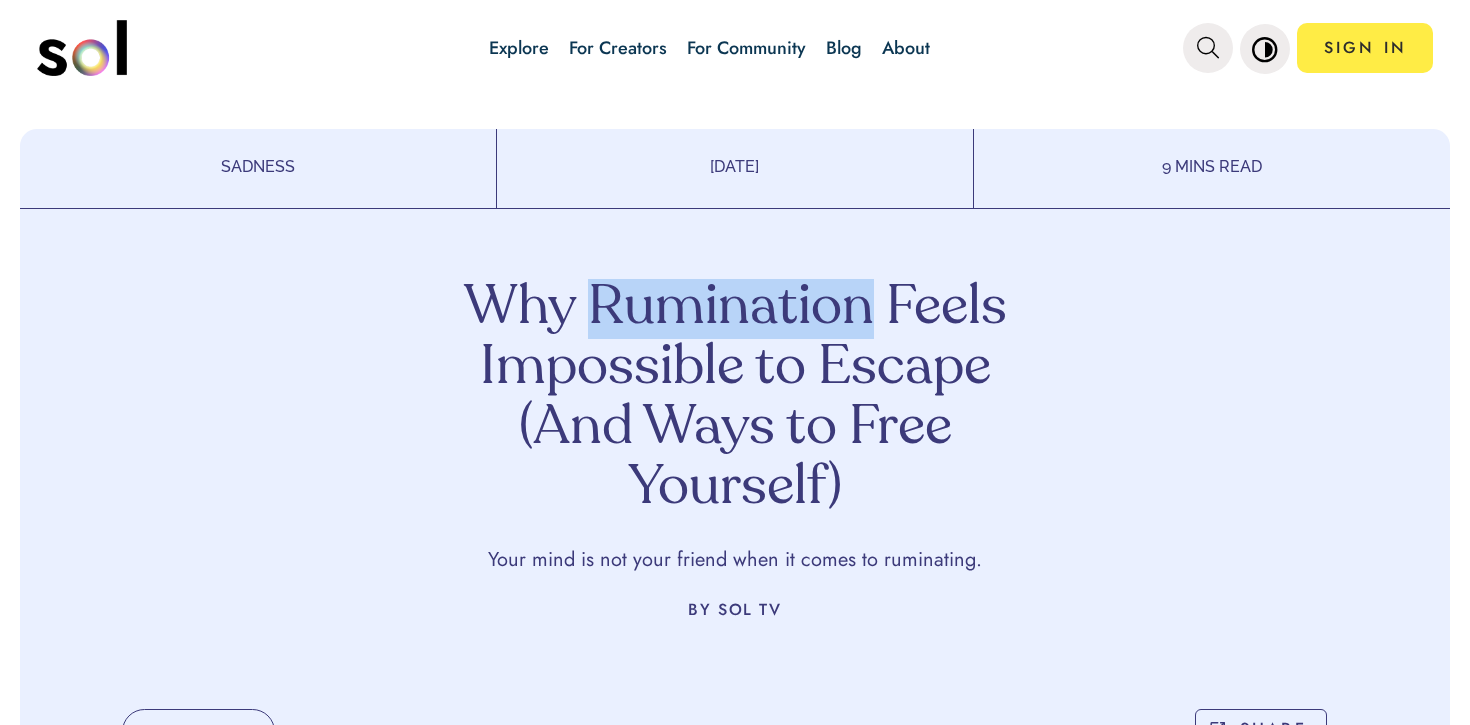 click on "Why Rumination Feels Impossible to Escape (And Ways to Free Yourself)" at bounding box center [735, 399] 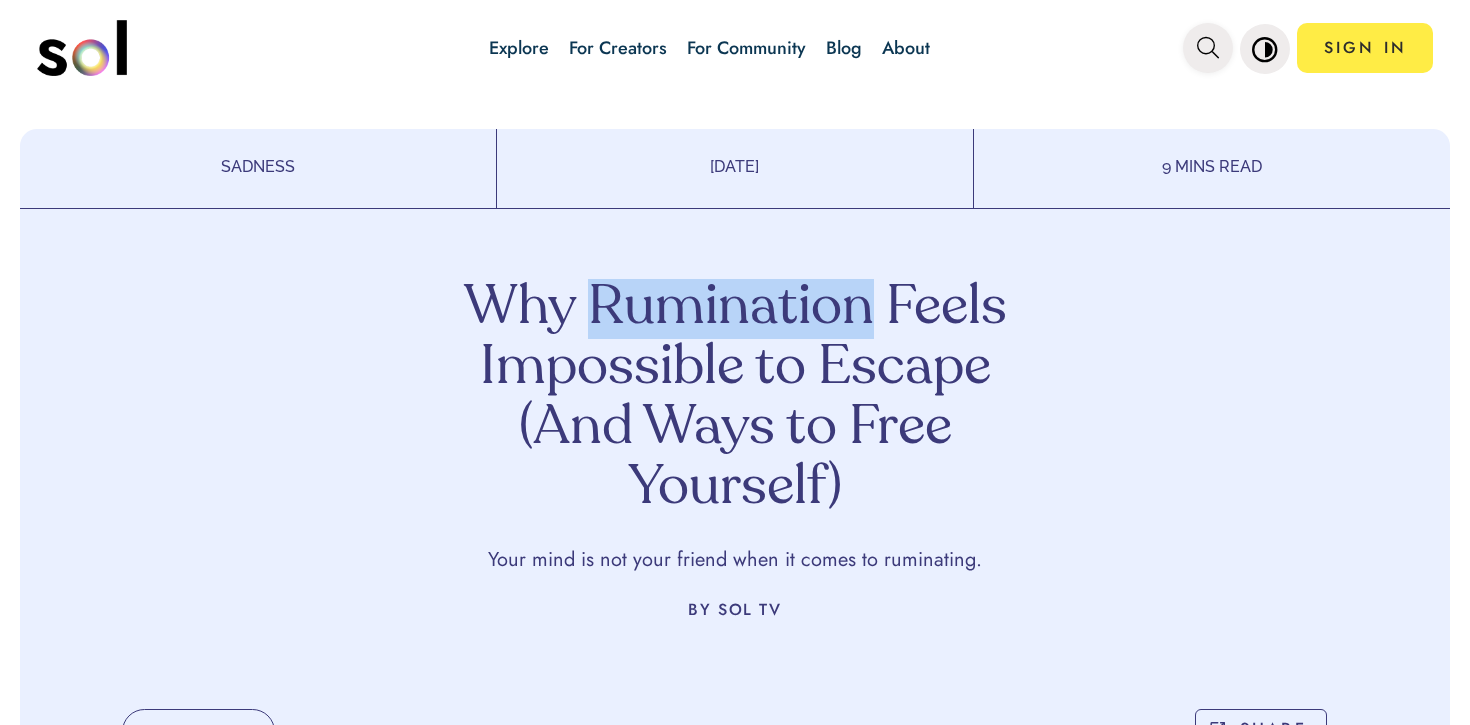 click at bounding box center (1208, 48) 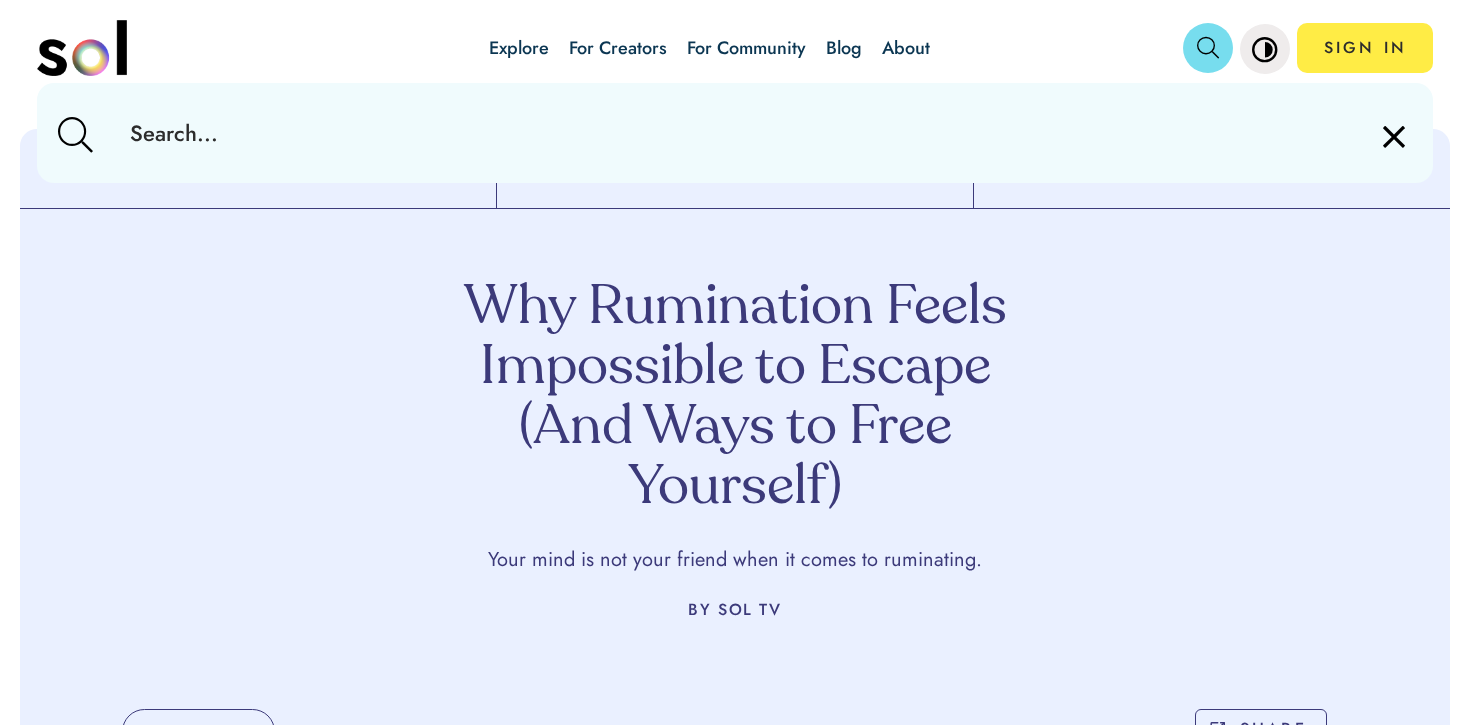 click at bounding box center [734, 133] 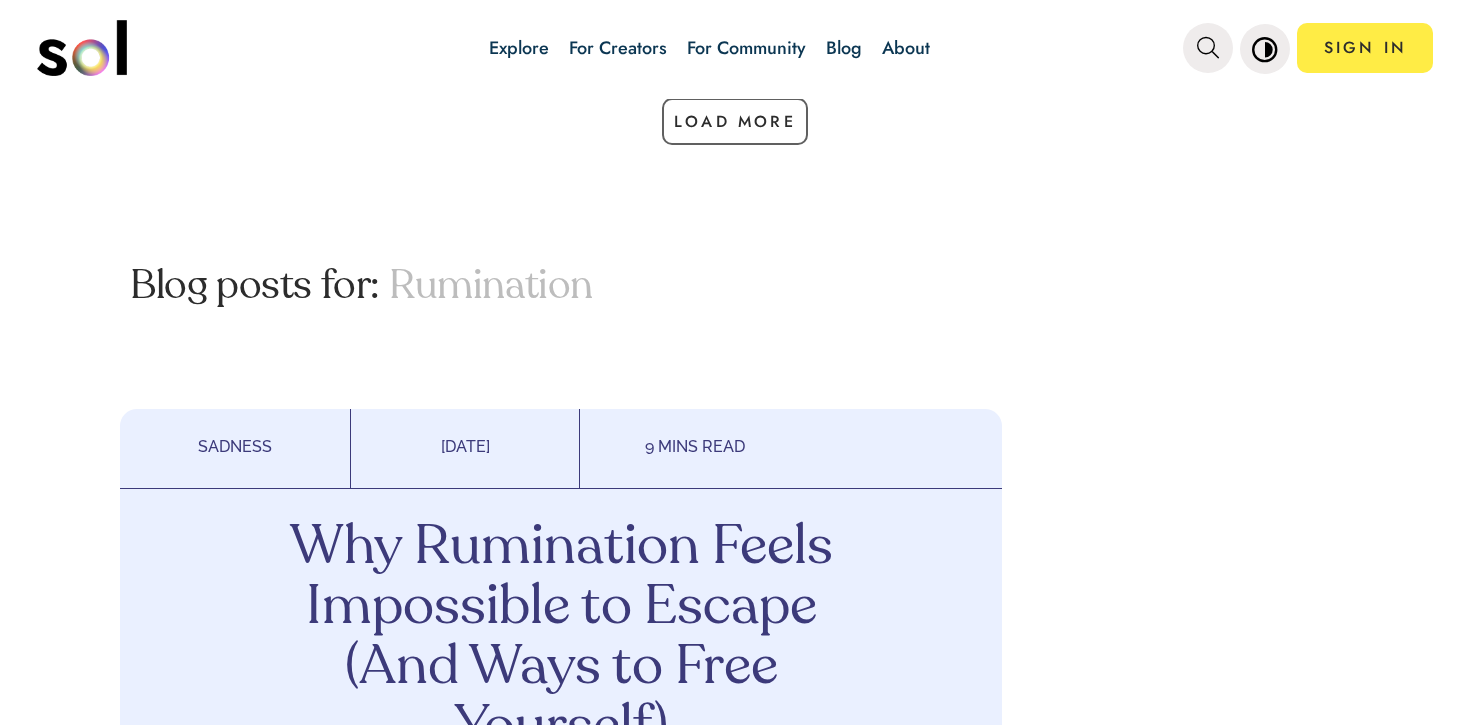 scroll, scrollTop: 706, scrollLeft: 0, axis: vertical 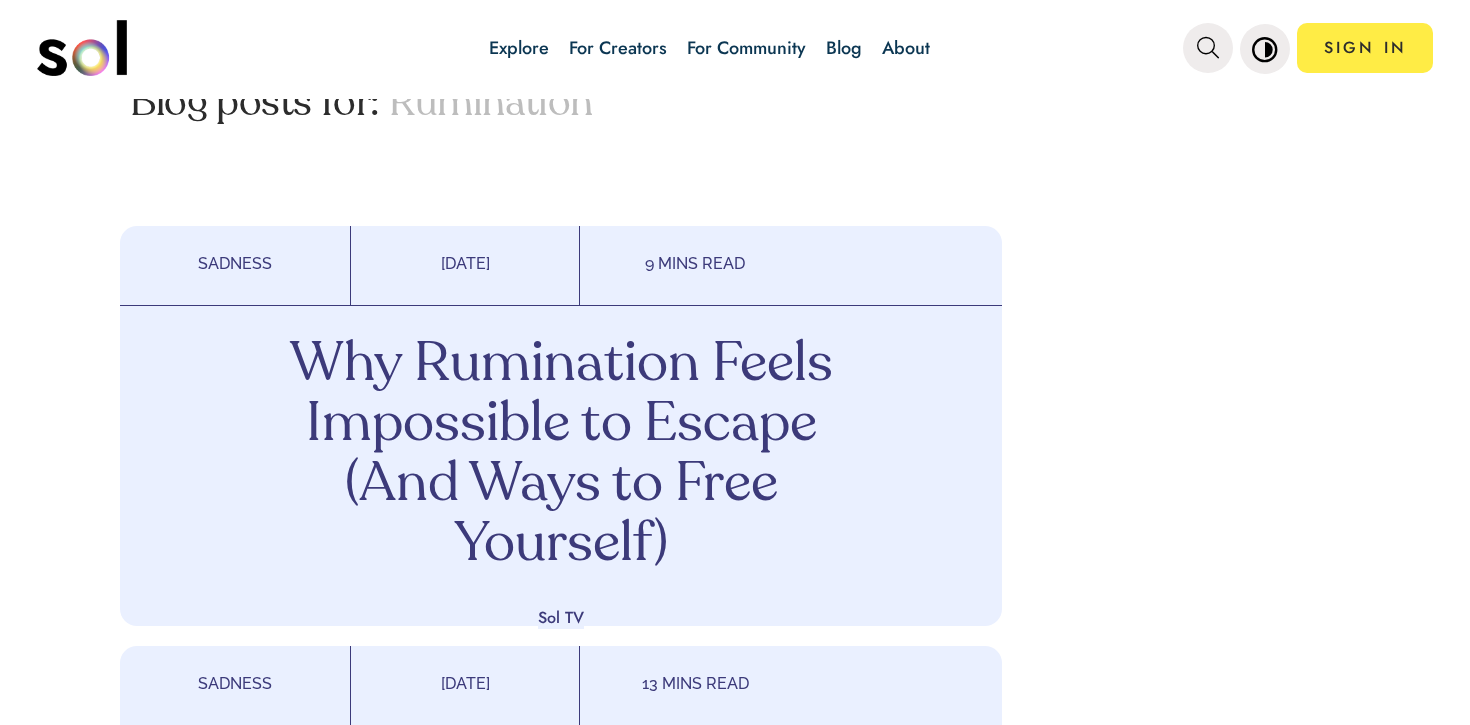 drag, startPoint x: 764, startPoint y: 360, endPoint x: 744, endPoint y: 26, distance: 334.59827 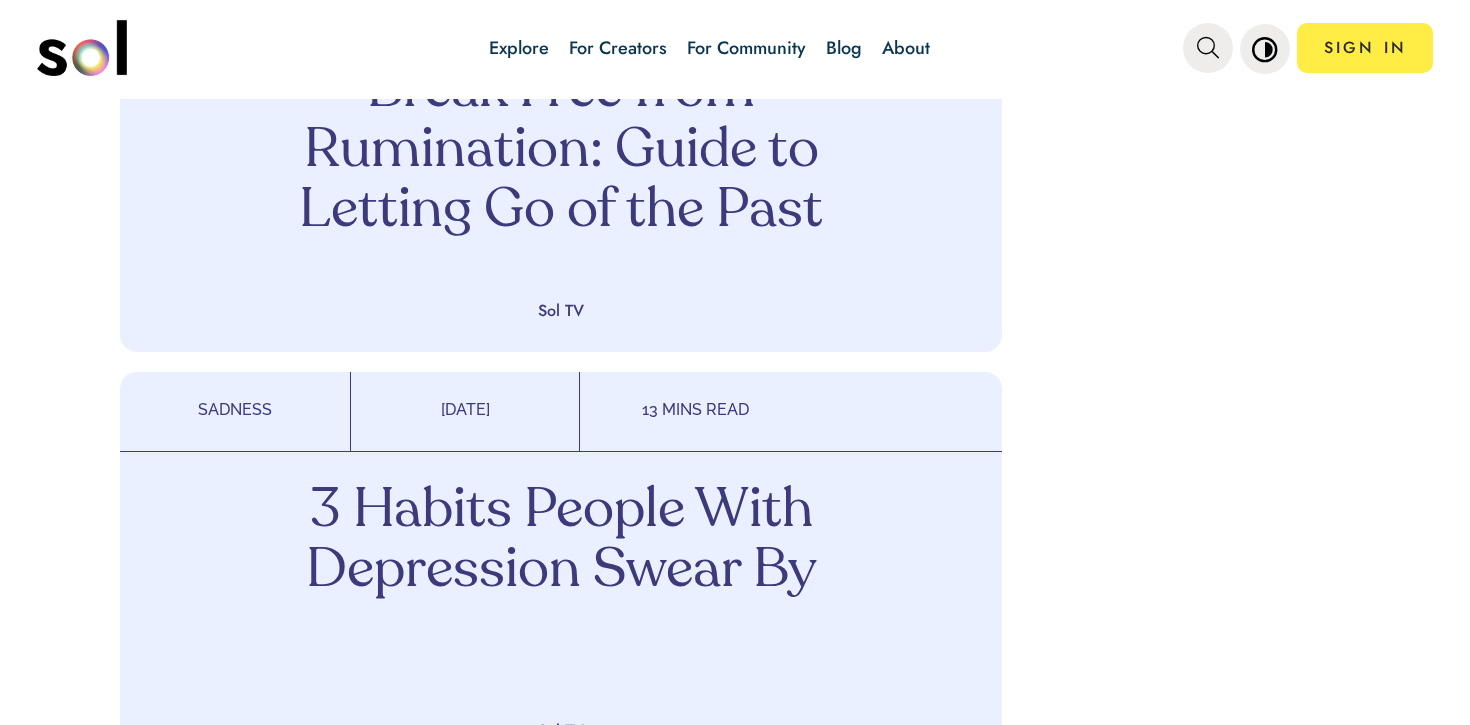 scroll, scrollTop: 1597, scrollLeft: 0, axis: vertical 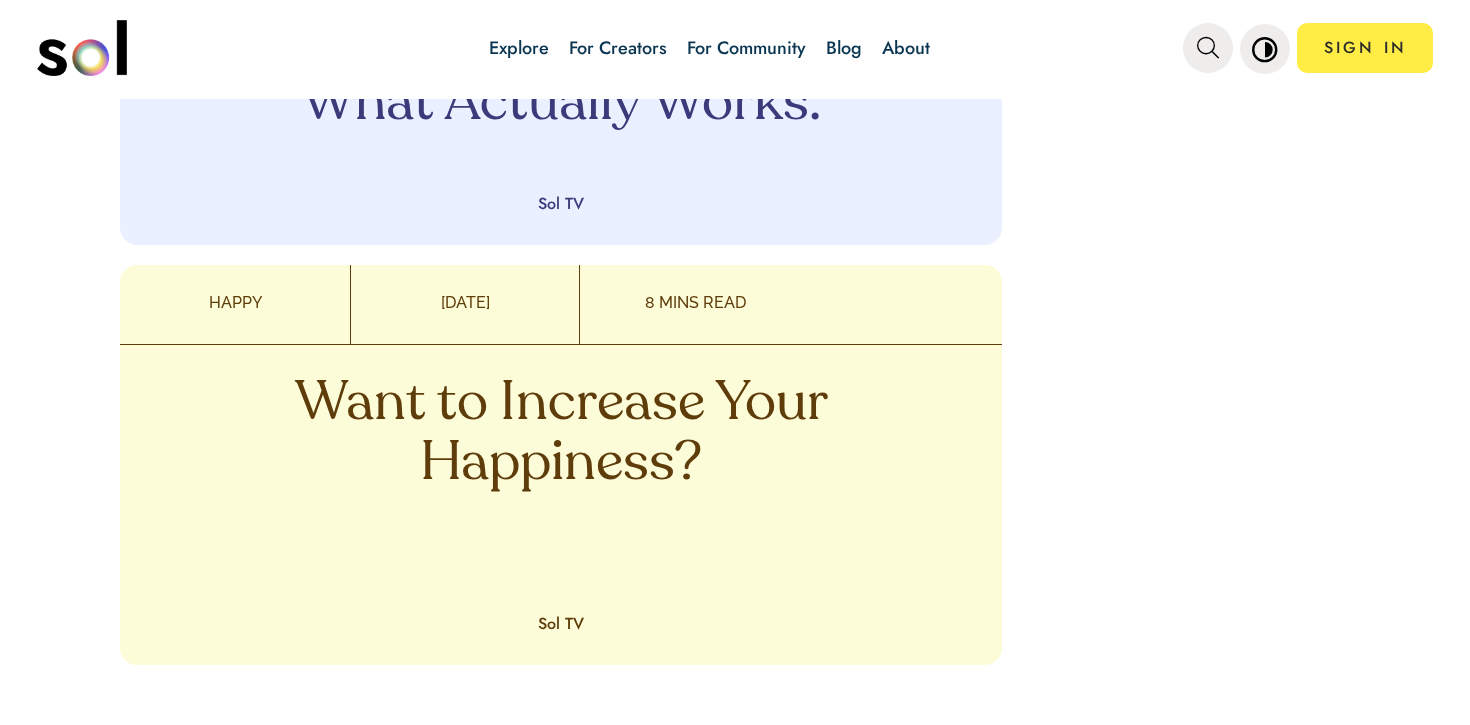 drag, startPoint x: 677, startPoint y: 377, endPoint x: 594, endPoint y: 36, distance: 350.95584 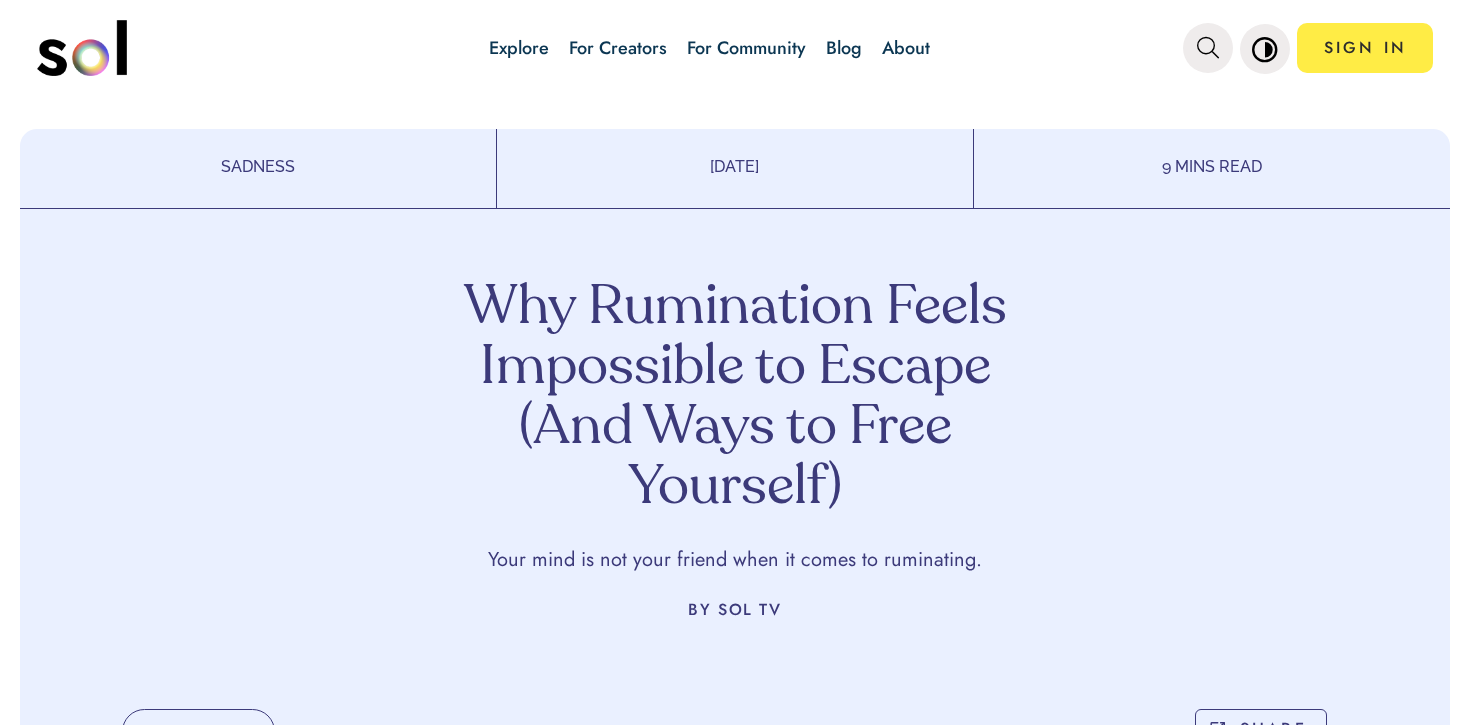 scroll, scrollTop: 0, scrollLeft: 0, axis: both 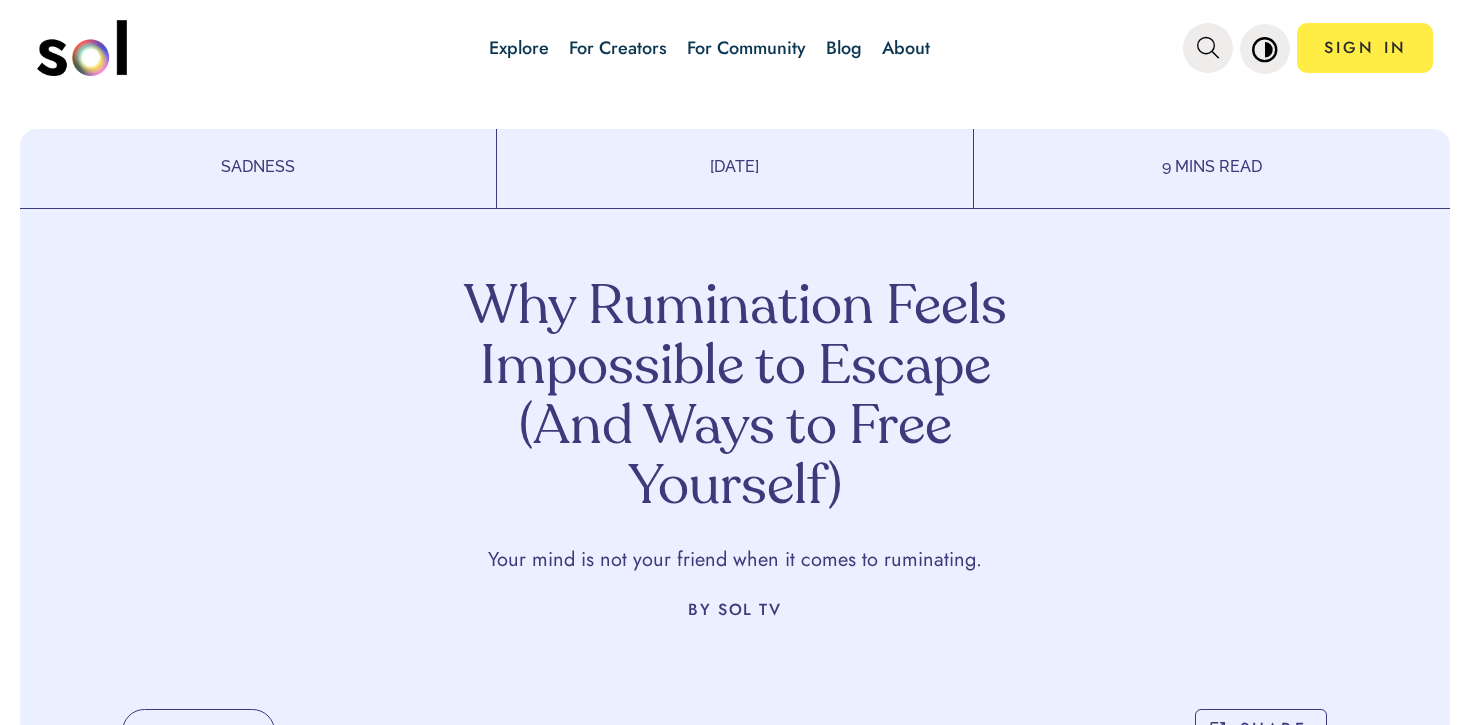 click on "Why Rumination Feels Impossible to Escape (And Ways to Free Yourself)" at bounding box center [735, 399] 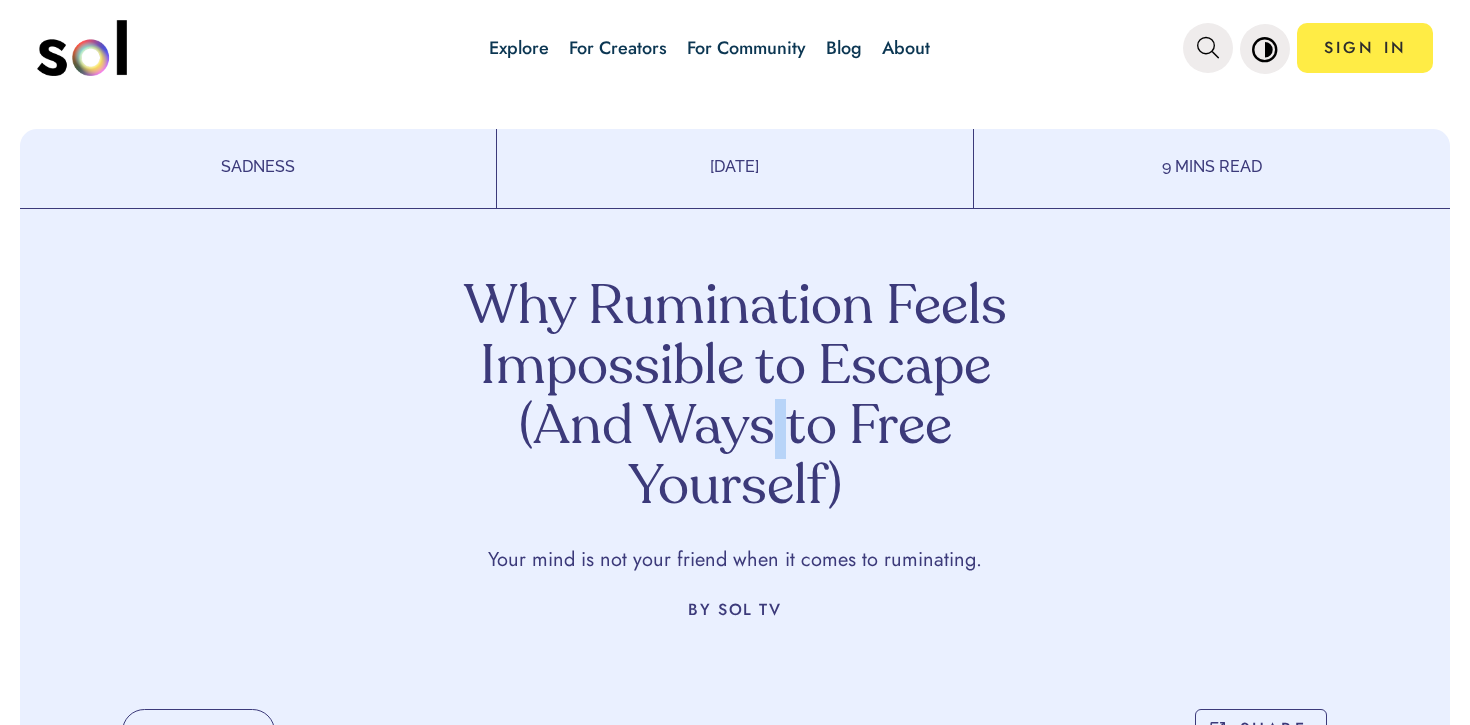click on "Why Rumination Feels Impossible to Escape (And Ways to Free Yourself)" at bounding box center (735, 399) 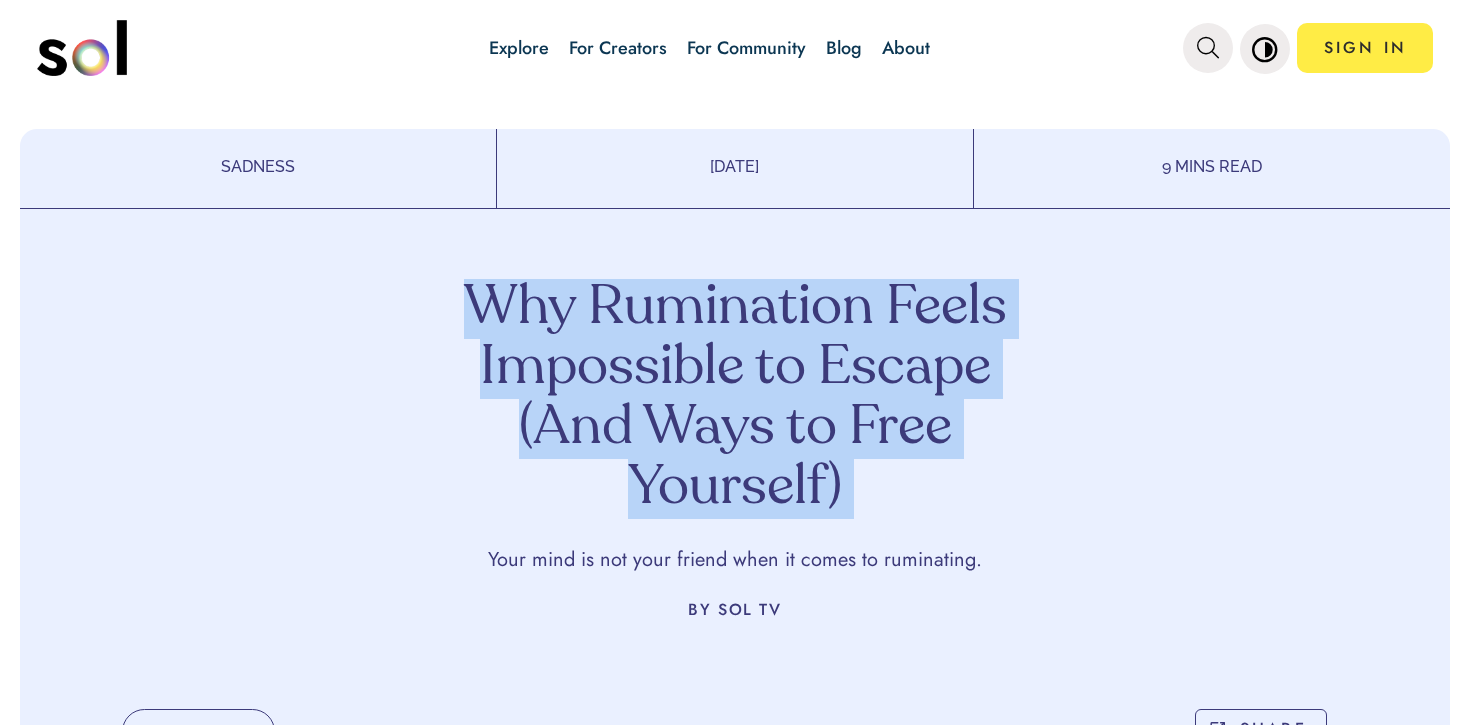 click on "Why Rumination Feels Impossible to Escape (And Ways to Free Yourself)" at bounding box center [735, 399] 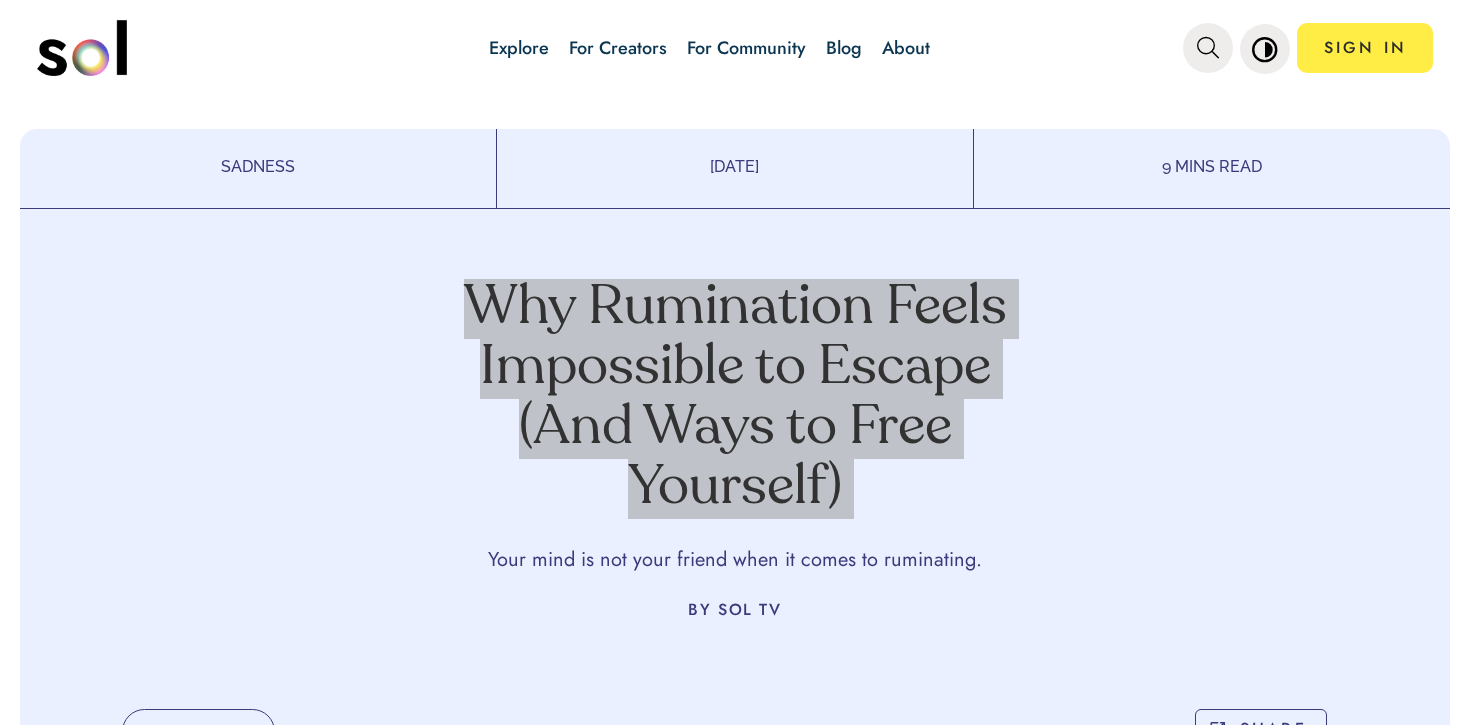 click on "Blog" at bounding box center (844, 48) 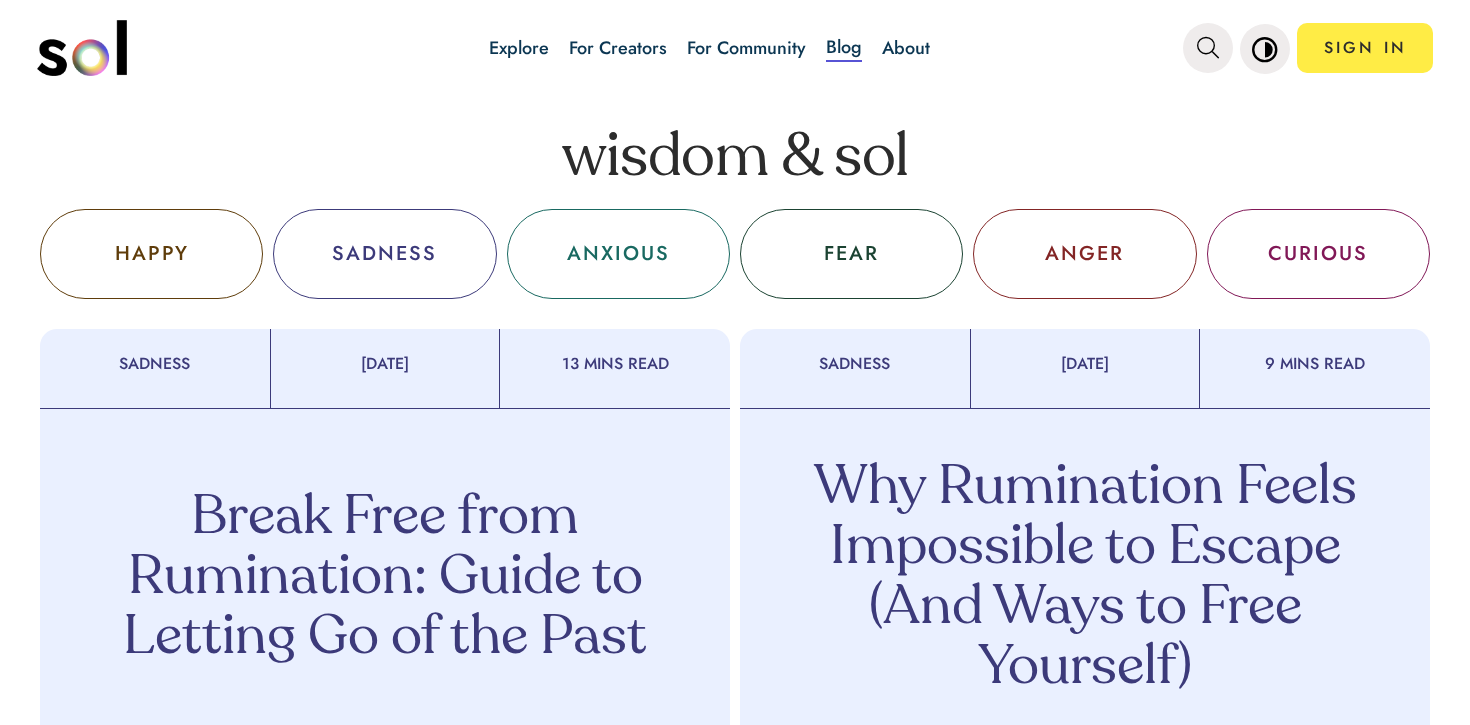 scroll, scrollTop: 620, scrollLeft: 0, axis: vertical 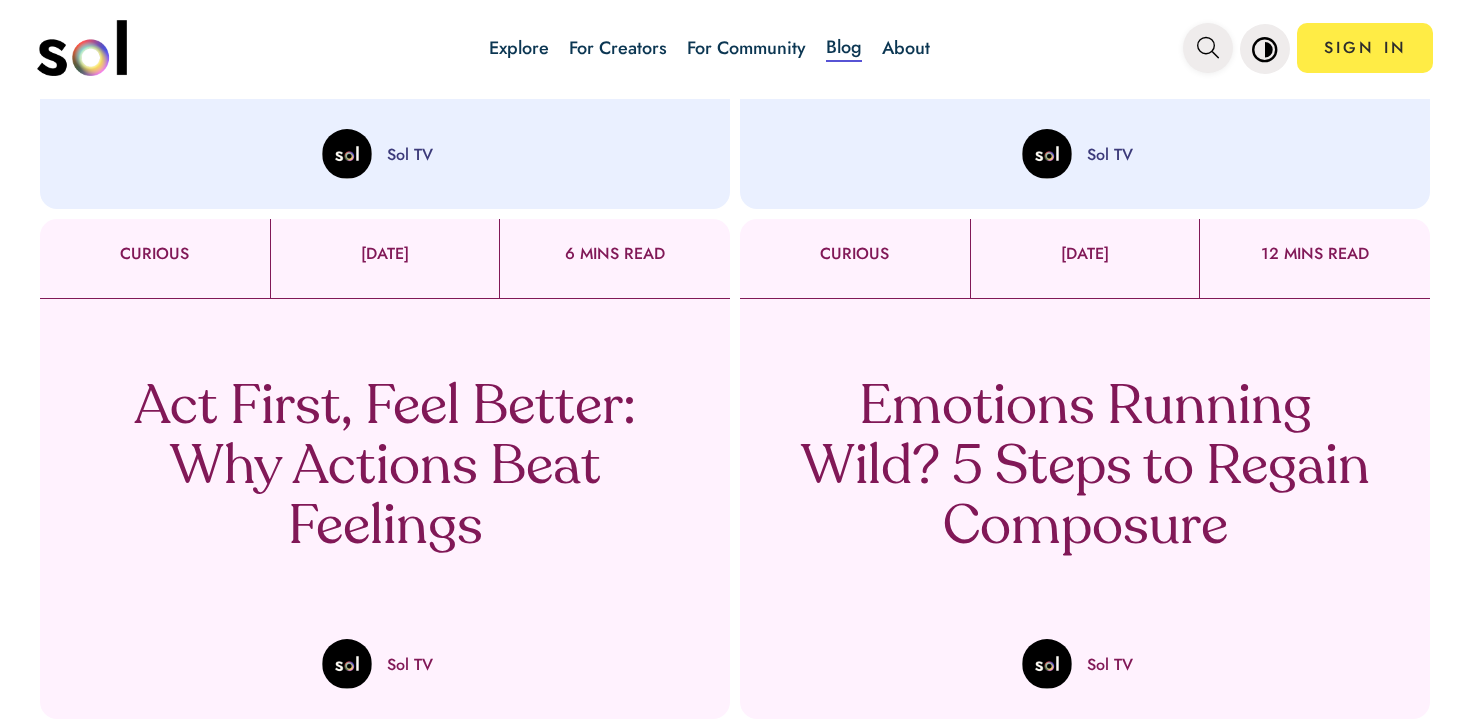 click at bounding box center (1208, 48) 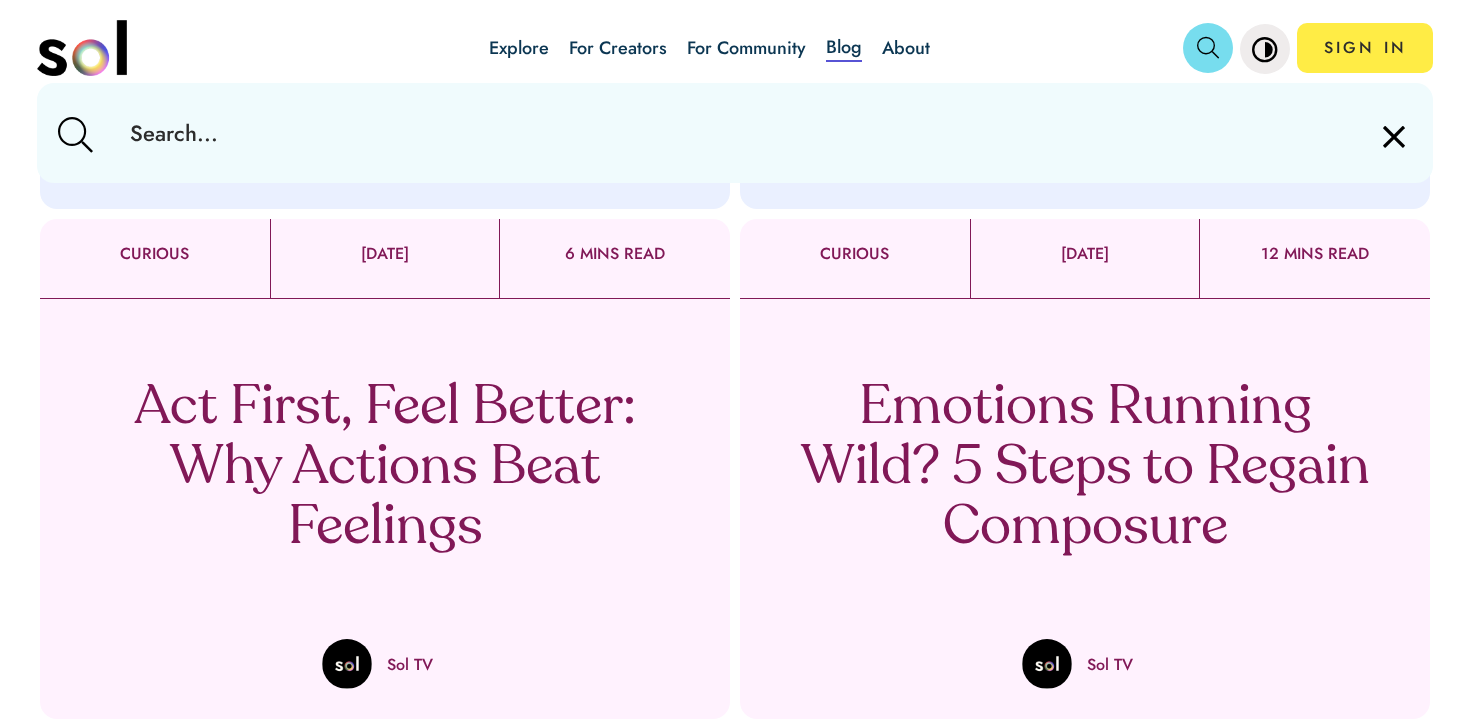 click at bounding box center [734, 133] 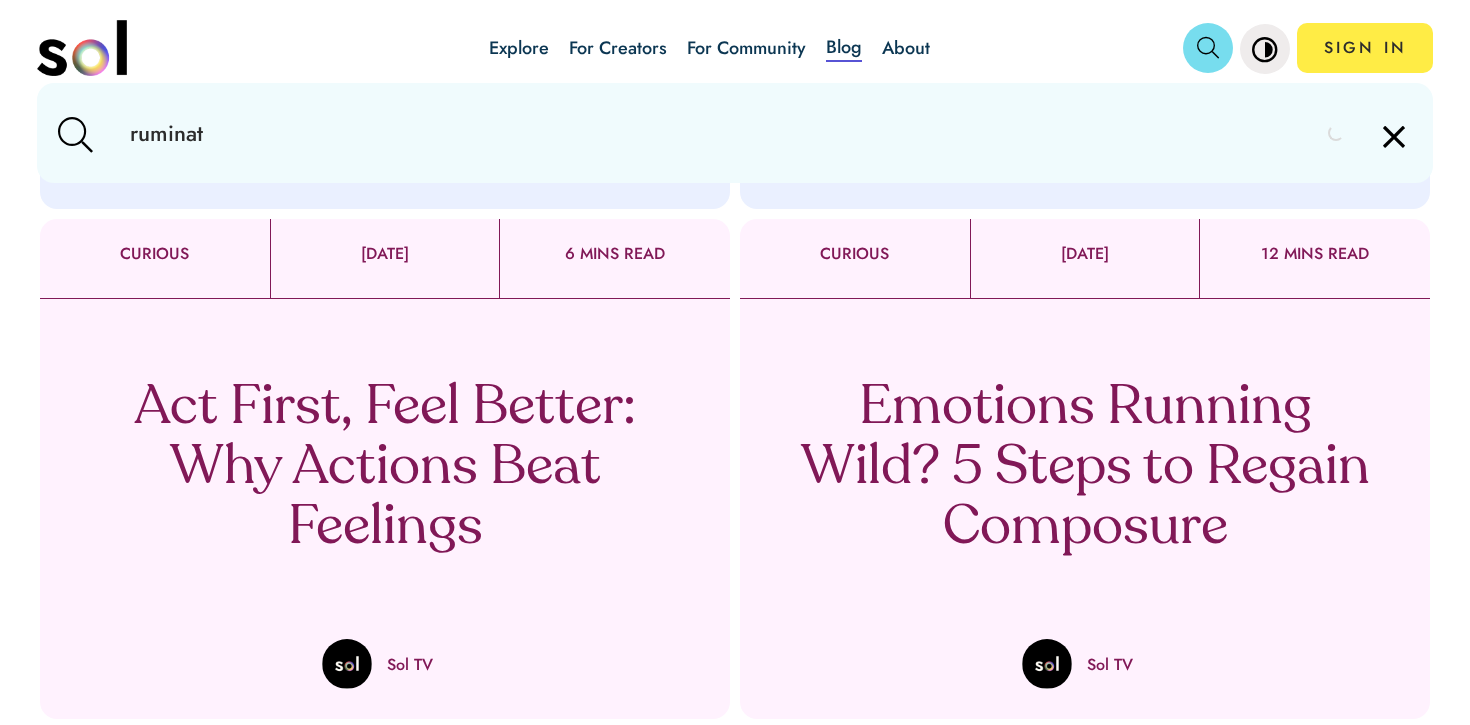 type on "ruminate" 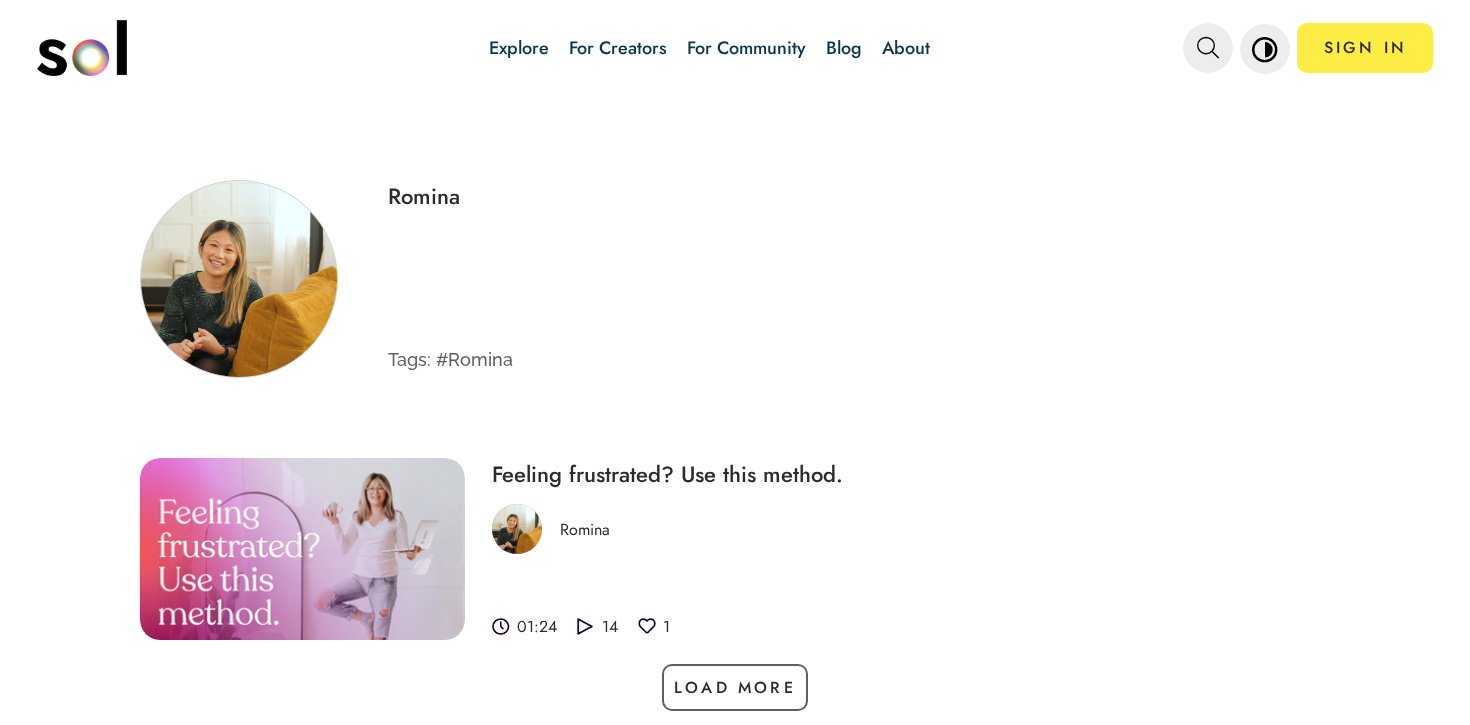 scroll, scrollTop: 100, scrollLeft: 0, axis: vertical 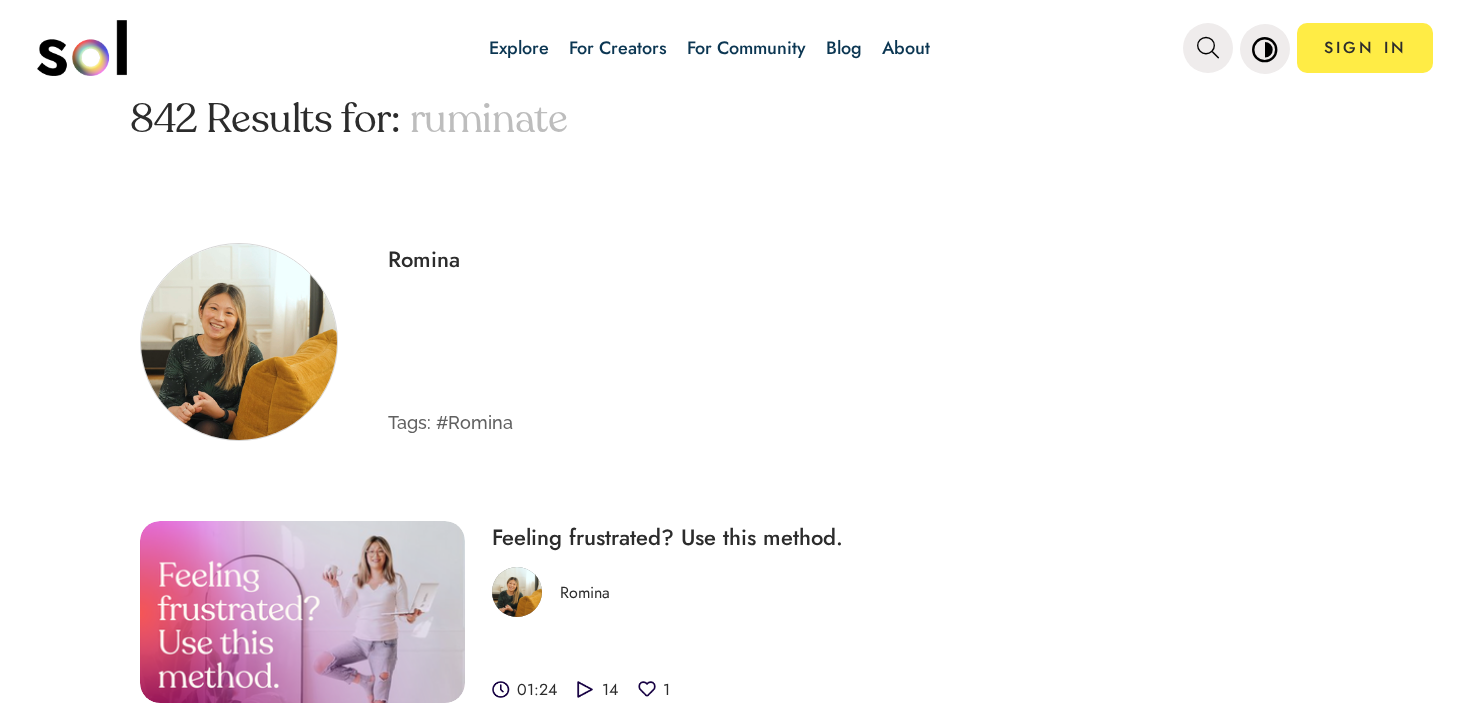 click on "Blog" at bounding box center (844, 48) 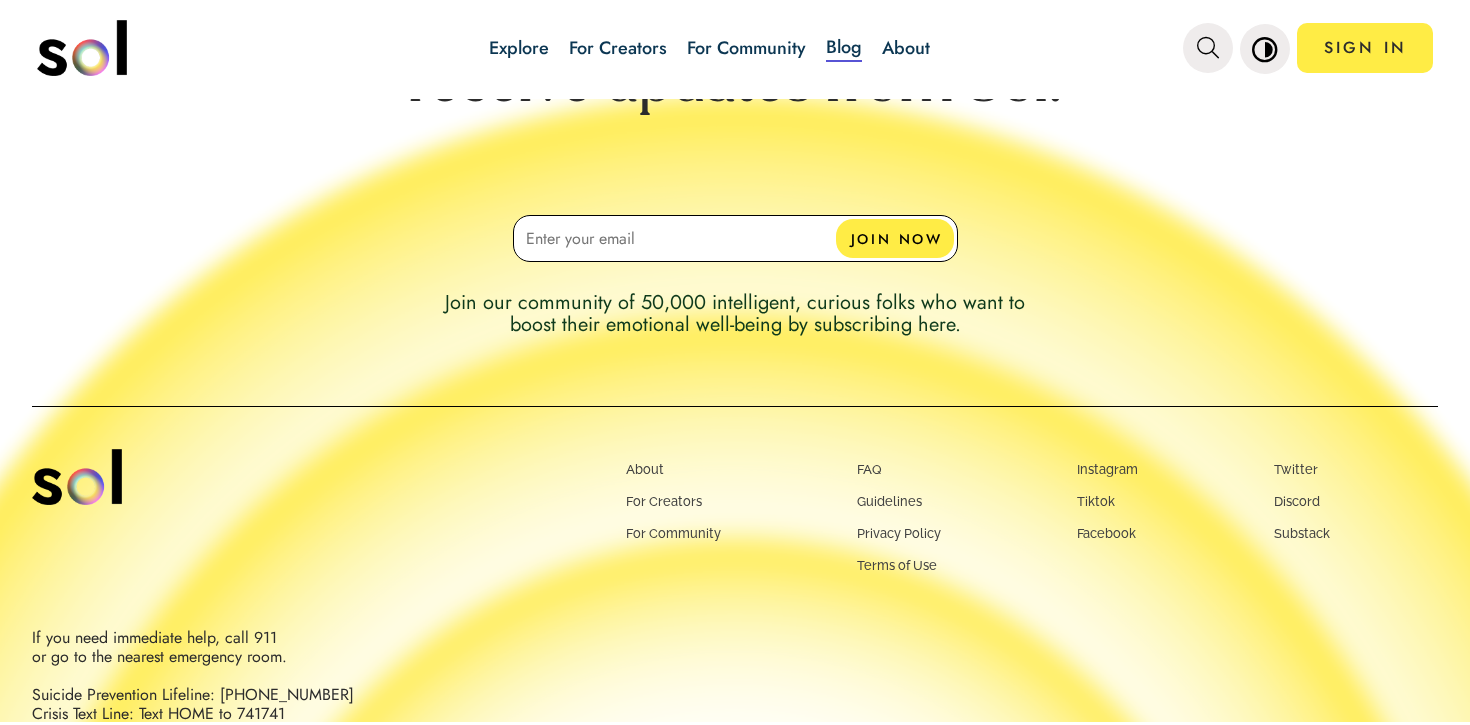 scroll, scrollTop: 0, scrollLeft: 0, axis: both 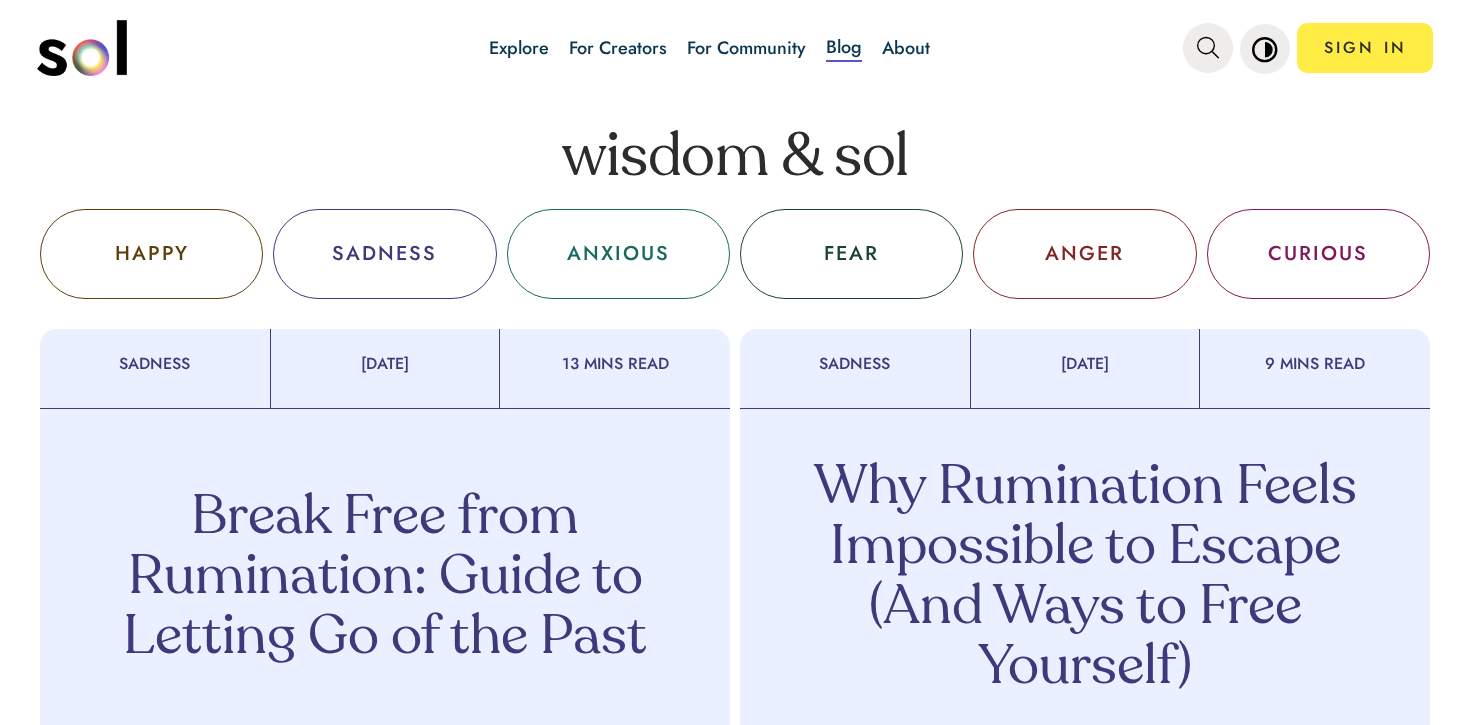 click on "Break Free from Rumination: Guide to Letting Go of the Past" at bounding box center [385, 579] 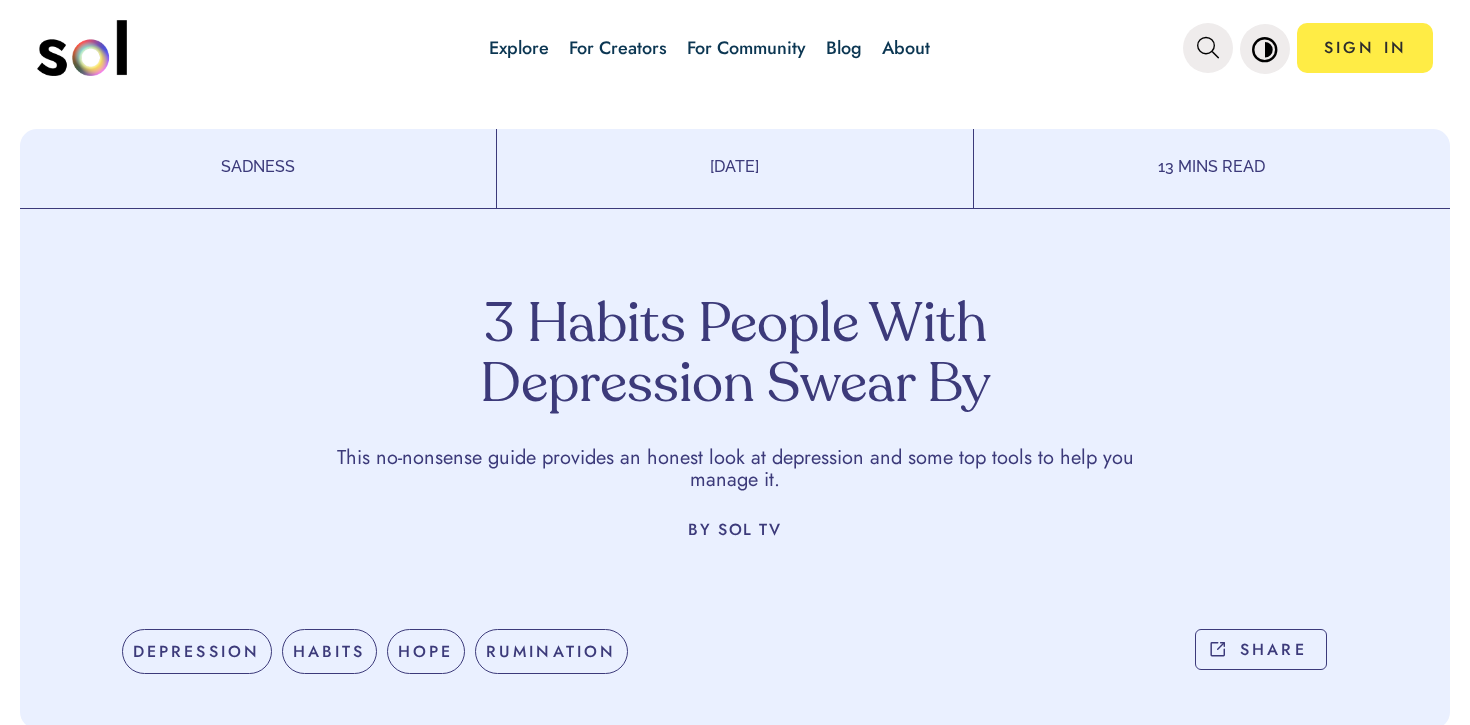 scroll, scrollTop: 0, scrollLeft: 0, axis: both 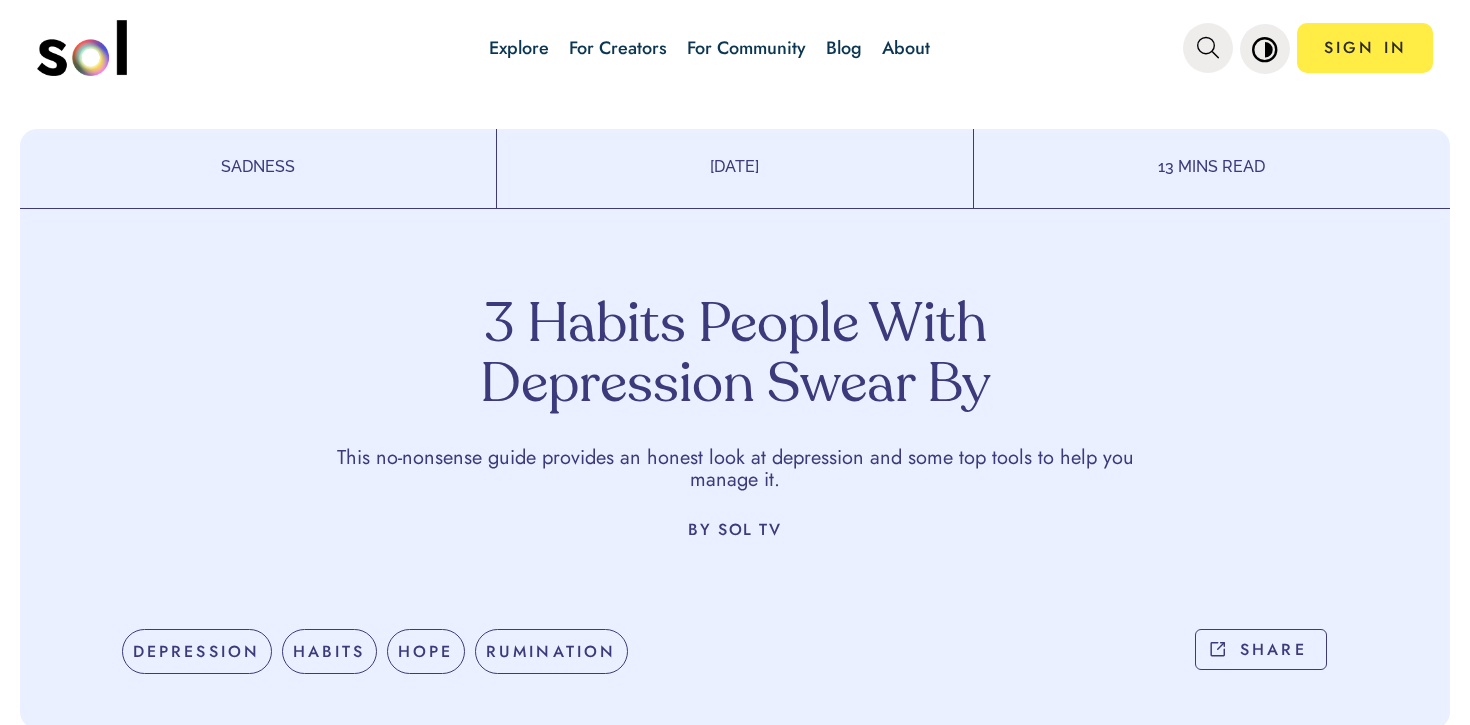 click on "3 Habits People With Depression Swear By" at bounding box center (735, 357) 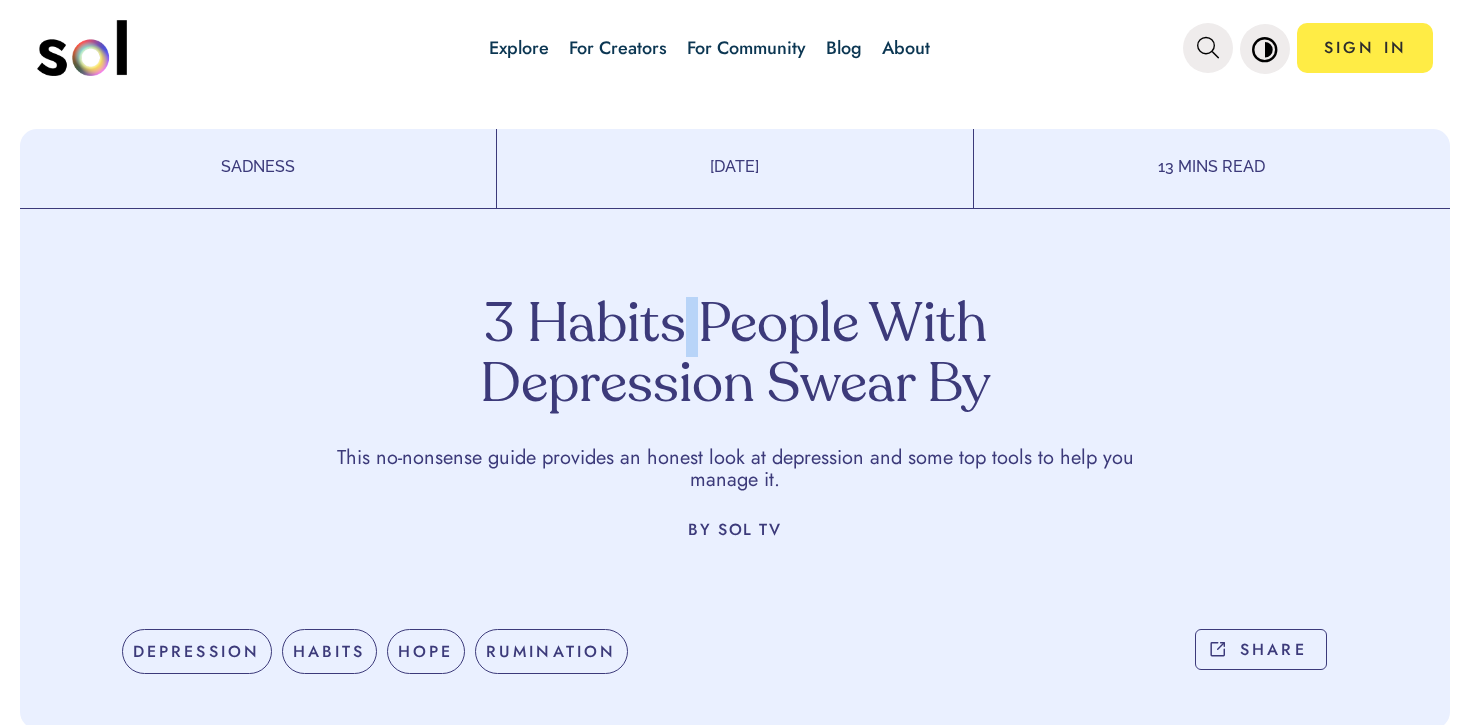 click on "3 Habits People With Depression Swear By" at bounding box center [735, 357] 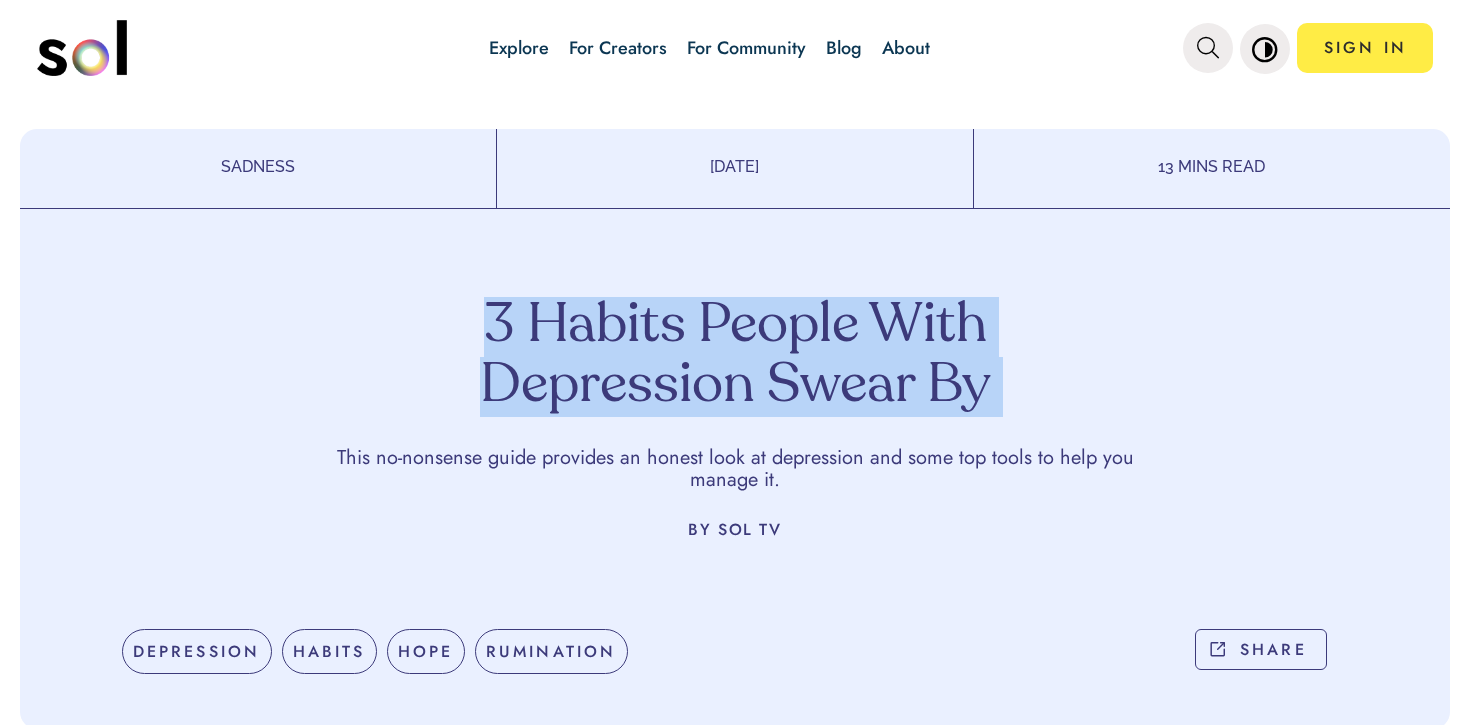 click on "3 Habits People With Depression Swear By" at bounding box center (735, 357) 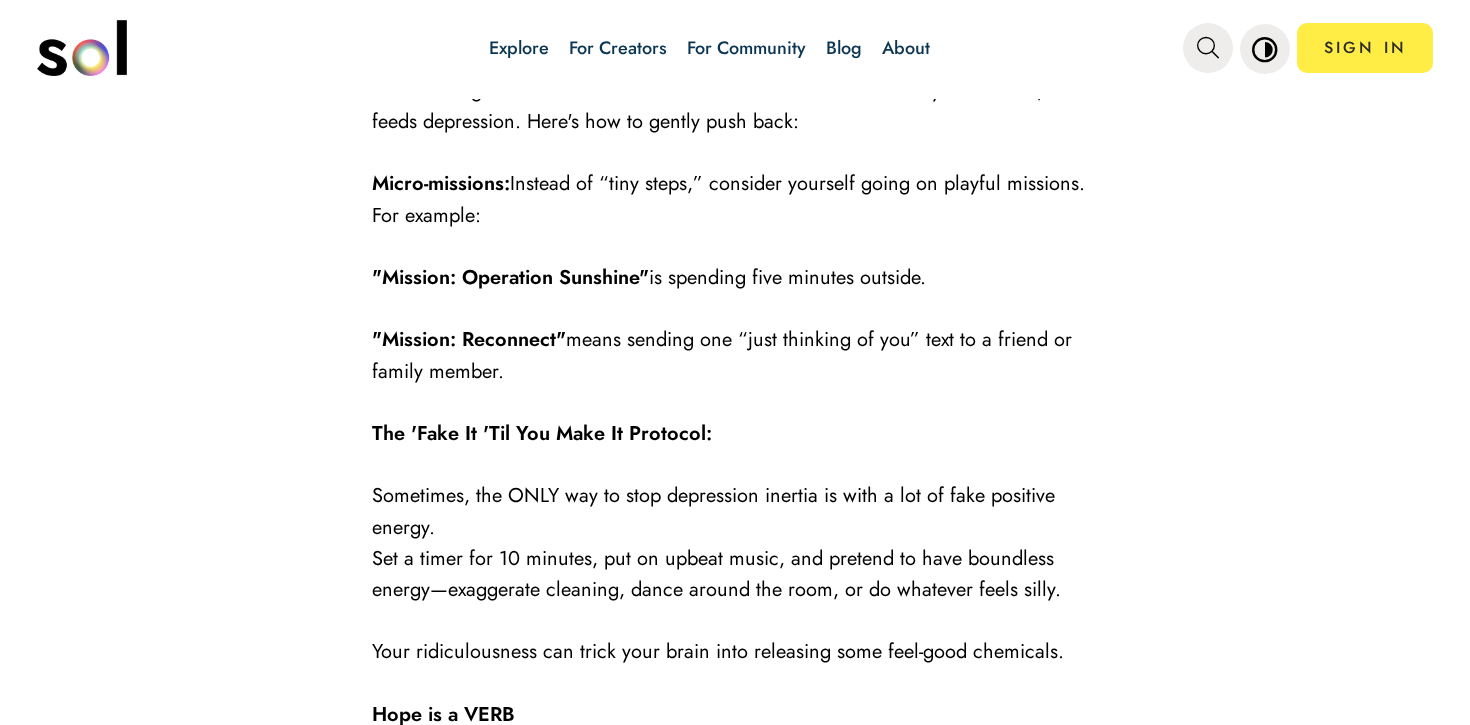 scroll, scrollTop: 4381, scrollLeft: 0, axis: vertical 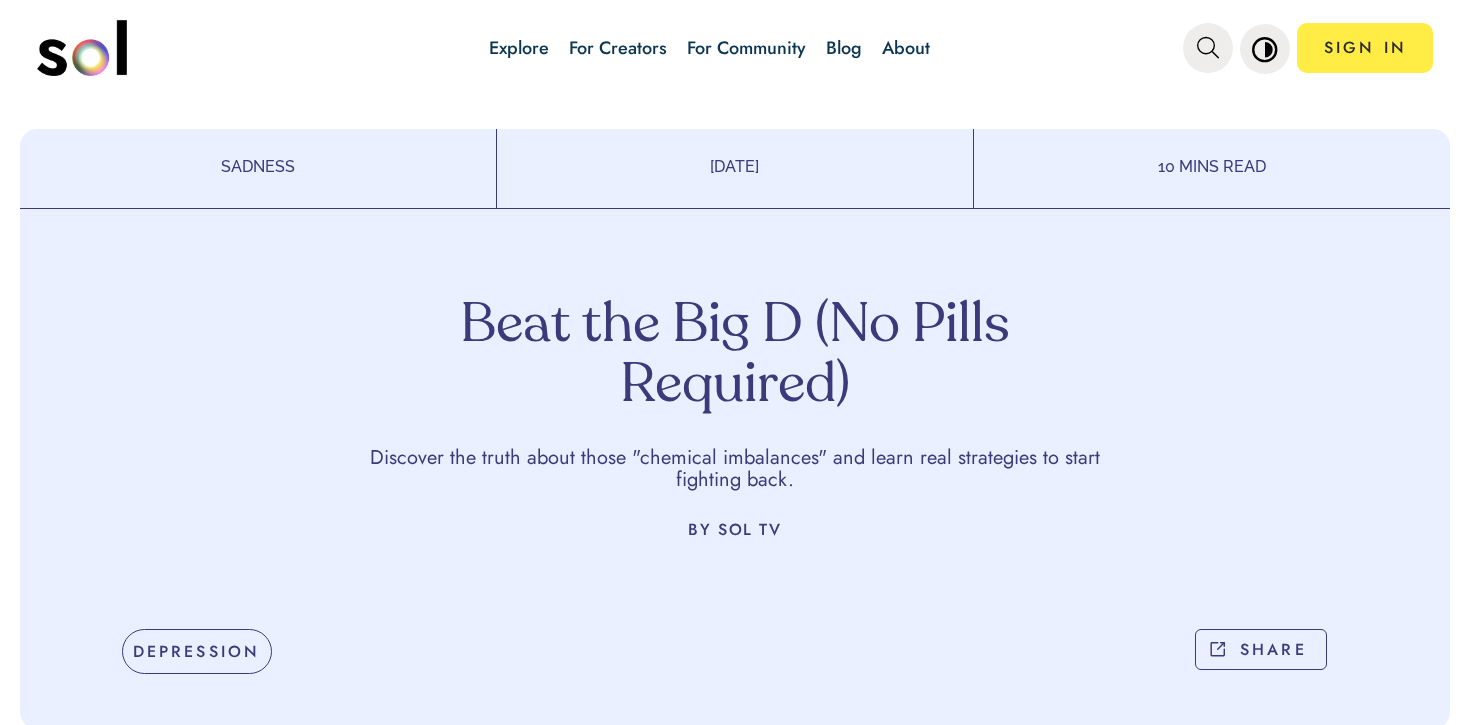 click on "Beat the Big D (No Pills Required)" at bounding box center [735, 357] 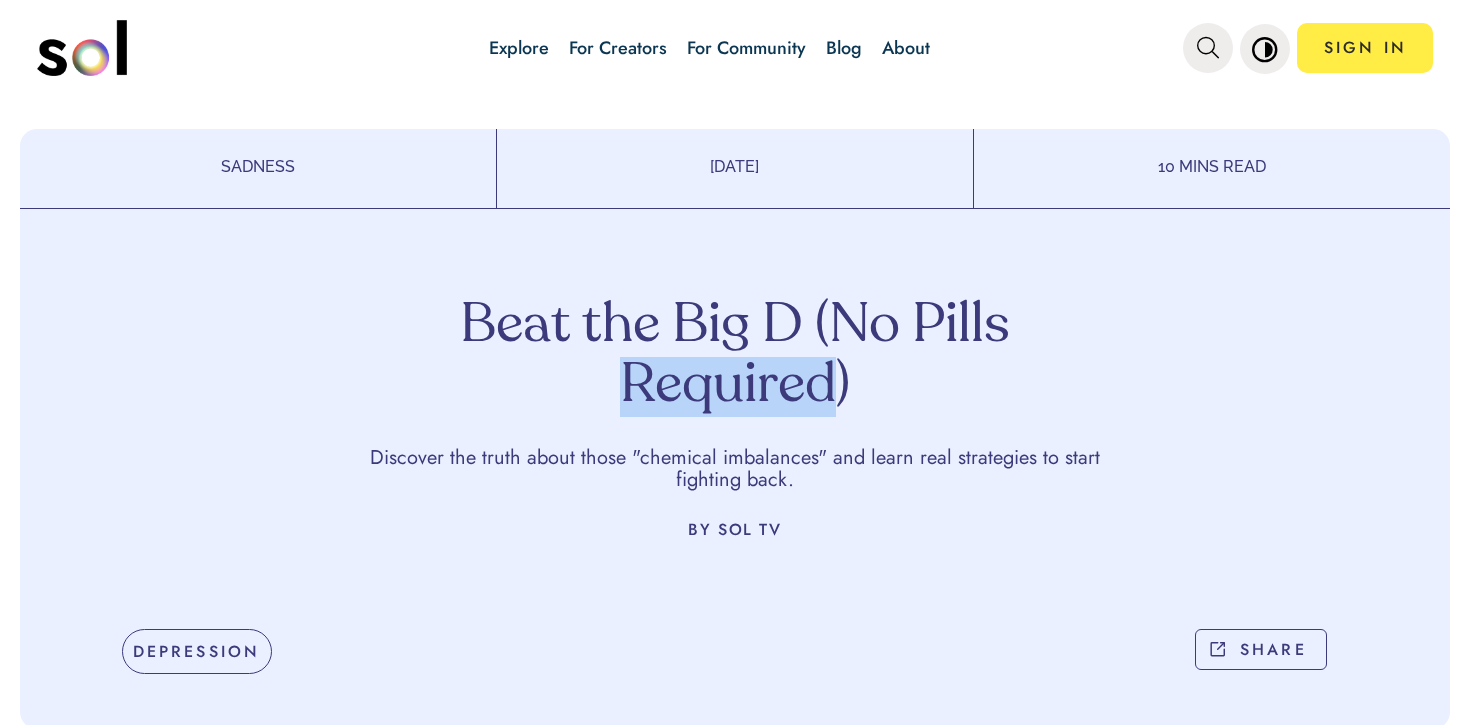 click on "Beat the Big D (No Pills Required)" at bounding box center [735, 357] 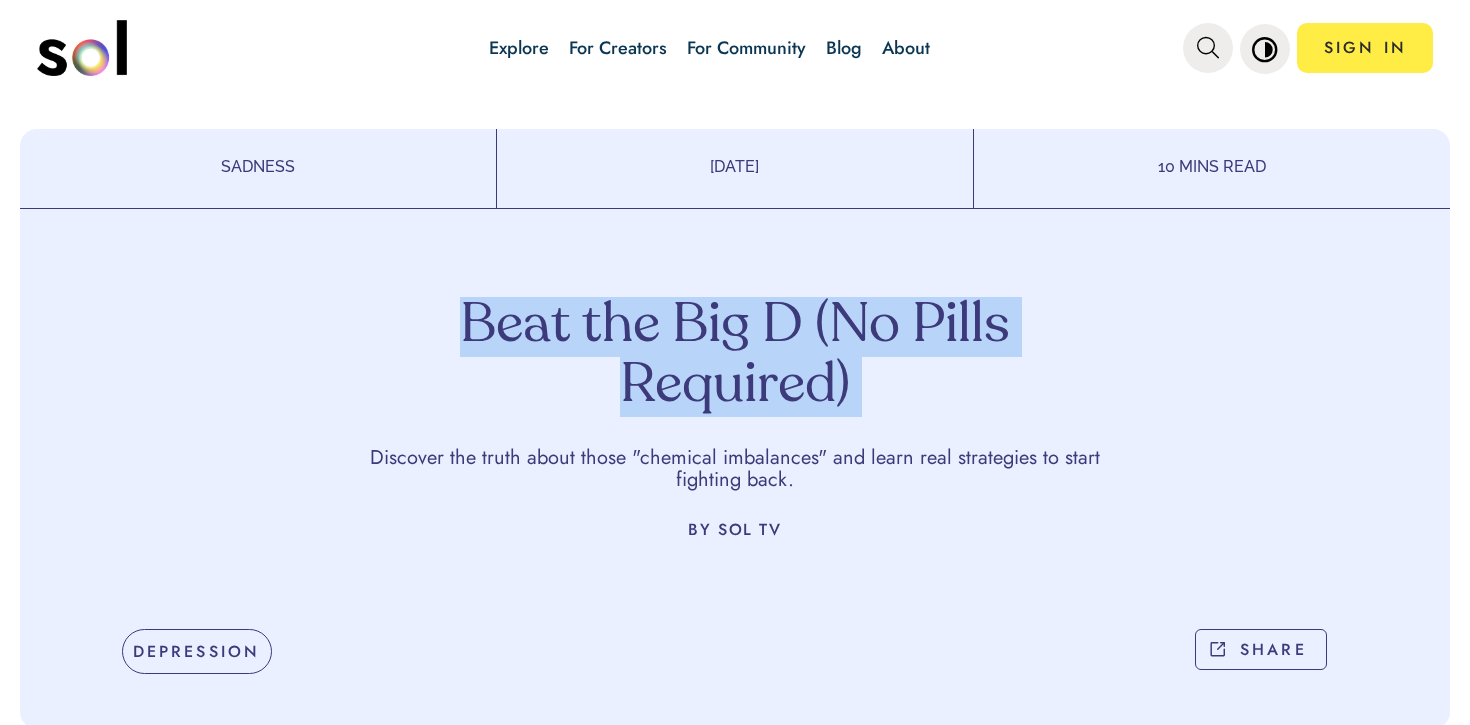 click on "Beat the Big D (No Pills Required)" at bounding box center [735, 357] 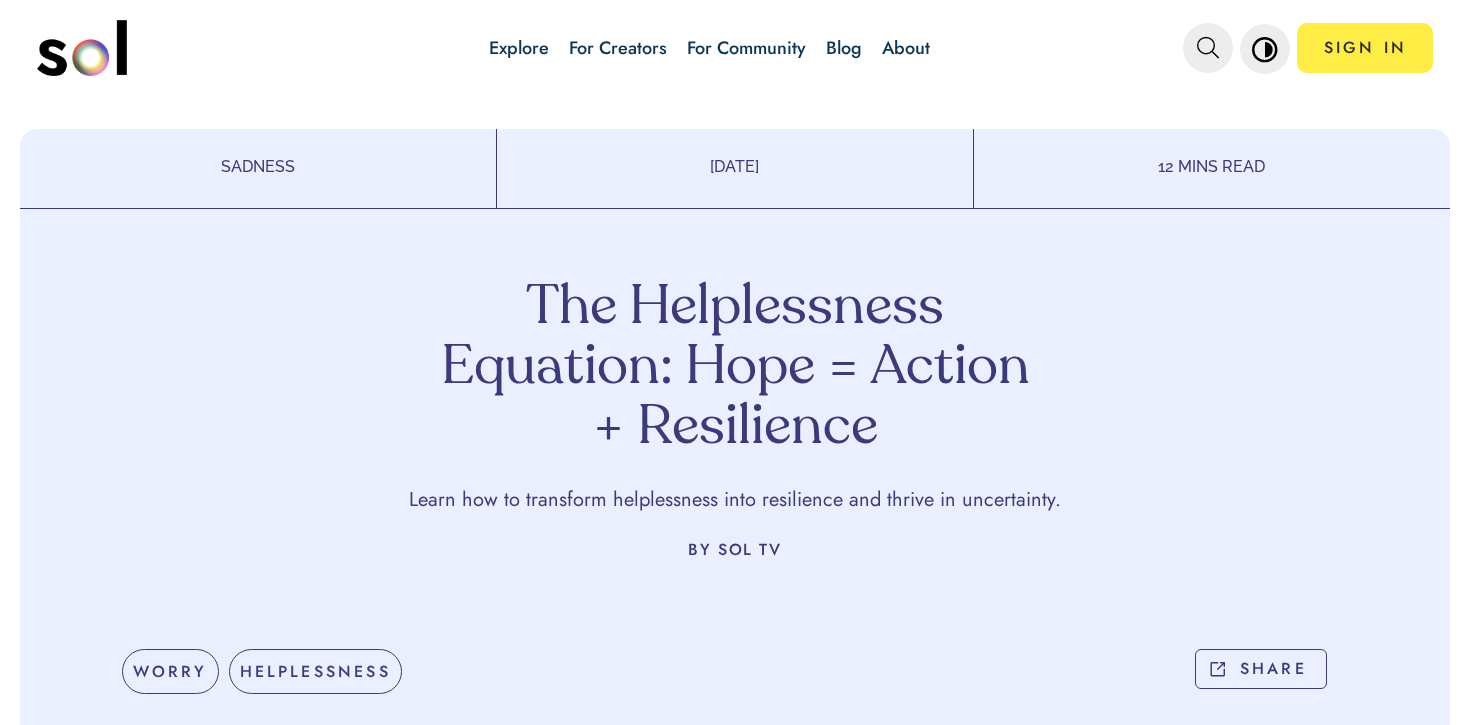 scroll, scrollTop: 0, scrollLeft: 0, axis: both 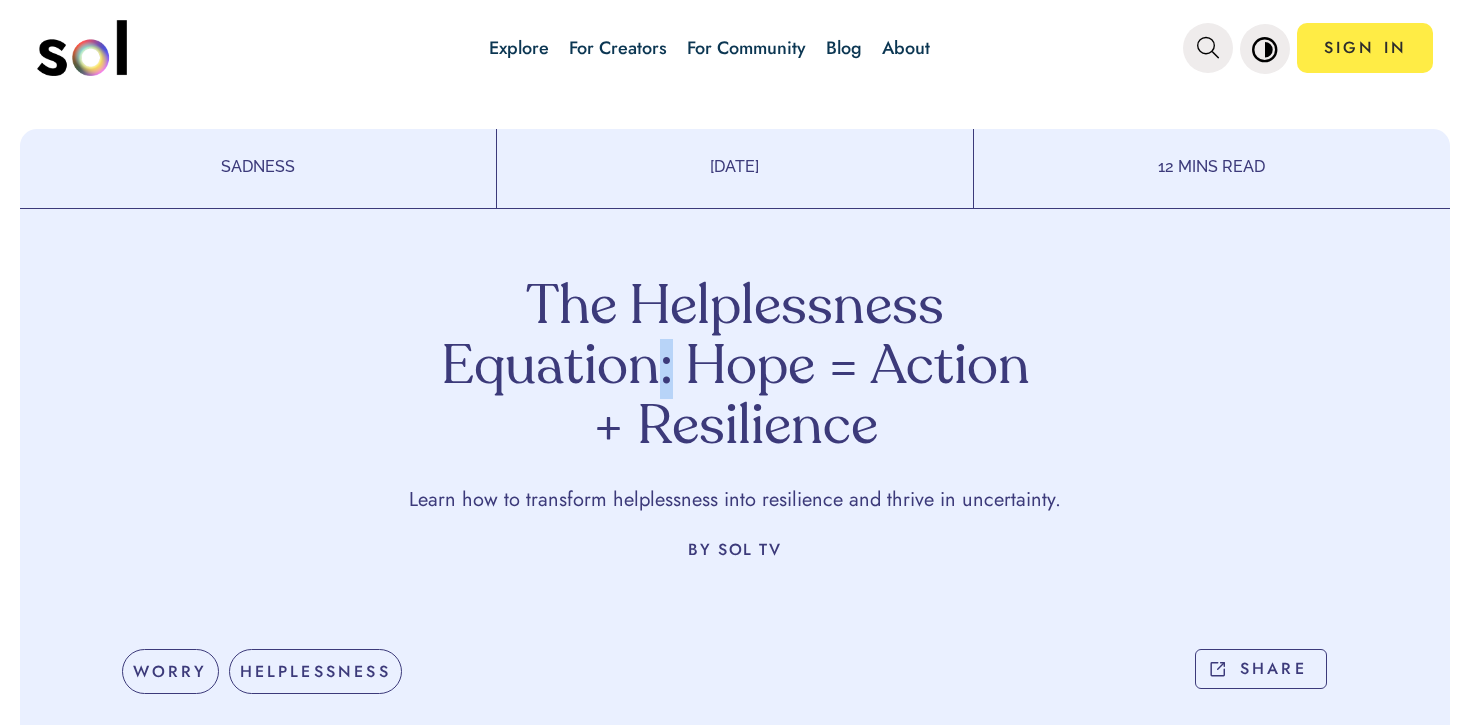 click on "The Helplessness Equation: Hope = Action + Resilience" 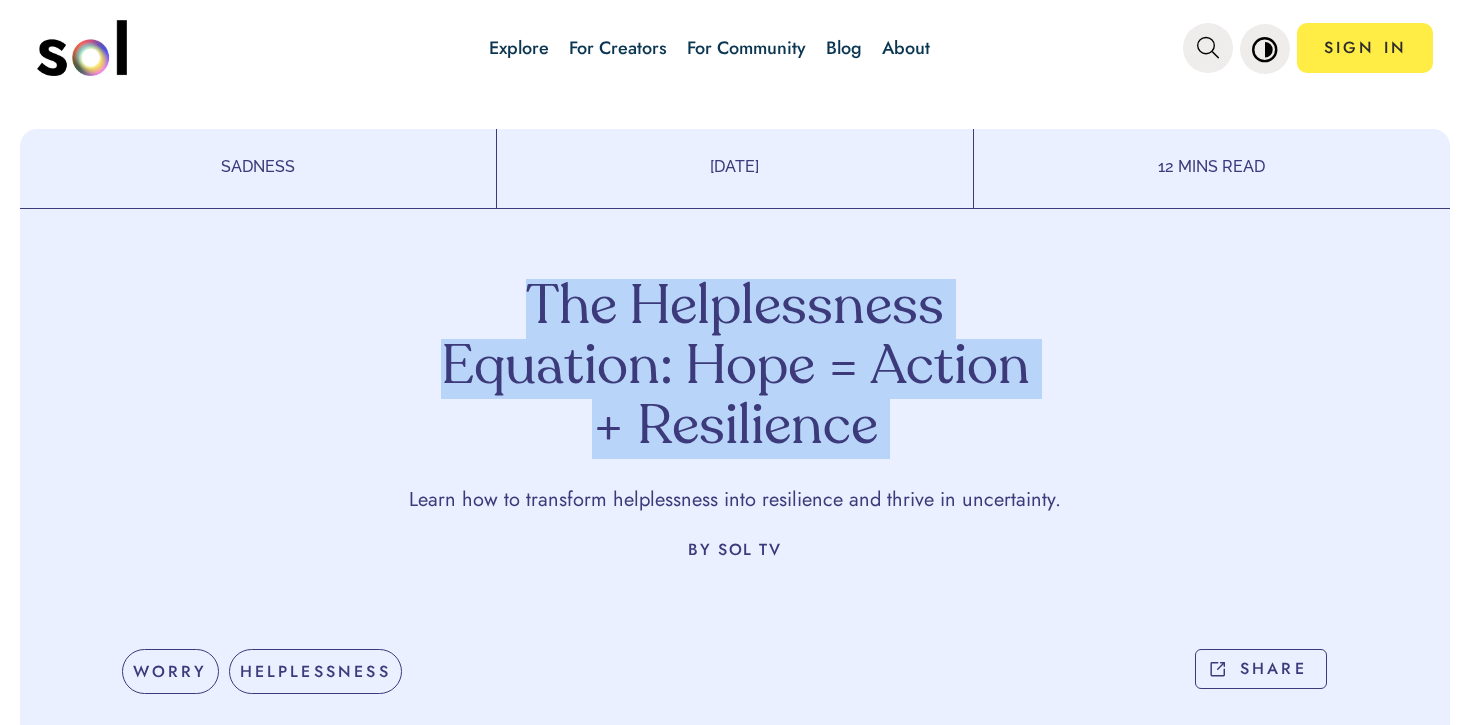 click on "The Helplessness Equation: Hope = Action + Resilience" 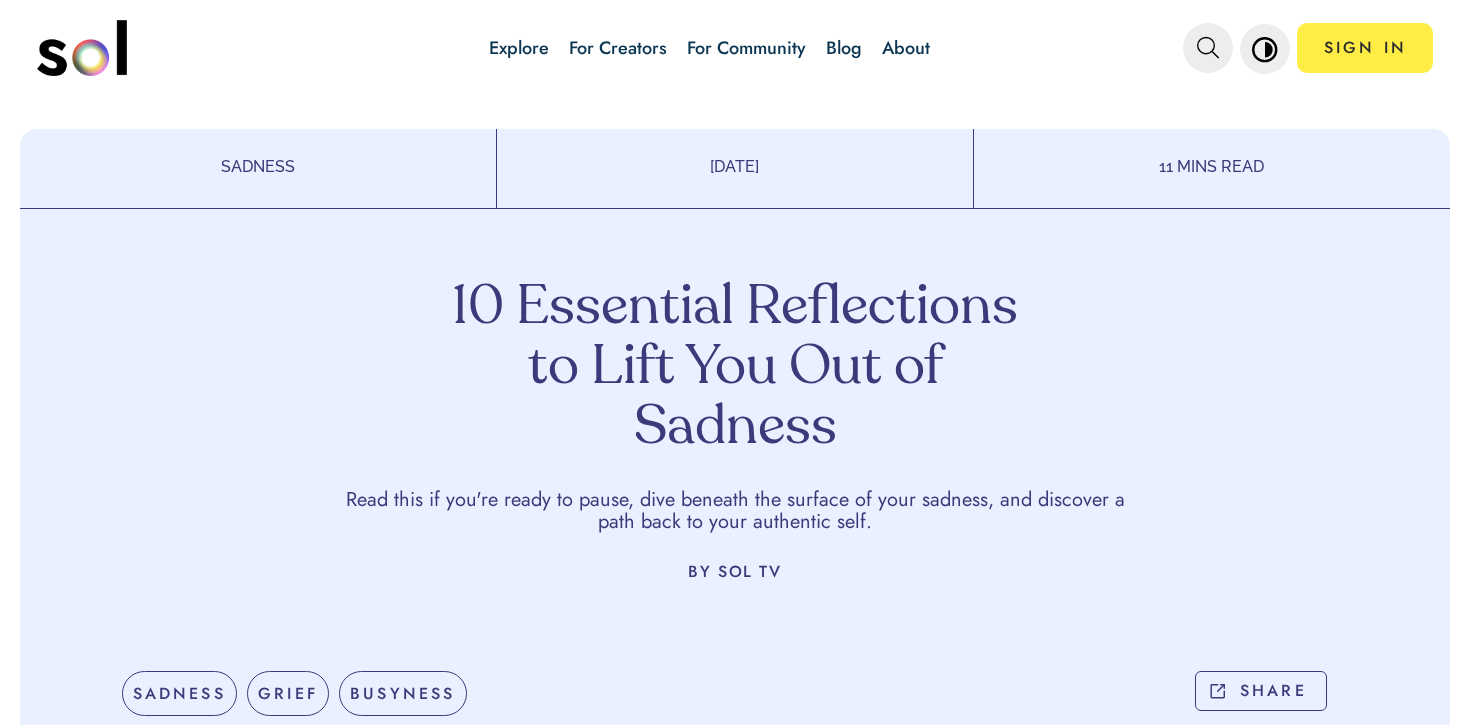 scroll, scrollTop: 0, scrollLeft: 0, axis: both 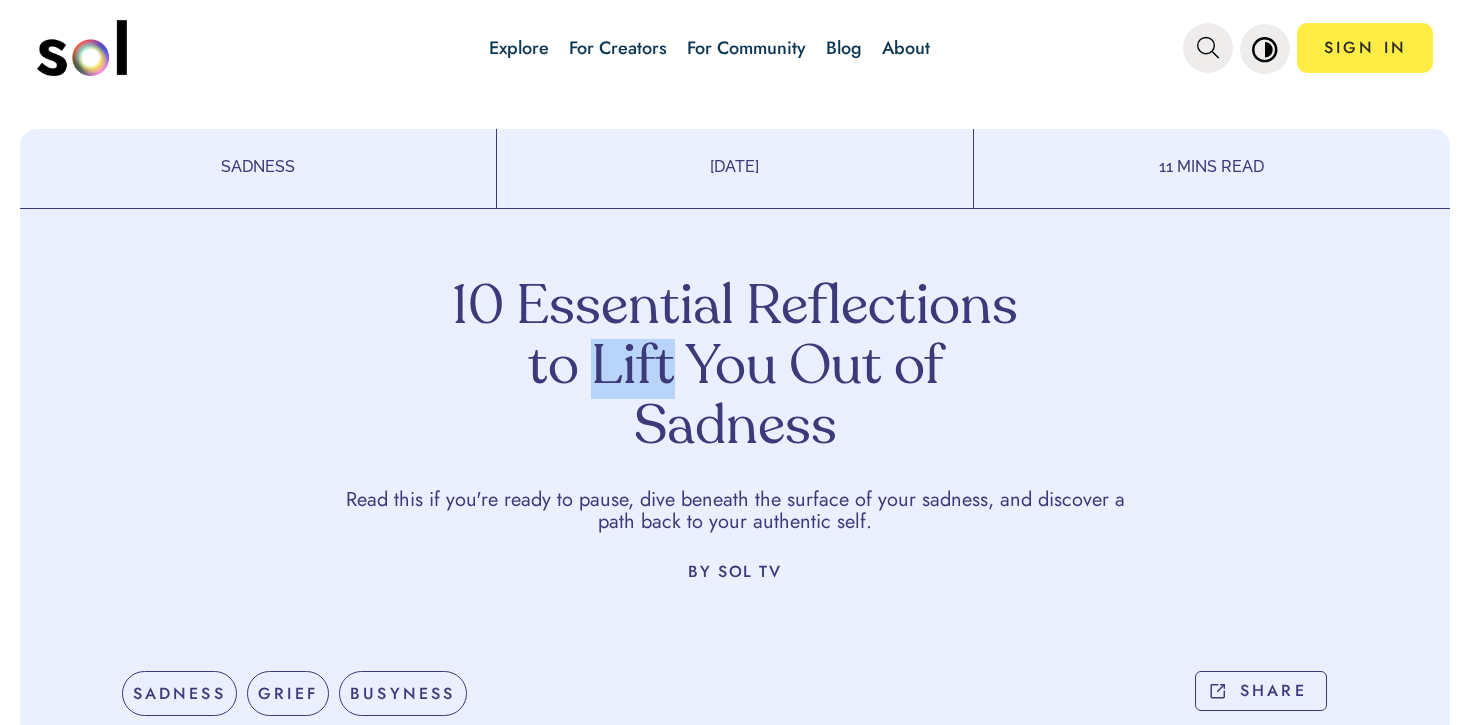 click on "10 Essential Reflections to Lift You Out of Sadness" at bounding box center [735, 369] 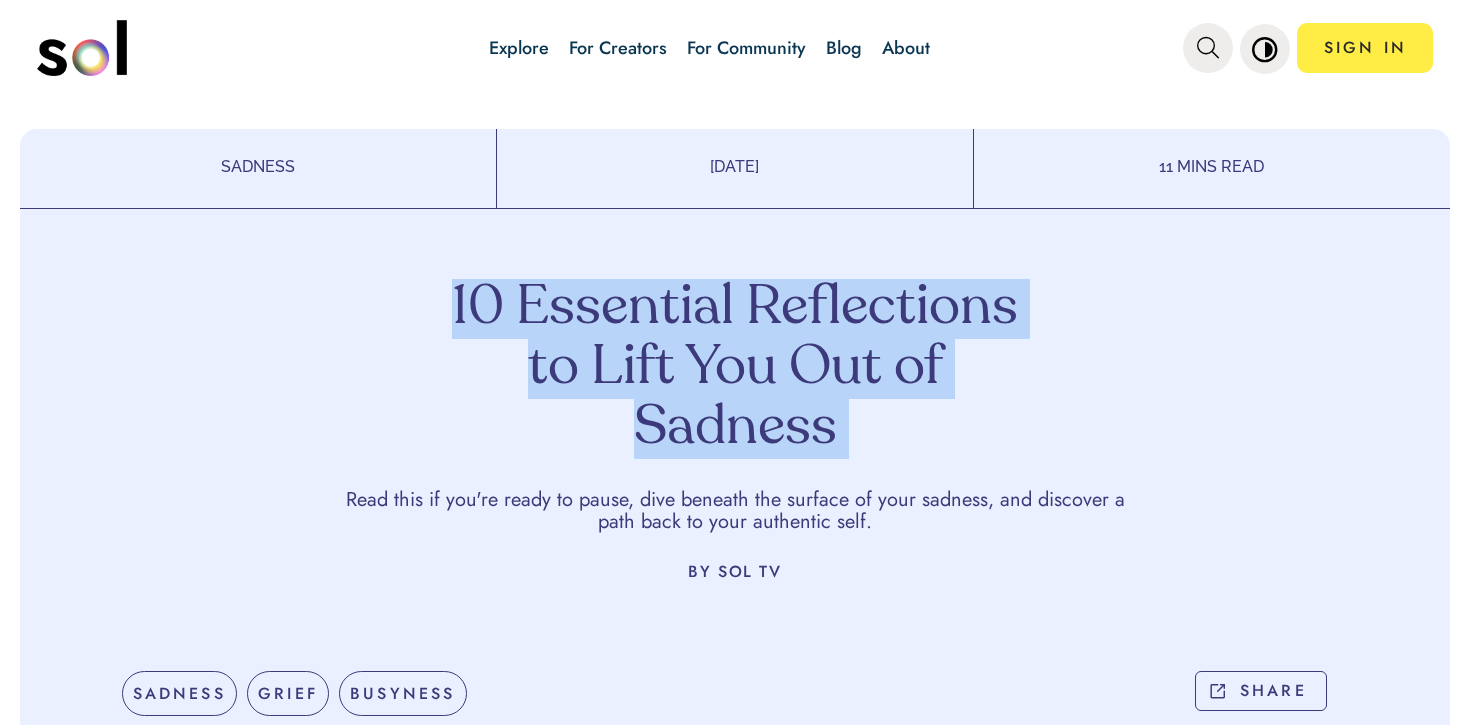 click on "10 Essential Reflections to Lift You Out of Sadness" at bounding box center [735, 369] 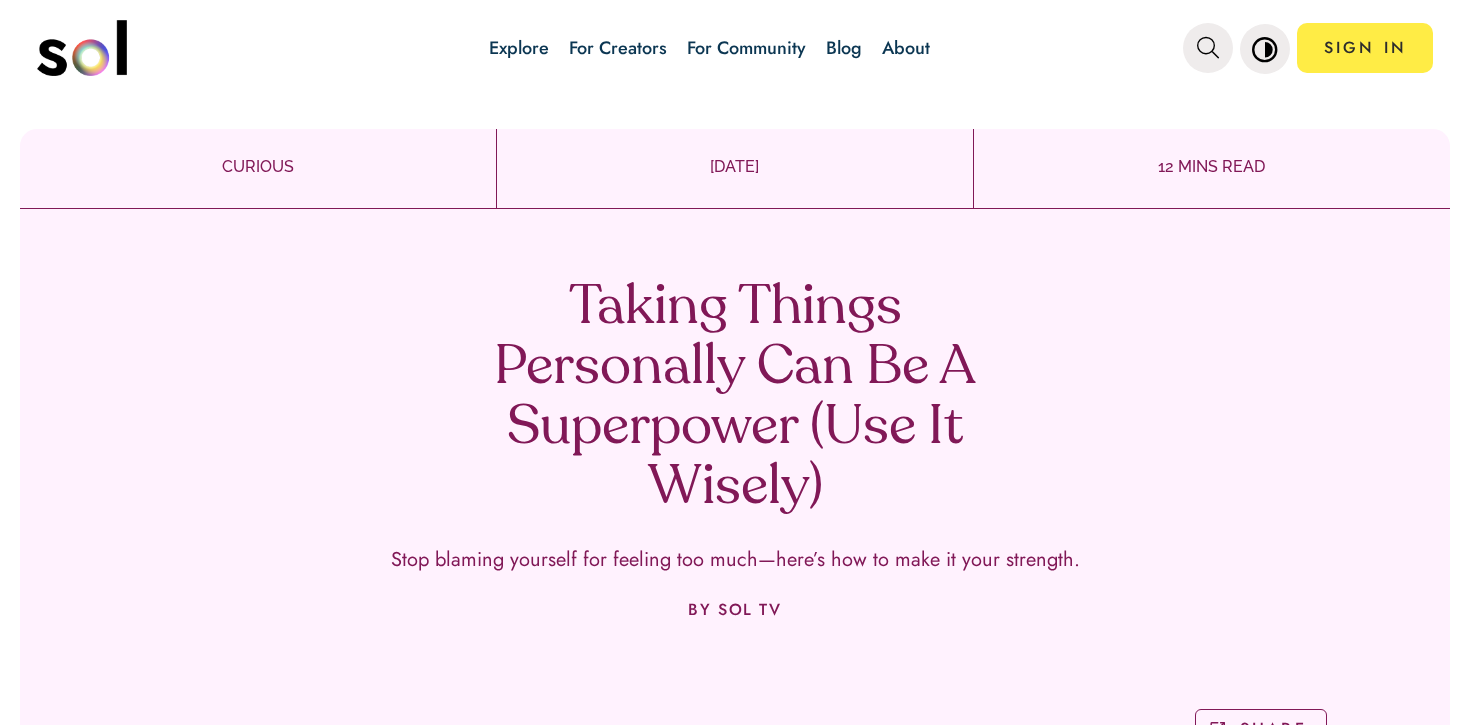 scroll, scrollTop: 0, scrollLeft: 0, axis: both 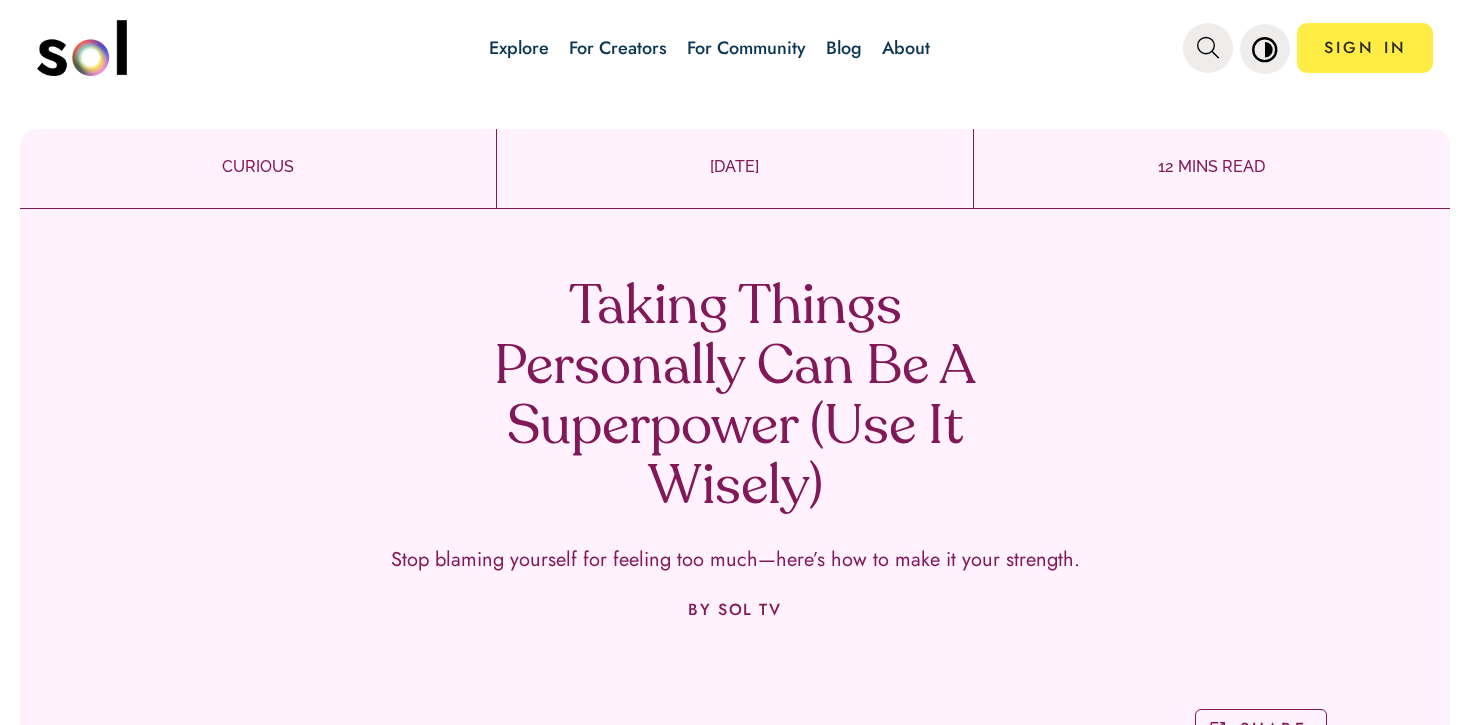 click on "Taking Things Personally Can Be A Superpower (Use It Wisely)" at bounding box center (735, 399) 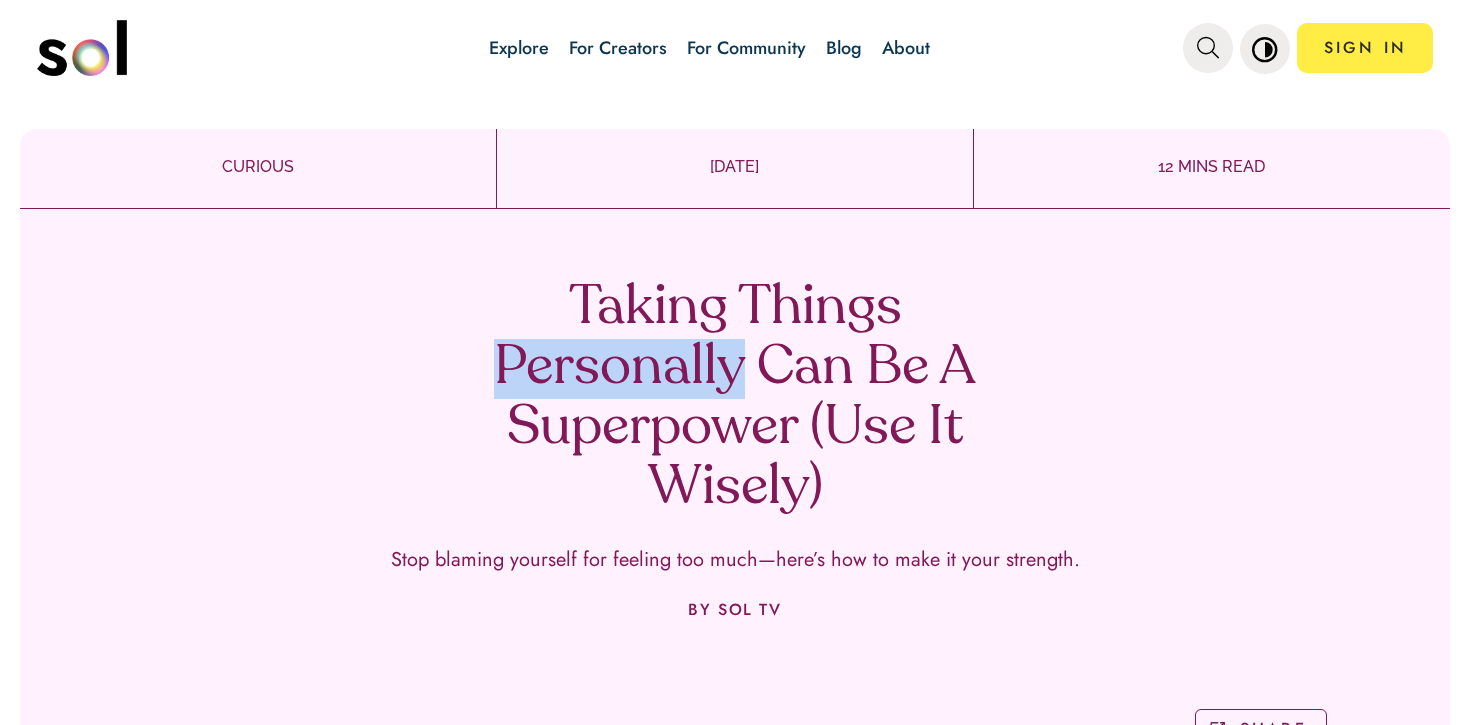 click on "Taking Things Personally Can Be A Superpower (Use It Wisely)" at bounding box center (735, 399) 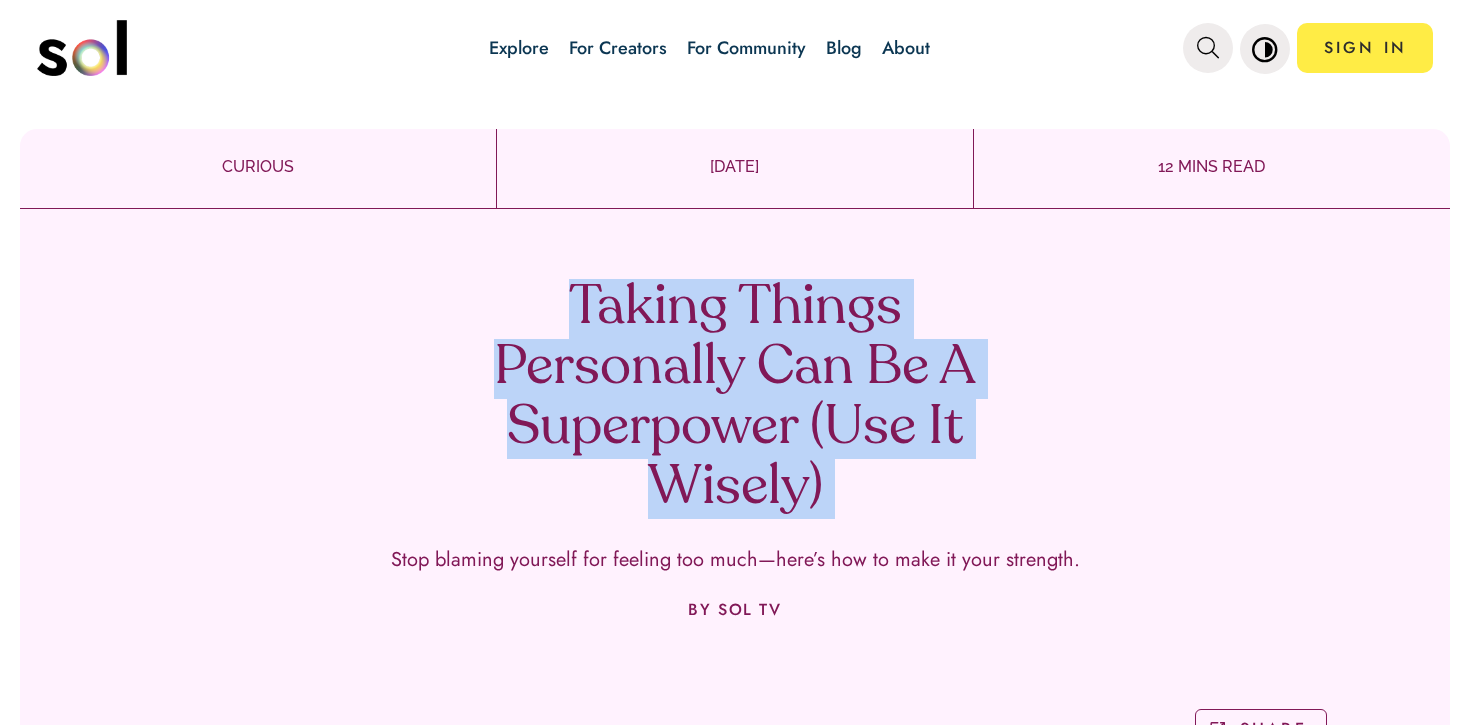 click on "Taking Things Personally Can Be A Superpower (Use It Wisely)" at bounding box center (735, 399) 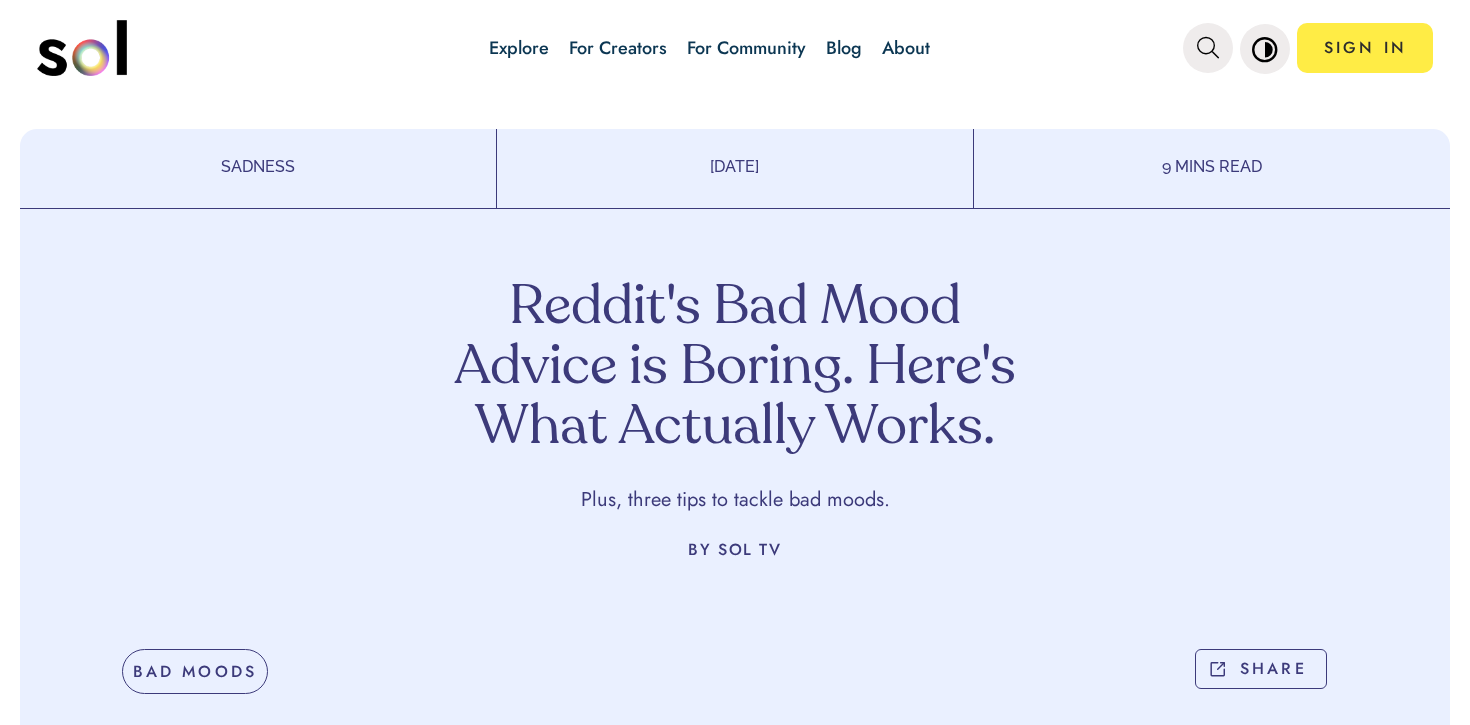 scroll, scrollTop: 0, scrollLeft: 0, axis: both 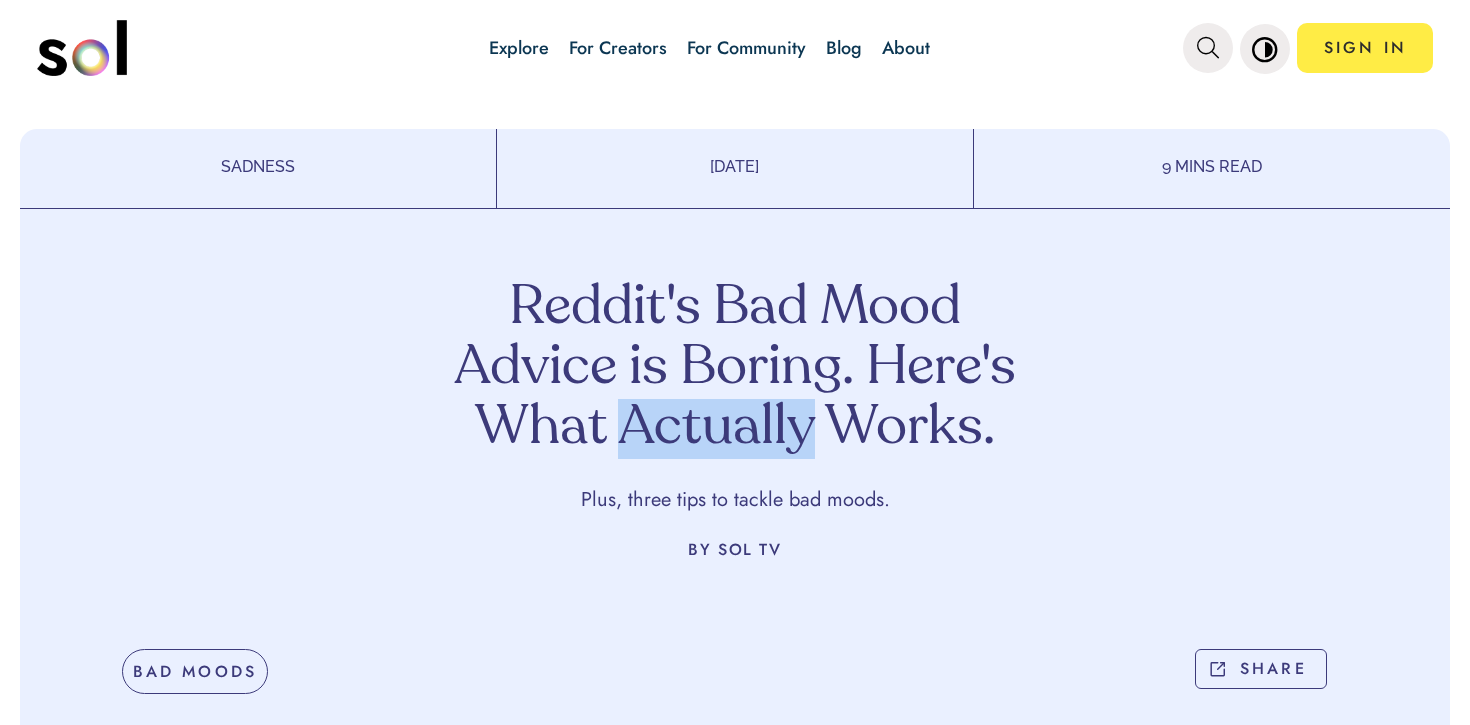 click on "Reddit's Bad Mood Advice is Boring. Here's What Actually Works." at bounding box center (735, 369) 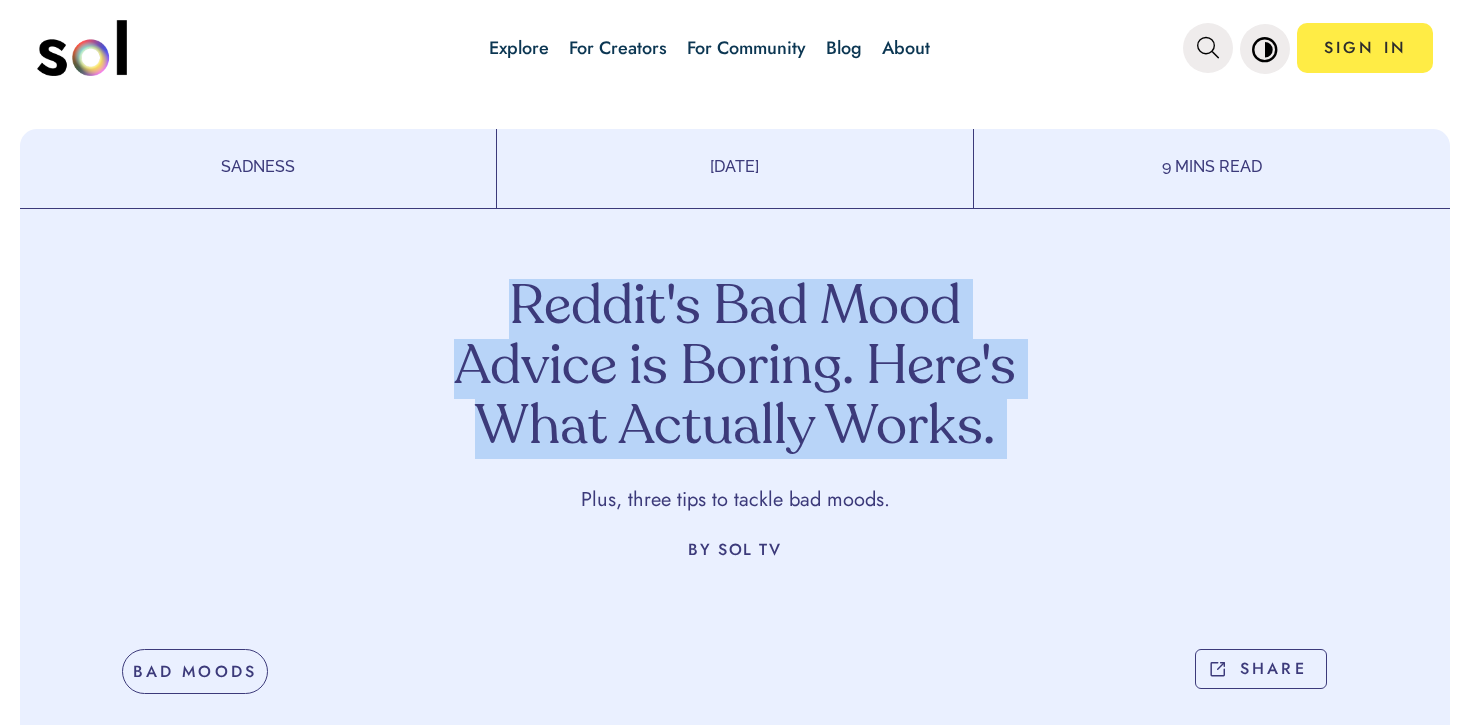 click on "Reddit's Bad Mood Advice is Boring. Here's What Actually Works." at bounding box center [735, 369] 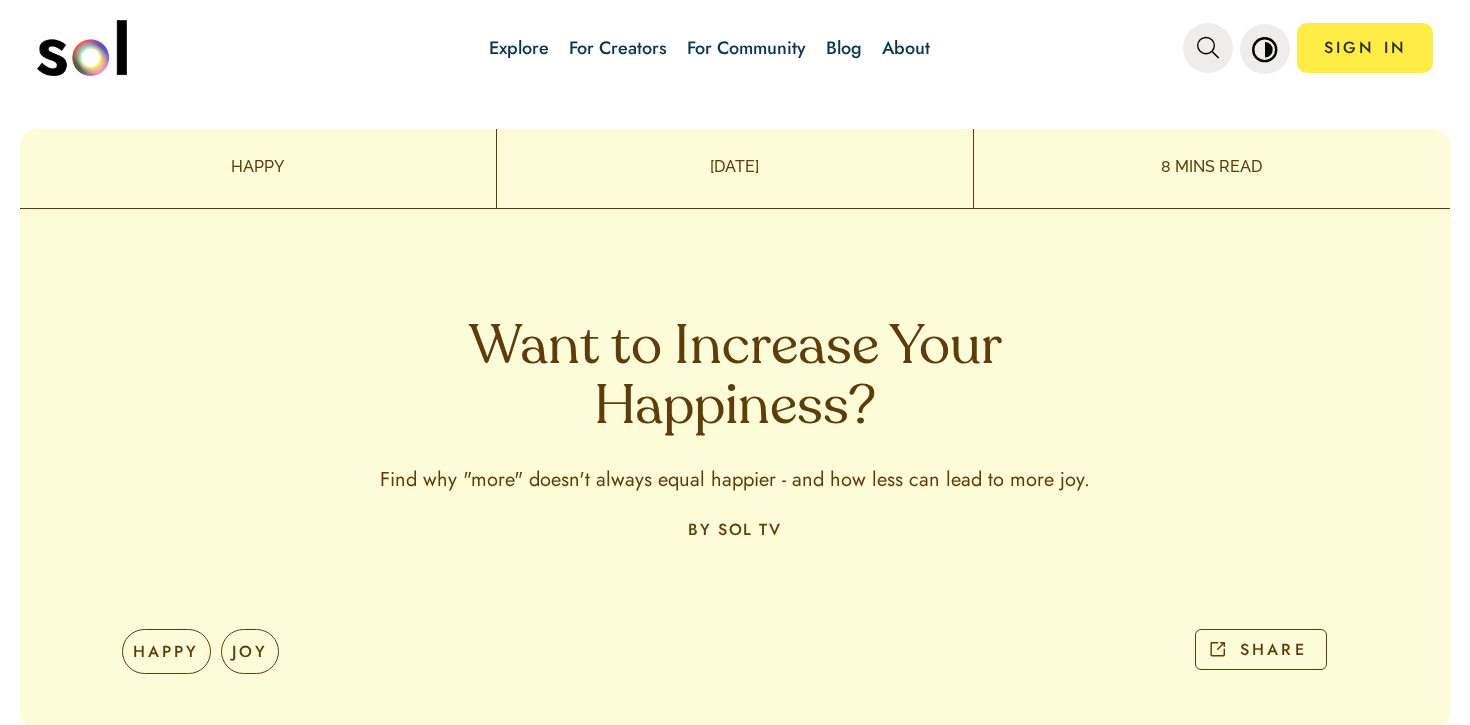 scroll, scrollTop: 0, scrollLeft: 0, axis: both 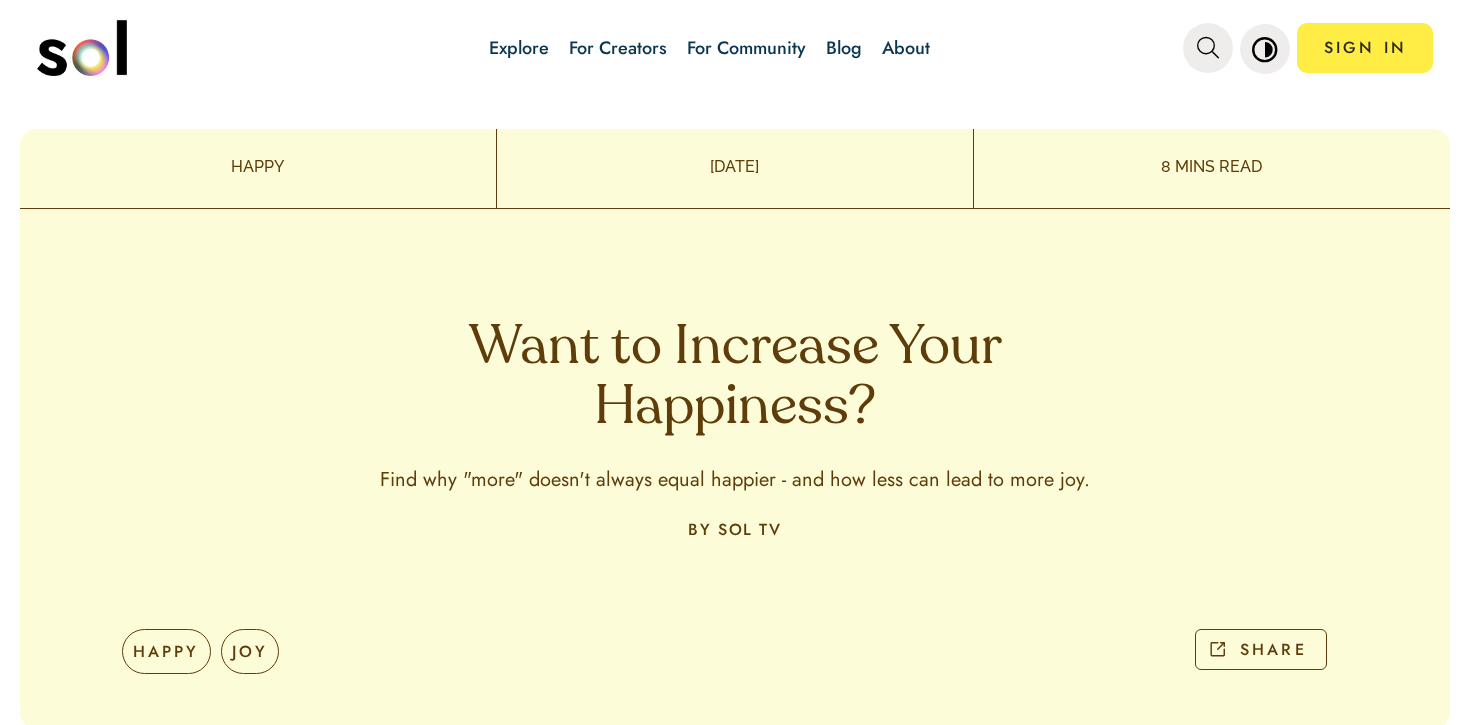 click on "Find why "more" doesn't always equal happier - and how less can lead to more joy." at bounding box center (735, 480) 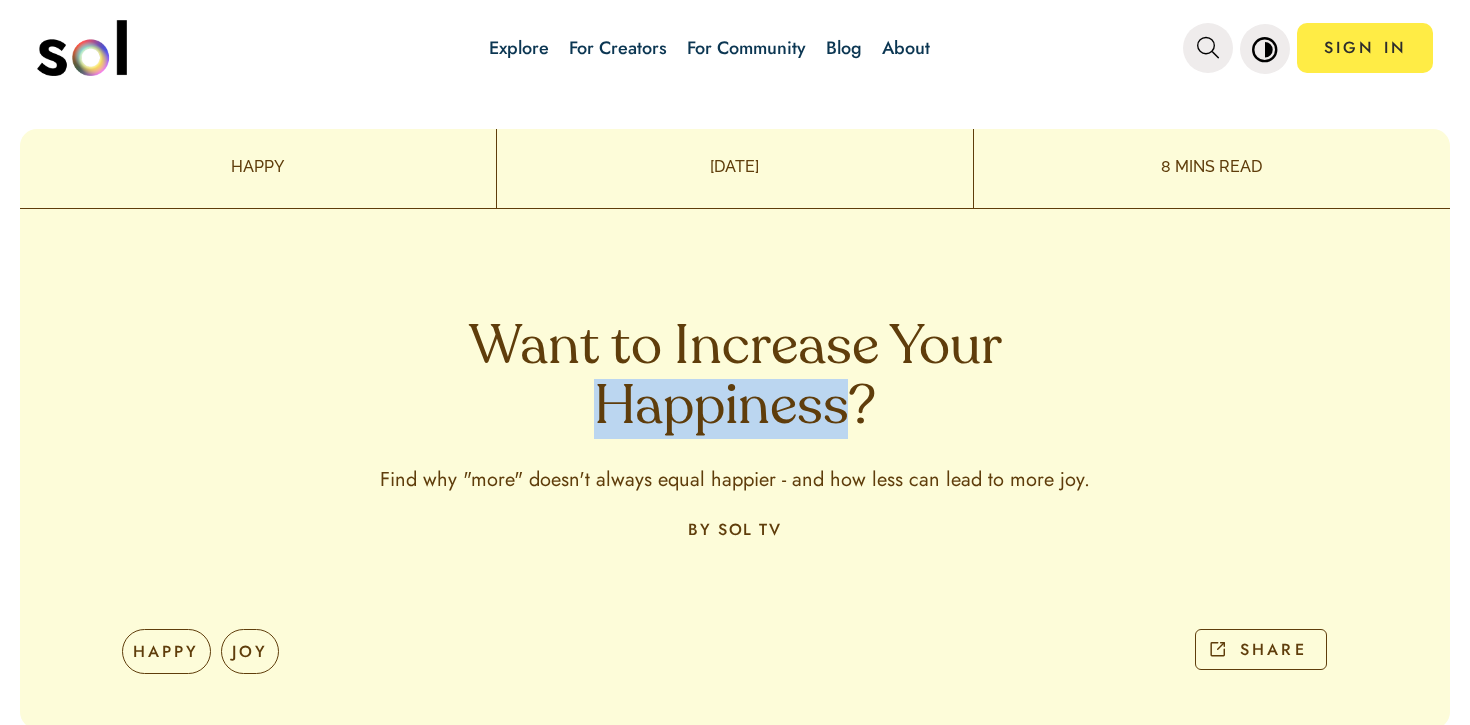 click on "Want to Increase Your Happiness?" at bounding box center (735, 379) 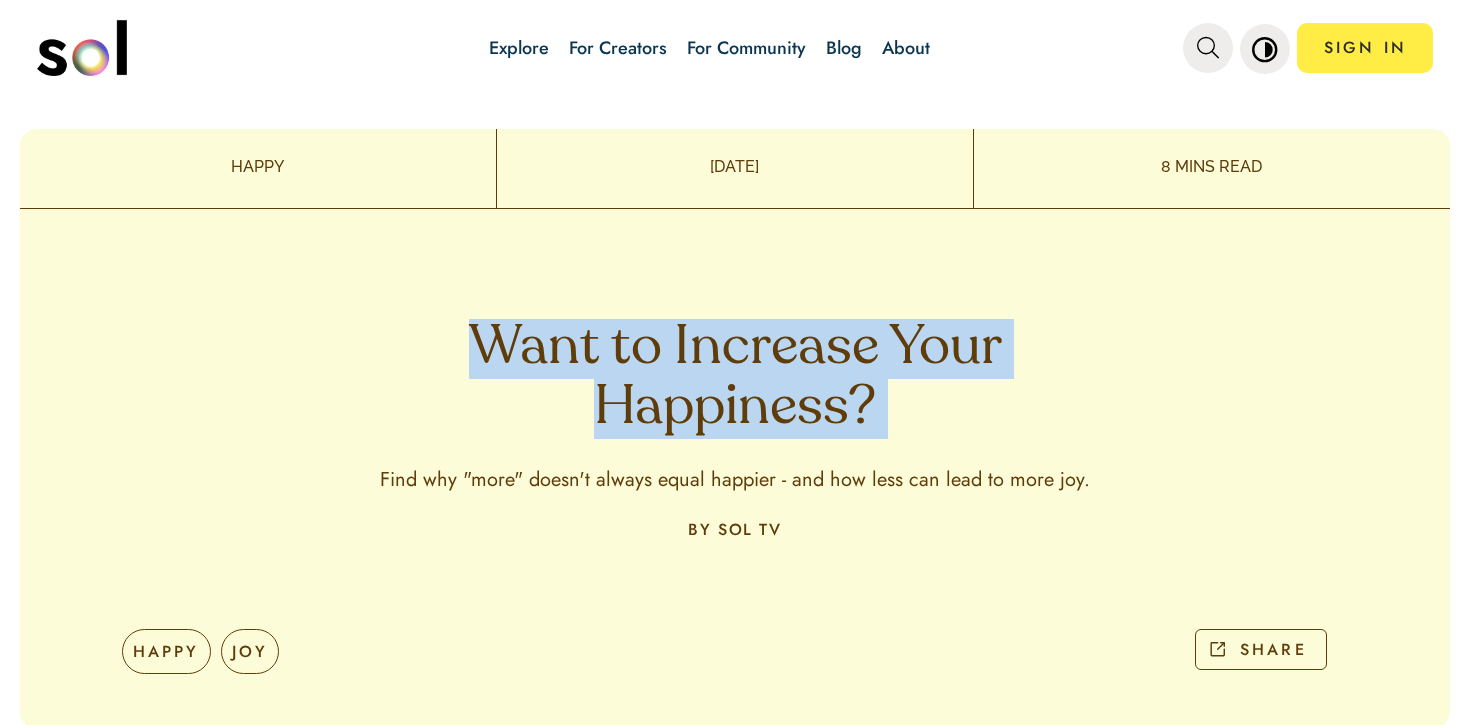 click on "Want to Increase Your Happiness?" at bounding box center (735, 379) 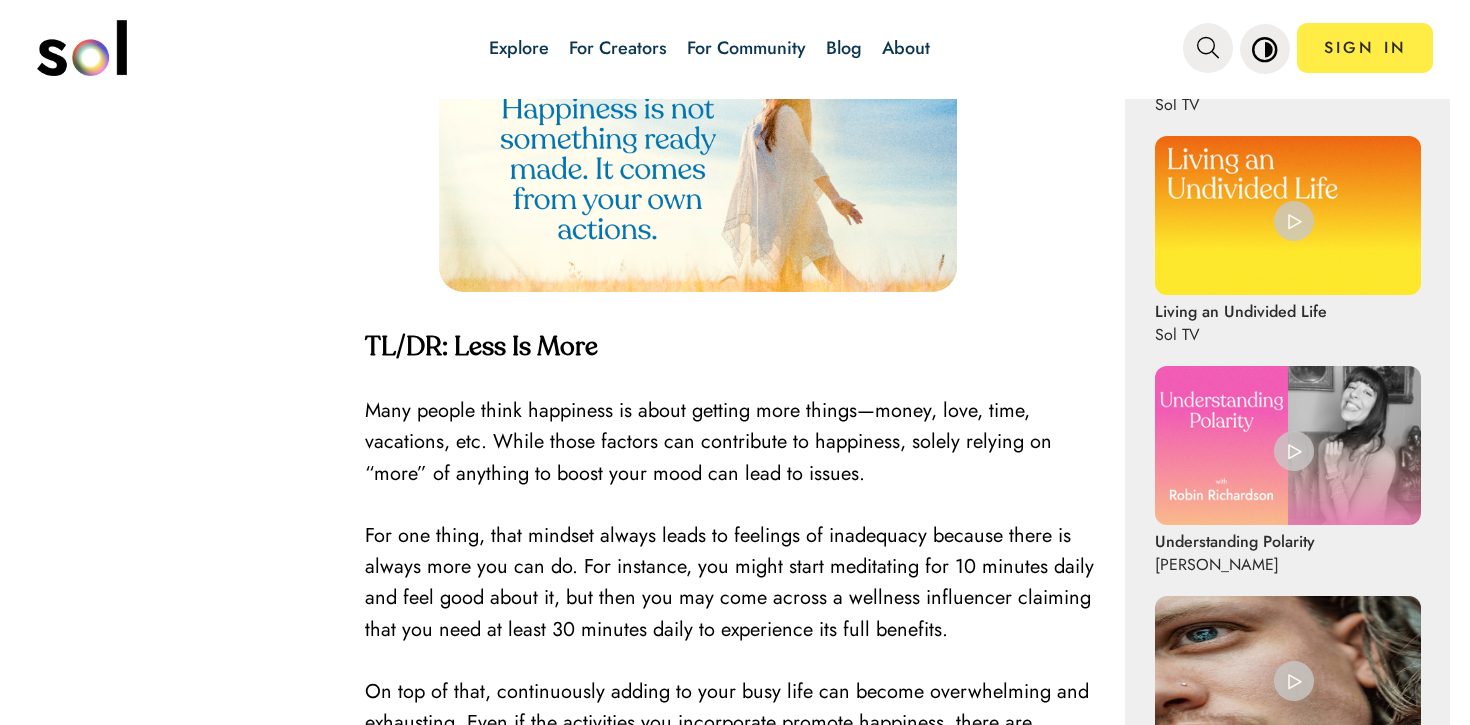 scroll, scrollTop: 2688, scrollLeft: 0, axis: vertical 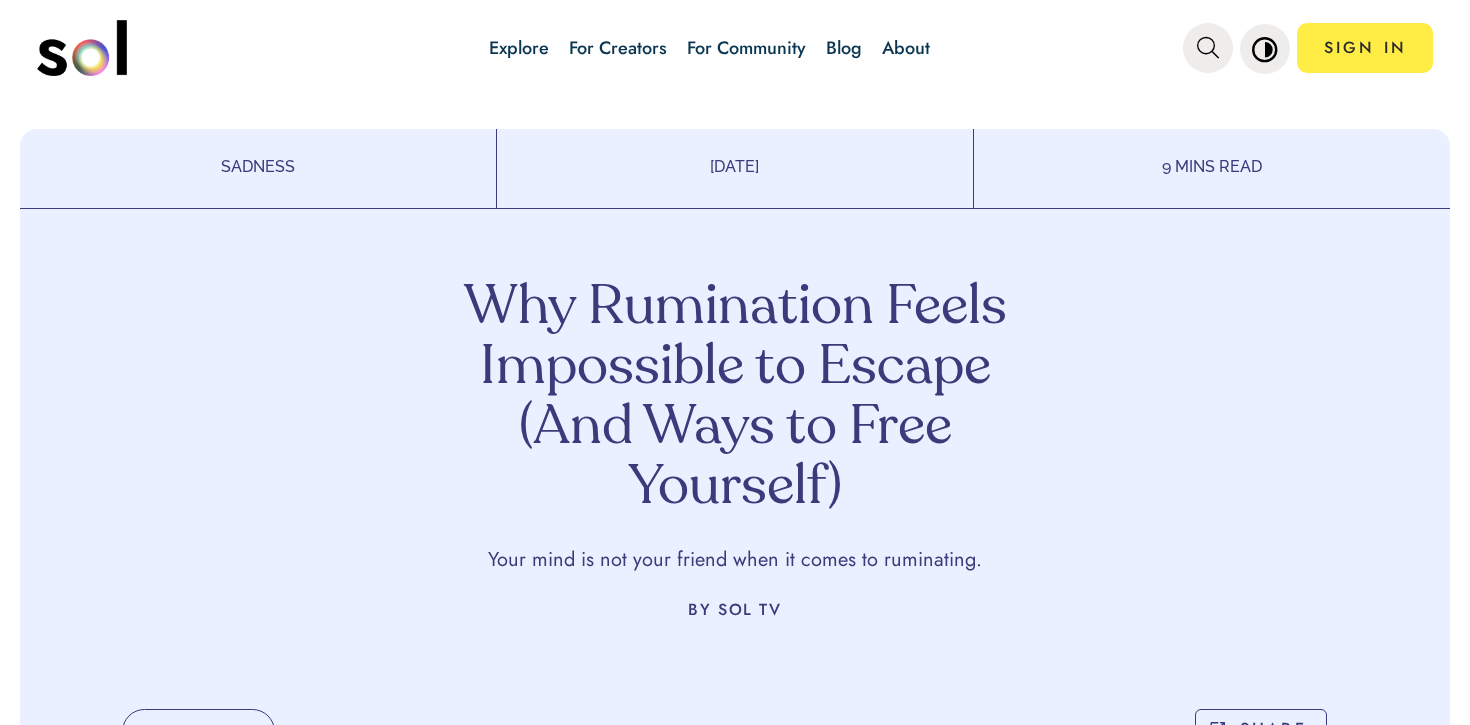 click on "Why Rumination Feels Impossible to Escape (And Ways to Free Yourself)" at bounding box center (735, 399) 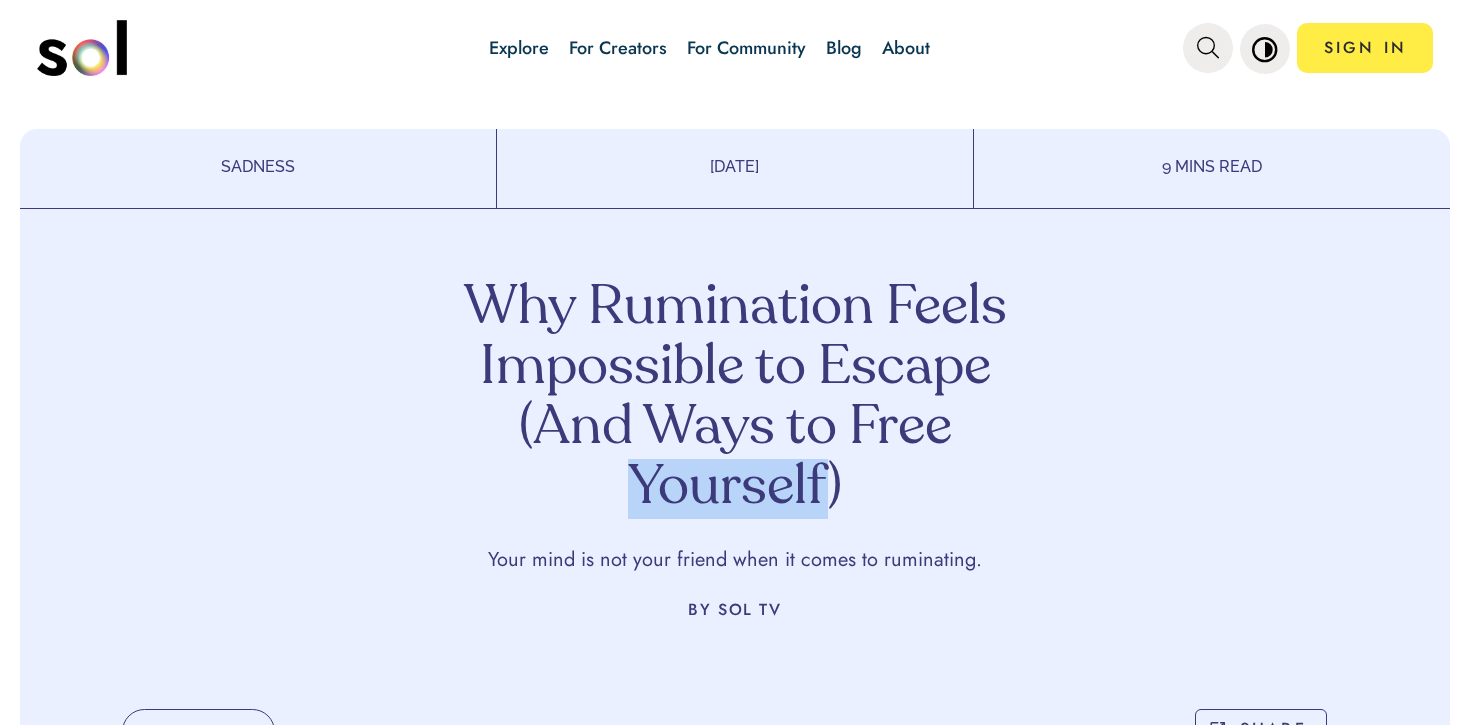 click on "Why Rumination Feels Impossible to Escape (And Ways to Free Yourself)" at bounding box center [735, 399] 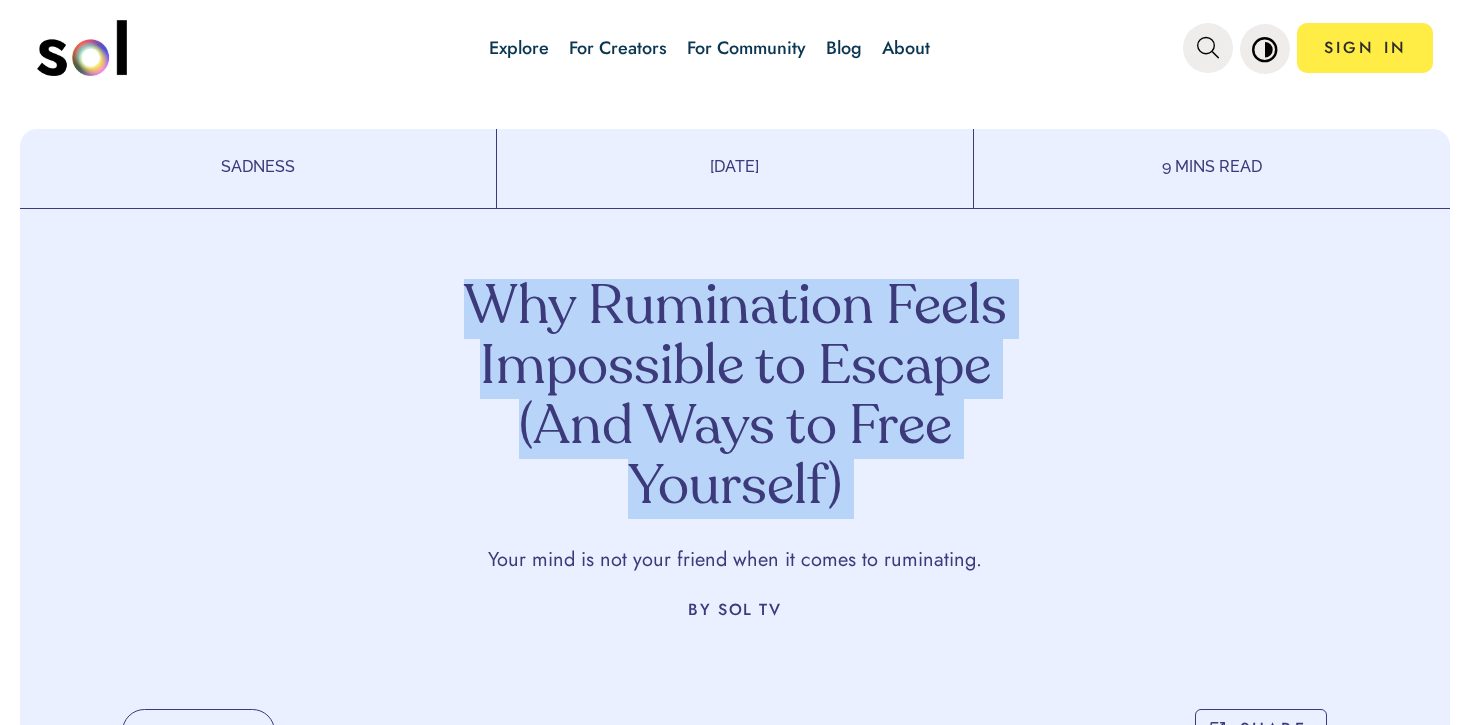 click on "Why Rumination Feels Impossible to Escape (And Ways to Free Yourself)" at bounding box center (735, 399) 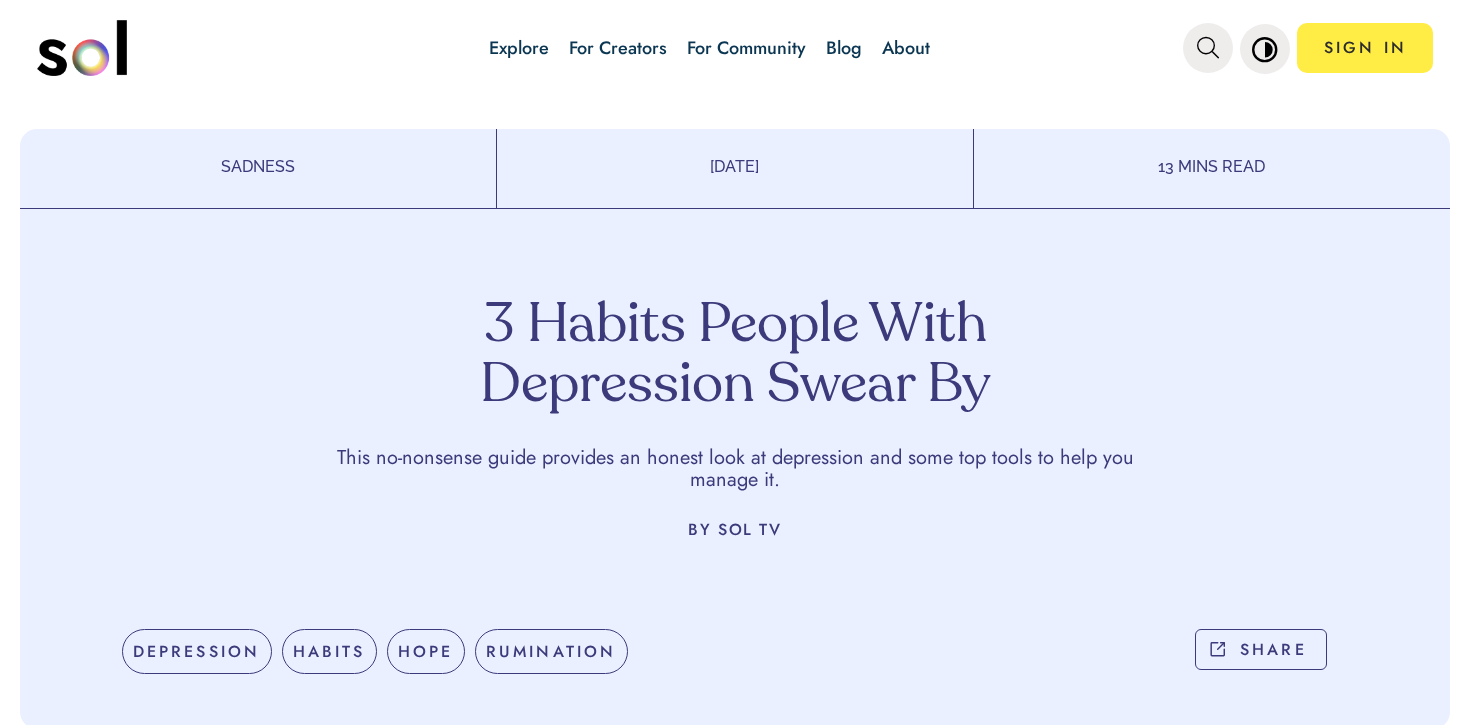 scroll, scrollTop: 0, scrollLeft: 0, axis: both 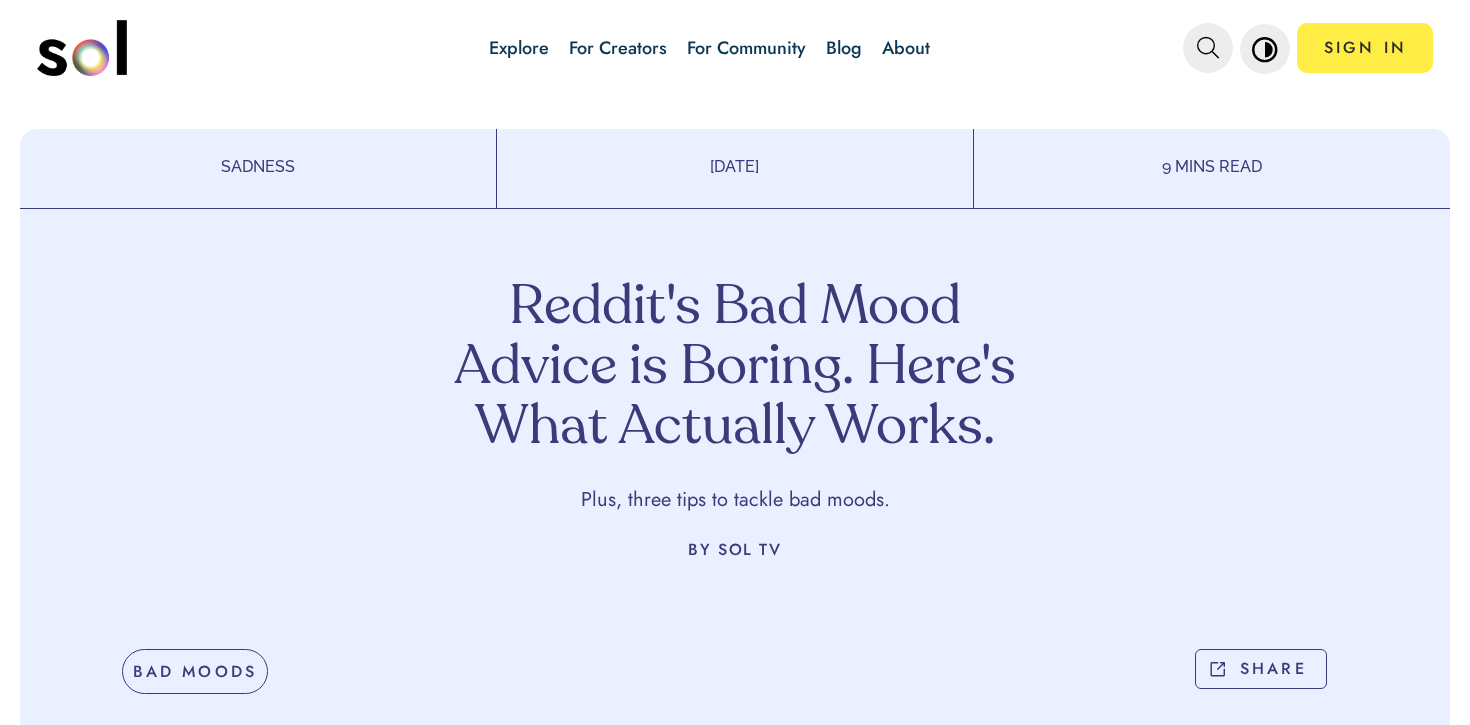click on "Reddit's Bad Mood Advice is Boring. Here's What Actually Works." at bounding box center (735, 369) 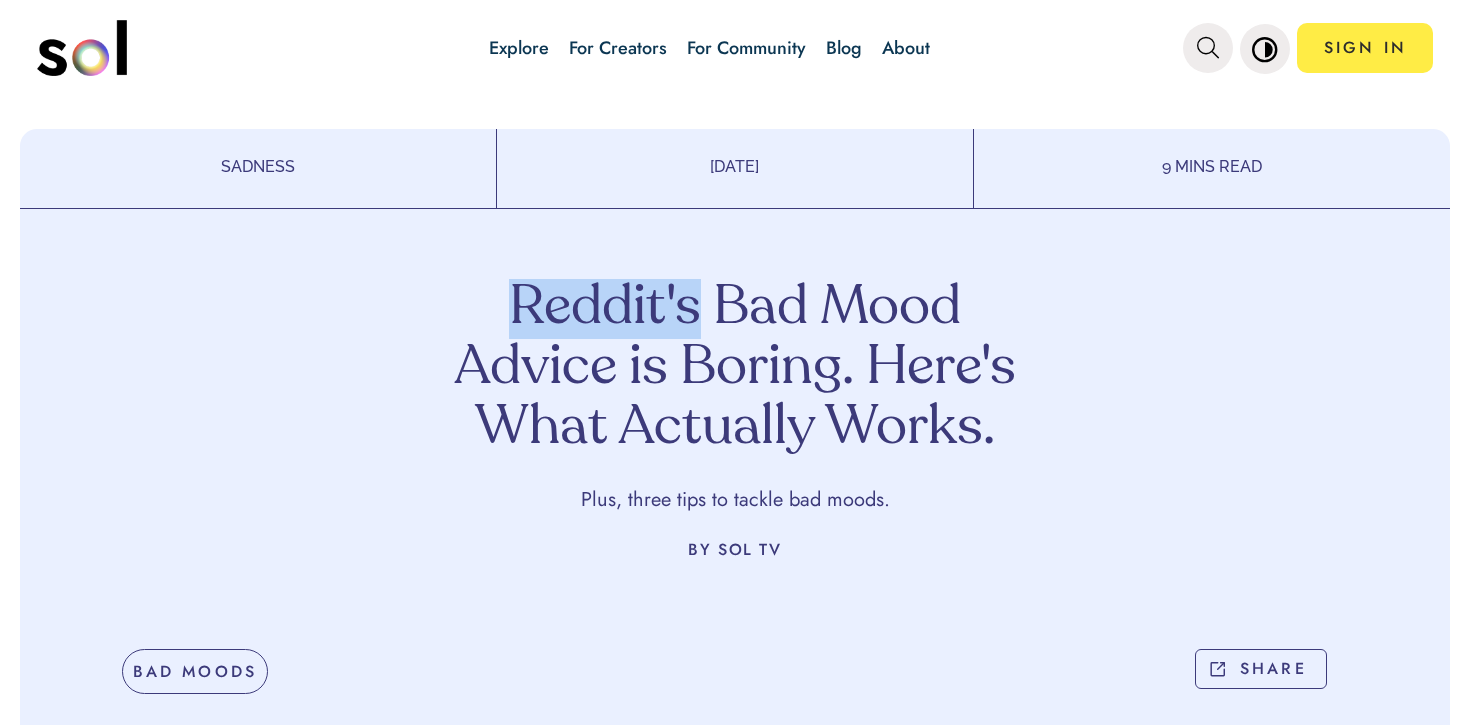 click on "Reddit's Bad Mood Advice is Boring. Here's What Actually Works." at bounding box center (735, 369) 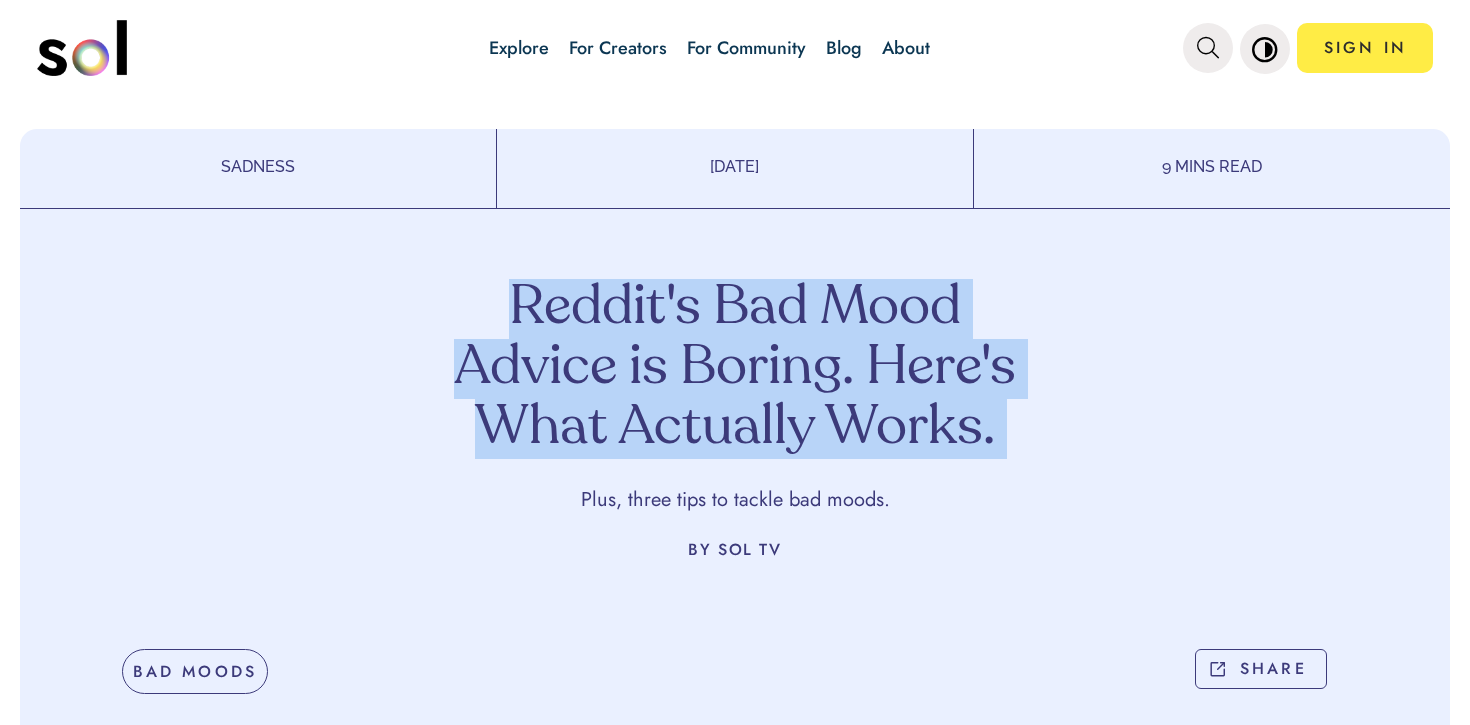 click on "Reddit's Bad Mood Advice is Boring. Here's What Actually Works." at bounding box center (735, 369) 